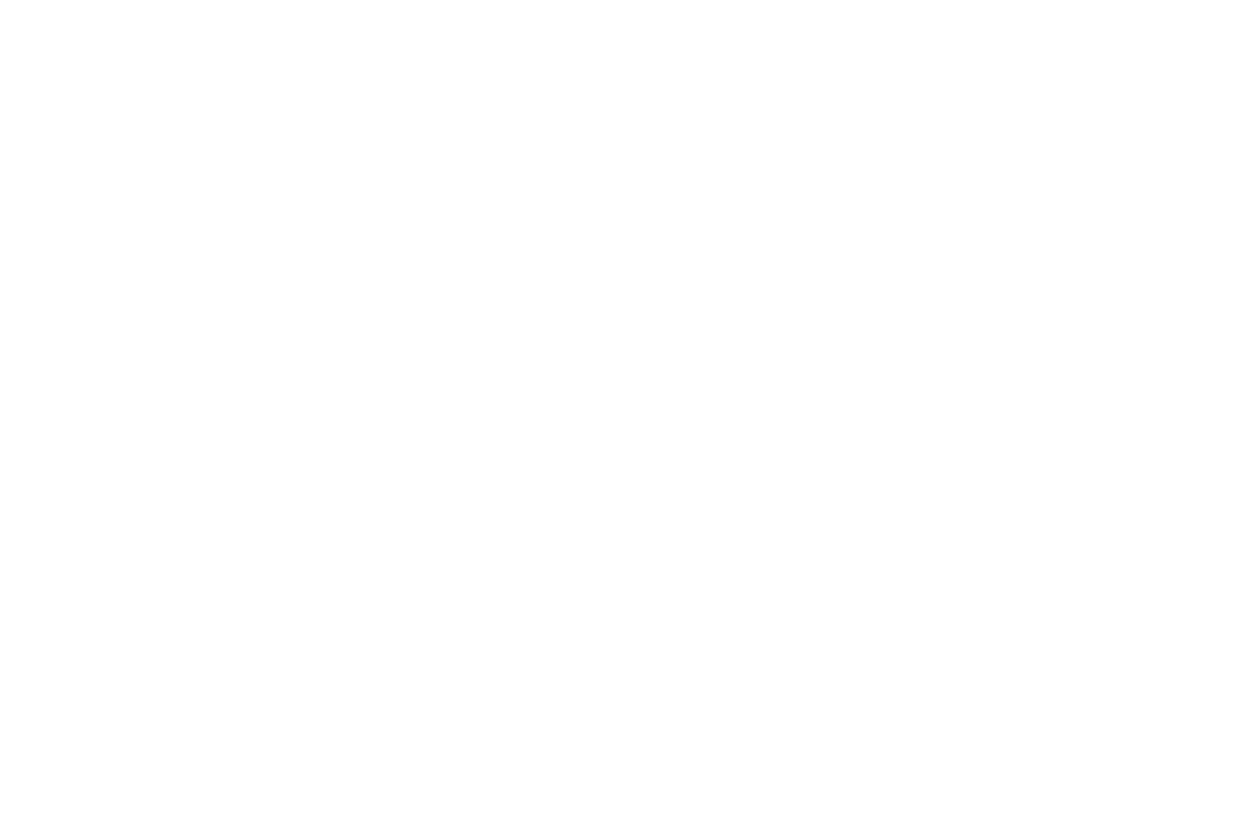 scroll, scrollTop: 0, scrollLeft: 0, axis: both 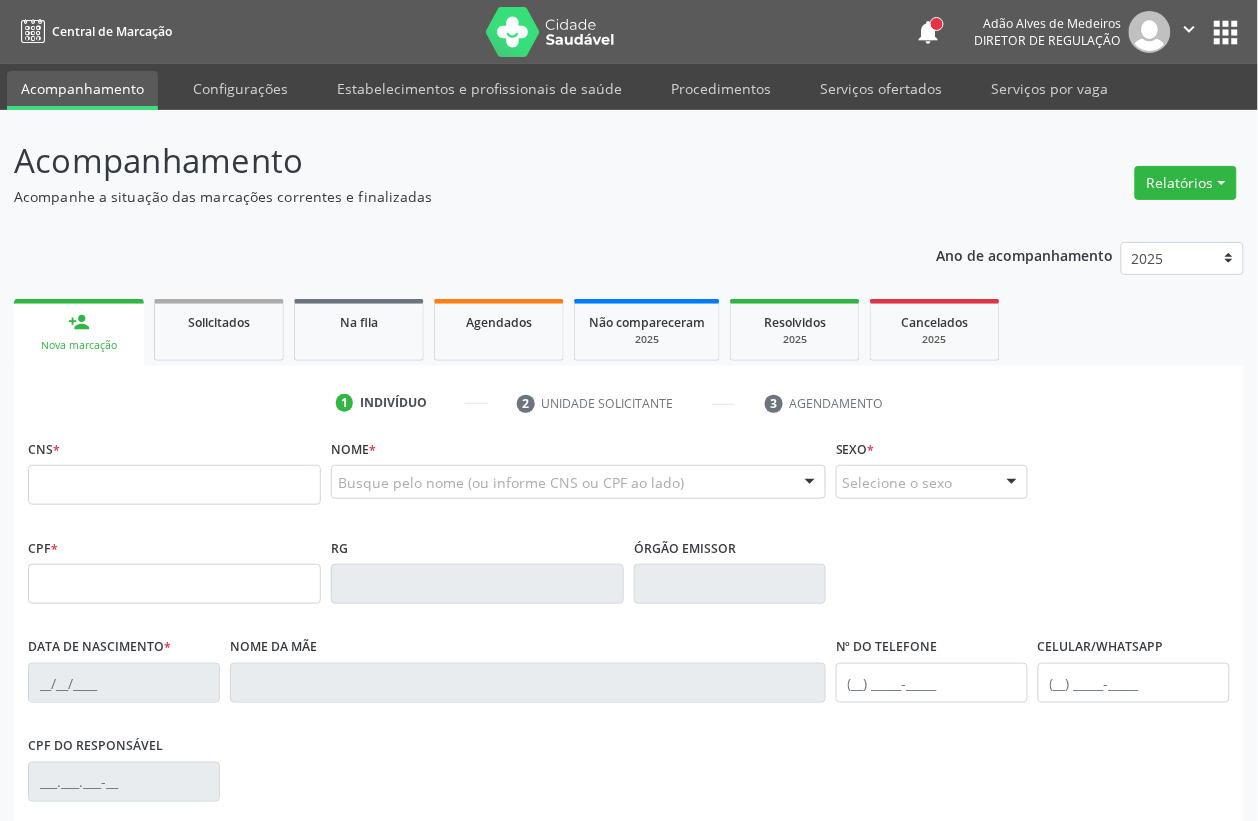 type on "7" 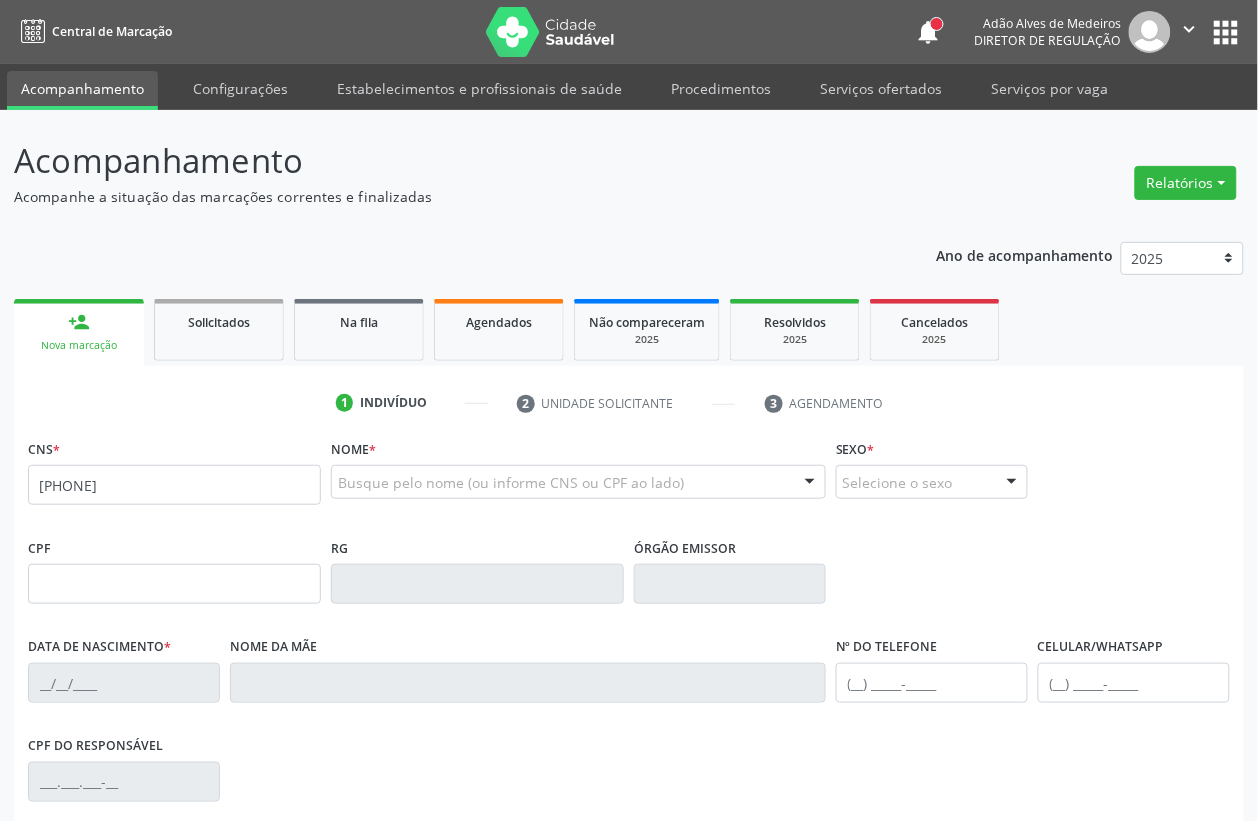type on "[PHONE]" 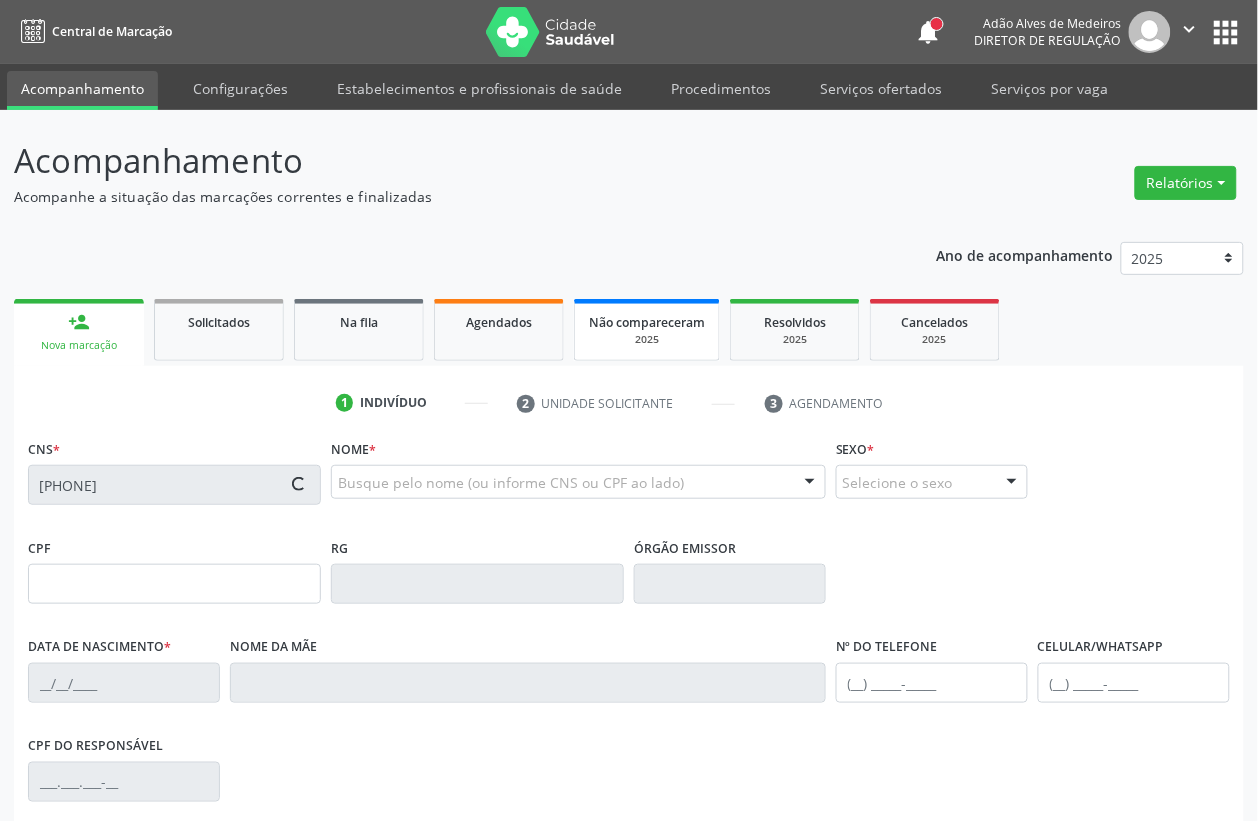 type on "[DATE]" 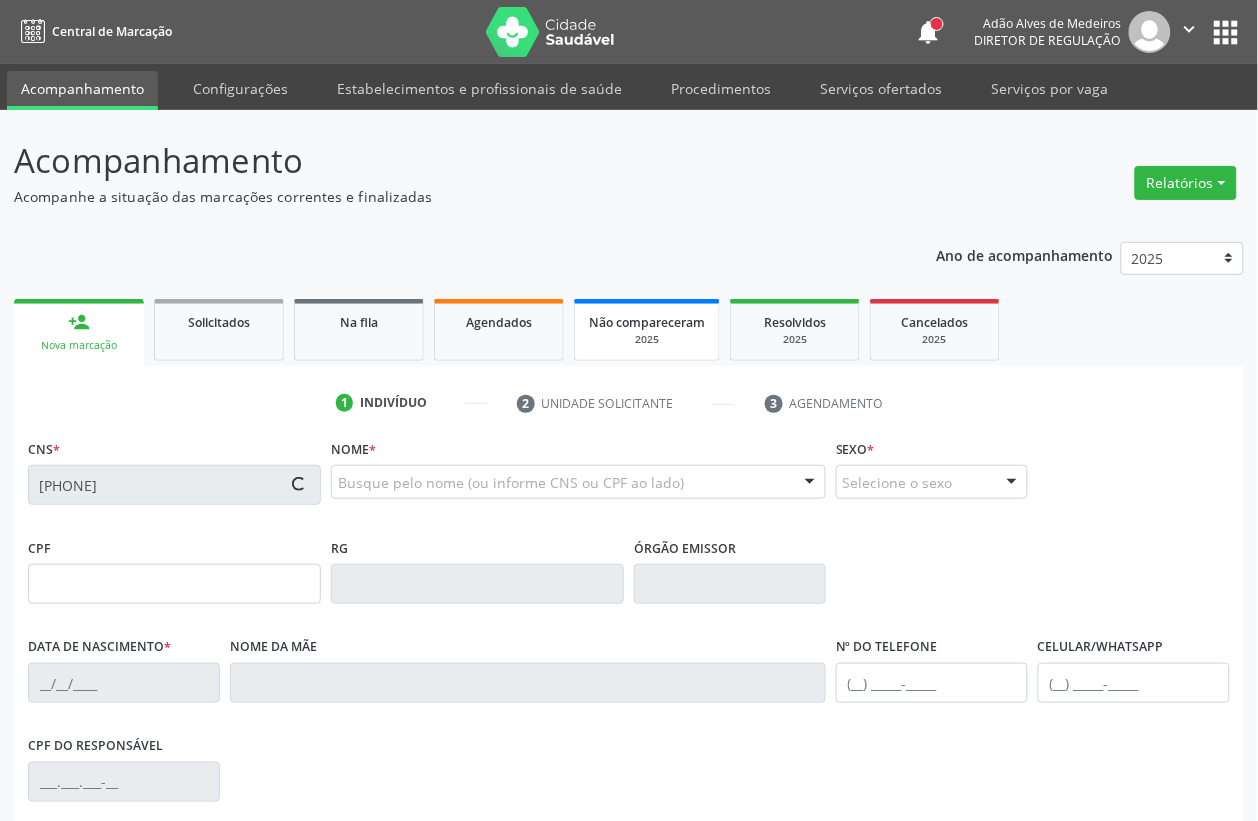 type on "[FIRST] [LAST] [LAST] [LAST]" 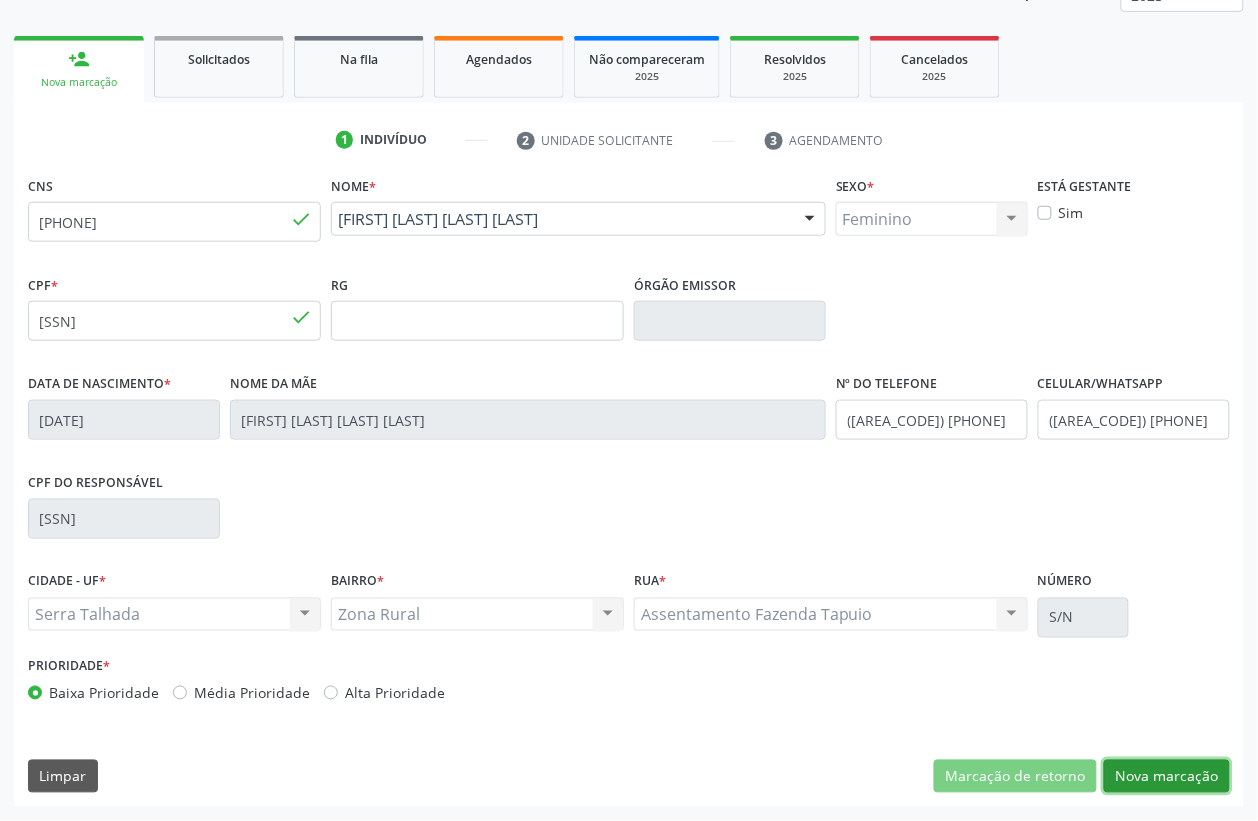 click on "Nova marcação" at bounding box center [1167, 777] 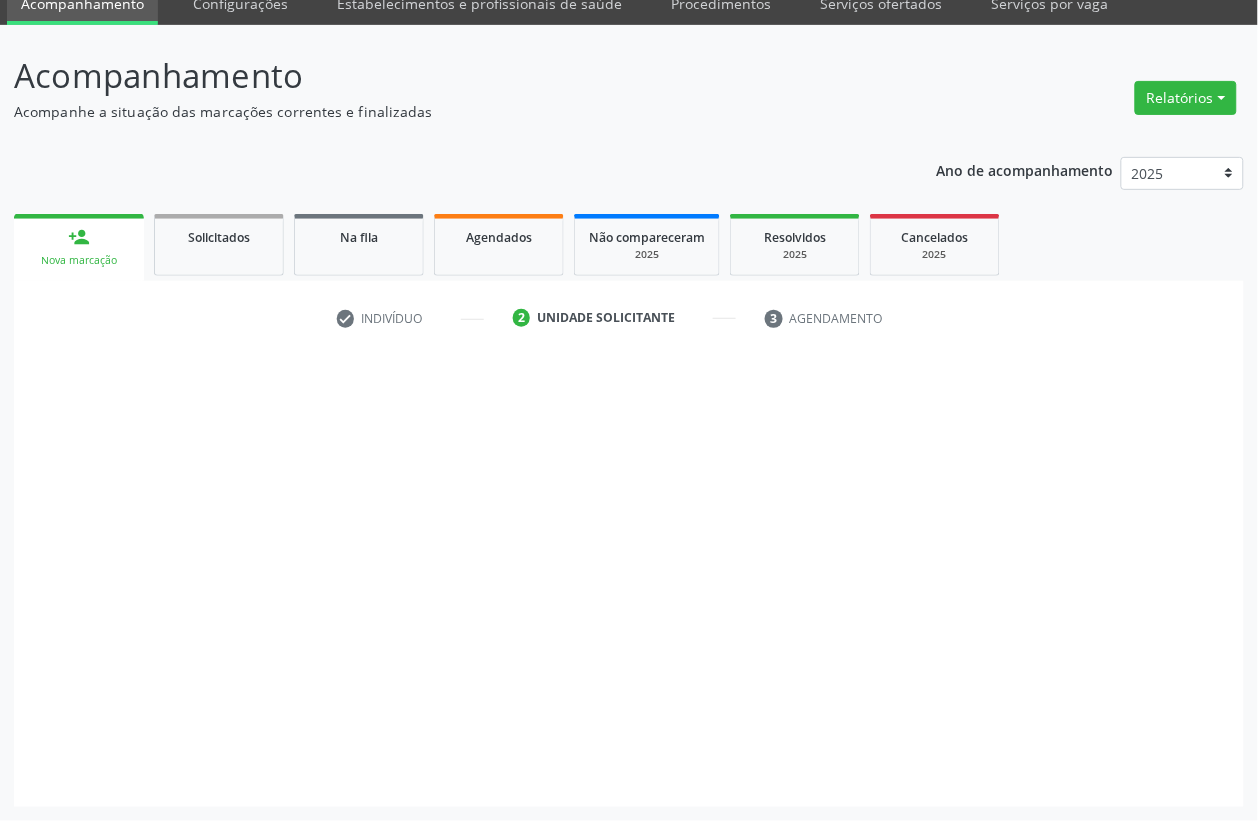 scroll, scrollTop: 85, scrollLeft: 0, axis: vertical 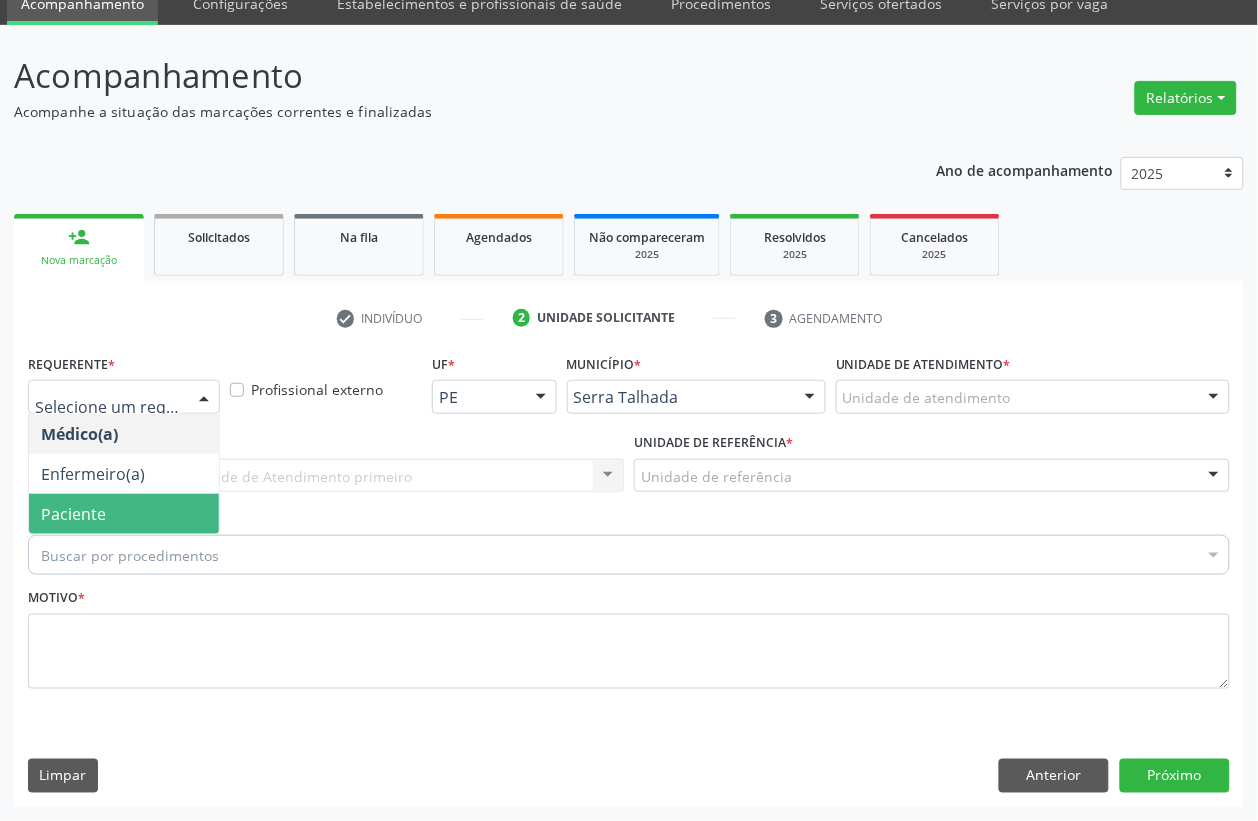click on "Paciente" at bounding box center [73, 514] 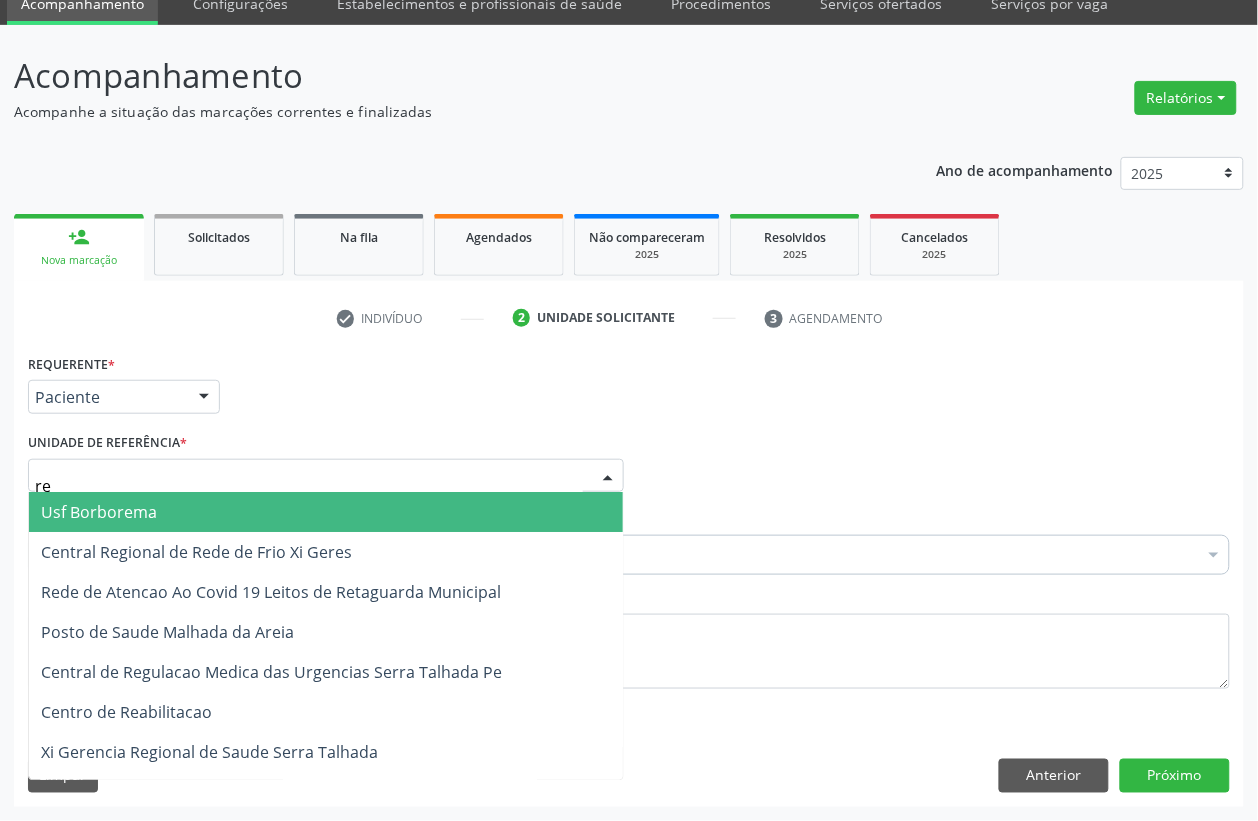 type on "rea" 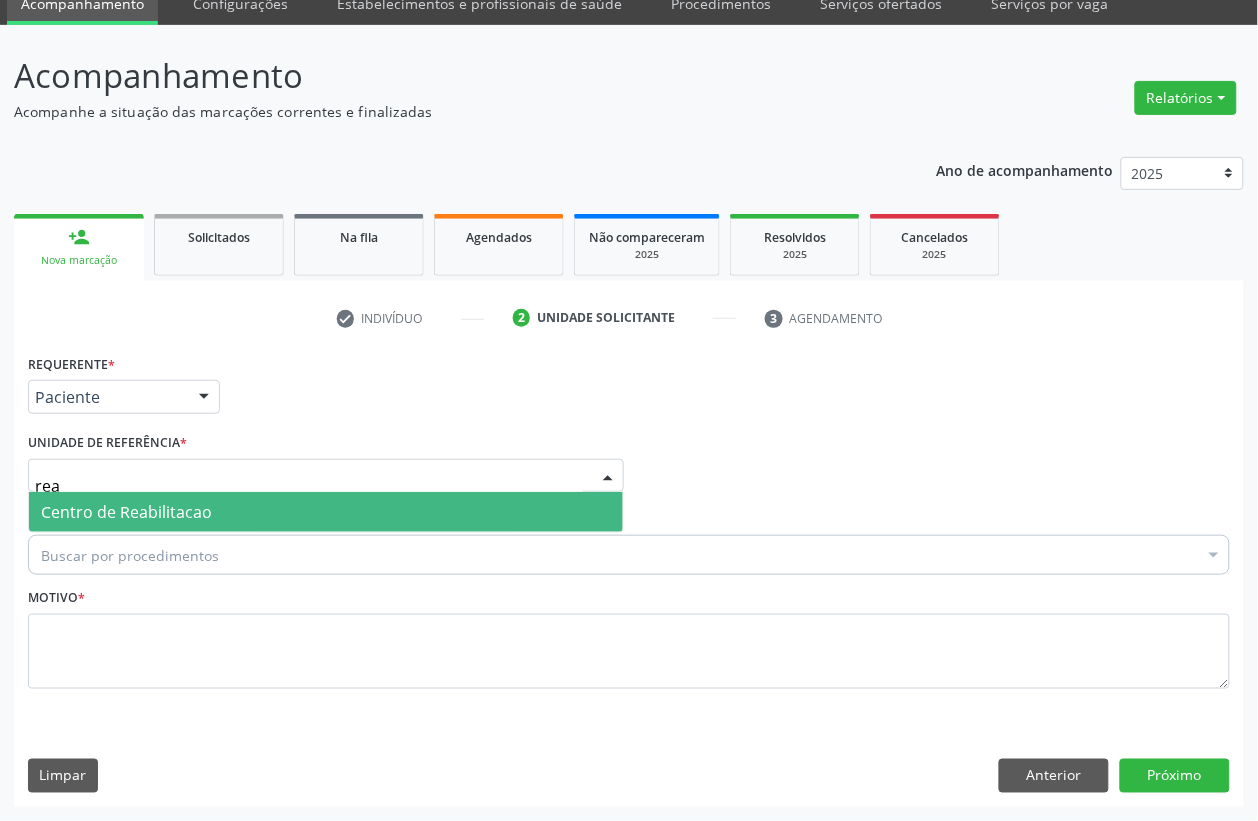 click on "Centro de Reabilitacao" at bounding box center [126, 512] 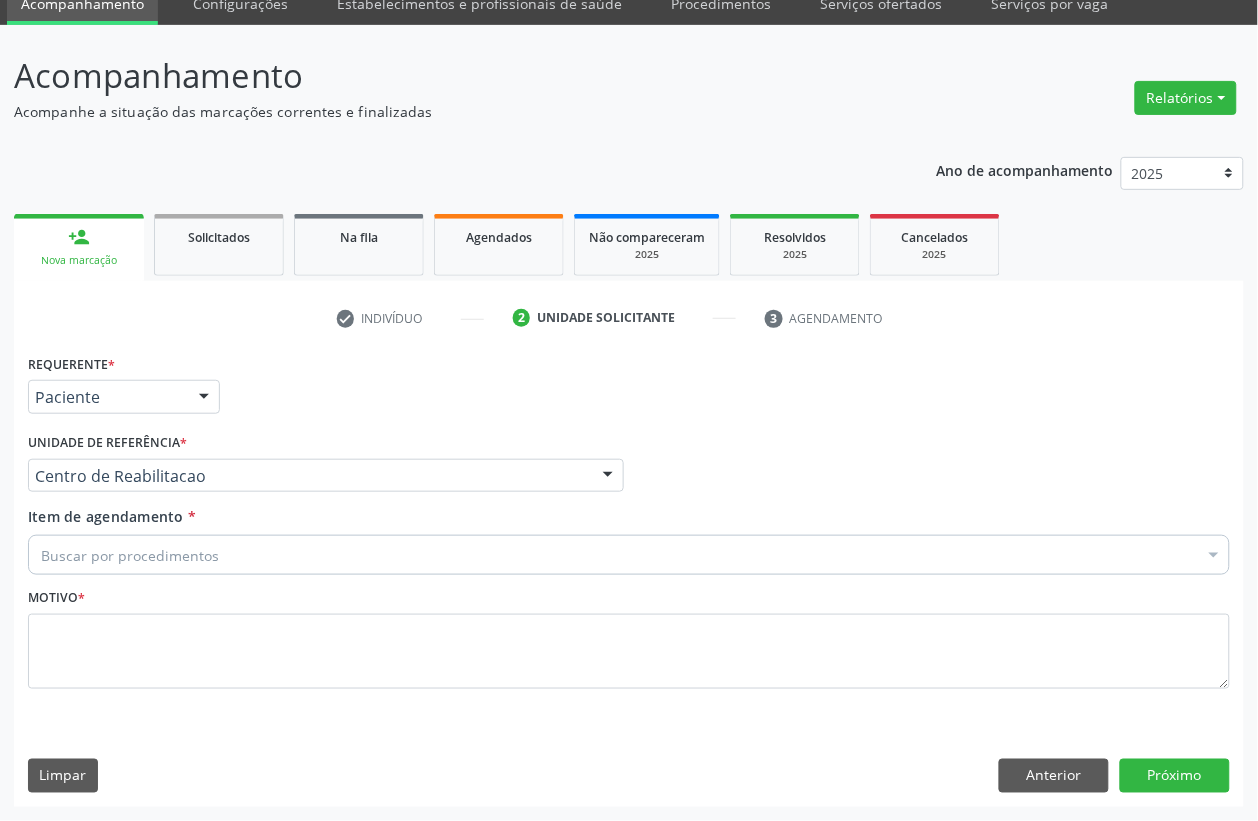 click on "Item de agendamento
*" at bounding box center (41, 555) 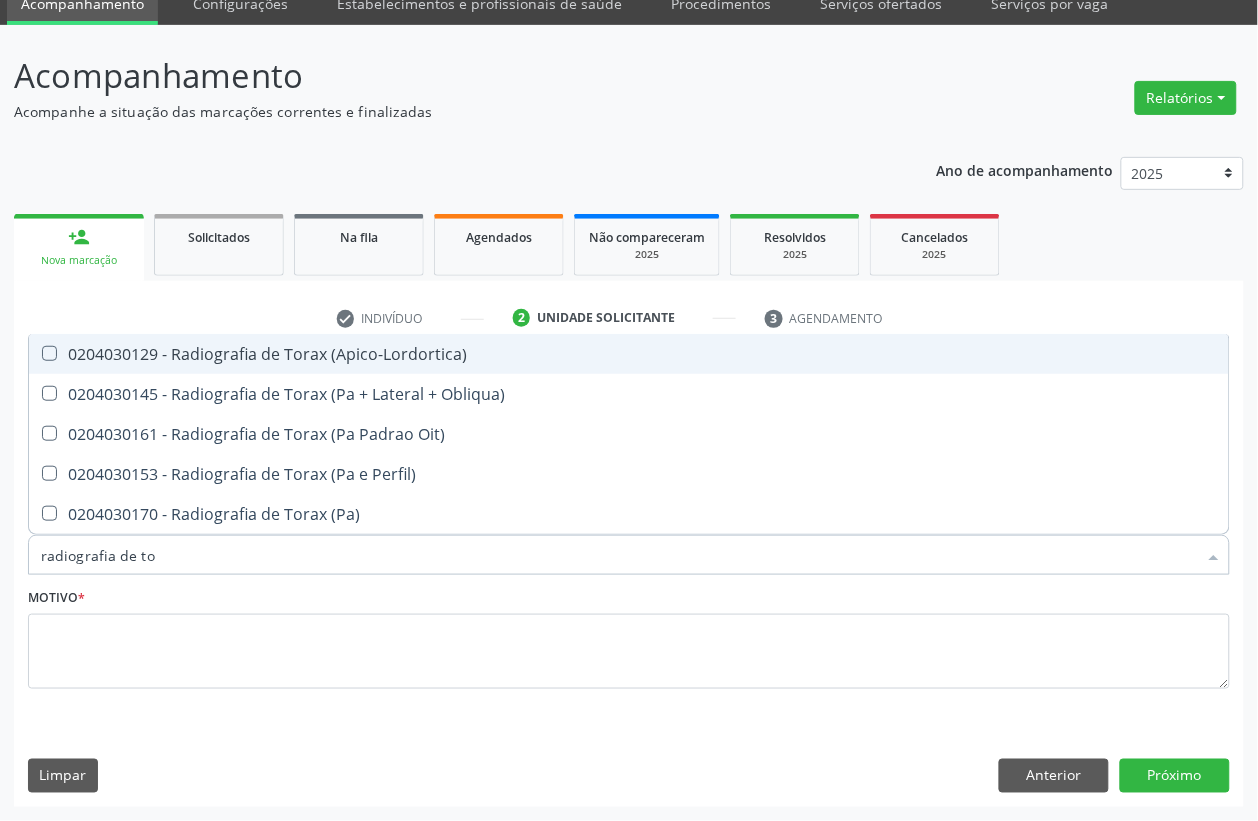 type on "radiografia de tor" 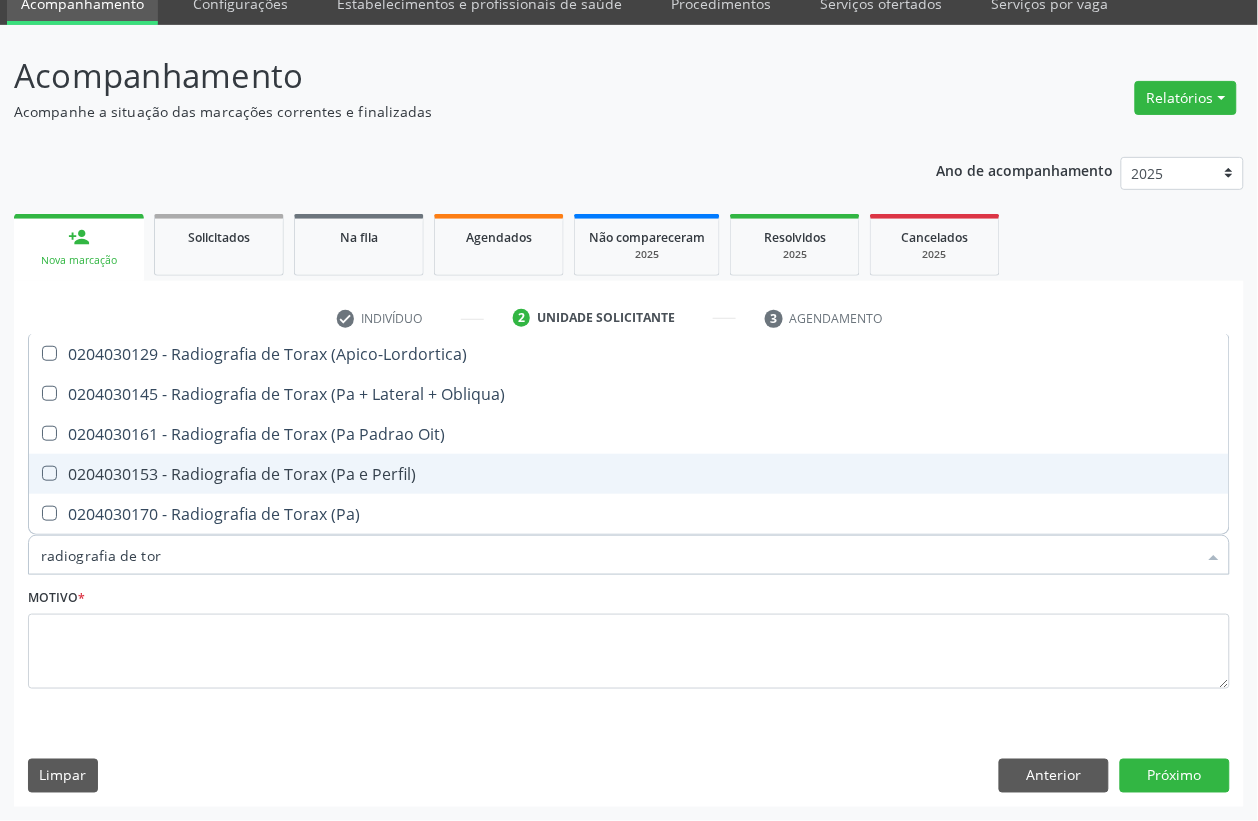 click on "0204030153 - Radiografia de Torax (Pa e Perfil)" at bounding box center (629, 474) 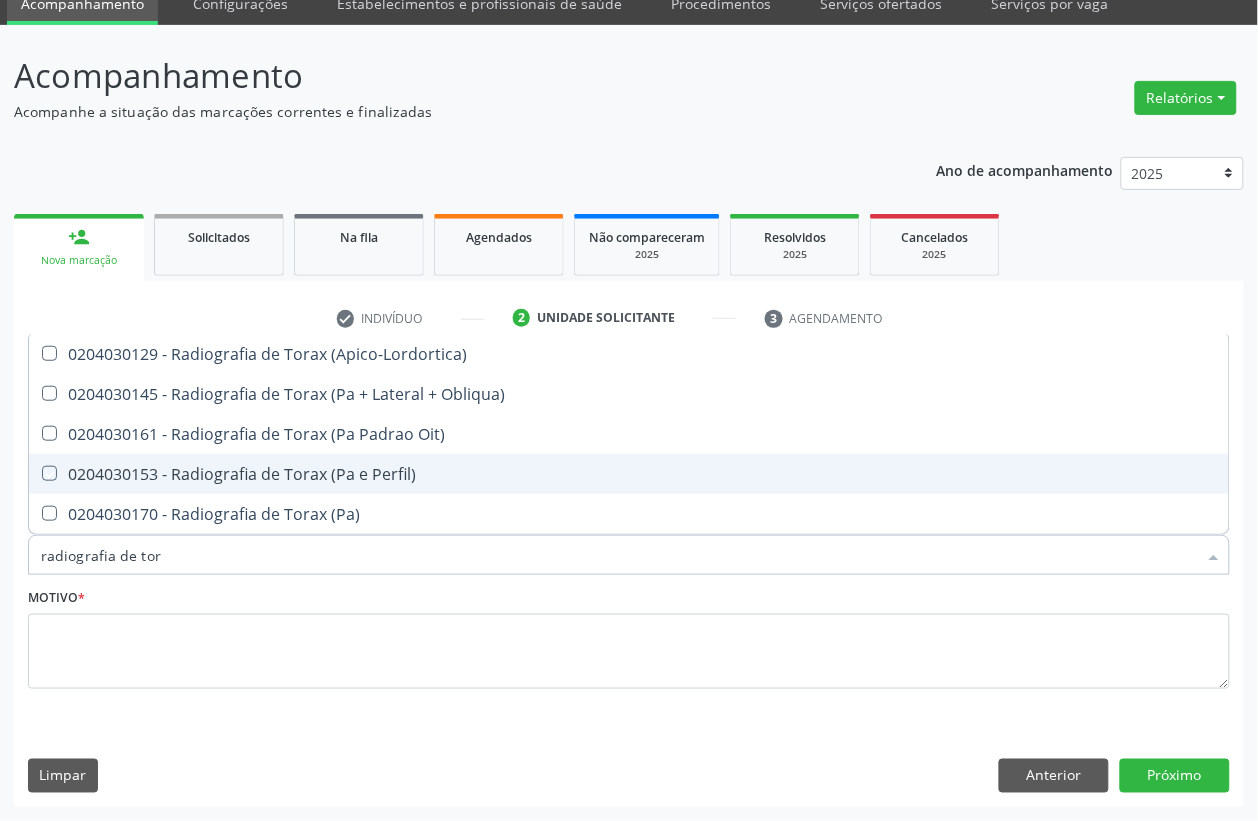 checkbox on "true" 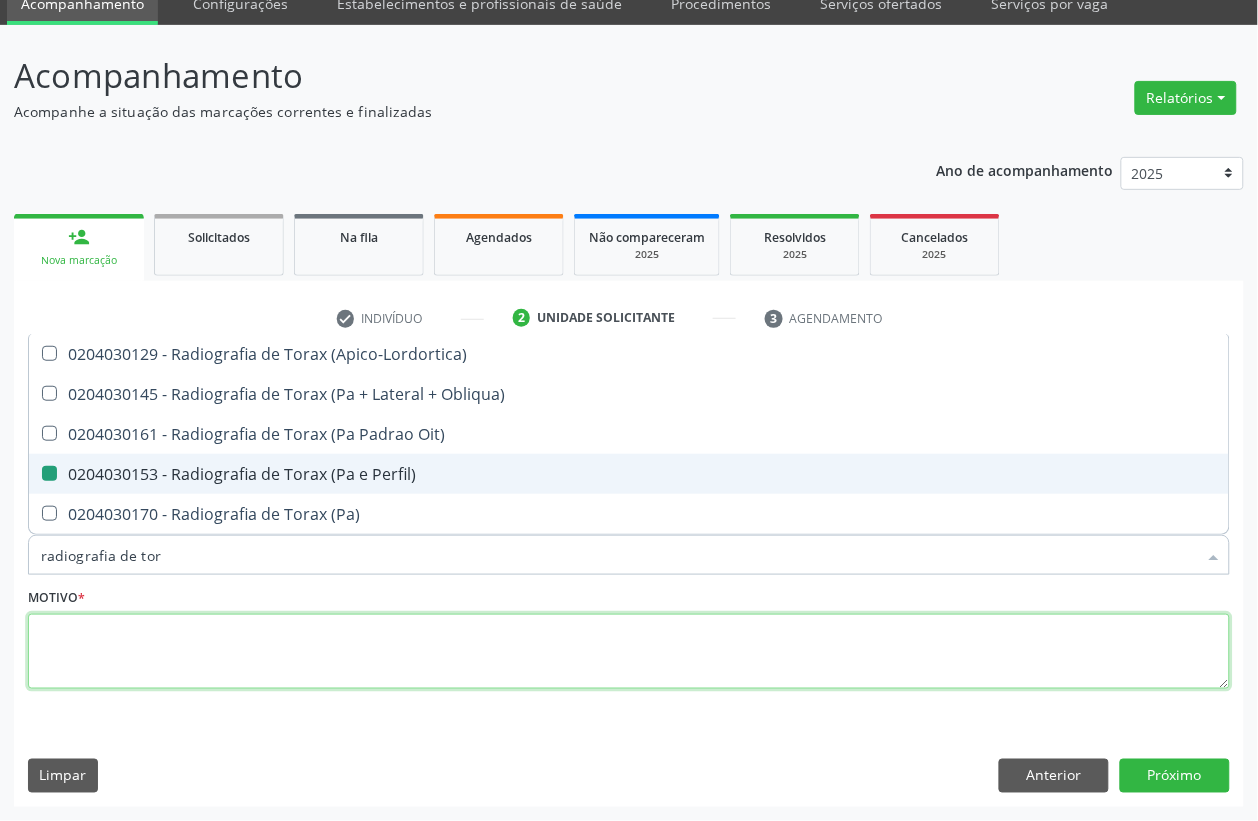 click at bounding box center [629, 652] 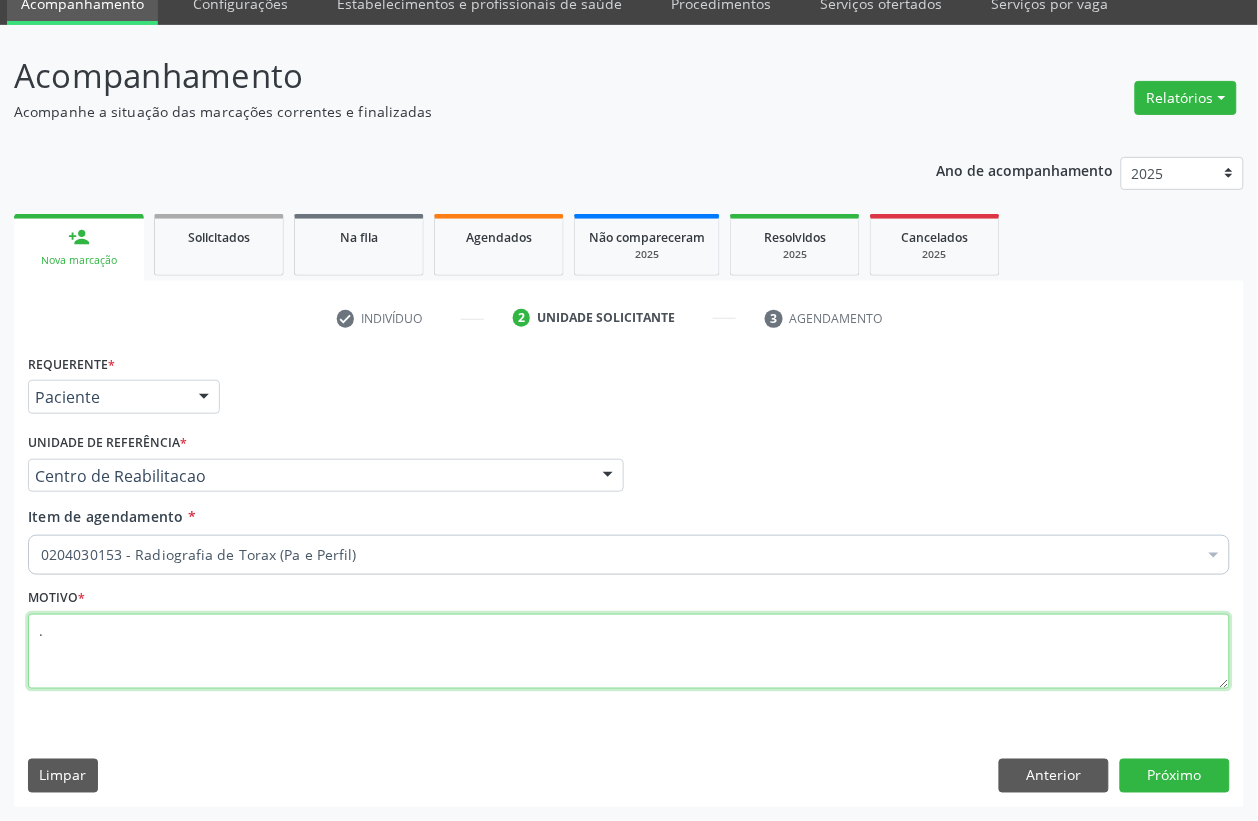 type on "." 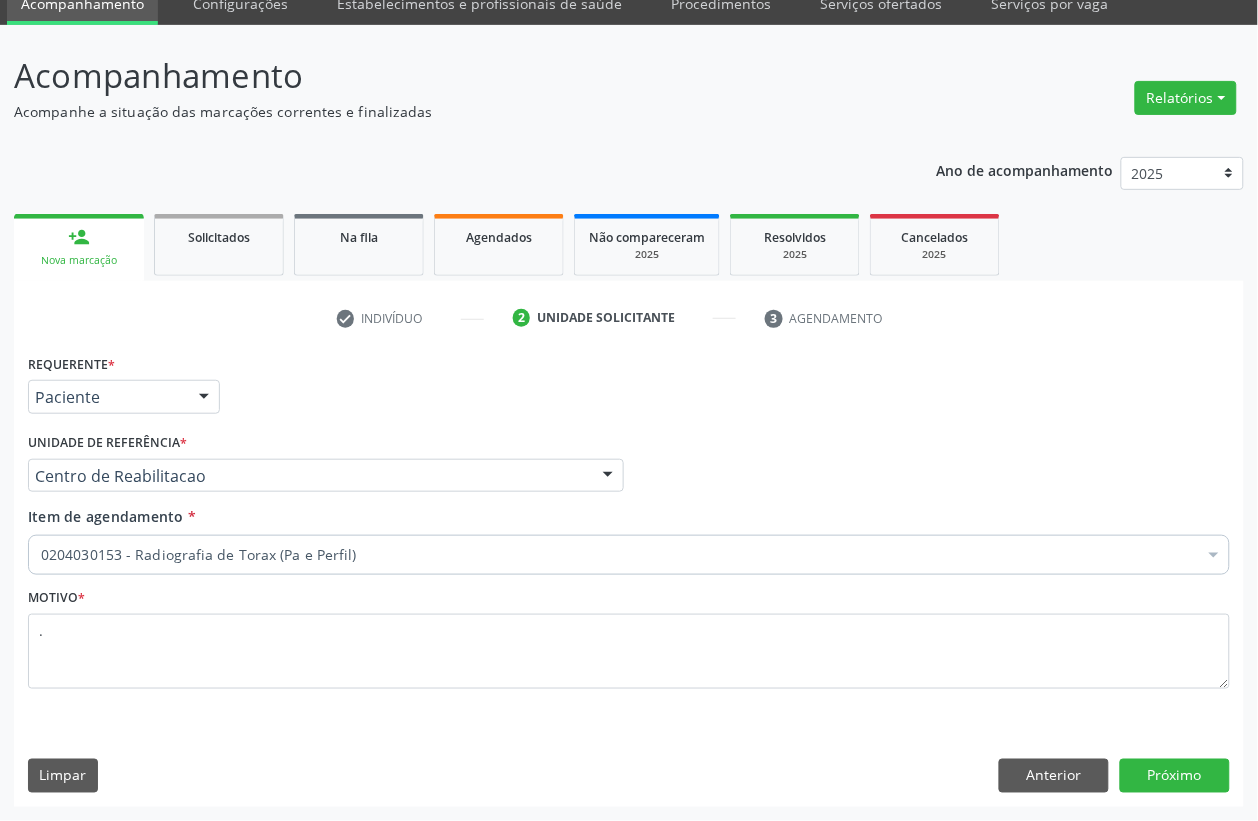 click on "Requerente
*
Paciente         Médico(a)   Enfermeiro(a)   Paciente
Nenhum resultado encontrado para: "   "
Não há nenhuma opção para ser exibida.
UF
PE         PE
Nenhum resultado encontrado para: "   "
Não há nenhuma opção para ser exibida.
Município
Serra Talhada         Serra Talhada
Nenhum resultado encontrado para: "   "
Não há nenhuma opção para ser exibida.
Médico Solicitante
Por favor, selecione a Unidade de Atendimento primeiro
Nenhum resultado encontrado para: "   "
Não há nenhuma opção para ser exibida.
Unidade de referência
*
Centro de Reabilitacao         Usf do Mutirao   Usf Cohab   Usf Caicarinha da Penha Tauapiranga   Posto de Saude Bernardo Vieira   Usf Borborema   Usf Bom Jesus I   Usf Ipsep   Usf Sao Cristovao" at bounding box center [629, 577] 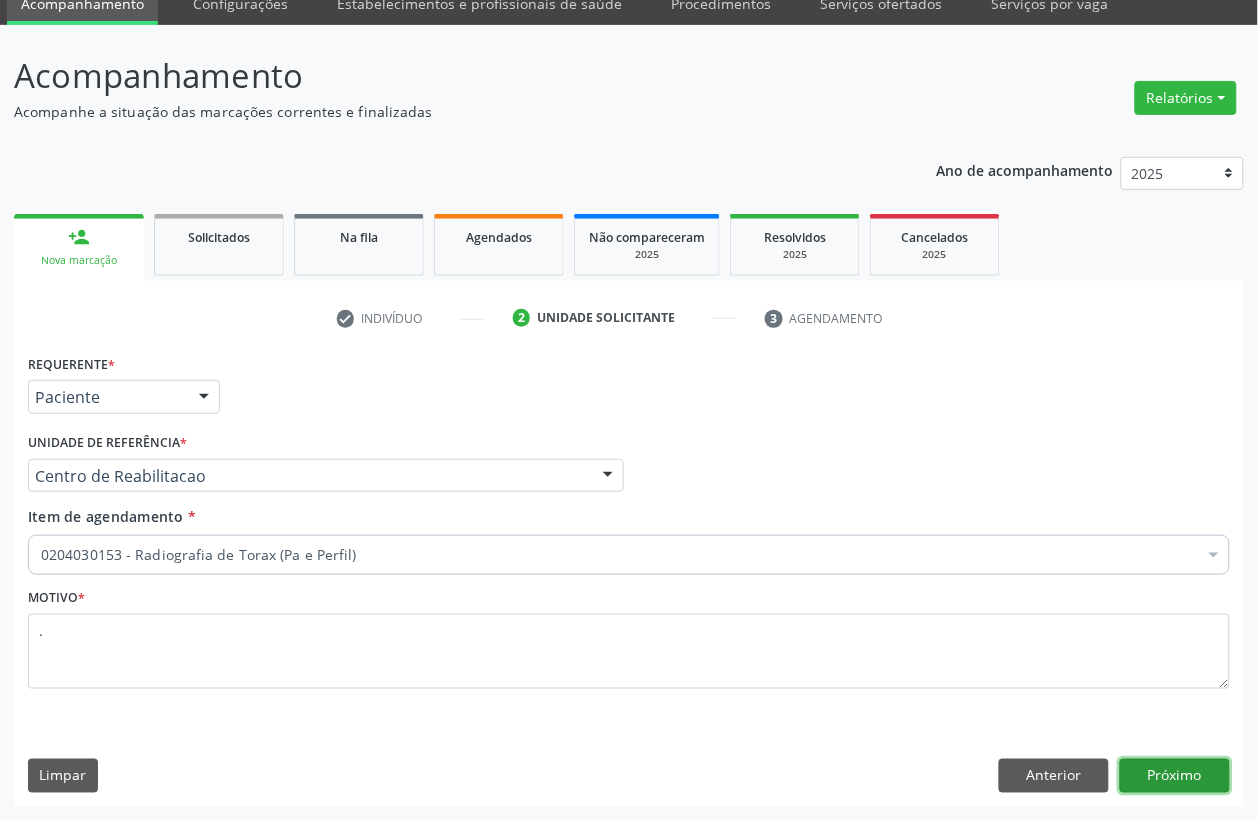 click on "Próximo" at bounding box center [1175, 776] 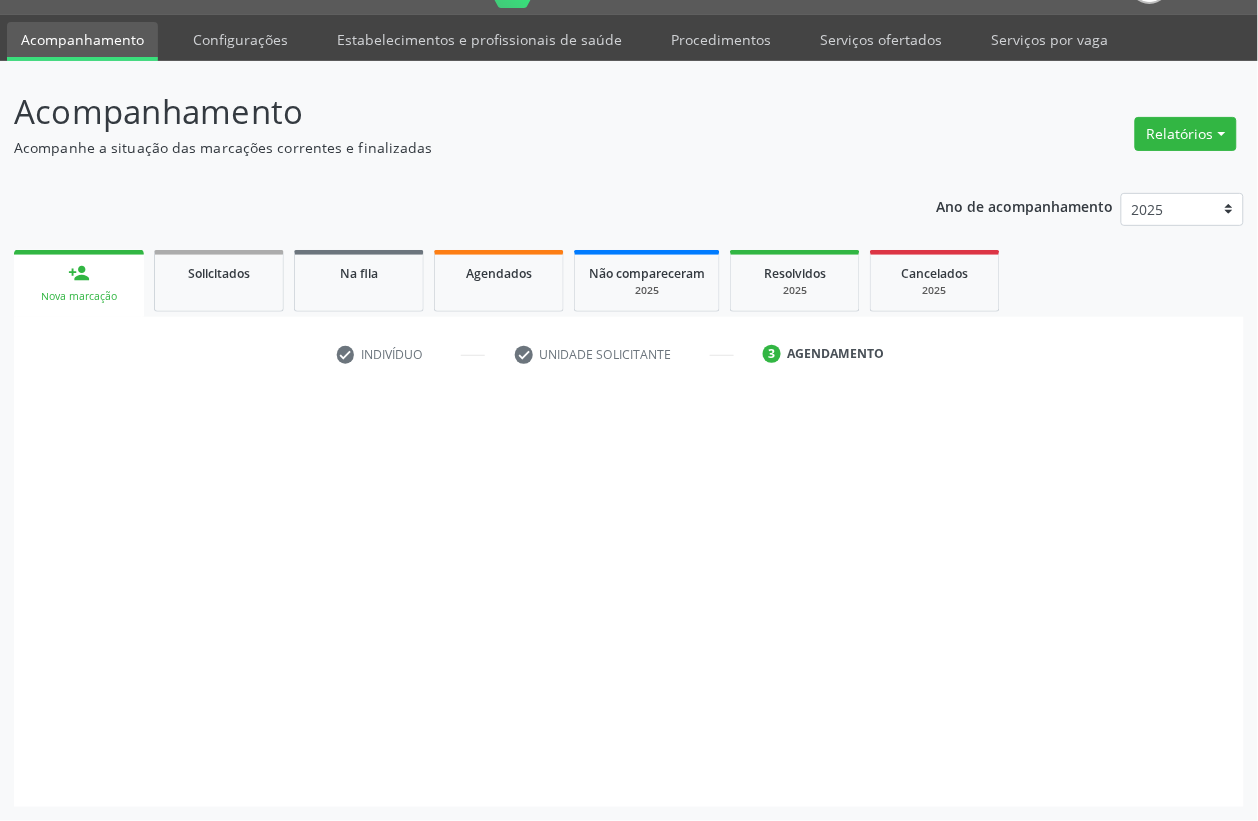scroll, scrollTop: 50, scrollLeft: 0, axis: vertical 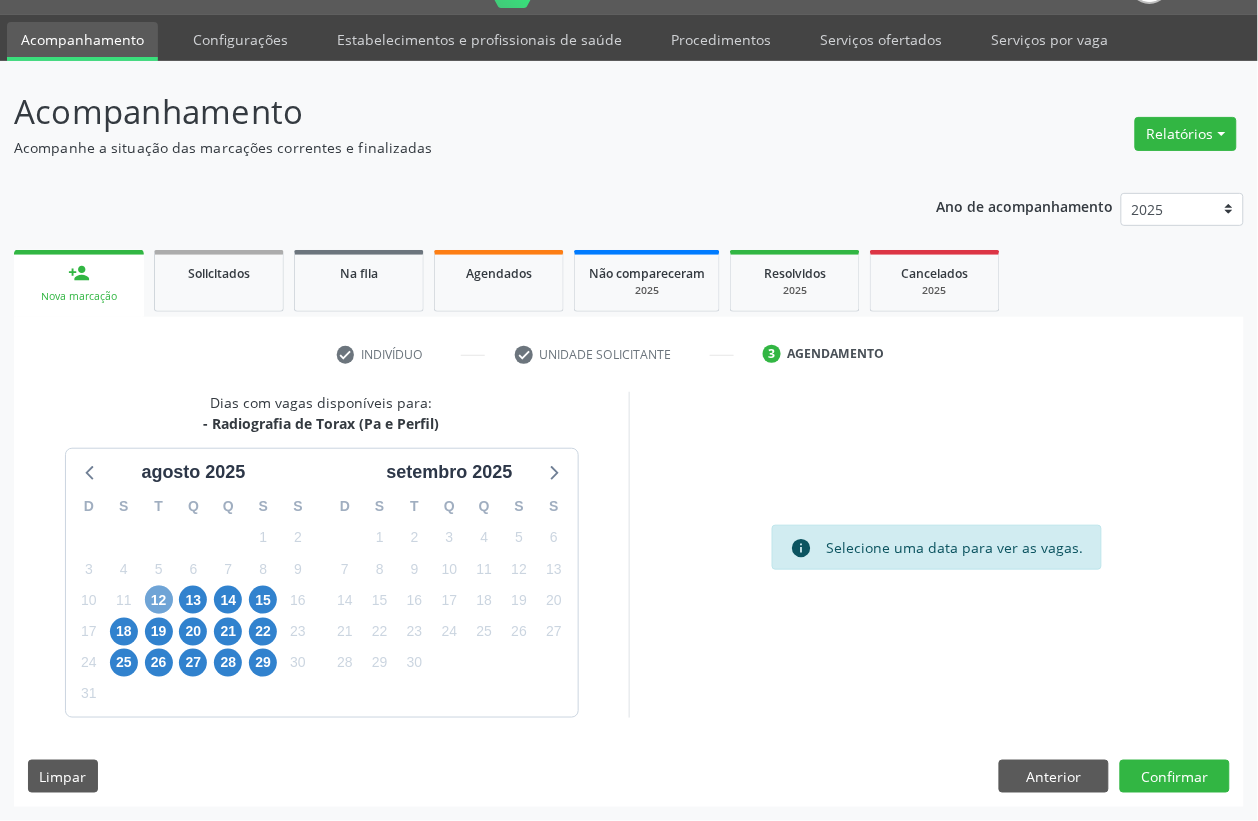 click on "12" at bounding box center [159, 600] 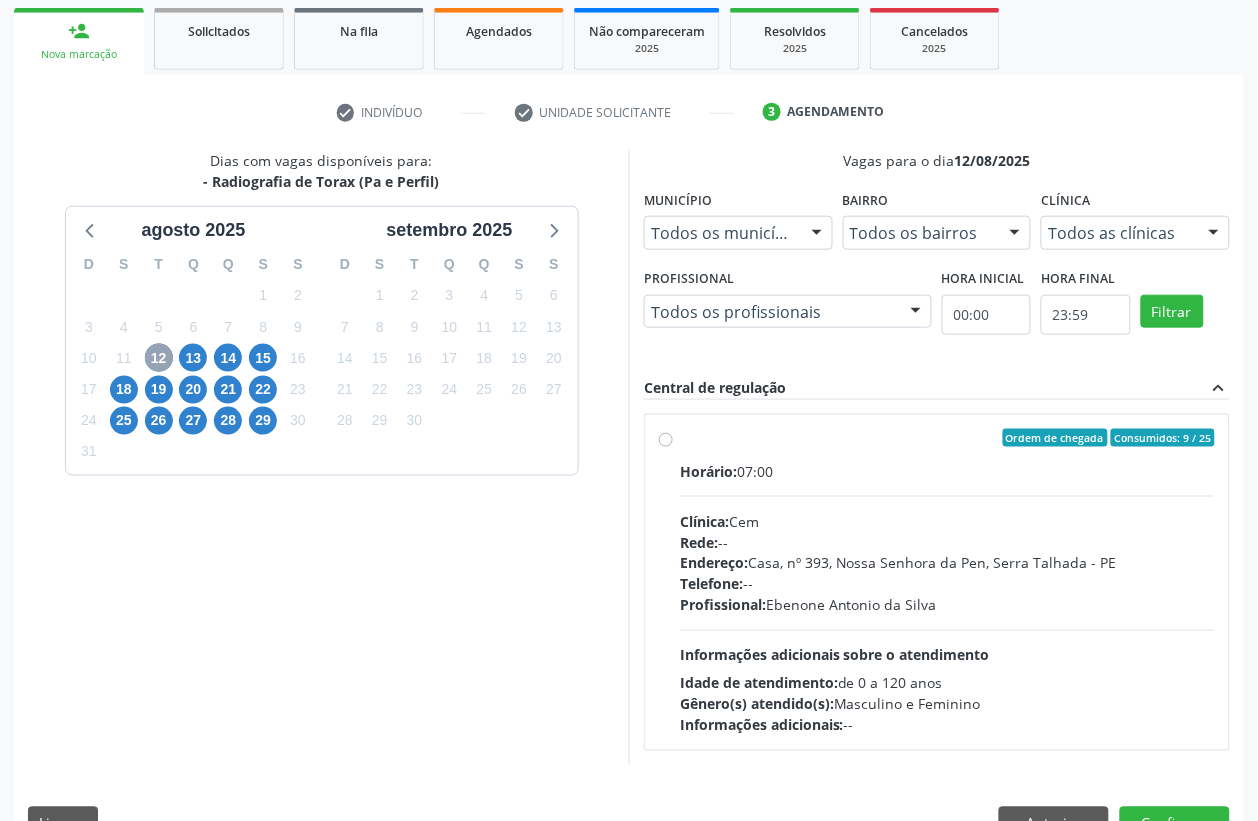 scroll, scrollTop: 300, scrollLeft: 0, axis: vertical 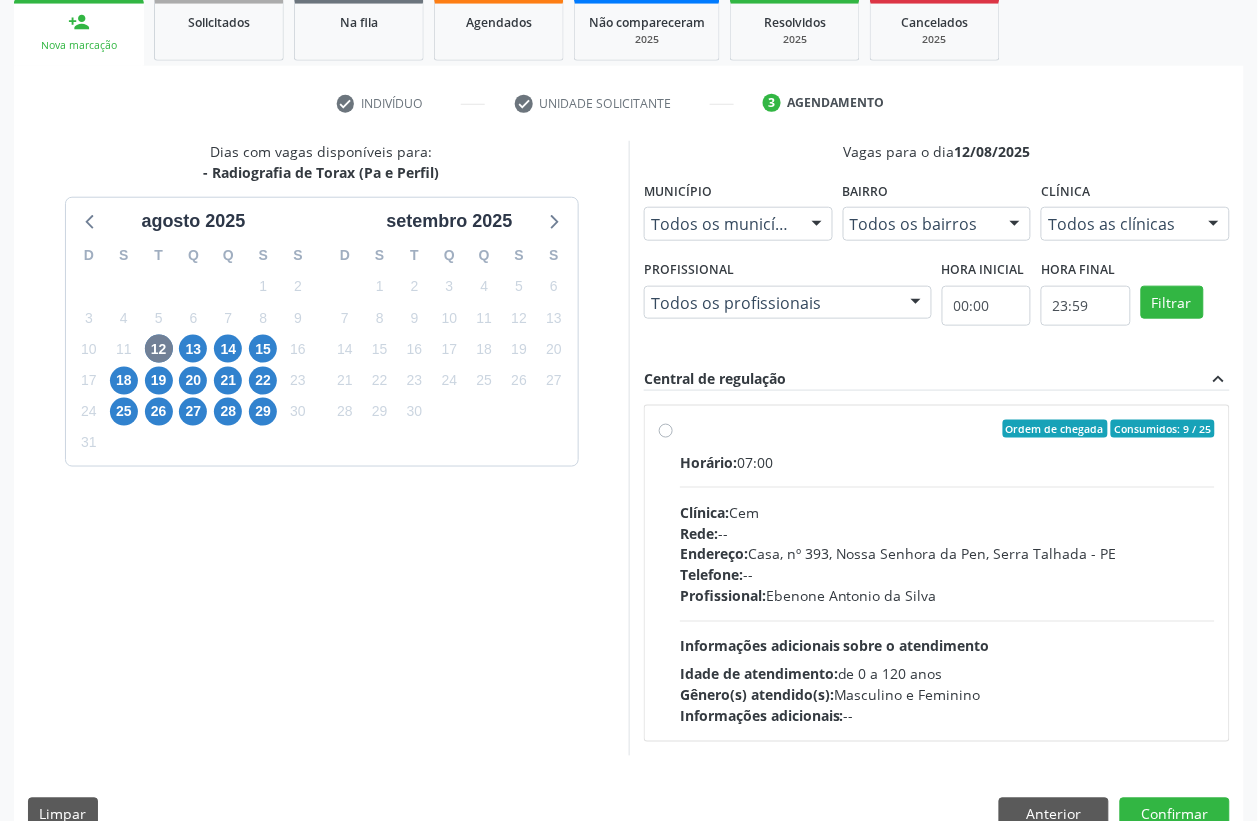 click at bounding box center [947, 487] 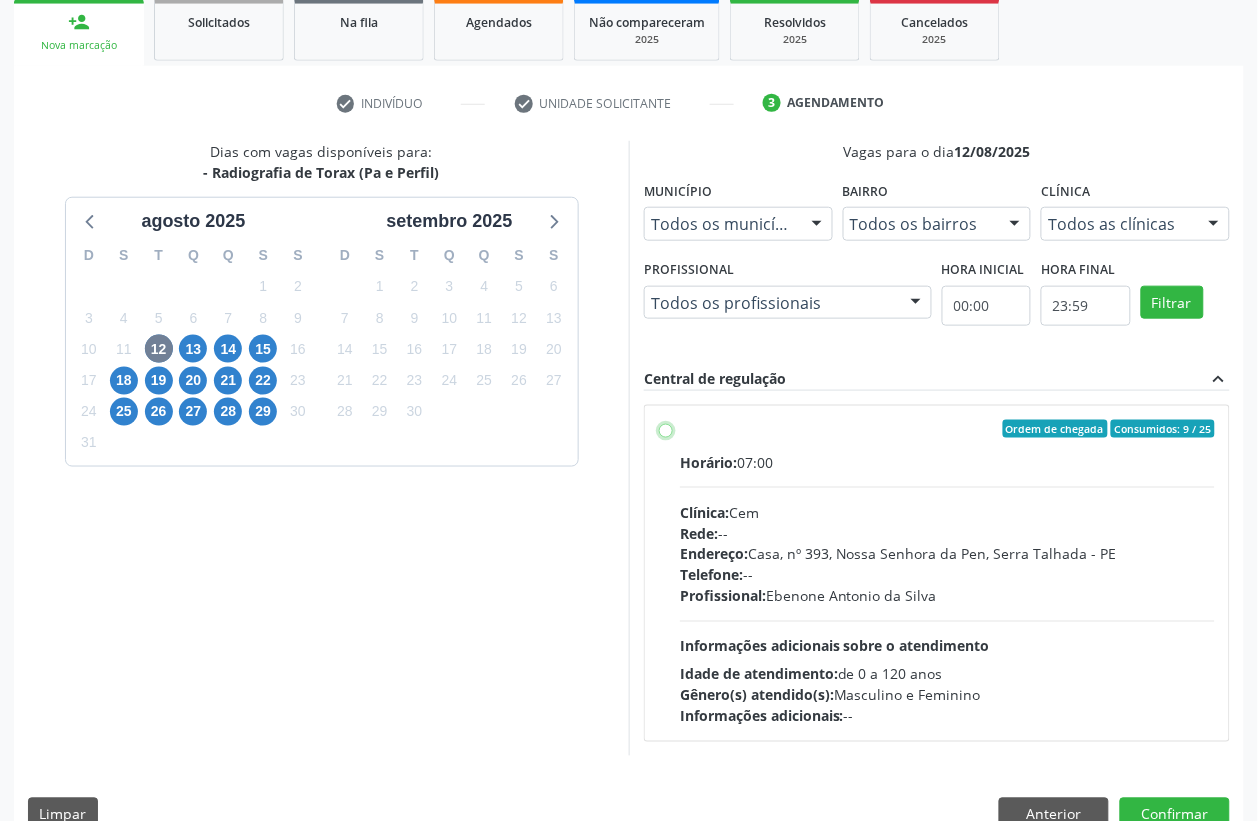 click on "Endereço: Casa, nº [NUMBER], [NEIGHBORHOOD], [CITY] - [STATE]
Profissional:
Ebenone Antonio da Silva" at bounding box center (666, 429) 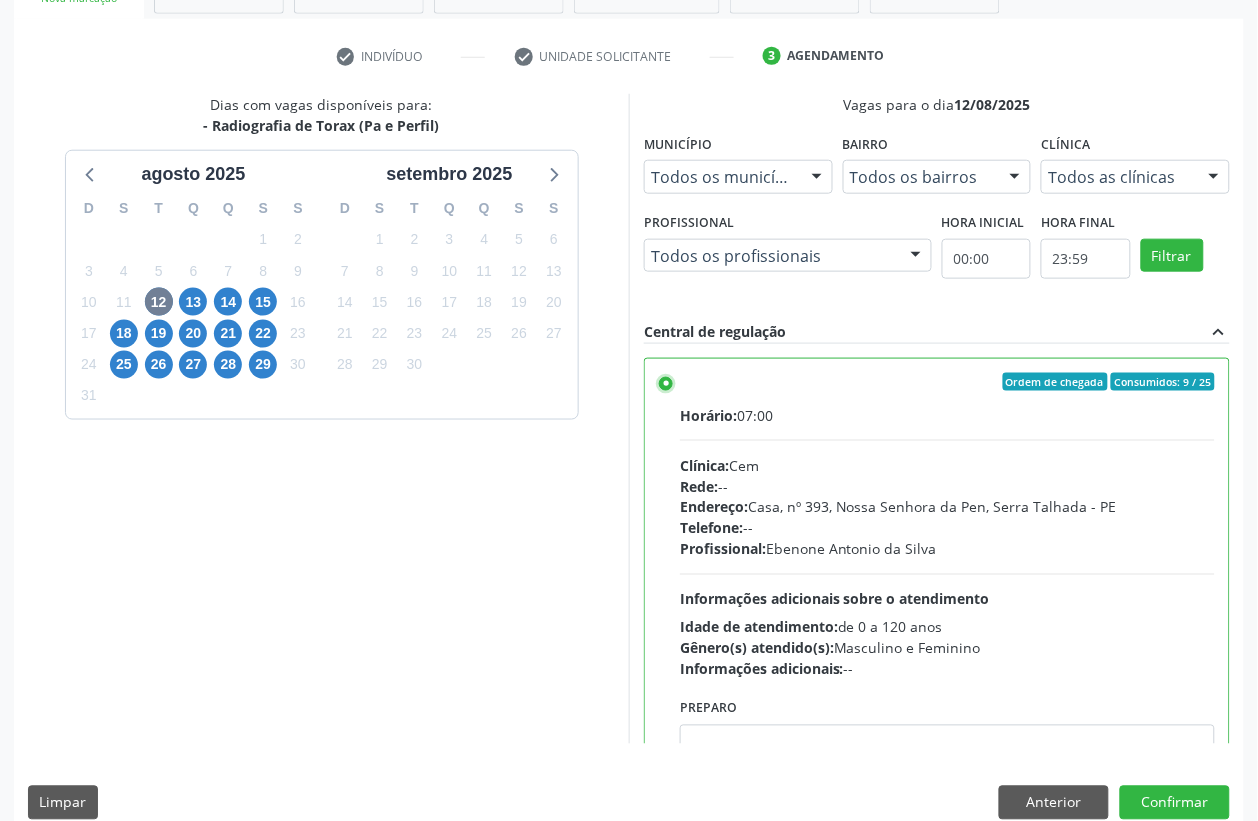 scroll, scrollTop: 373, scrollLeft: 0, axis: vertical 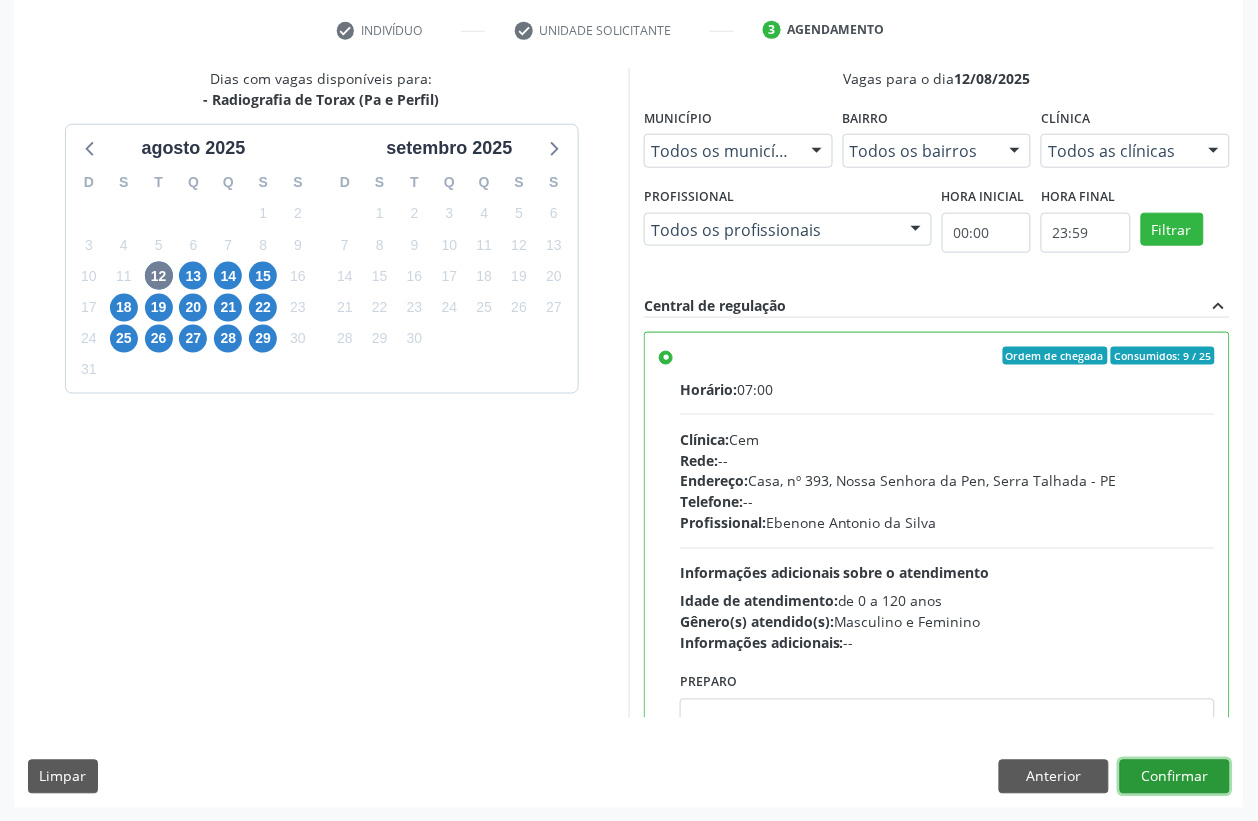 click on "Confirmar" at bounding box center (1175, 777) 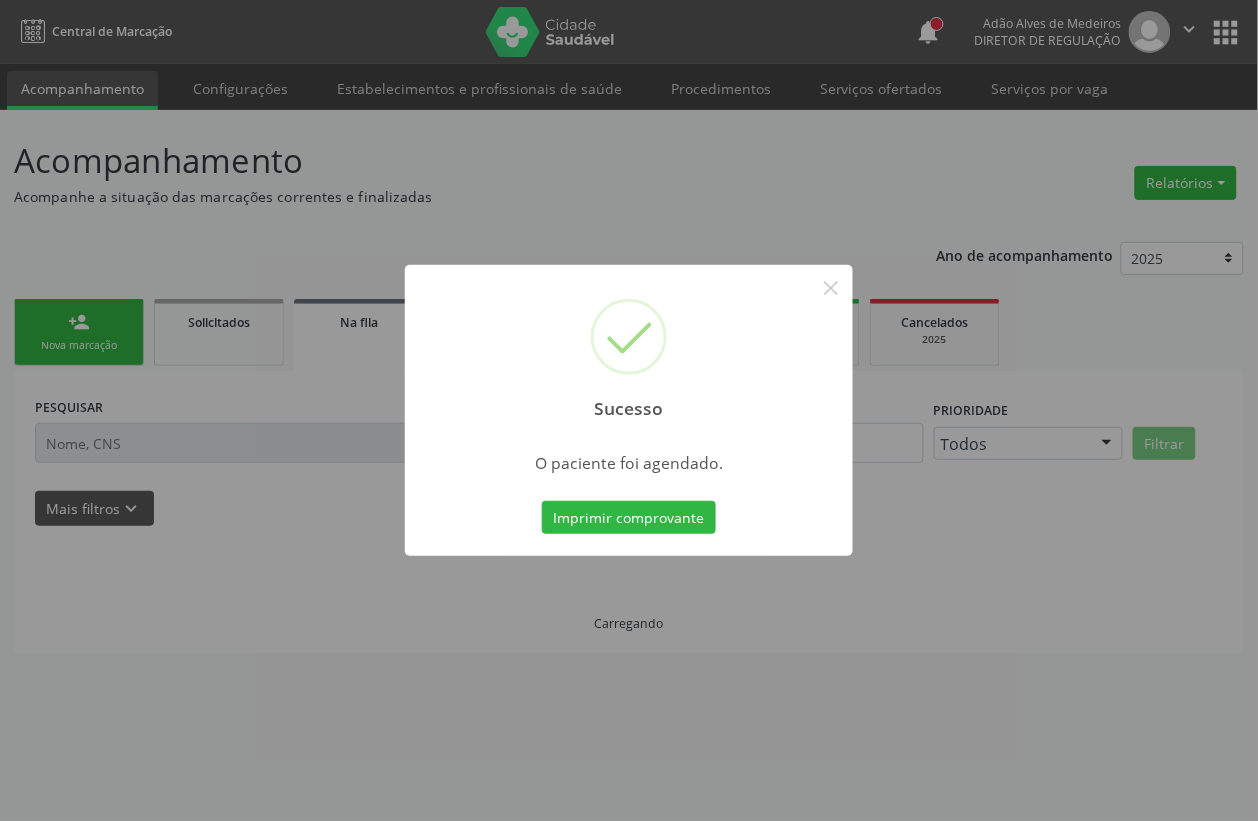 scroll, scrollTop: 0, scrollLeft: 0, axis: both 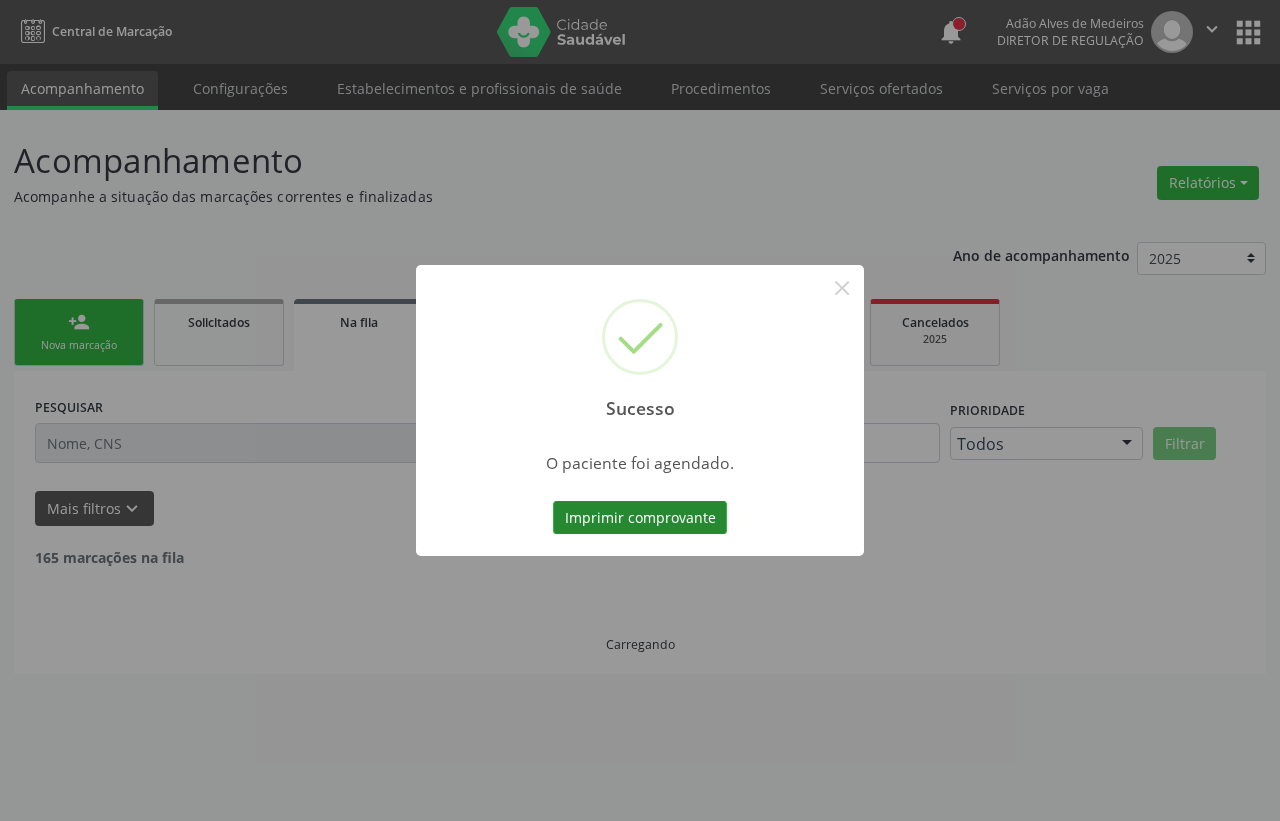 click on "Imprimir comprovante" at bounding box center (640, 518) 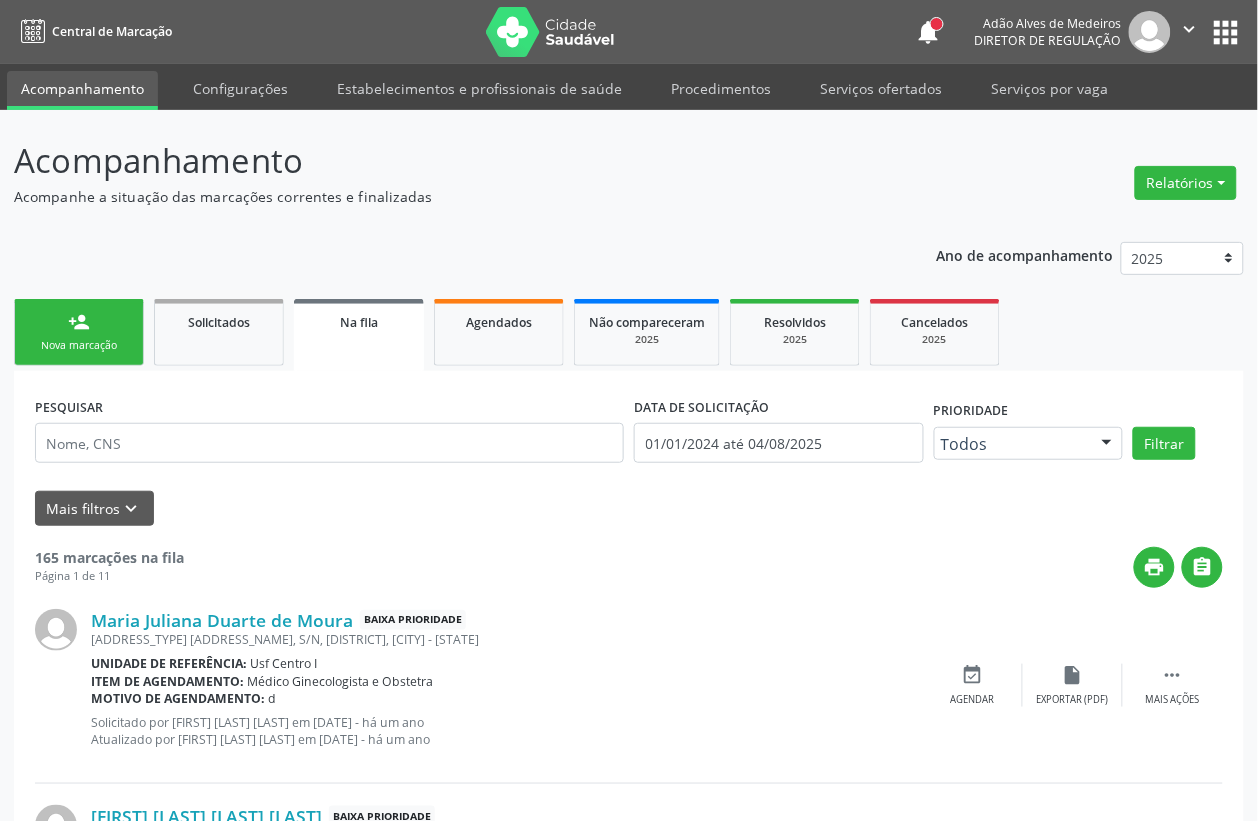 click on "Nova marcação" at bounding box center [79, 345] 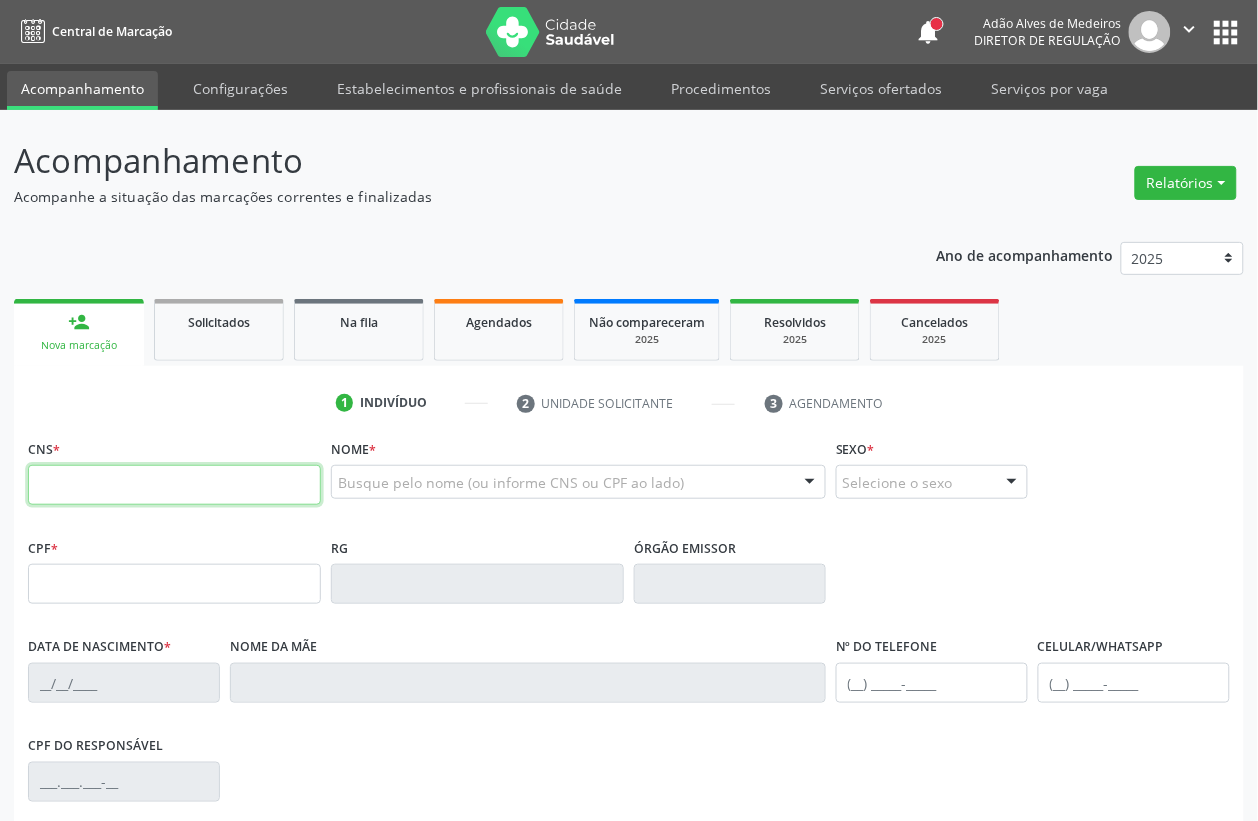click at bounding box center [174, 485] 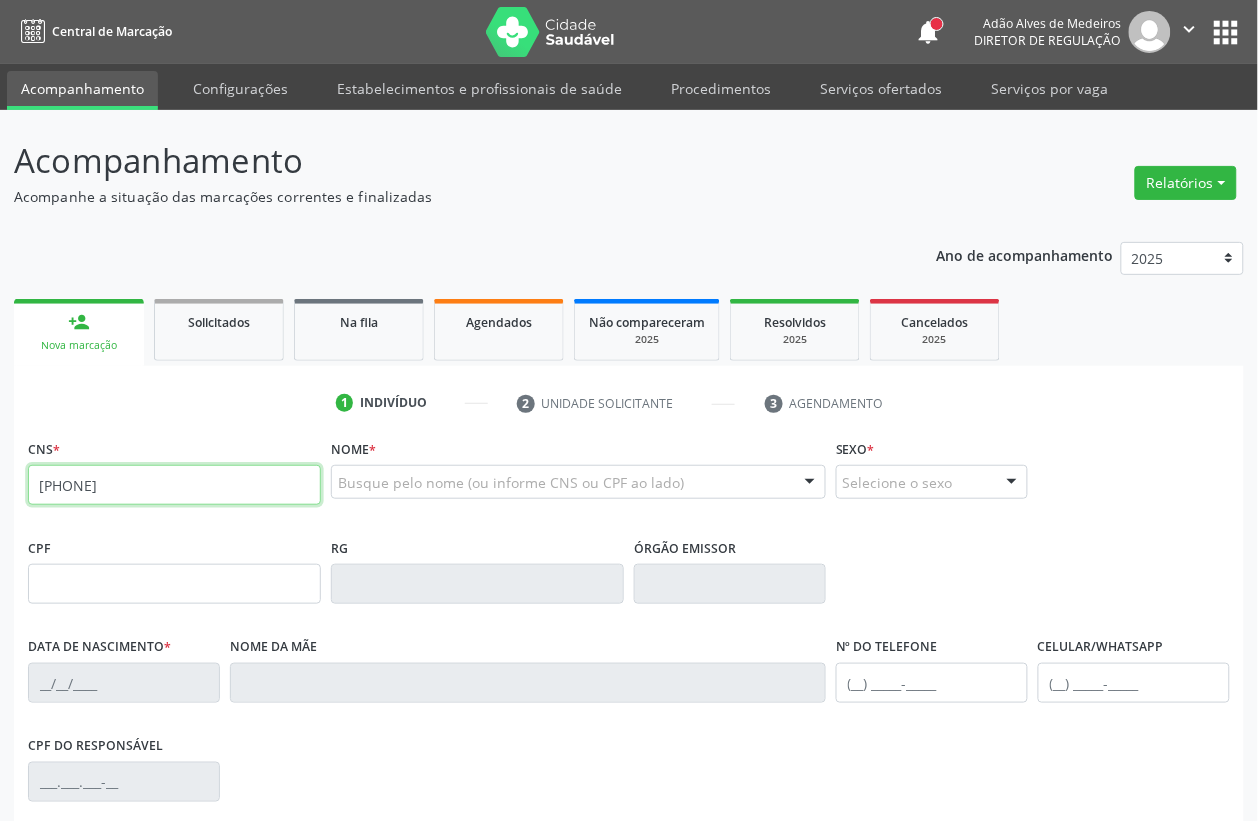 type on "[PHONE]" 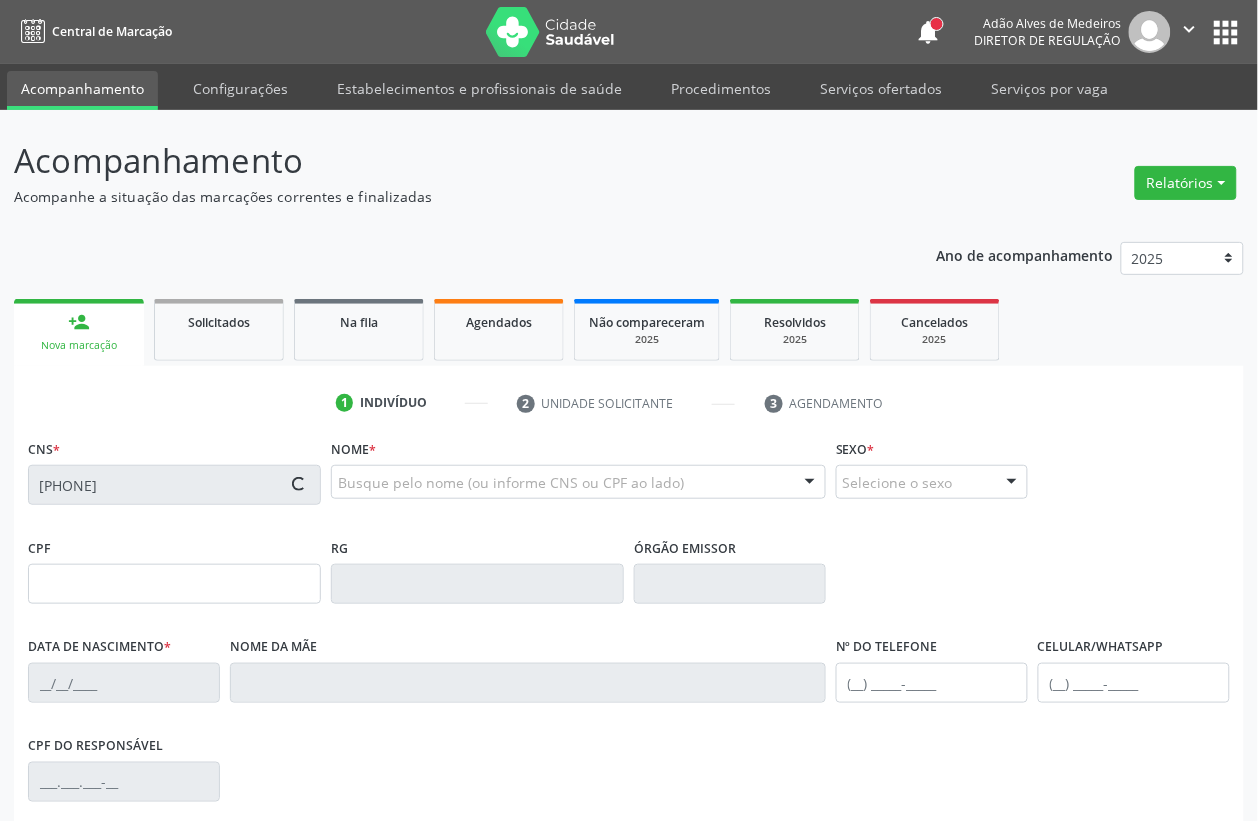 type on "[SSN]" 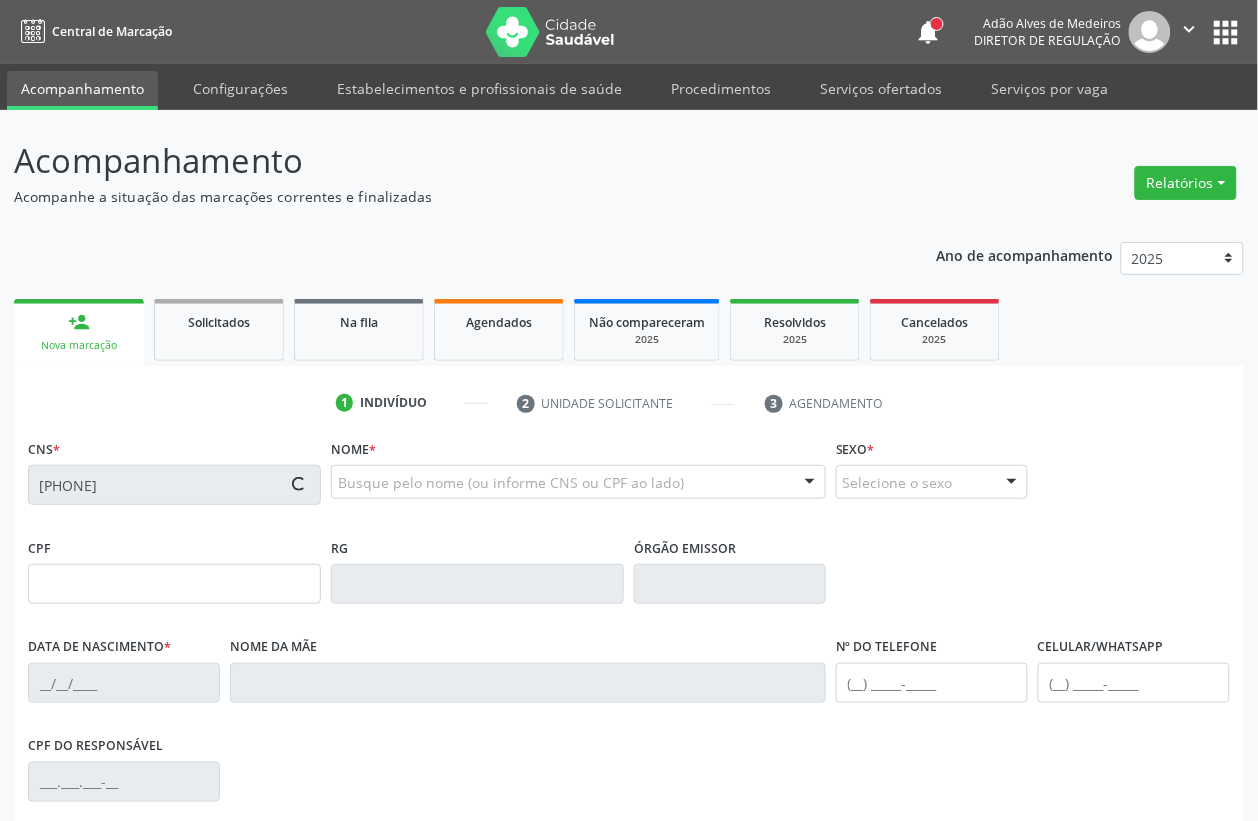 type on "[DATE]" 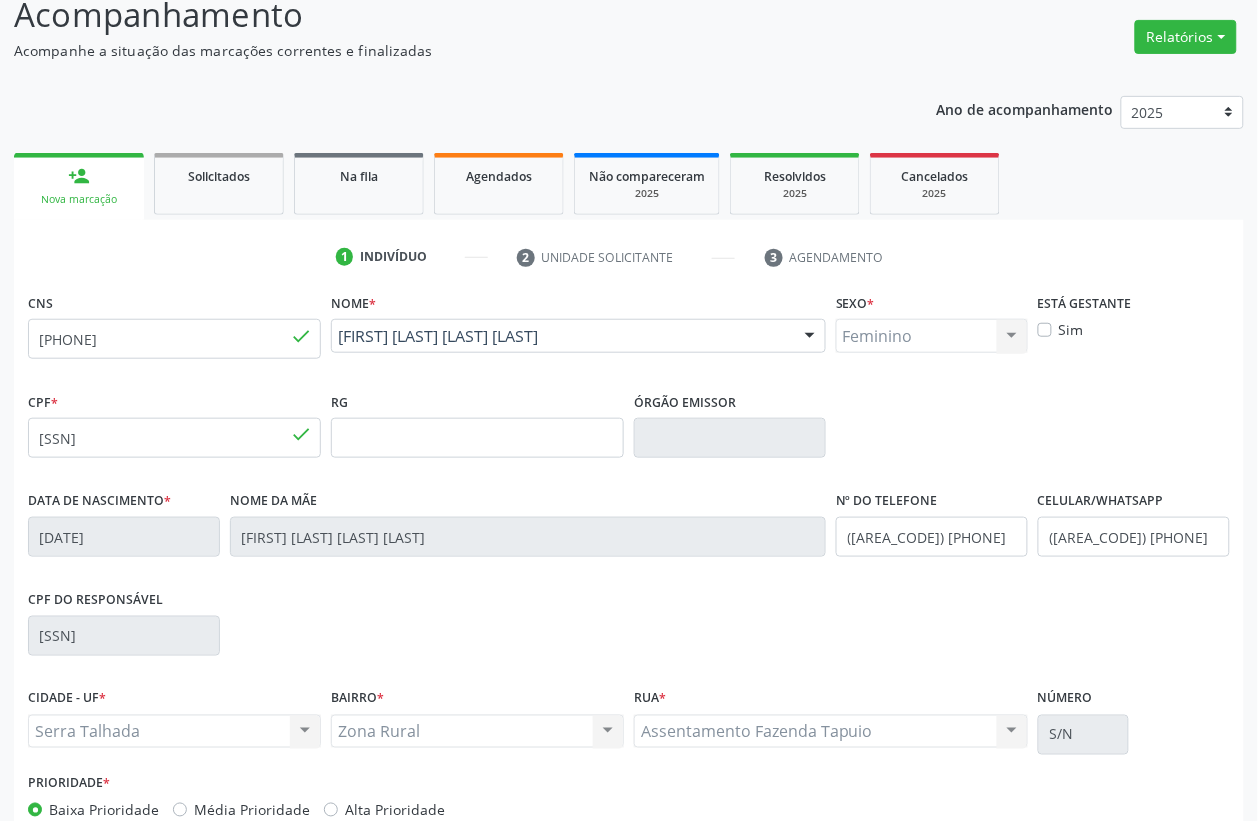 scroll, scrollTop: 263, scrollLeft: 0, axis: vertical 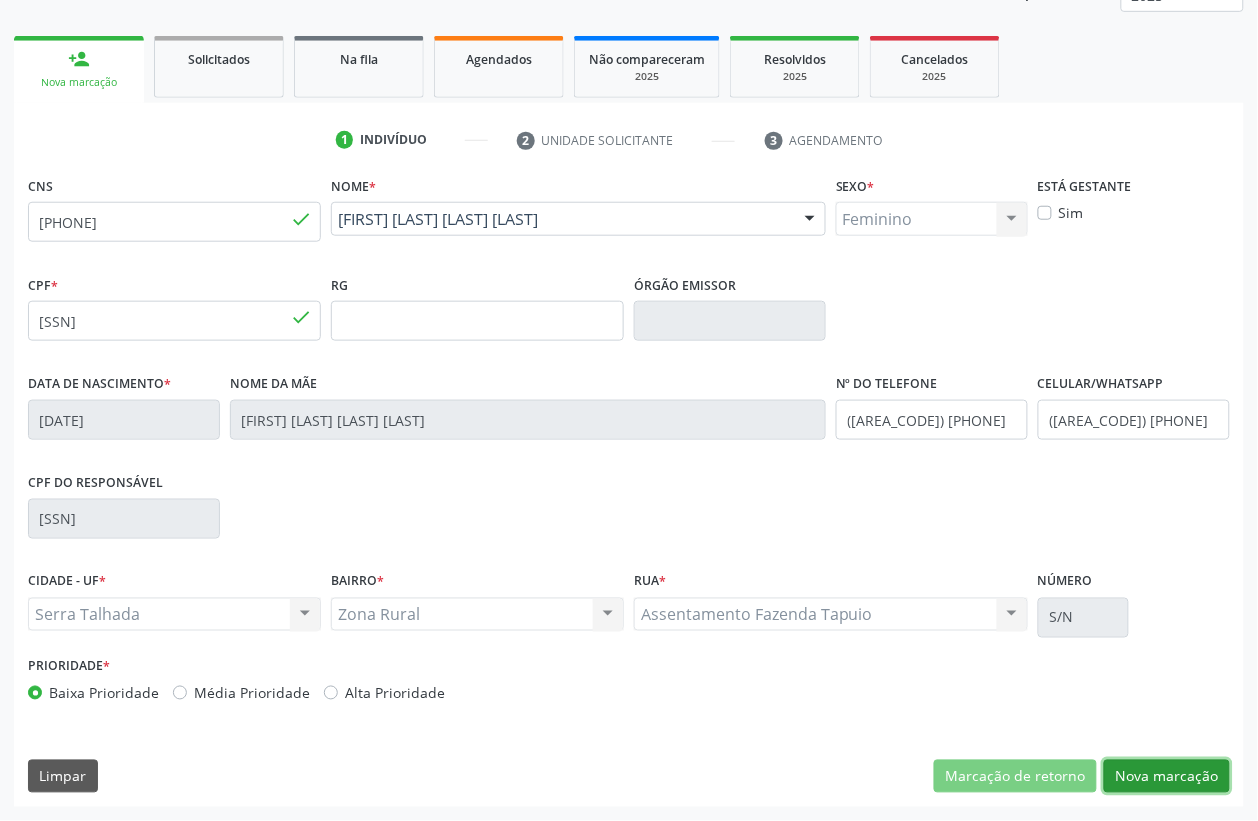 click on "Nova marcação" at bounding box center (1167, 777) 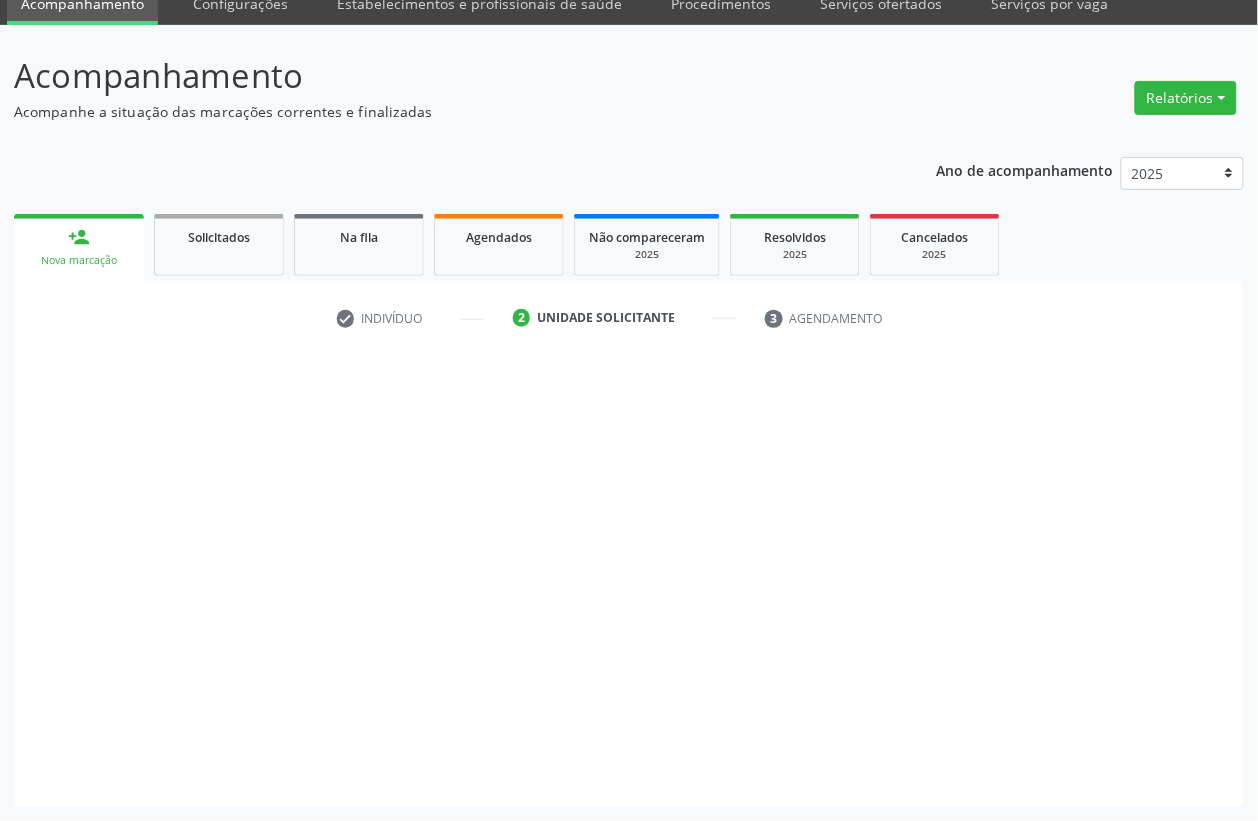 scroll, scrollTop: 85, scrollLeft: 0, axis: vertical 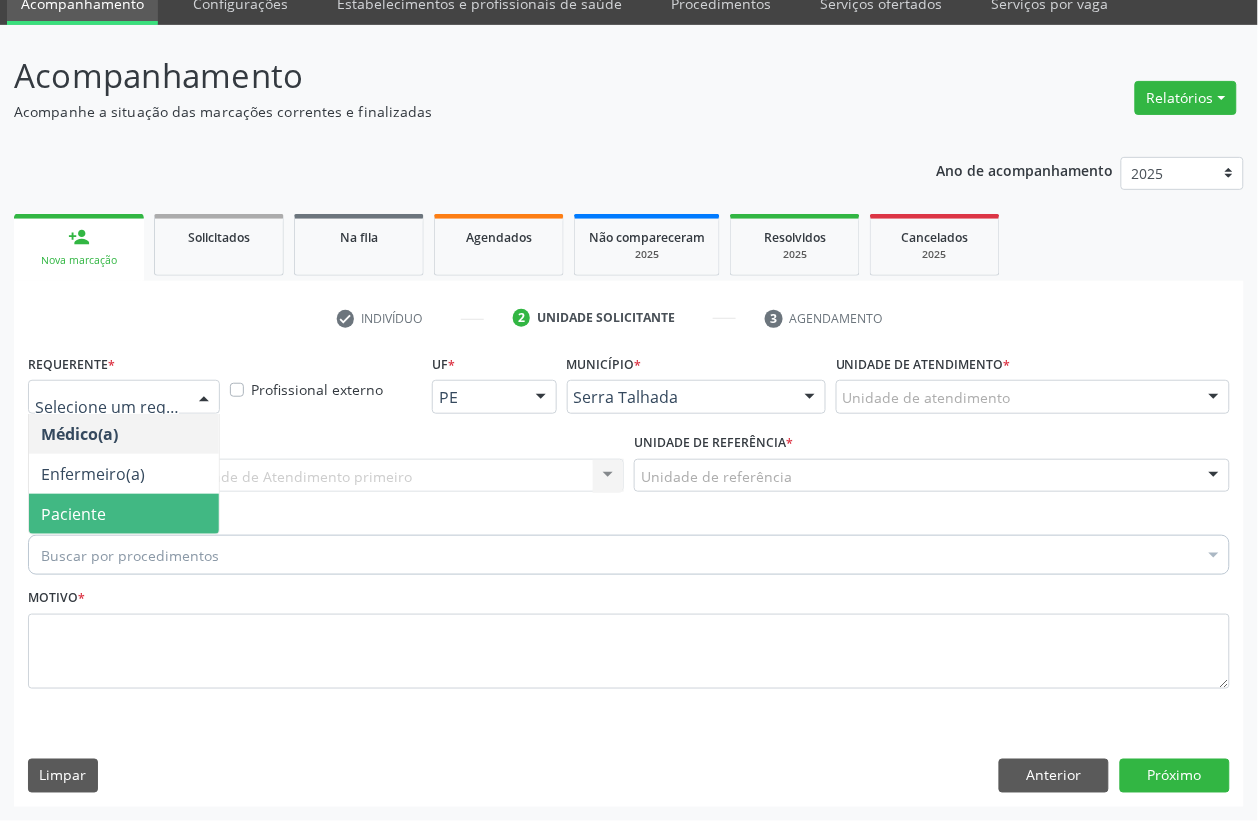 click on "Paciente" at bounding box center [124, 514] 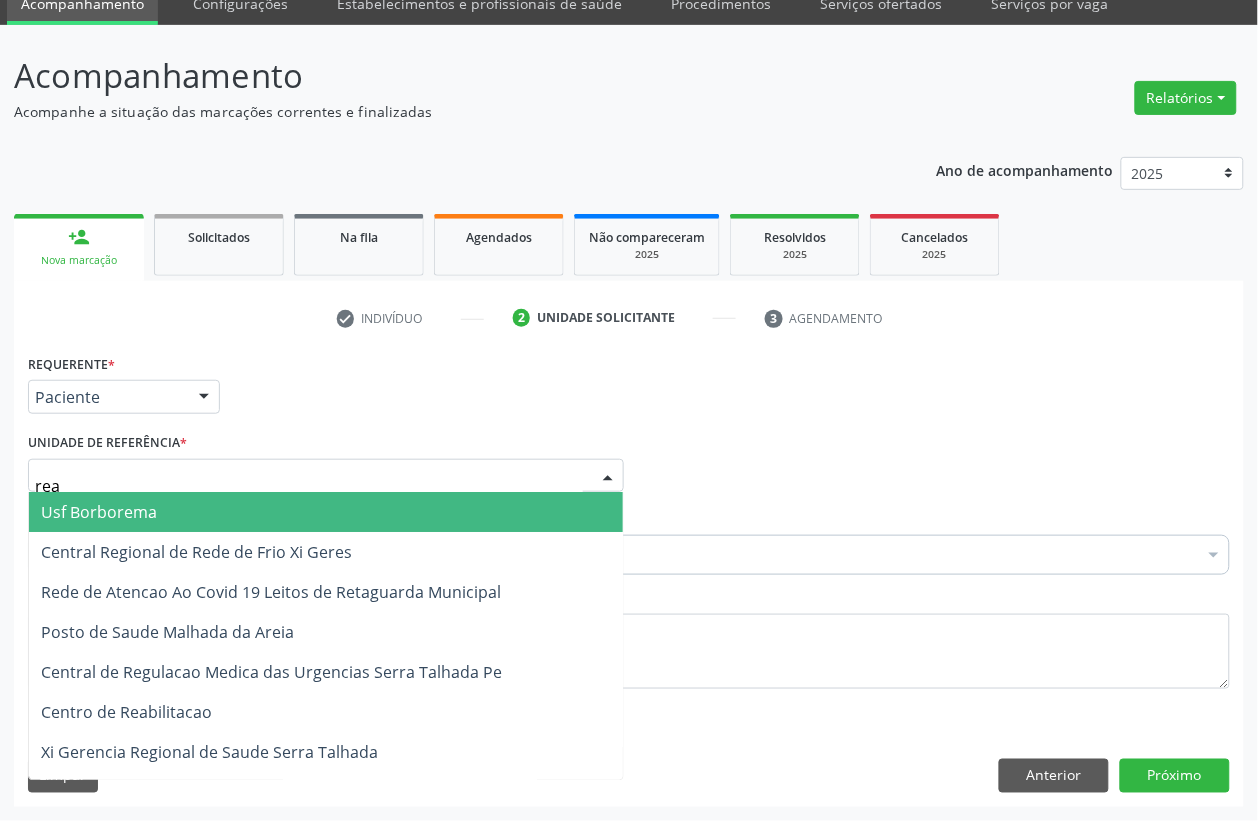 type on "reab" 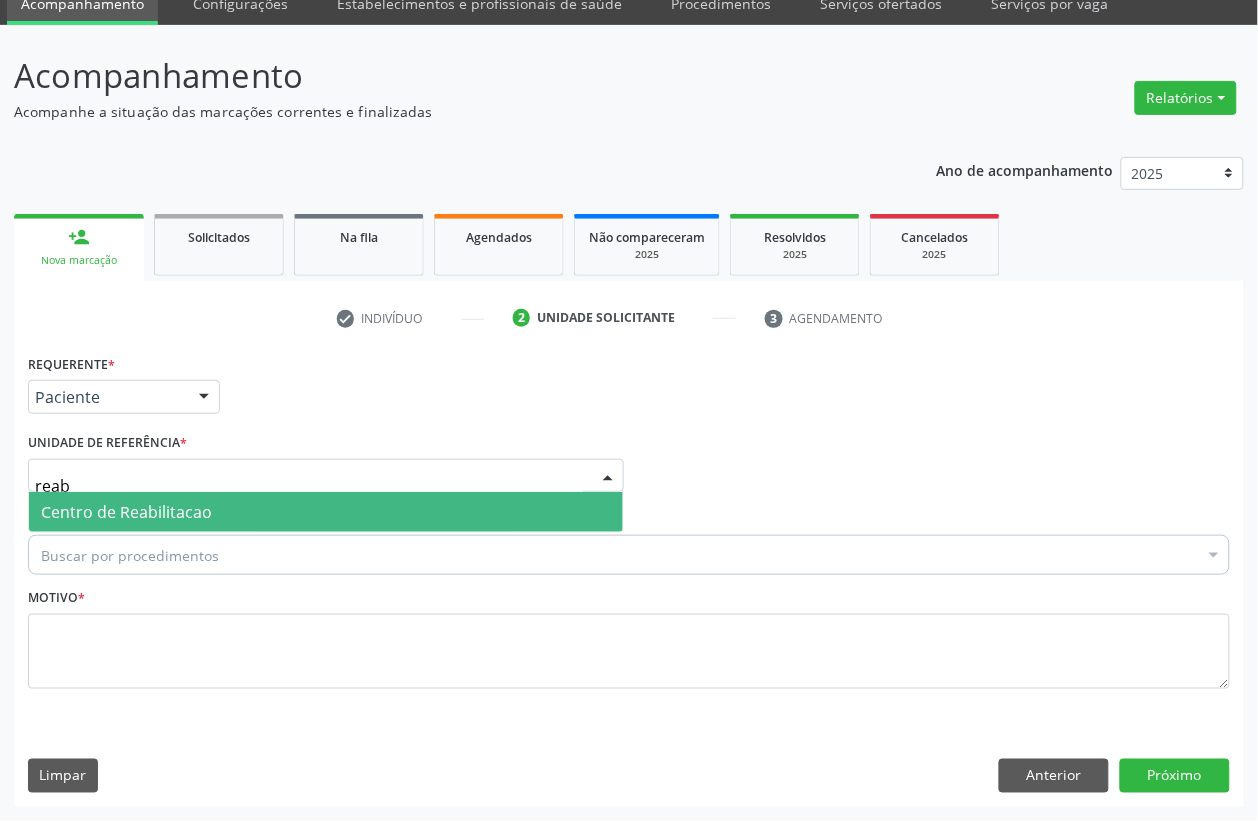 click on "Centro de Reabilitacao" at bounding box center (326, 512) 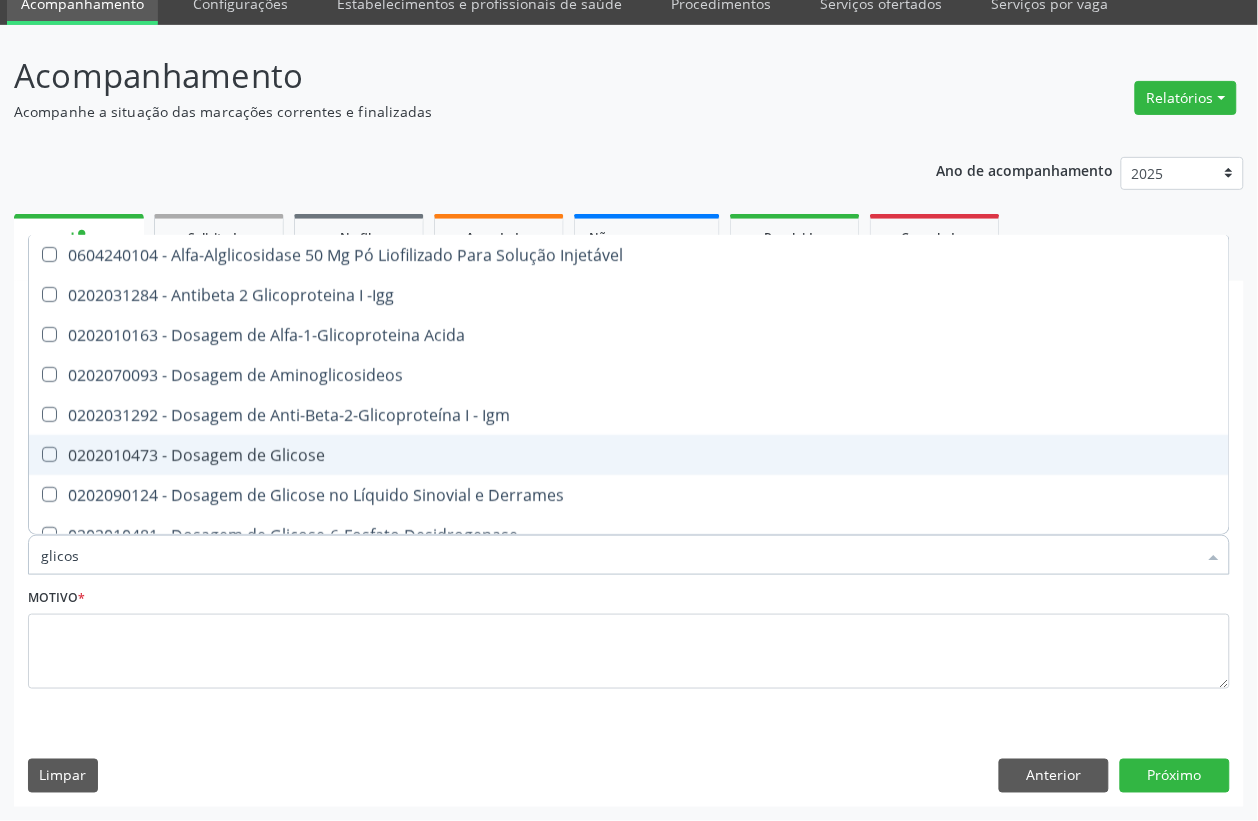 type on "glicose" 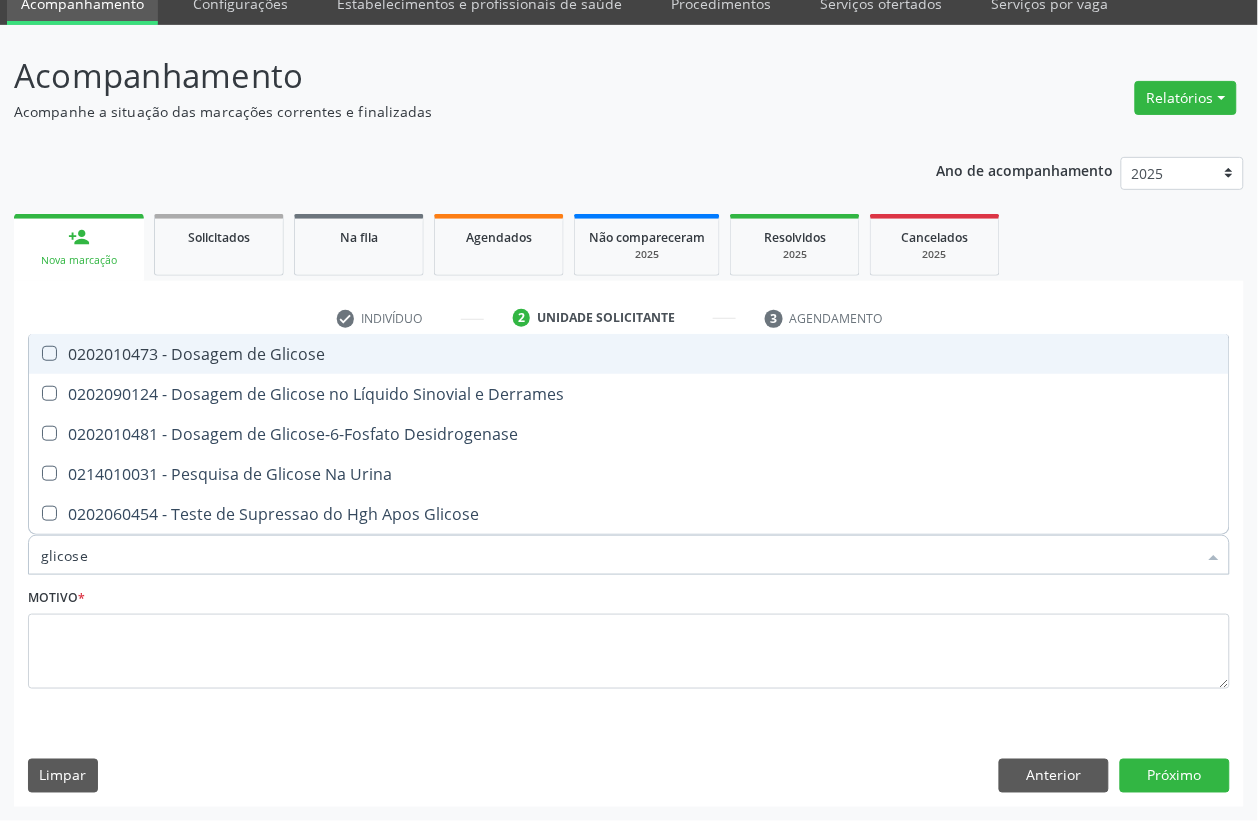click on "0202010473 - Dosagem de Glicose" at bounding box center (629, 354) 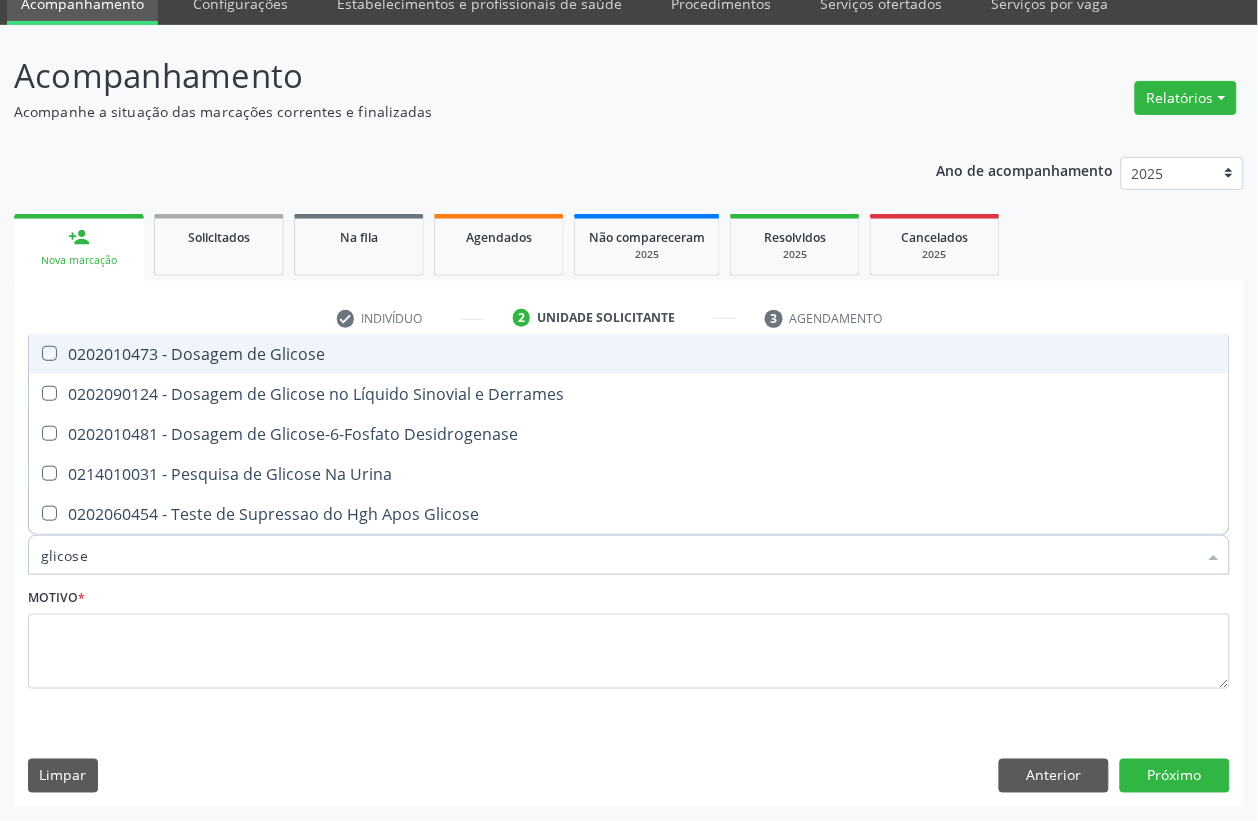 checkbox on "true" 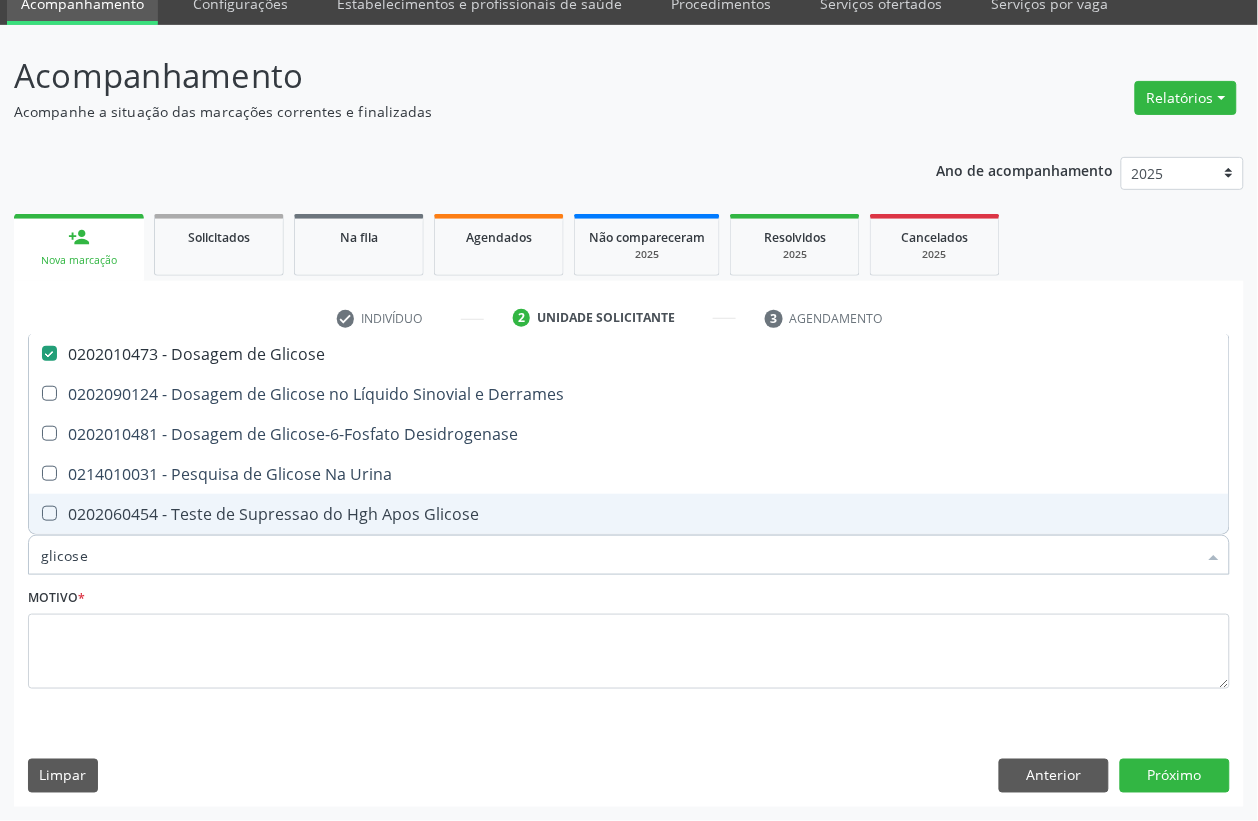 click on "glicose" at bounding box center (619, 555) 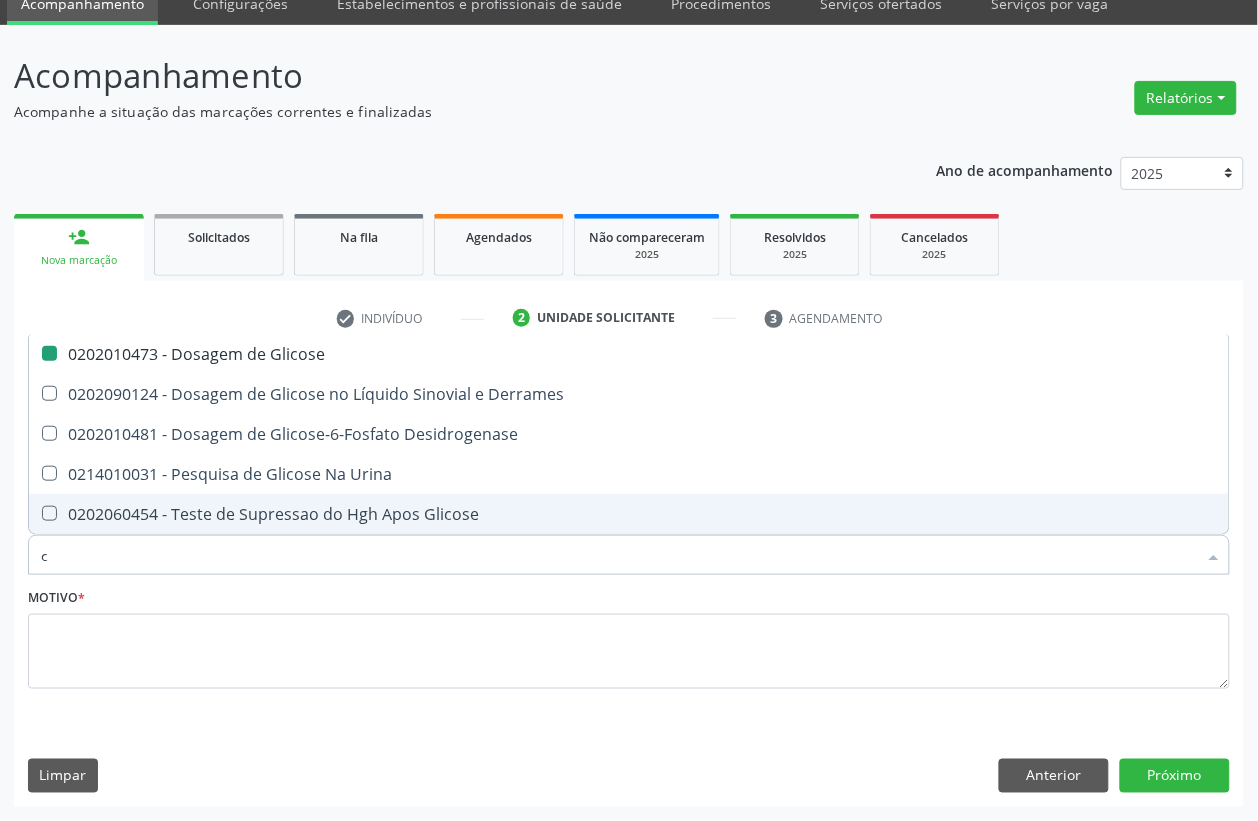 type on "cr" 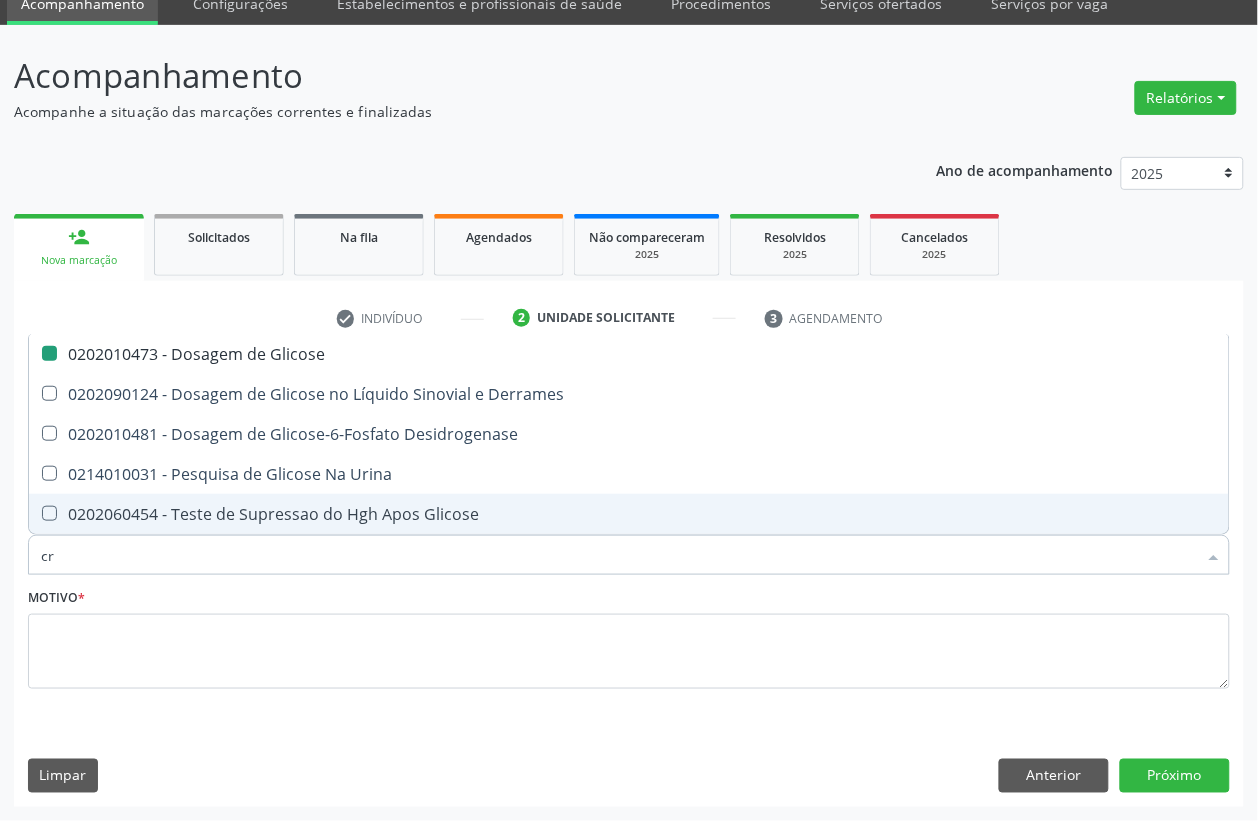 checkbox on "false" 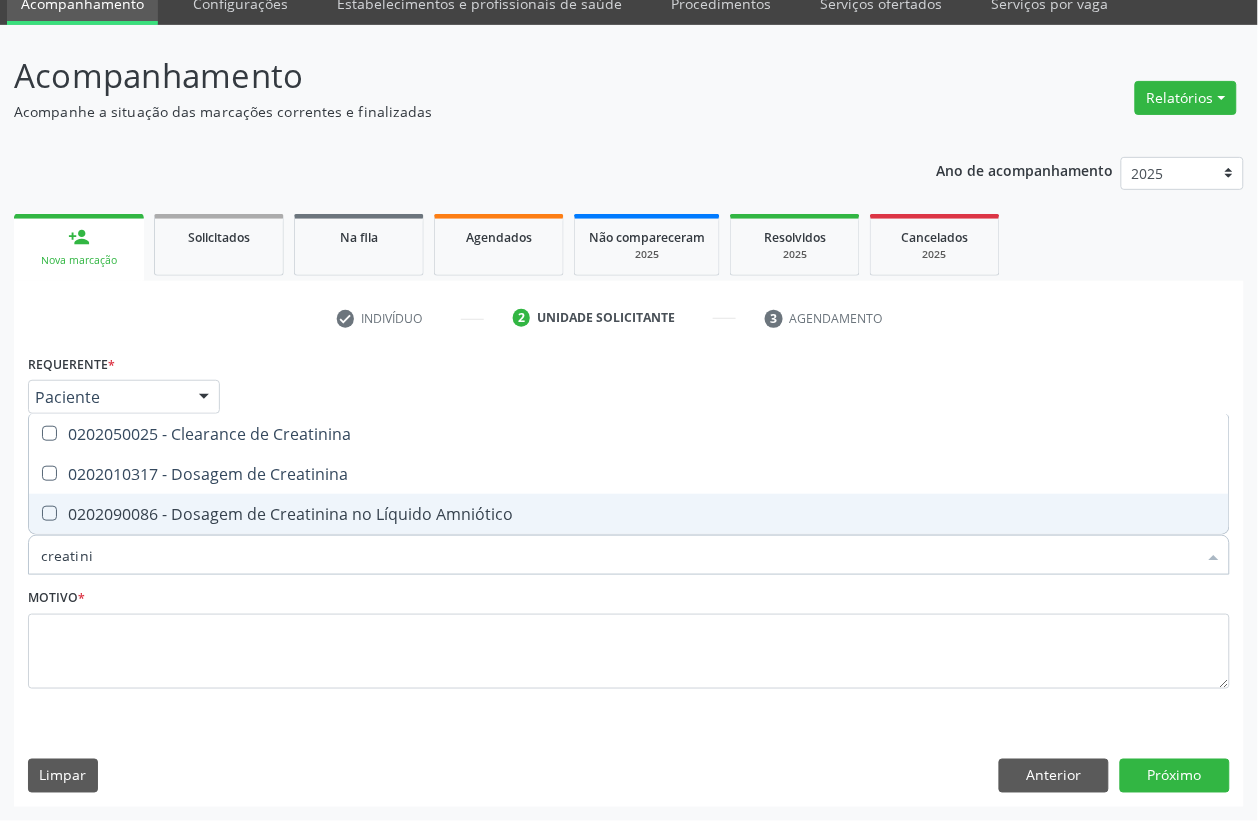 type on "creatinin" 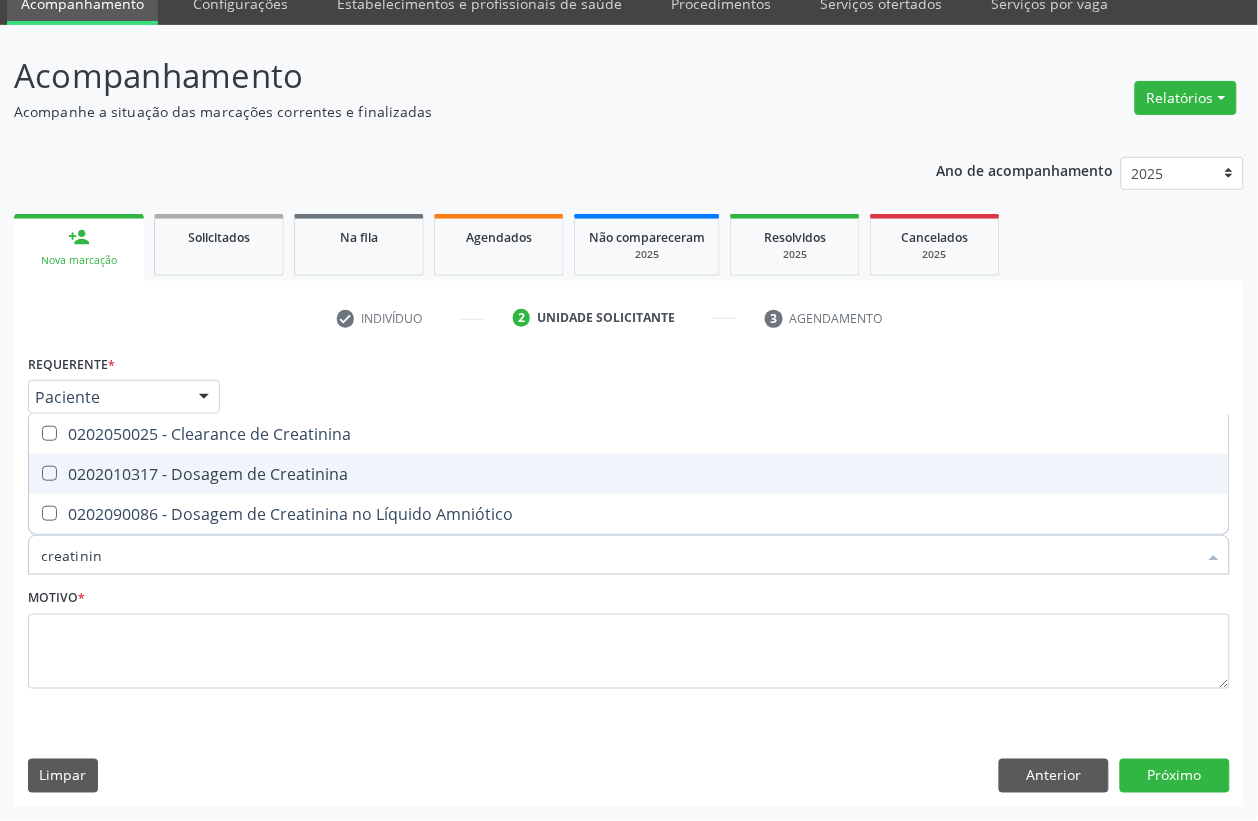 click on "0202010317 - Dosagem de Creatinina" at bounding box center [629, 474] 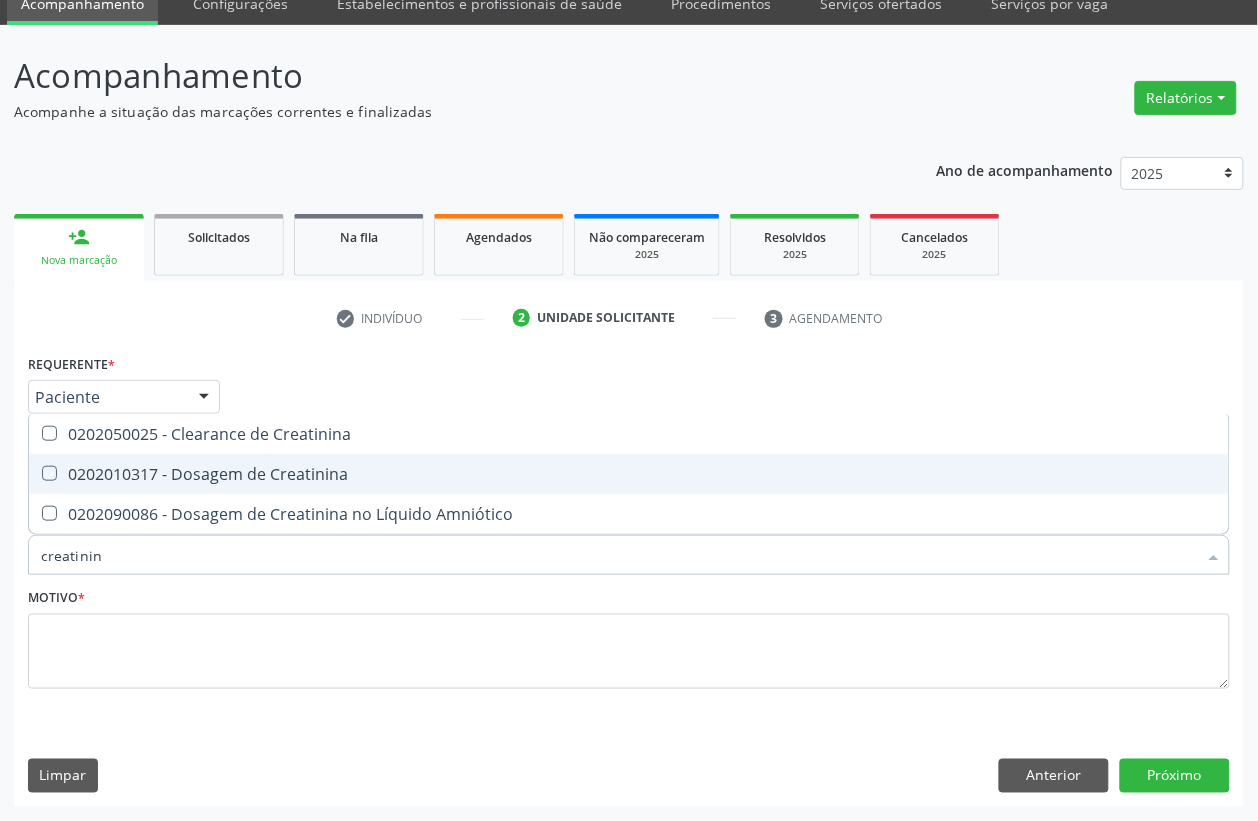 checkbox on "true" 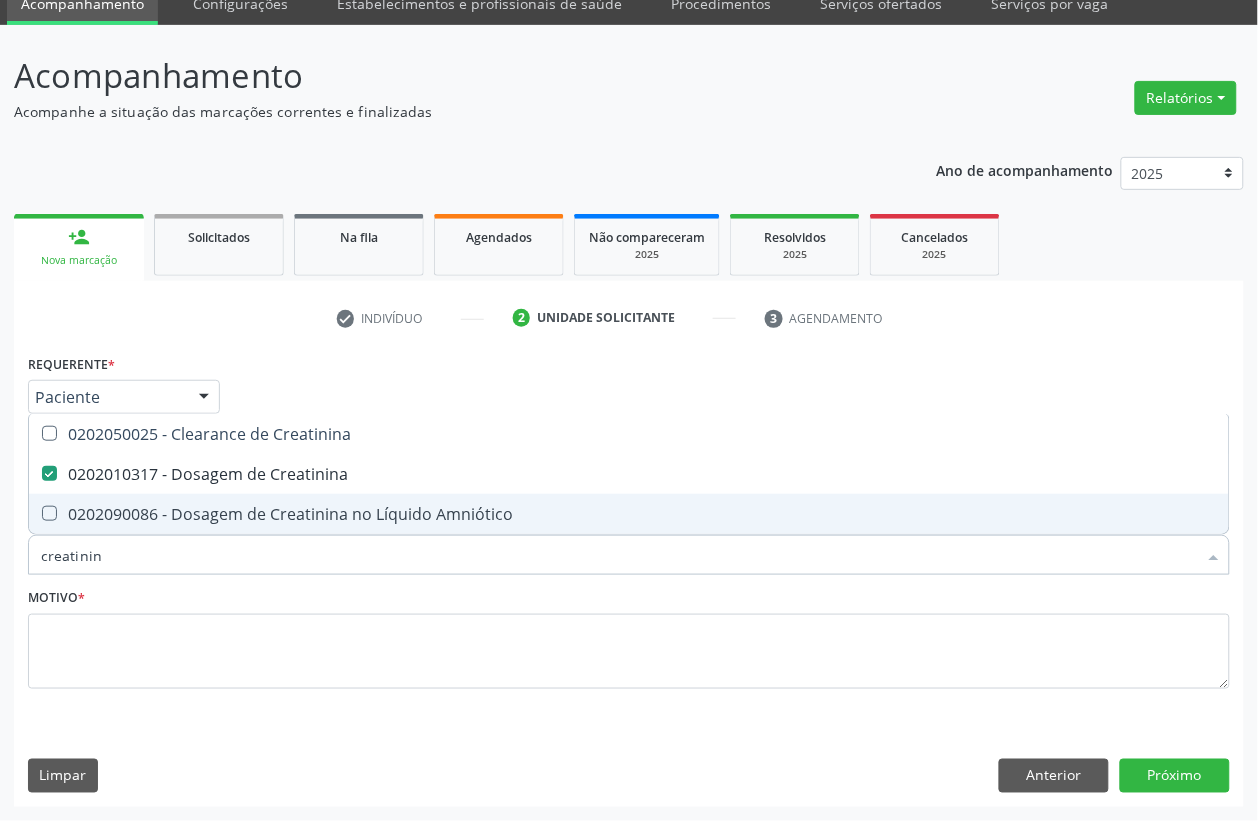 click on "creatinin" at bounding box center (619, 555) 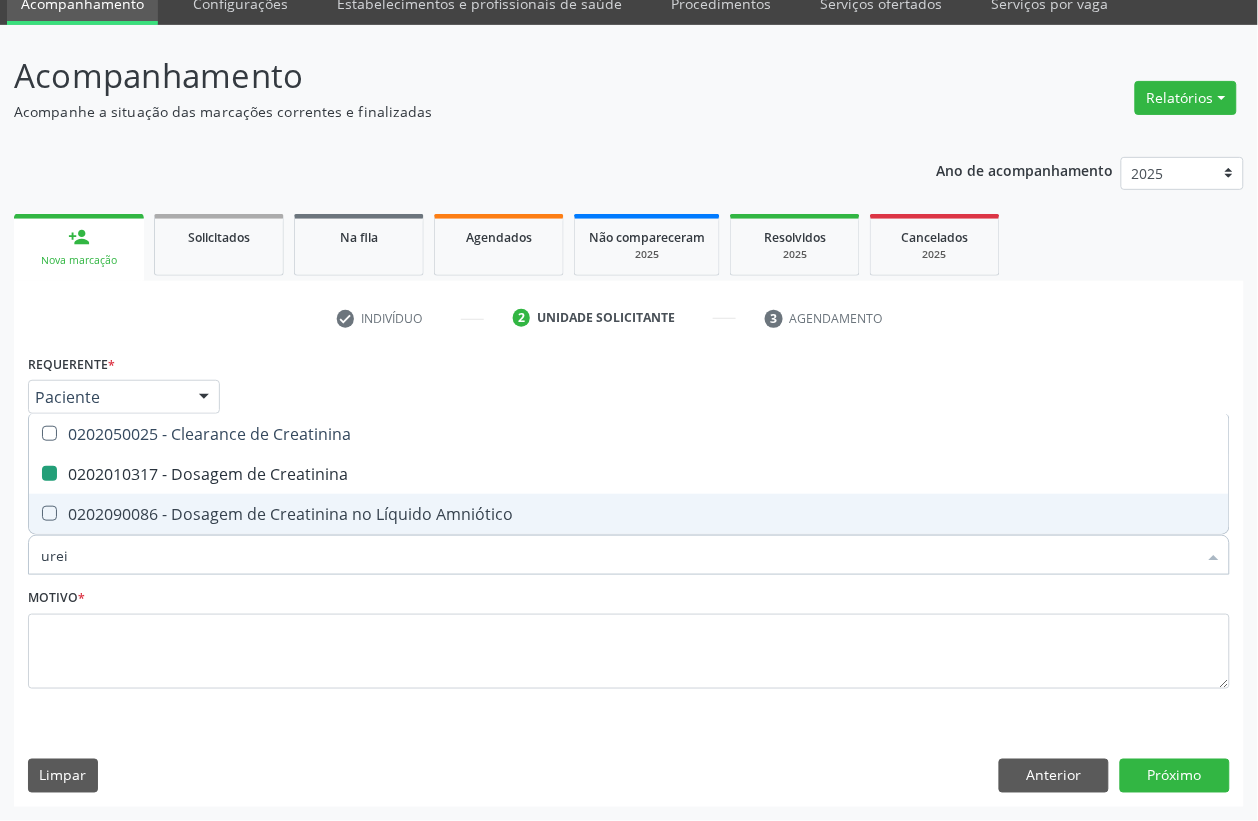 type on "ureia" 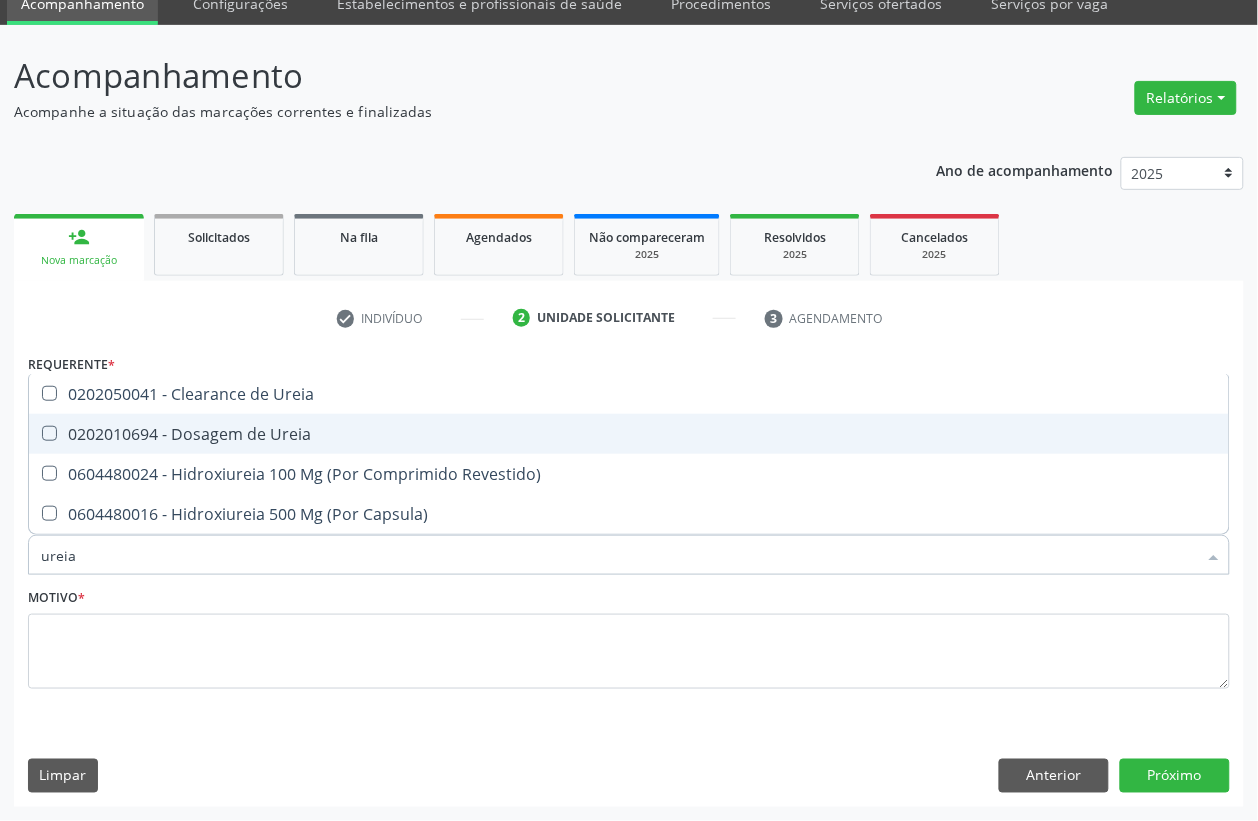 click on "0202010694 - Dosagem de Ureia" at bounding box center [629, 434] 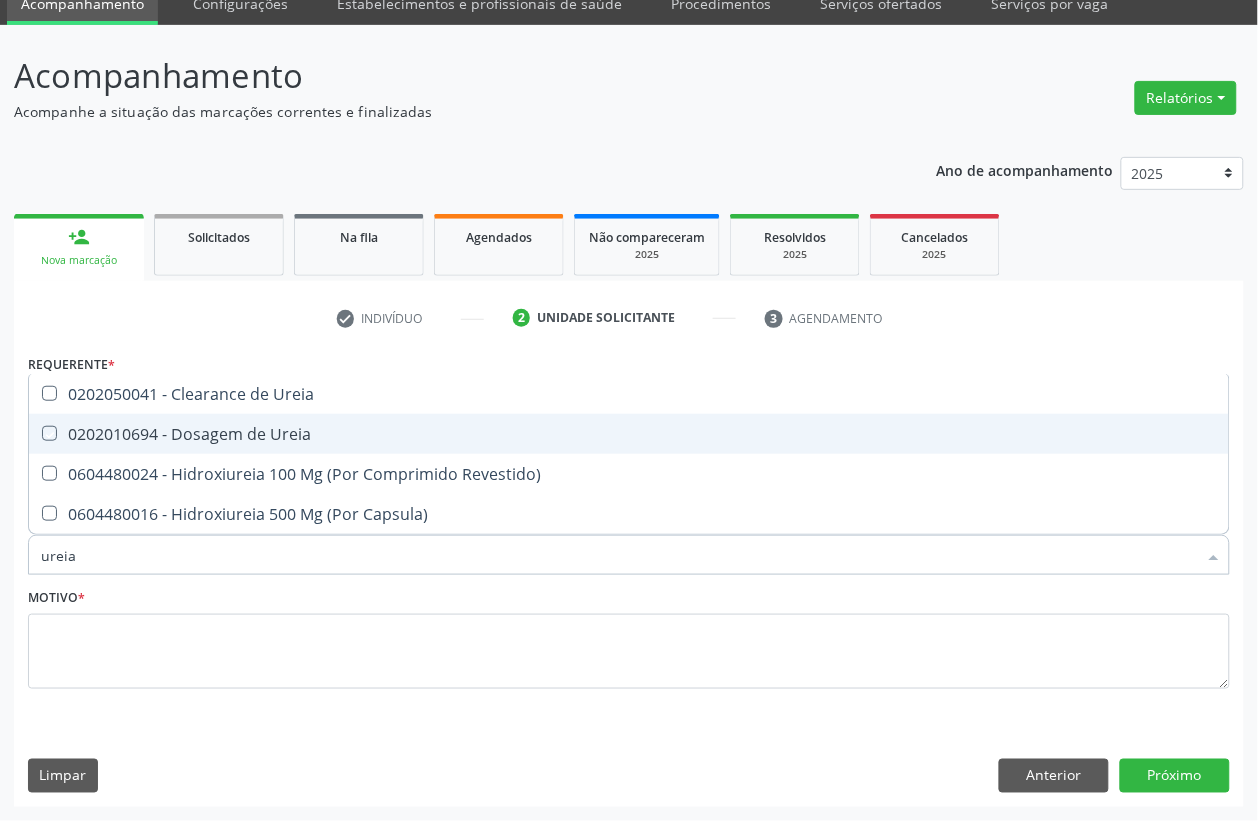 checkbox on "true" 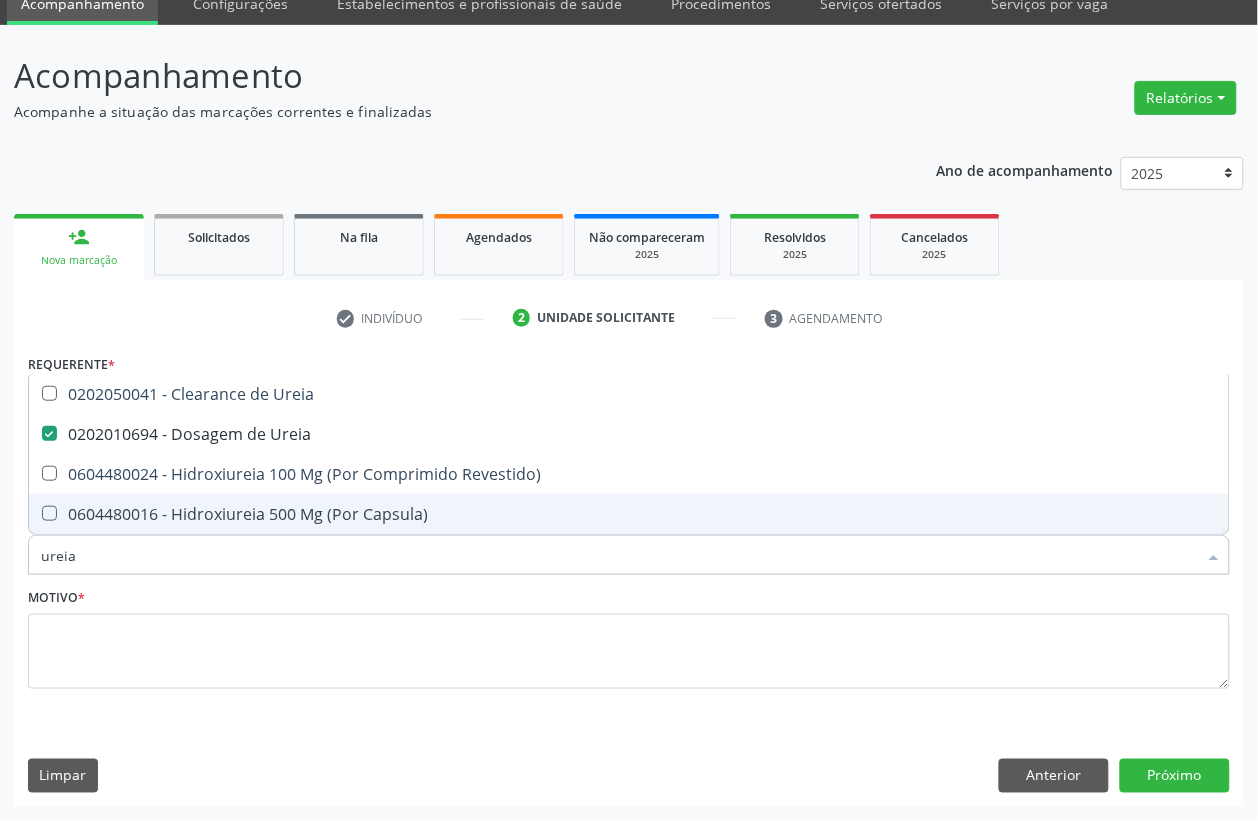 click on "ureia" at bounding box center [619, 555] 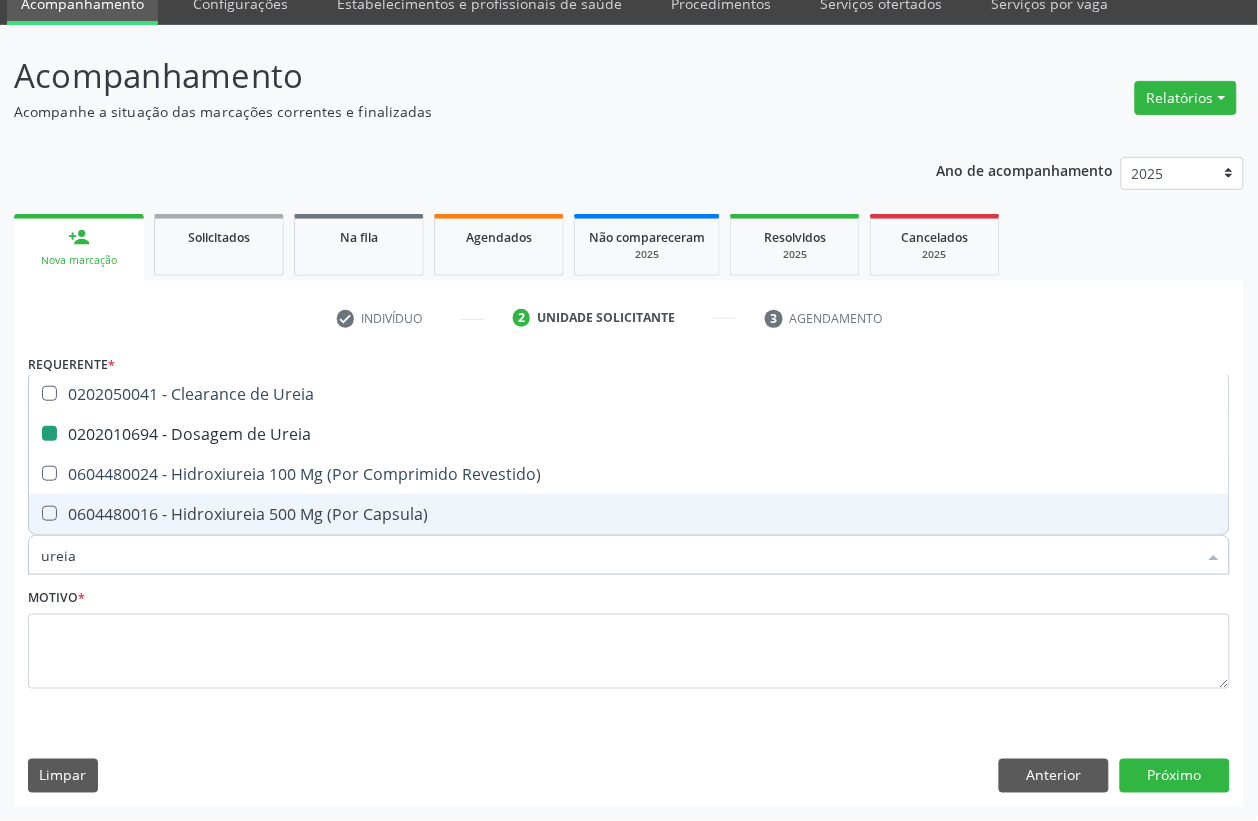 type 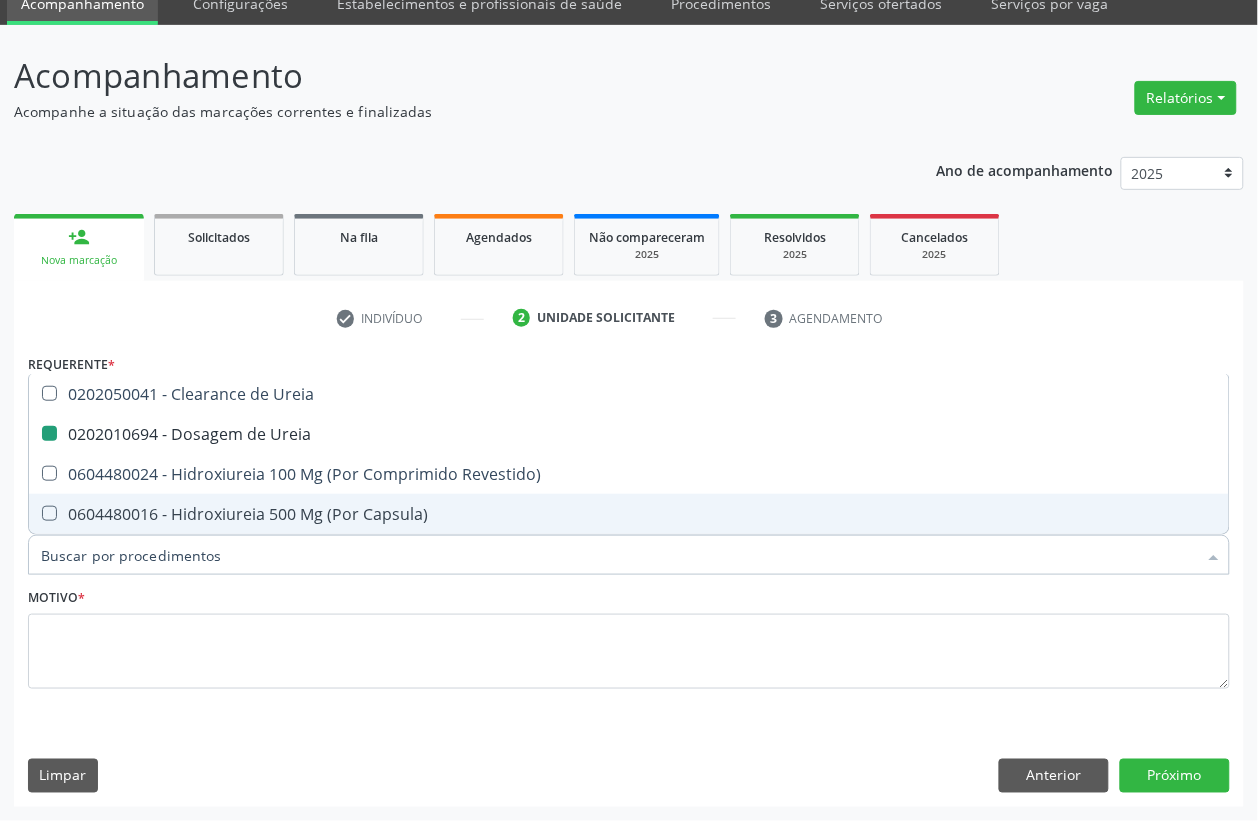 checkbox on "false" 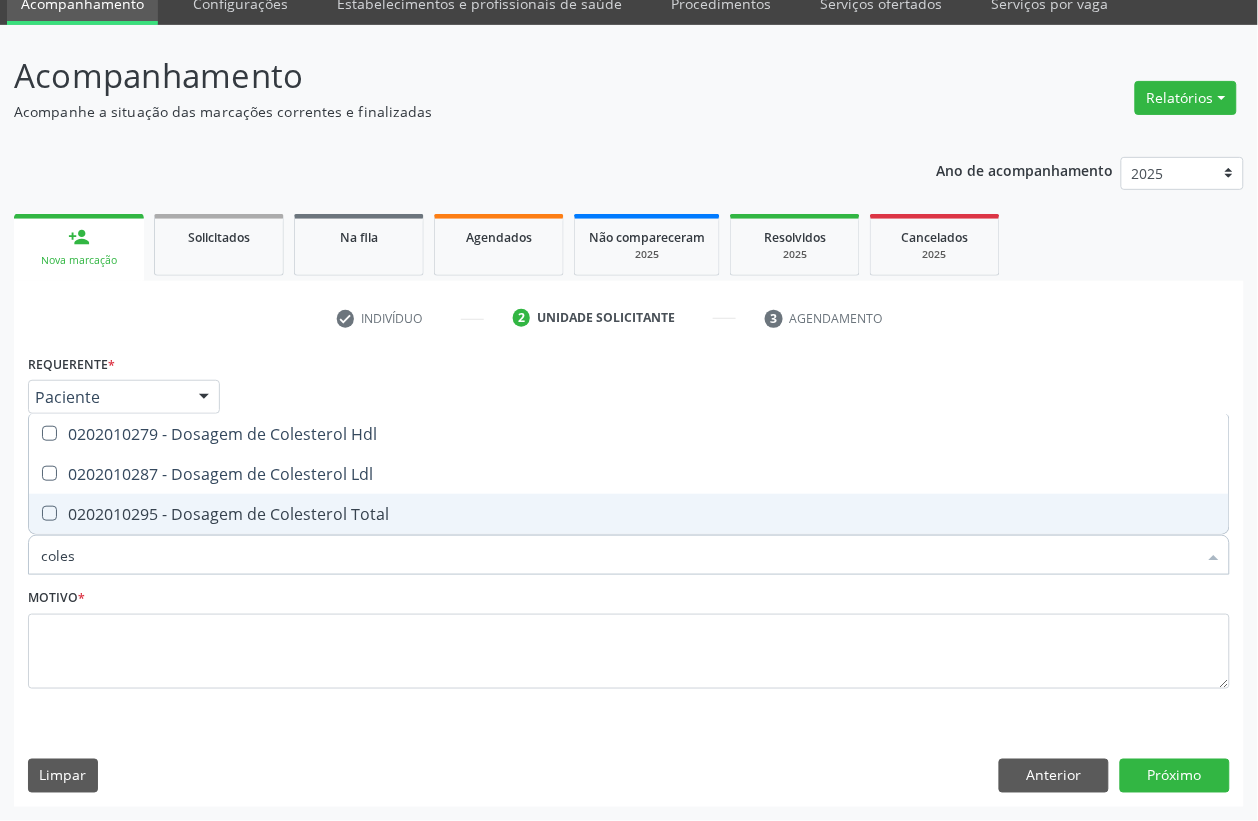 type on "colest" 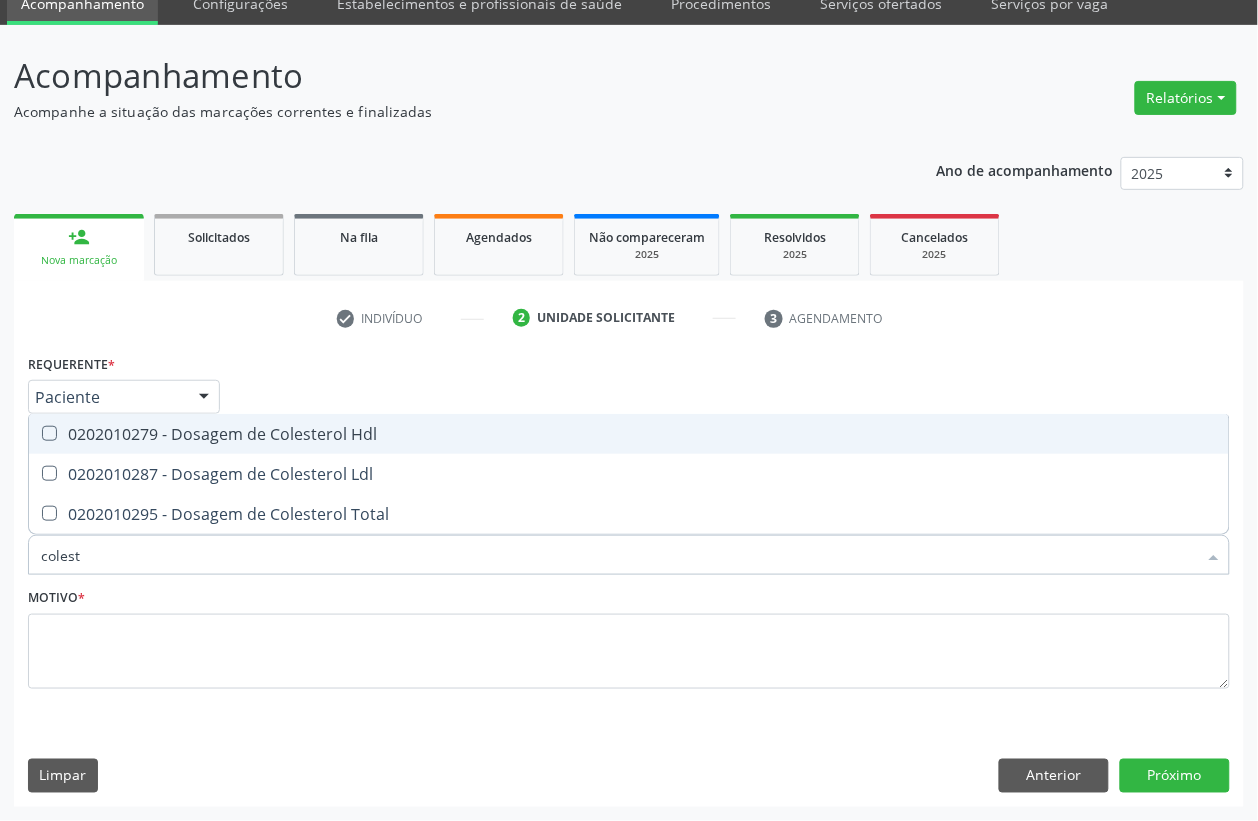 click on "0202010279 - Dosagem de Colesterol Hdl" at bounding box center (629, 434) 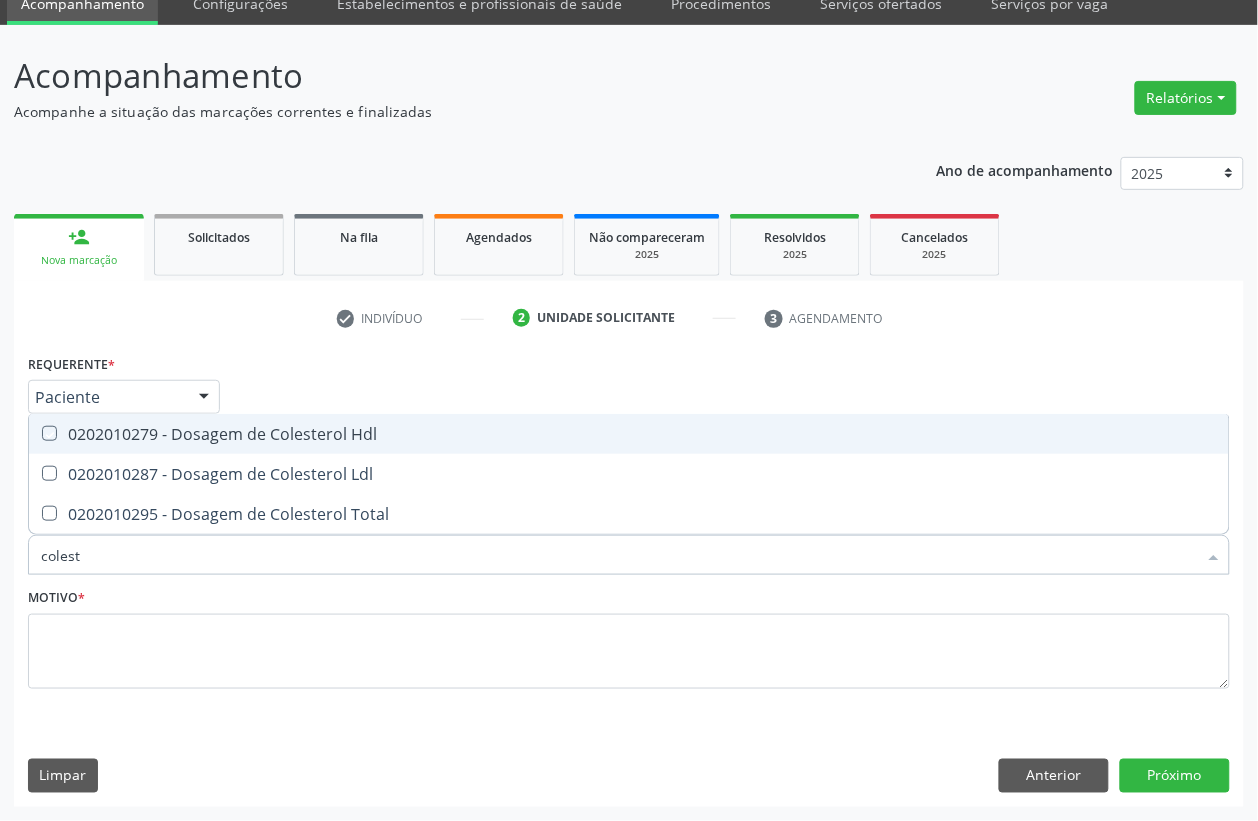 checkbox on "true" 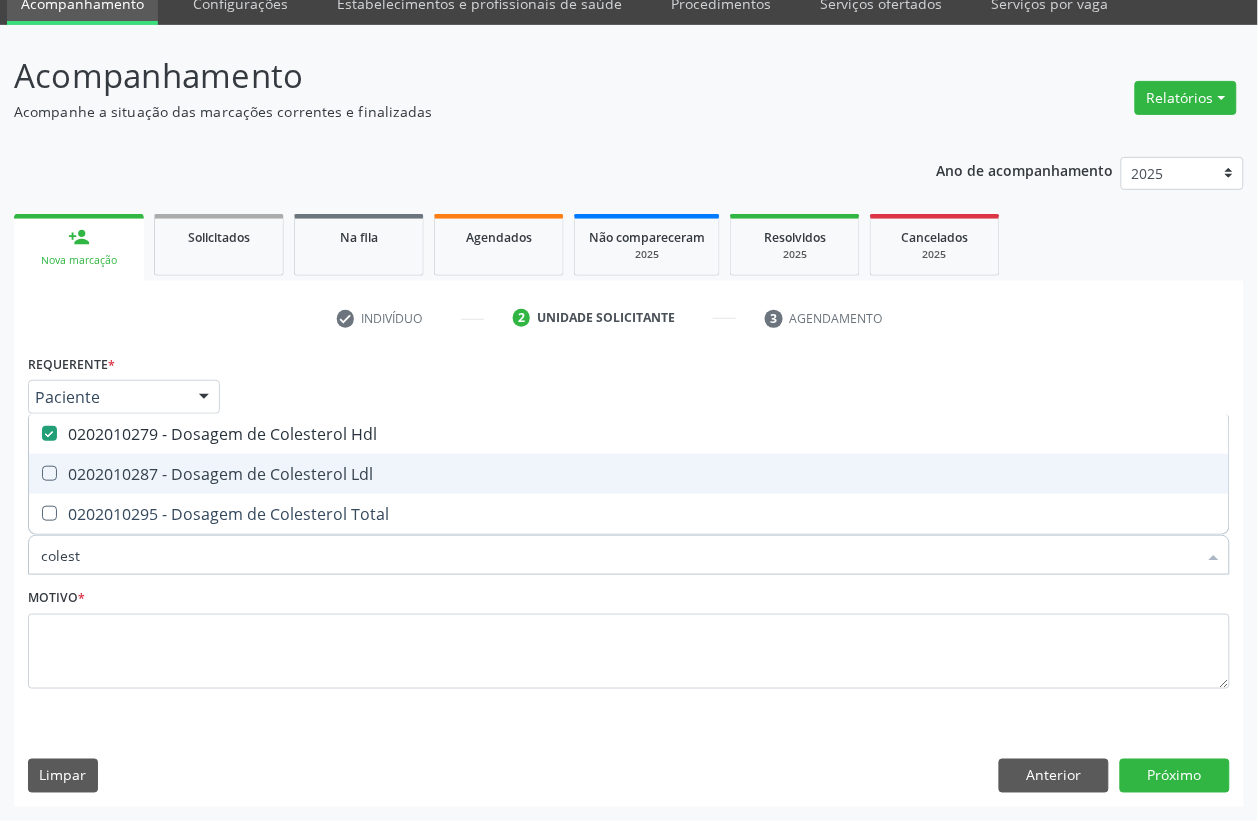 click on "0202010287 - Dosagem de Colesterol Ldl" at bounding box center [629, 474] 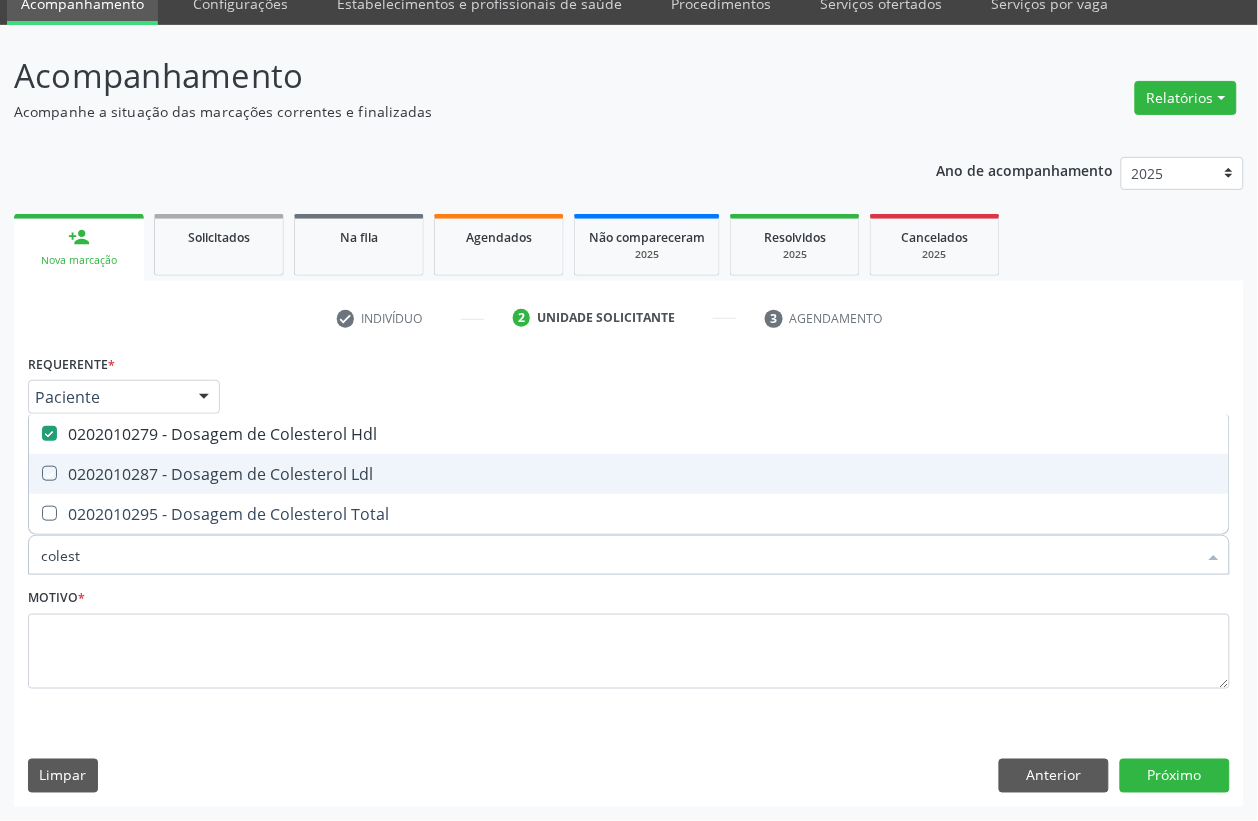 checkbox on "true" 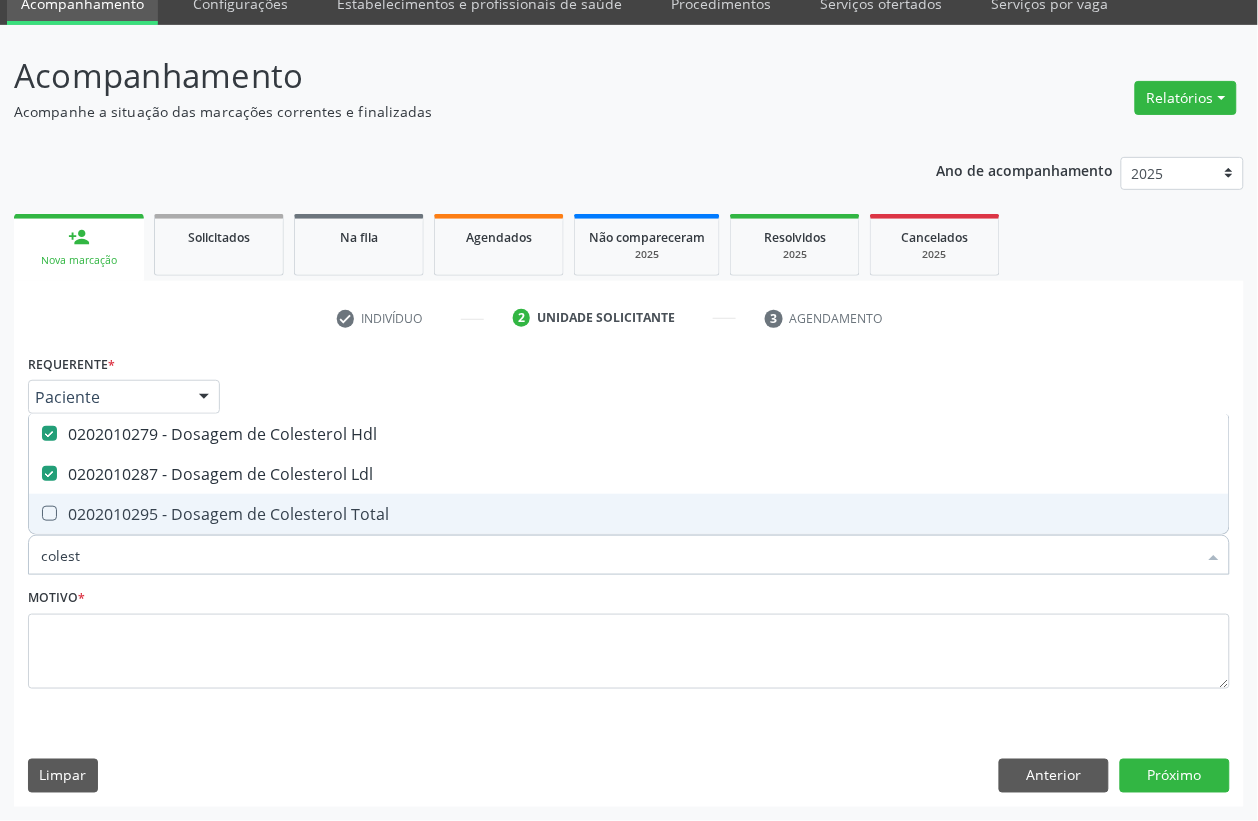 click on "0202010295 - Dosagem de Colesterol Total" at bounding box center (629, 514) 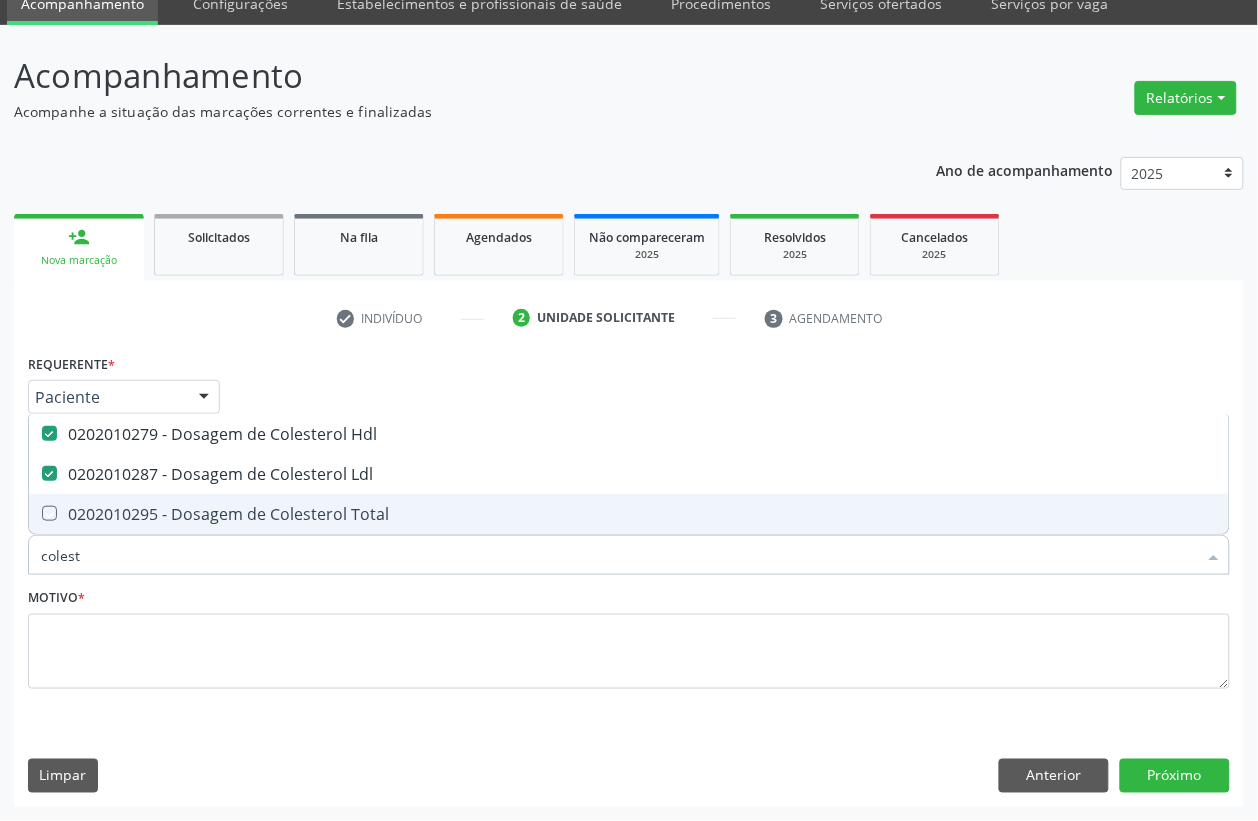 checkbox on "true" 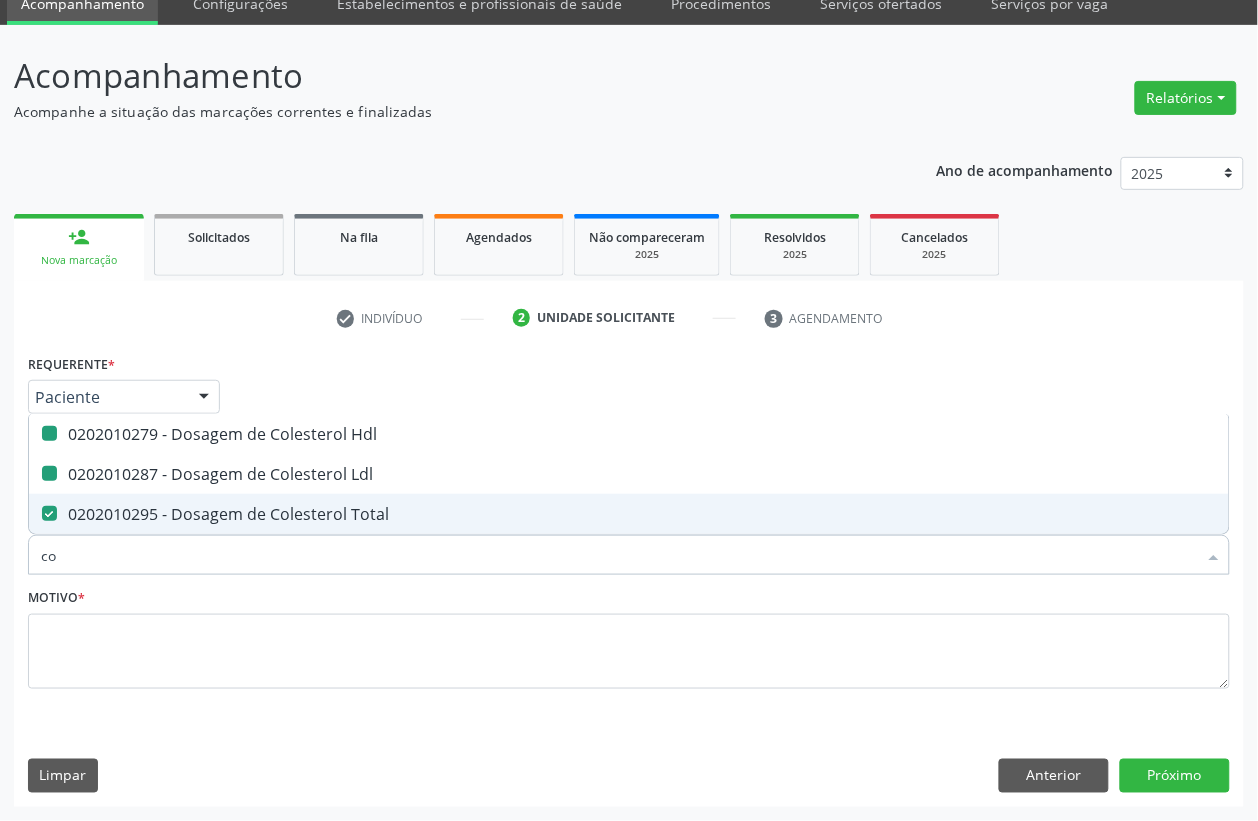 type on "c" 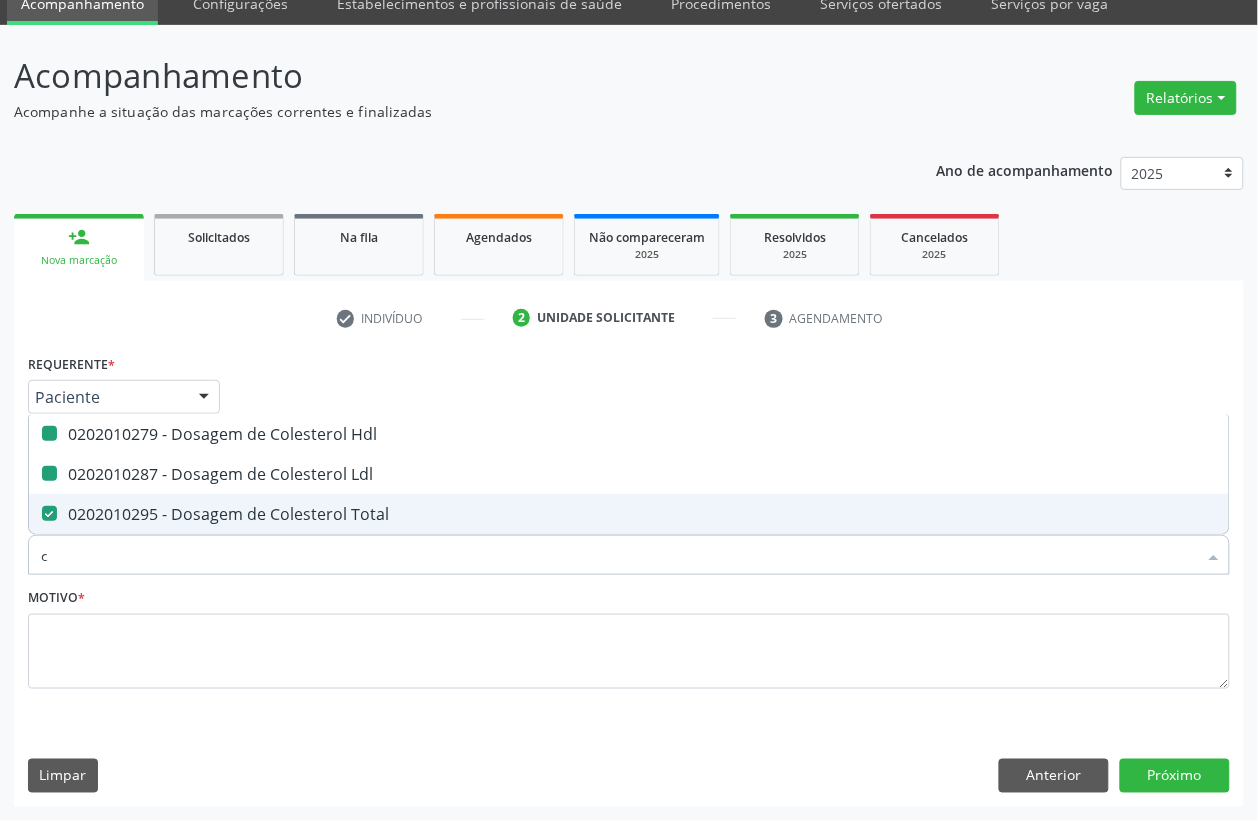 type 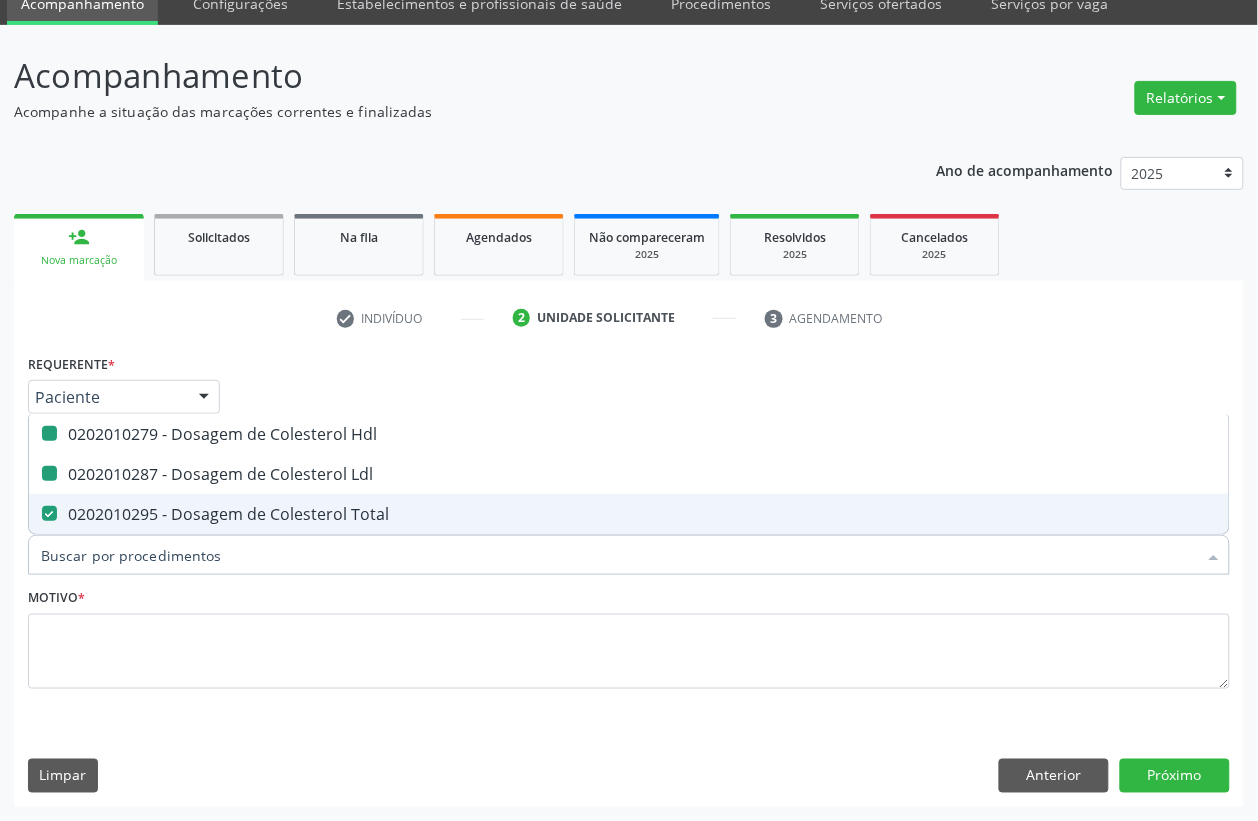 checkbox on "false" 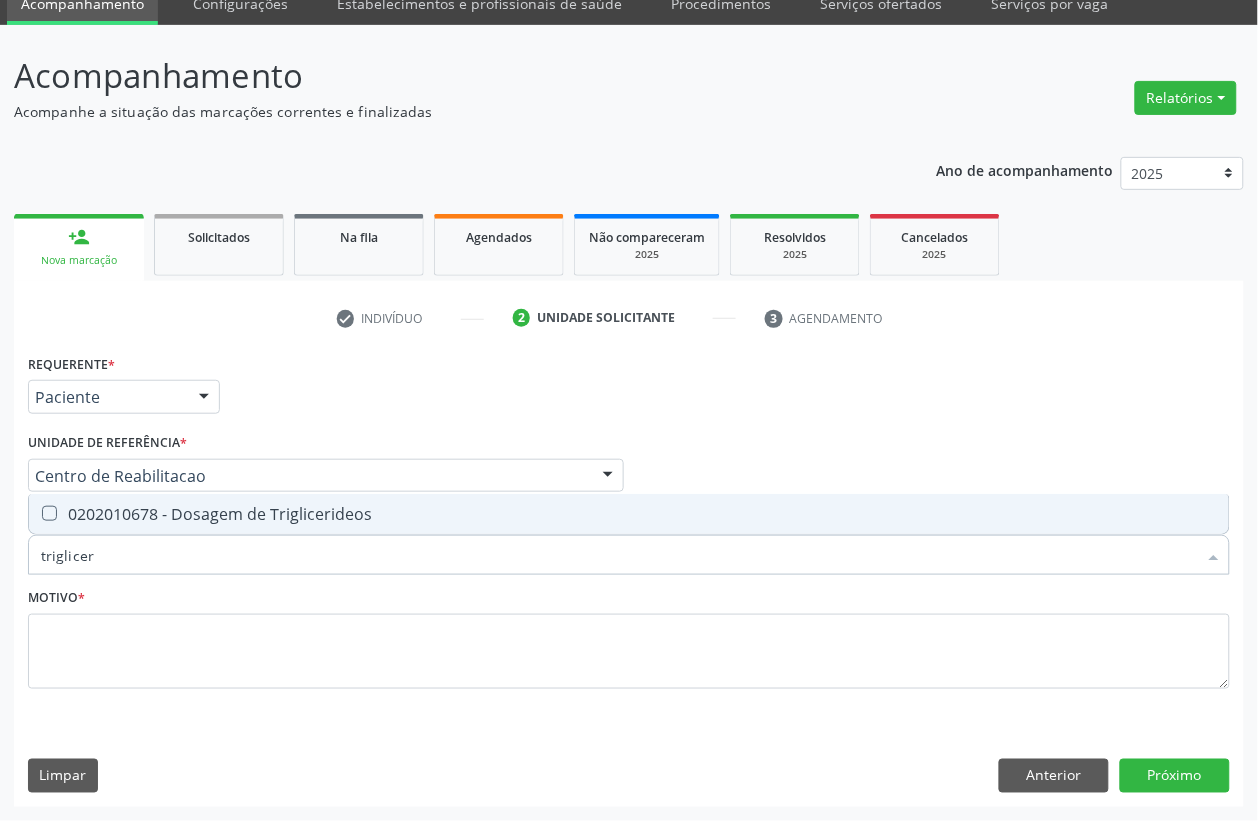 type on "trigliceri" 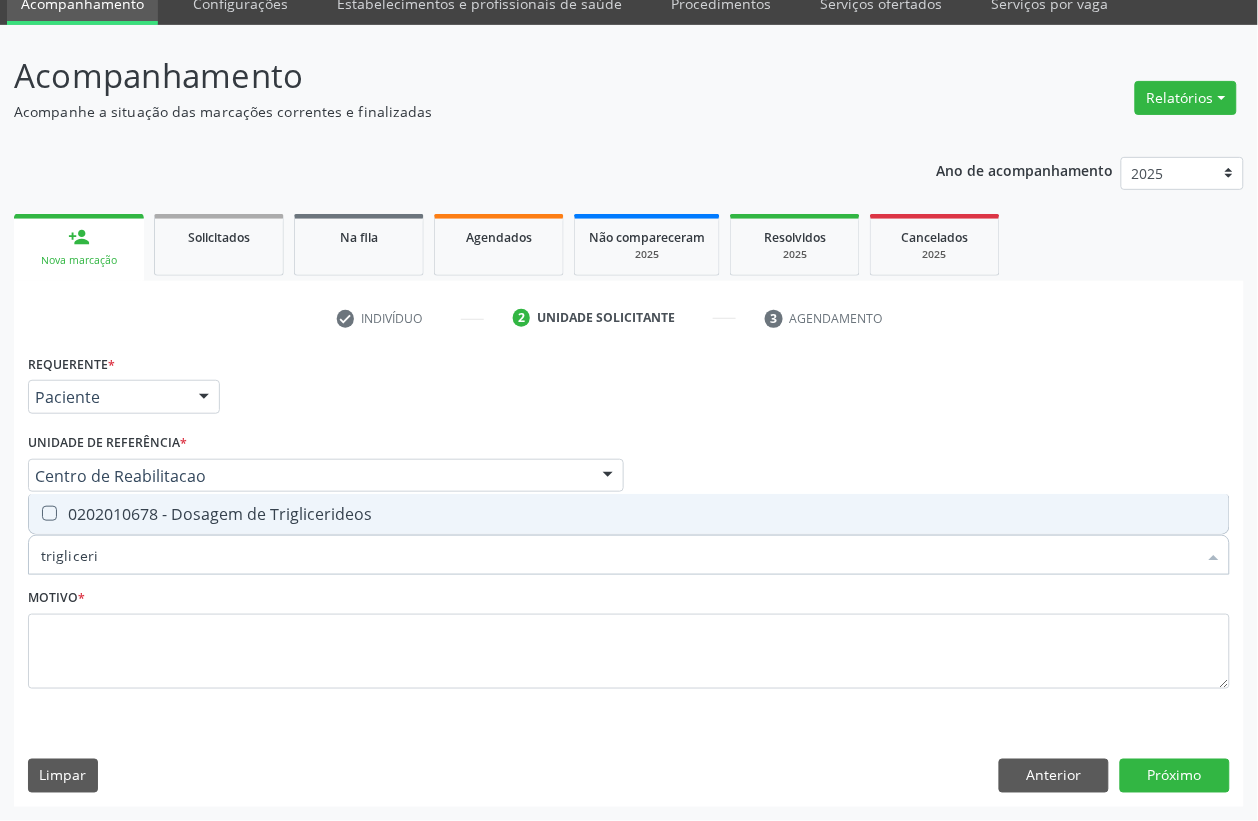 click on "0202010678 - Dosagem de Triglicerideos" at bounding box center (629, 514) 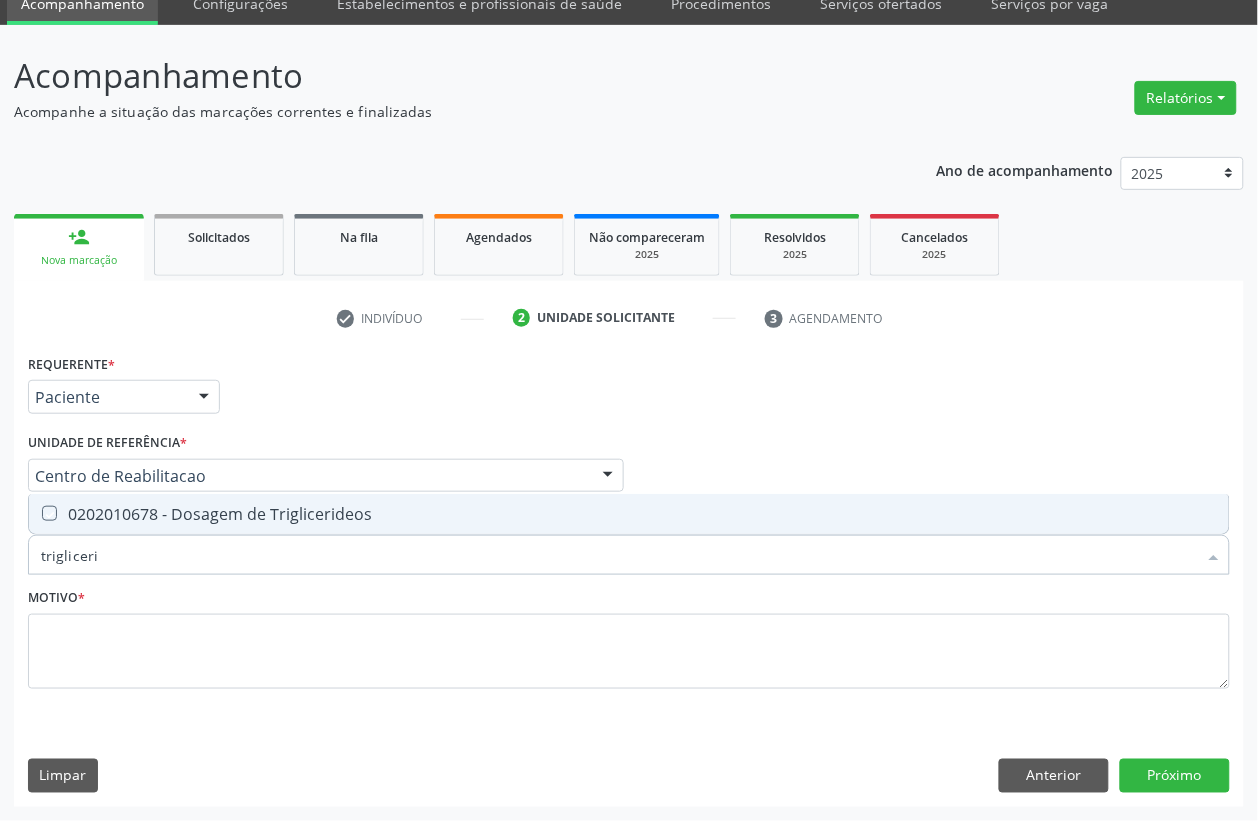 checkbox on "true" 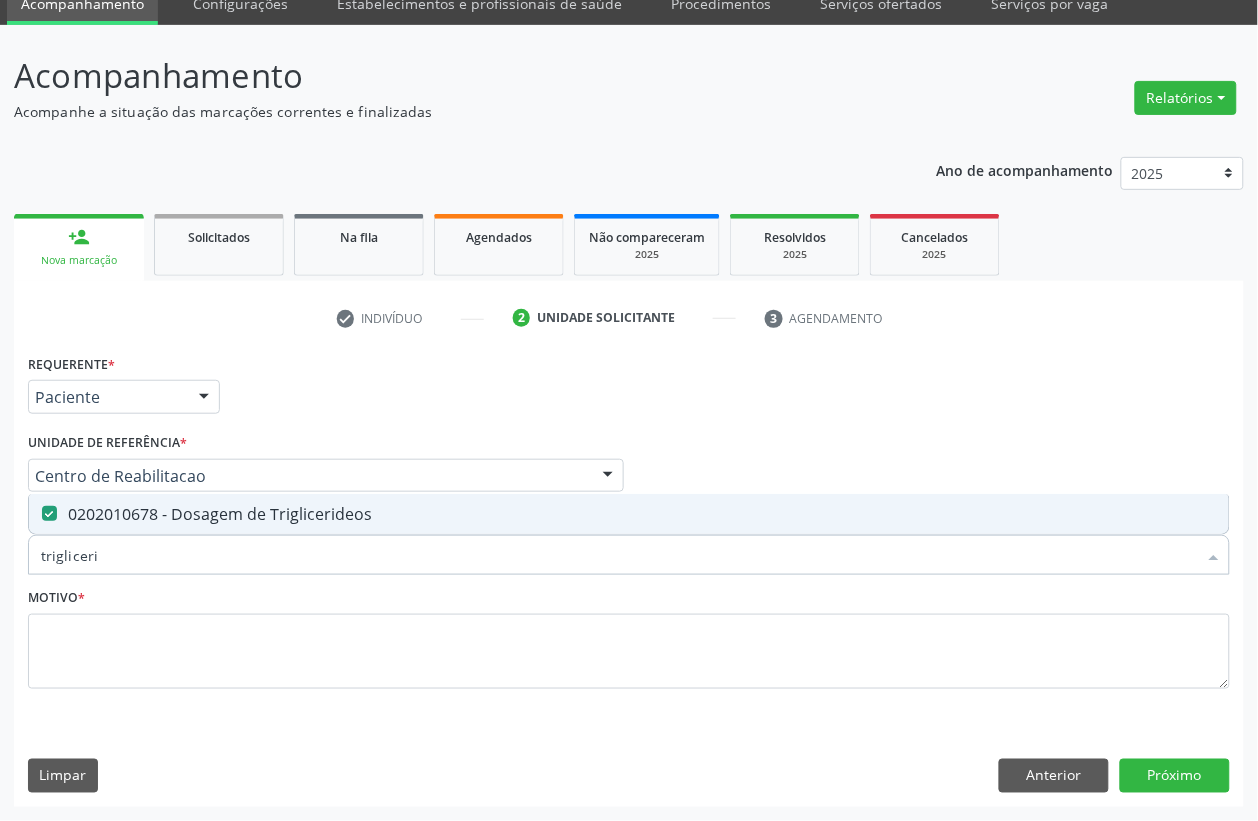 click on "trigliceri" at bounding box center (619, 555) 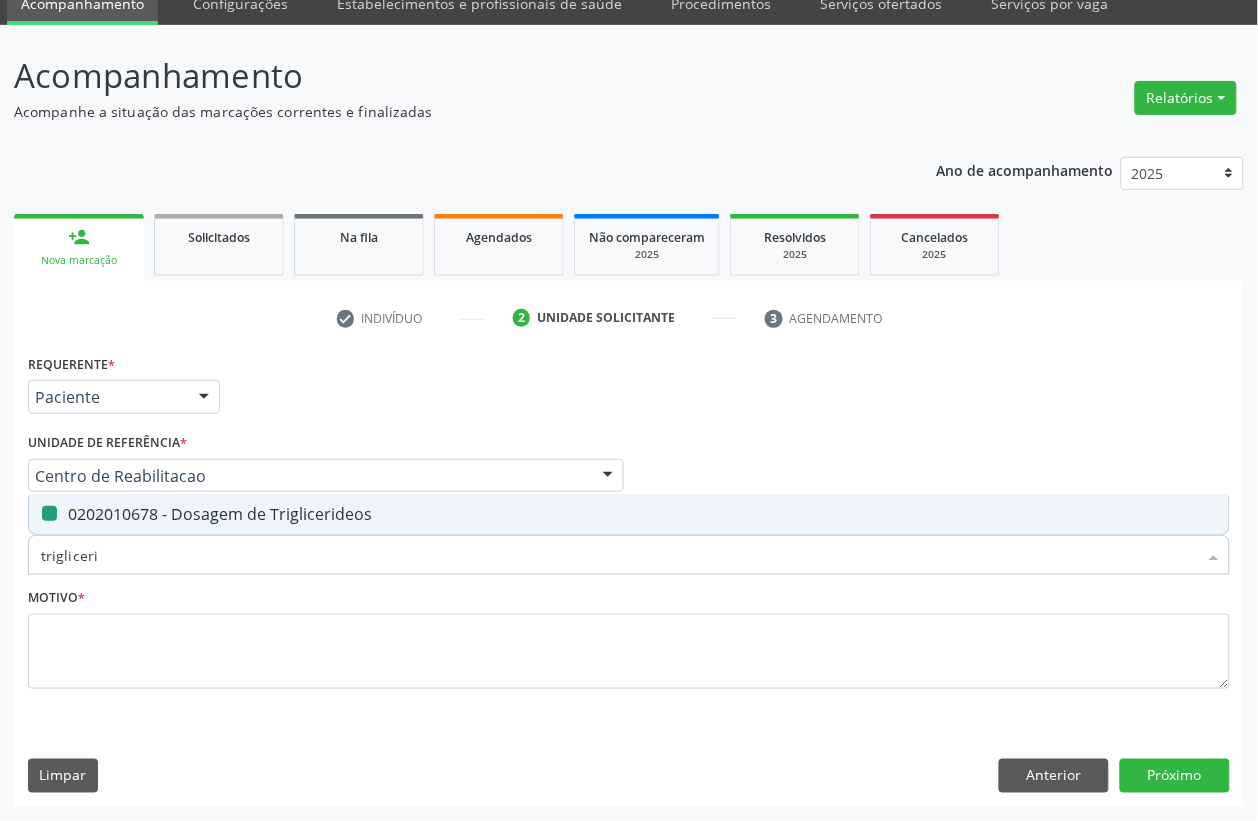 type 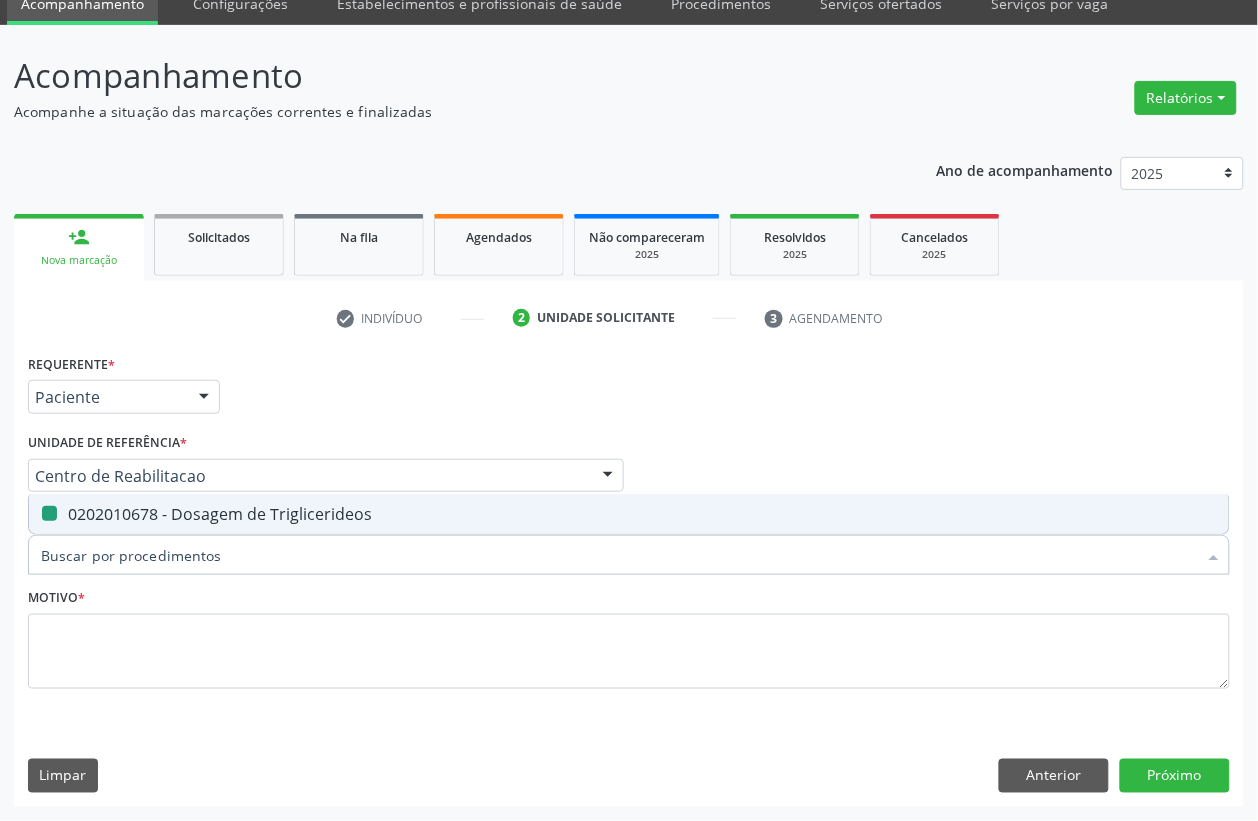 checkbox on "false" 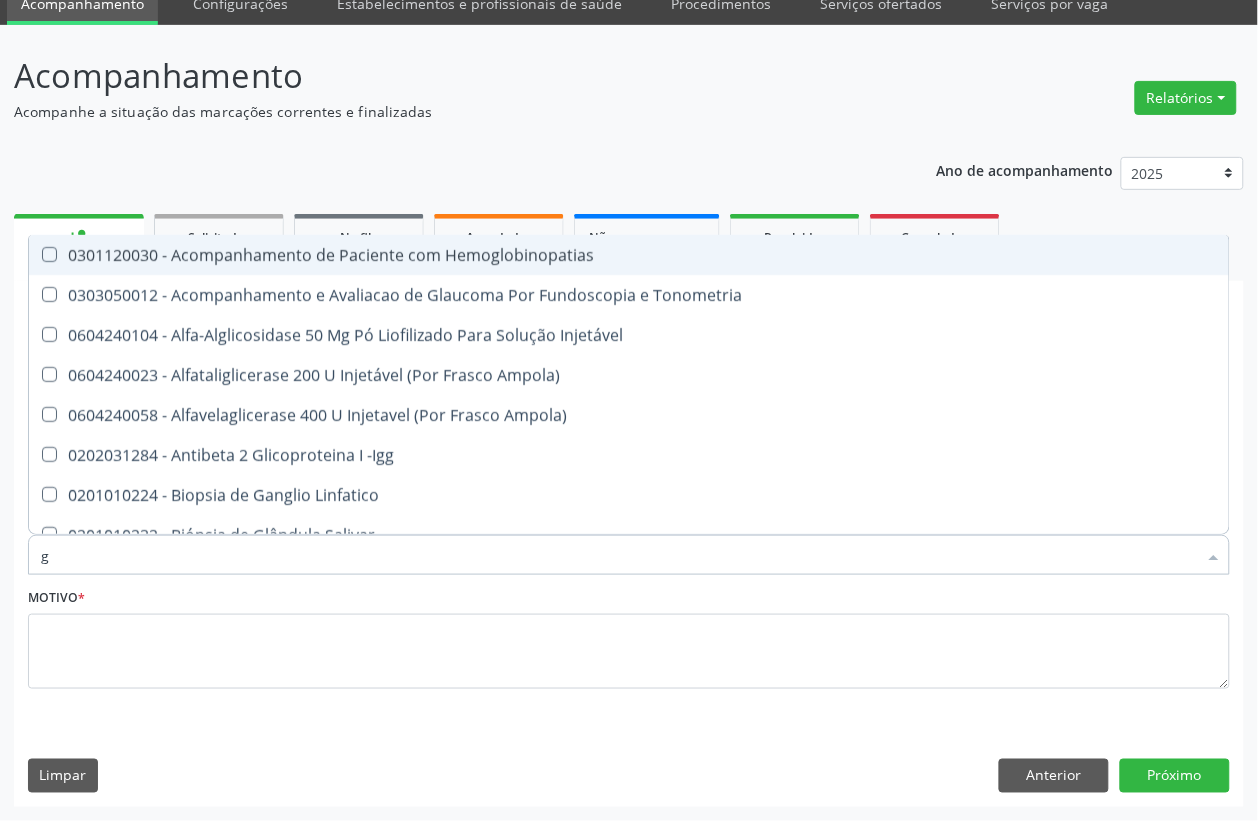 type on "gl" 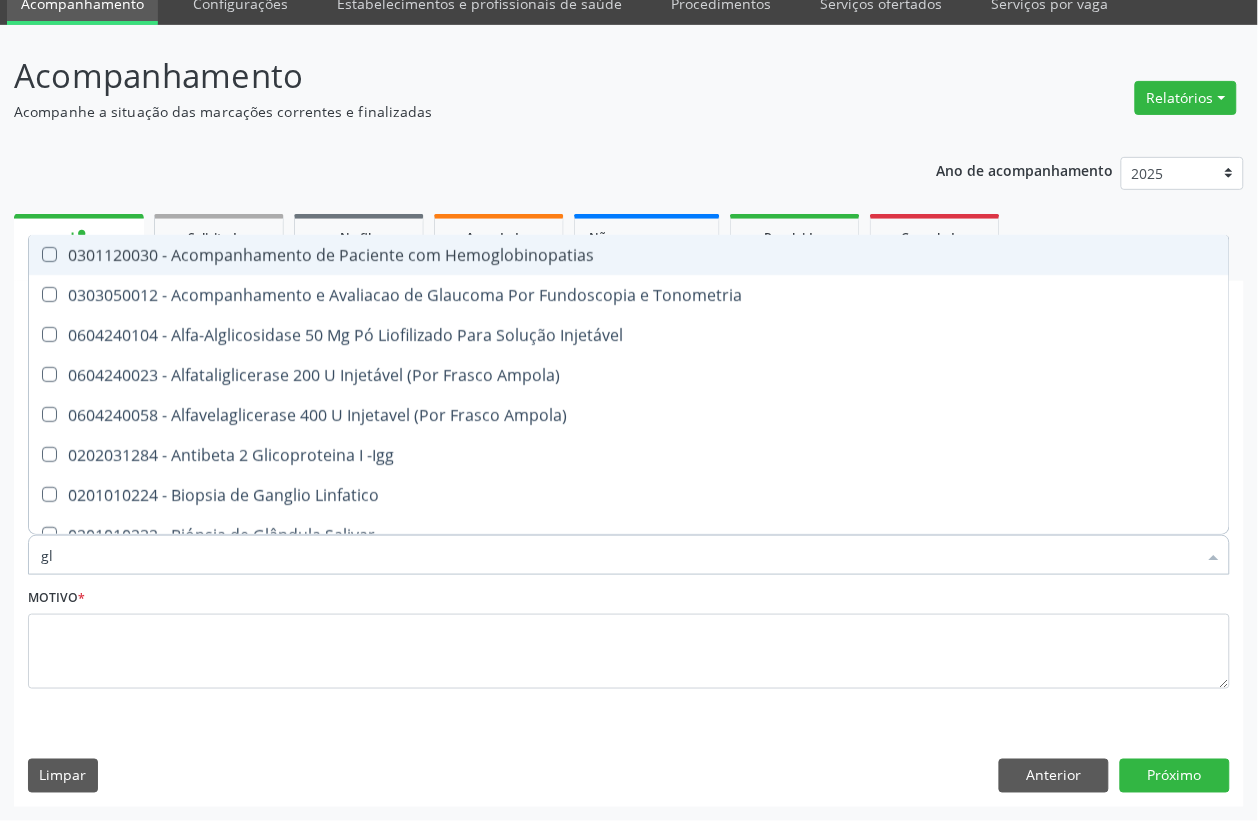 checkbox on "true" 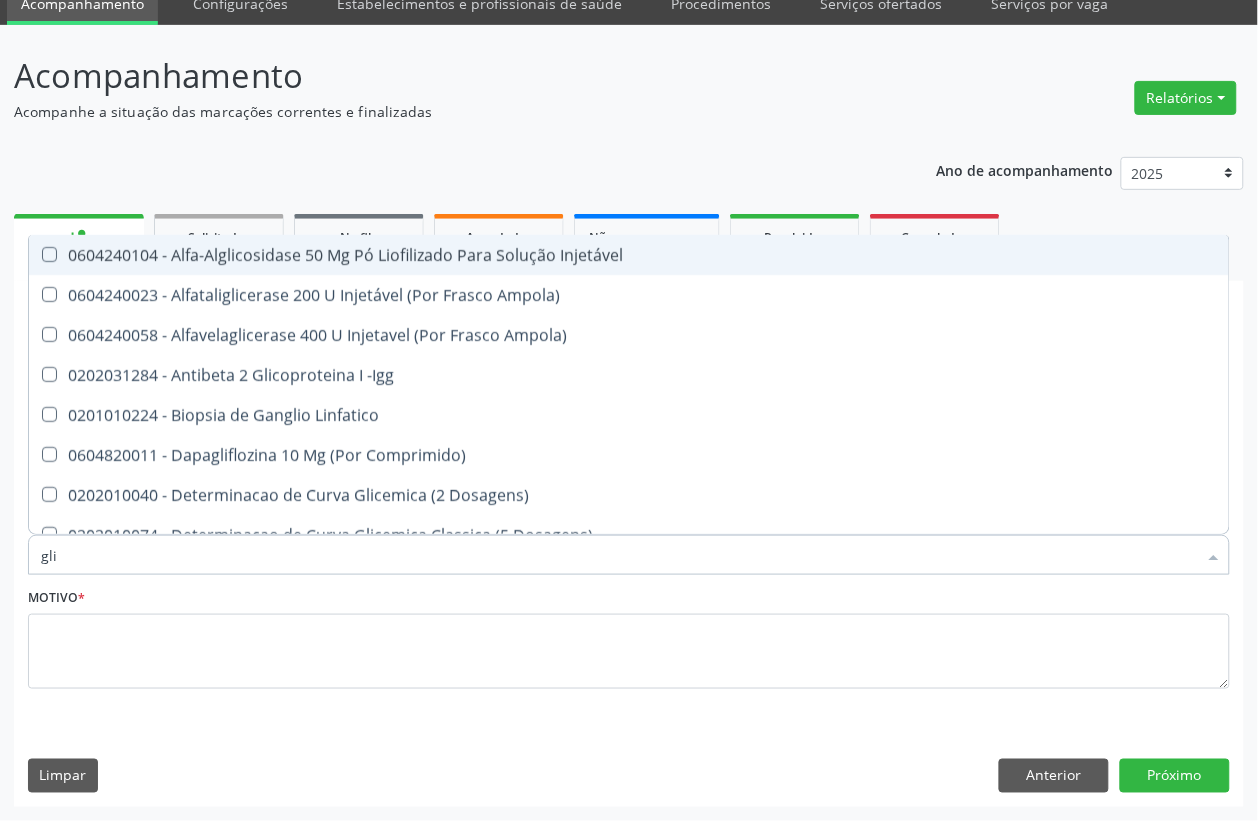 type on "glic" 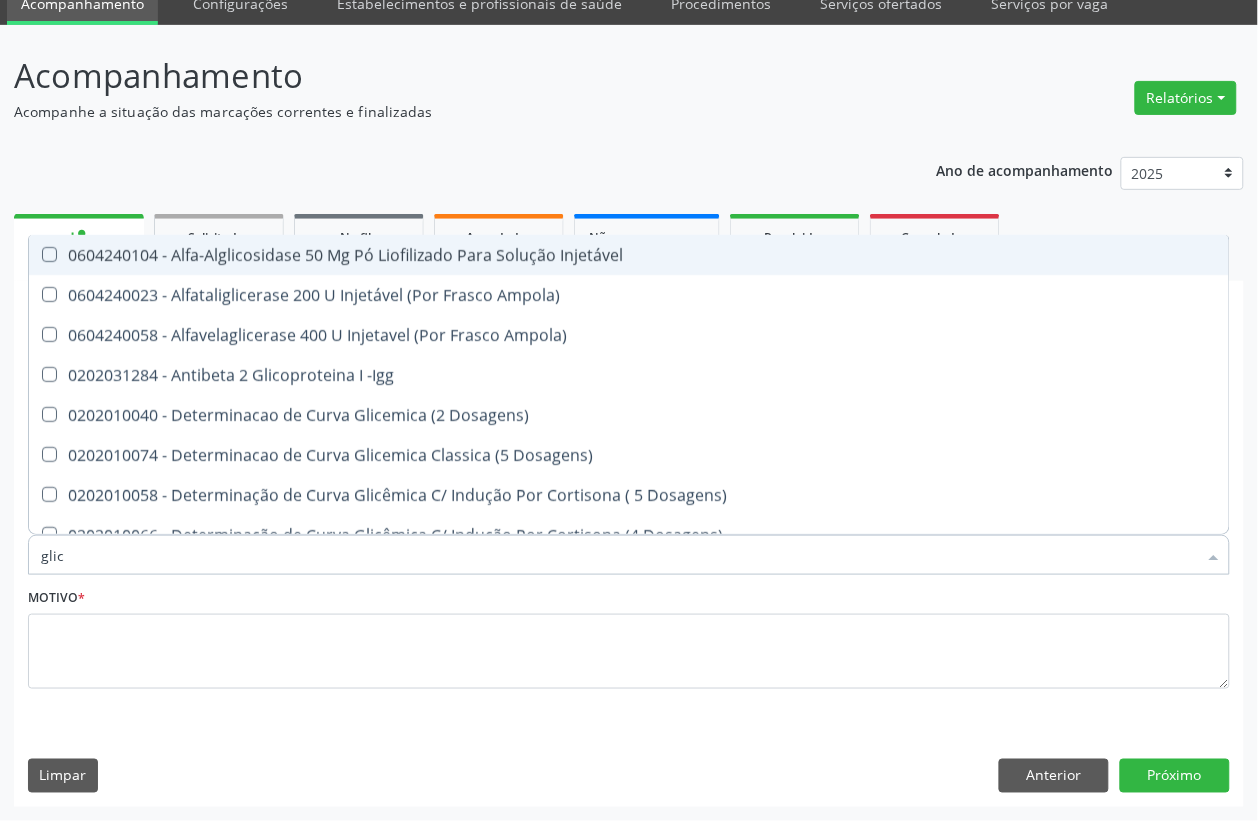 type on "glico" 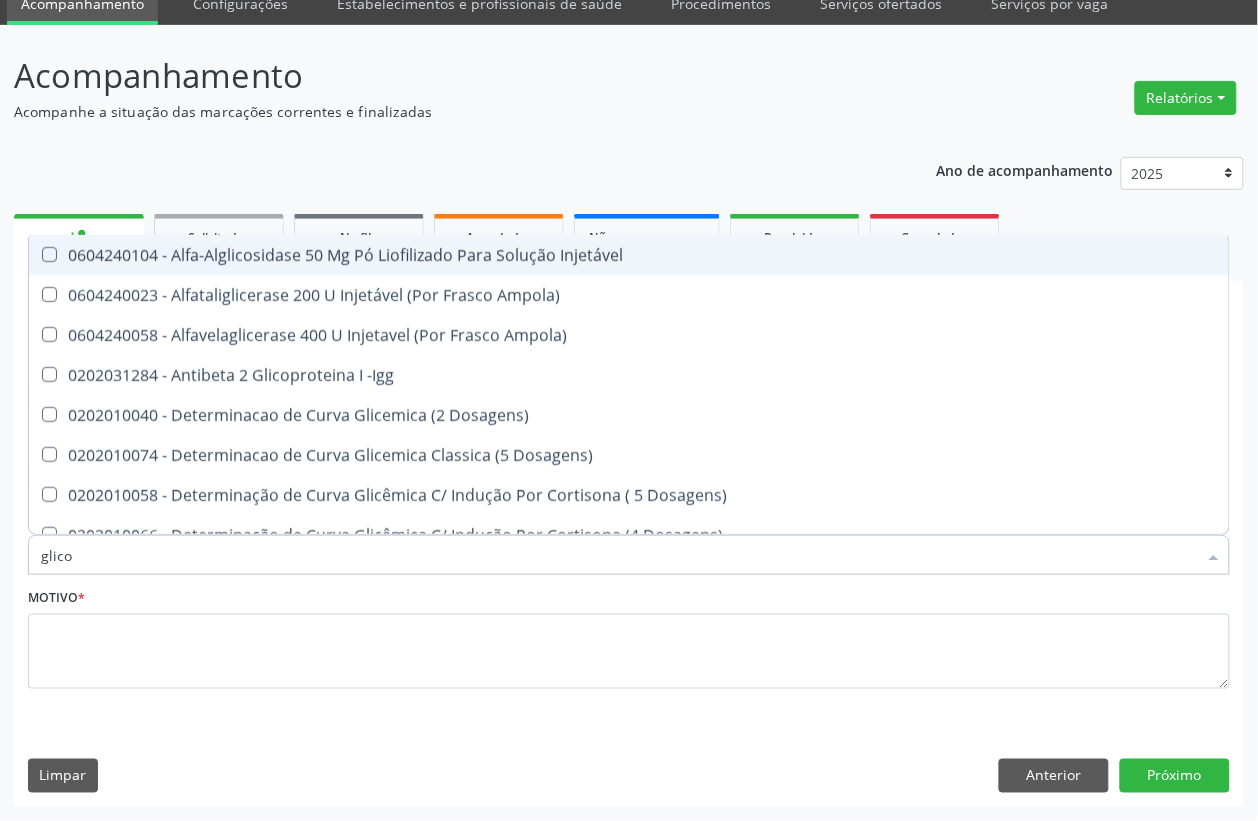 type on "glicos" 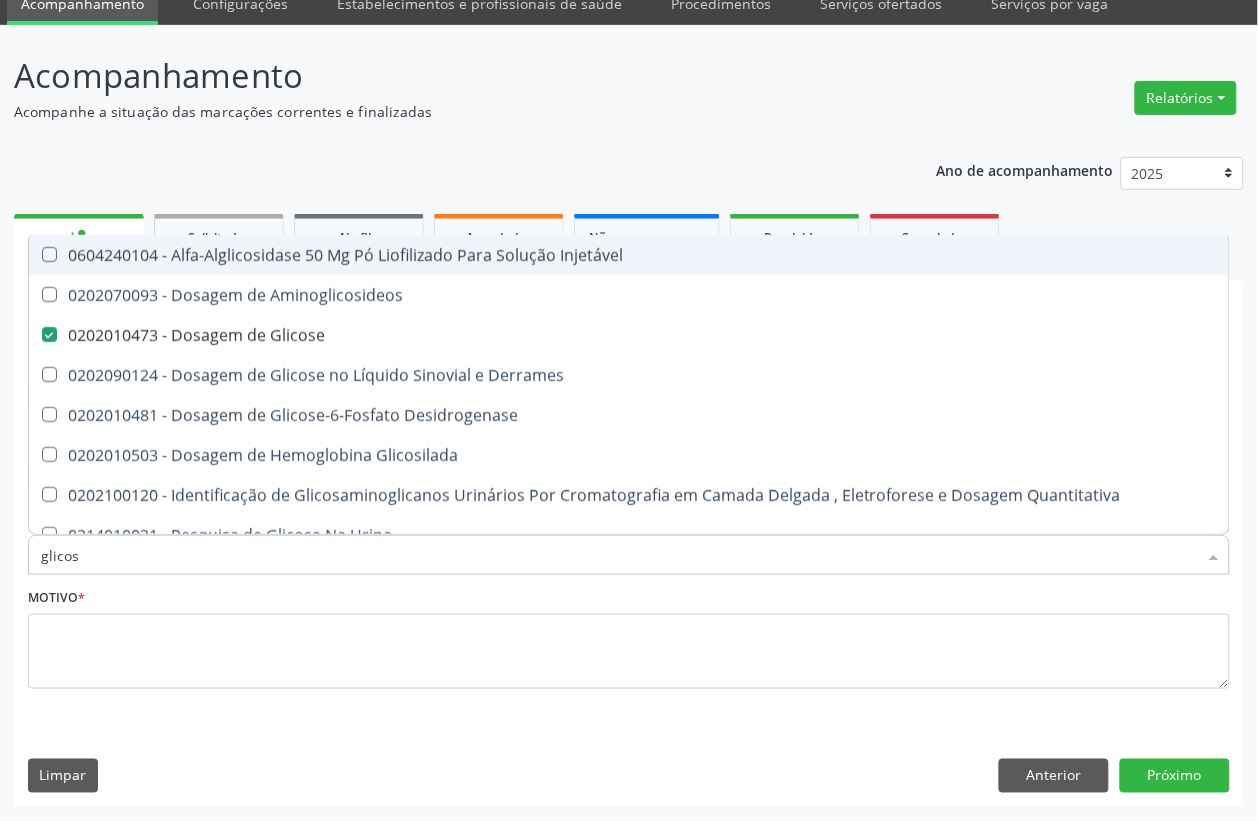 type on "glicosi" 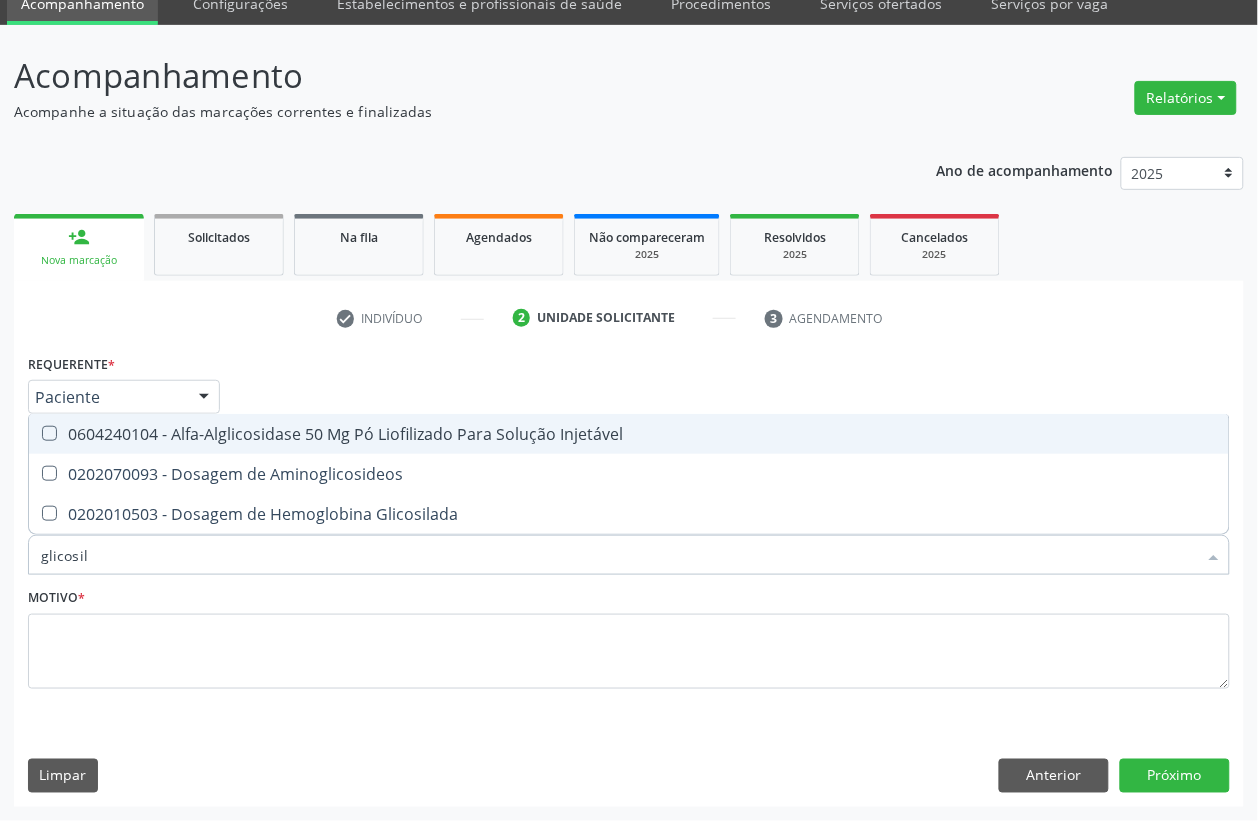 type on "glicosila" 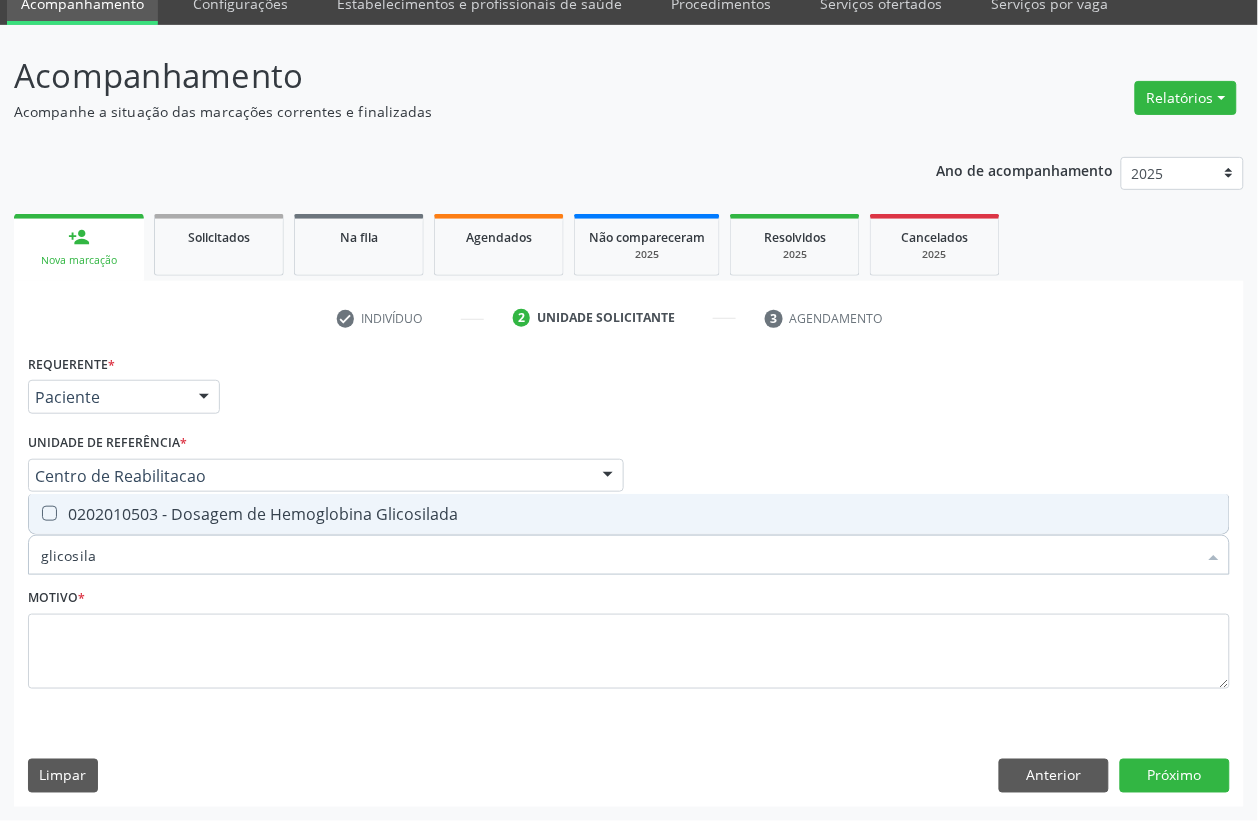 click on "0202010503 - Dosagem de Hemoglobina Glicosilada" at bounding box center (629, 514) 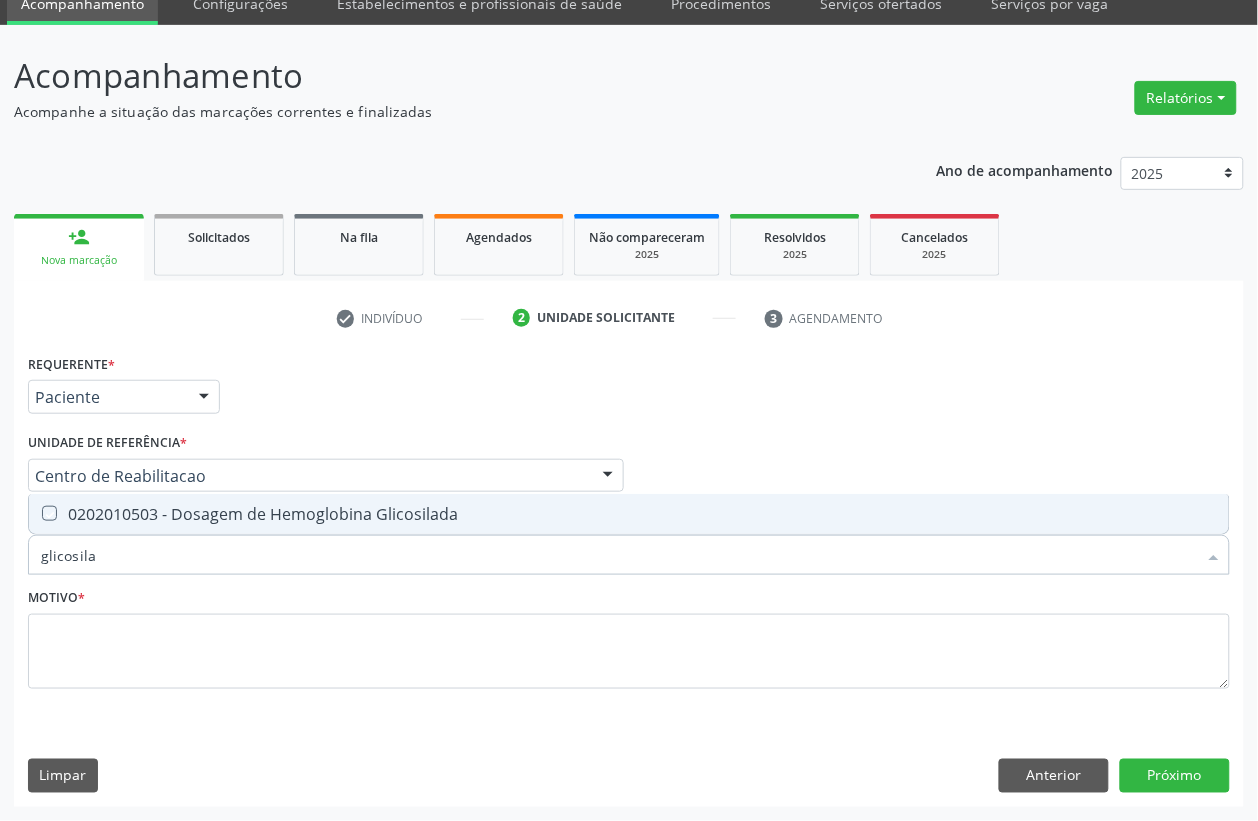 checkbox on "true" 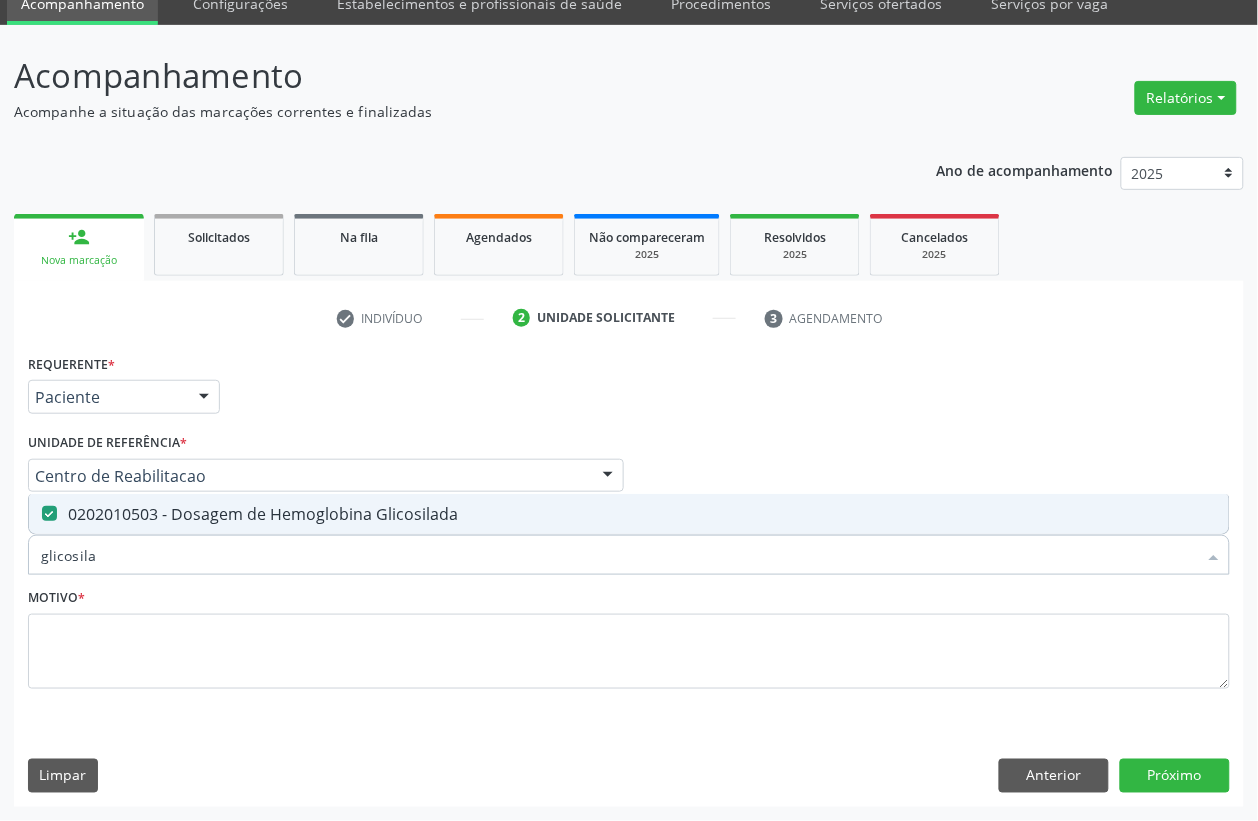 click on "glicosila" at bounding box center [619, 555] 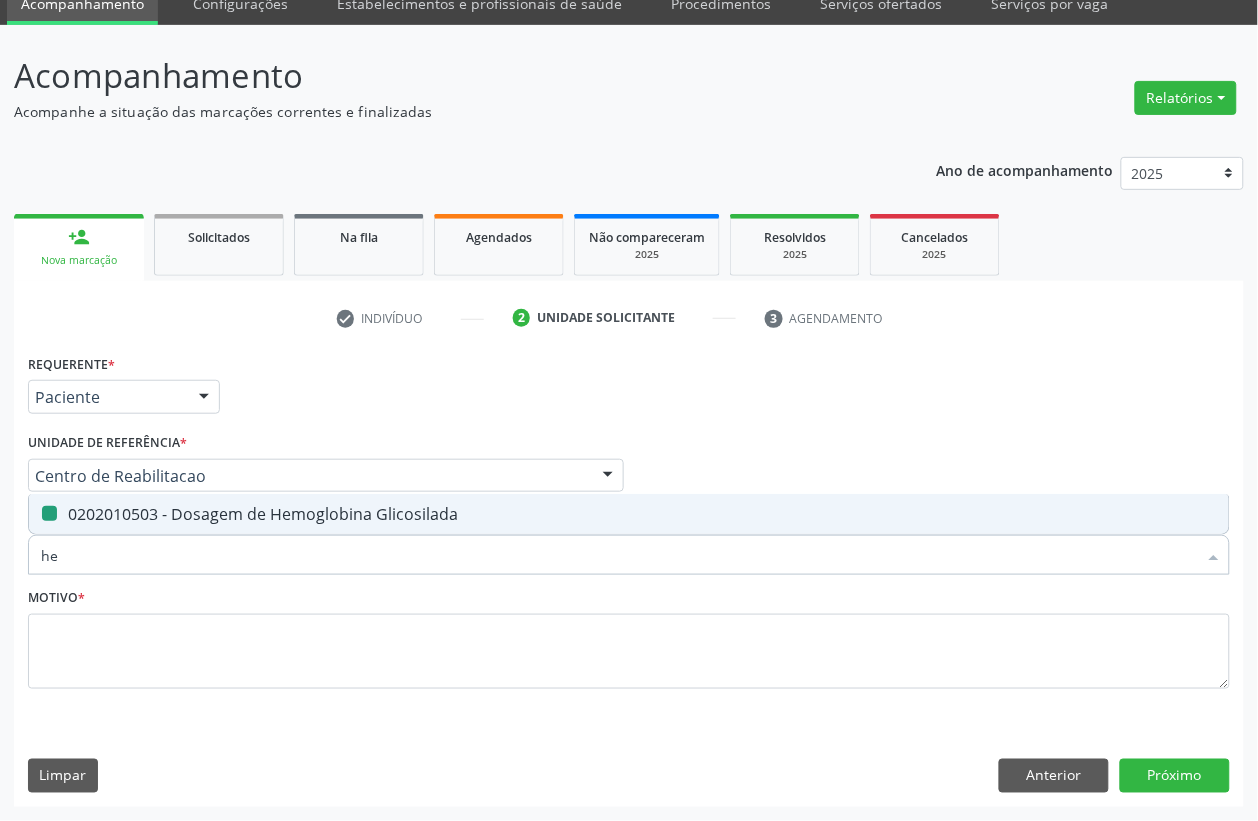 type on "hem" 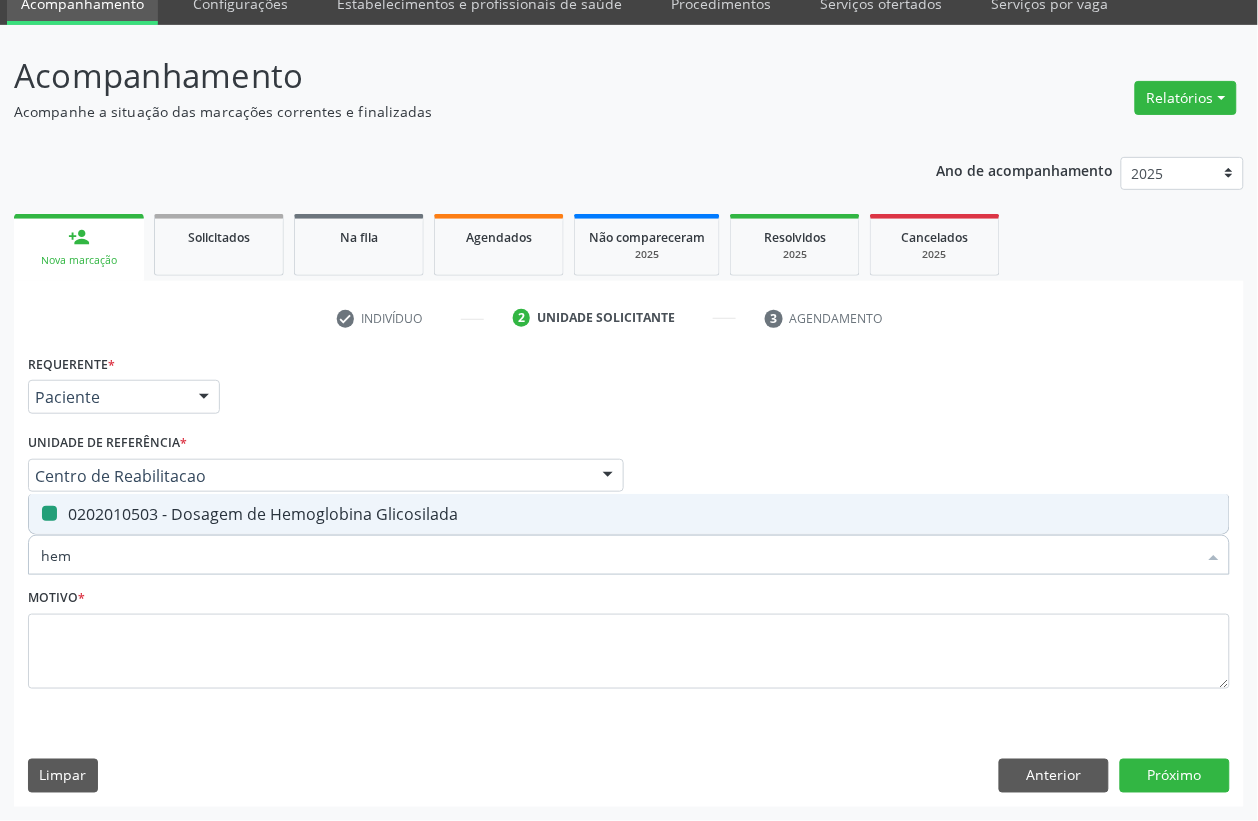 checkbox on "false" 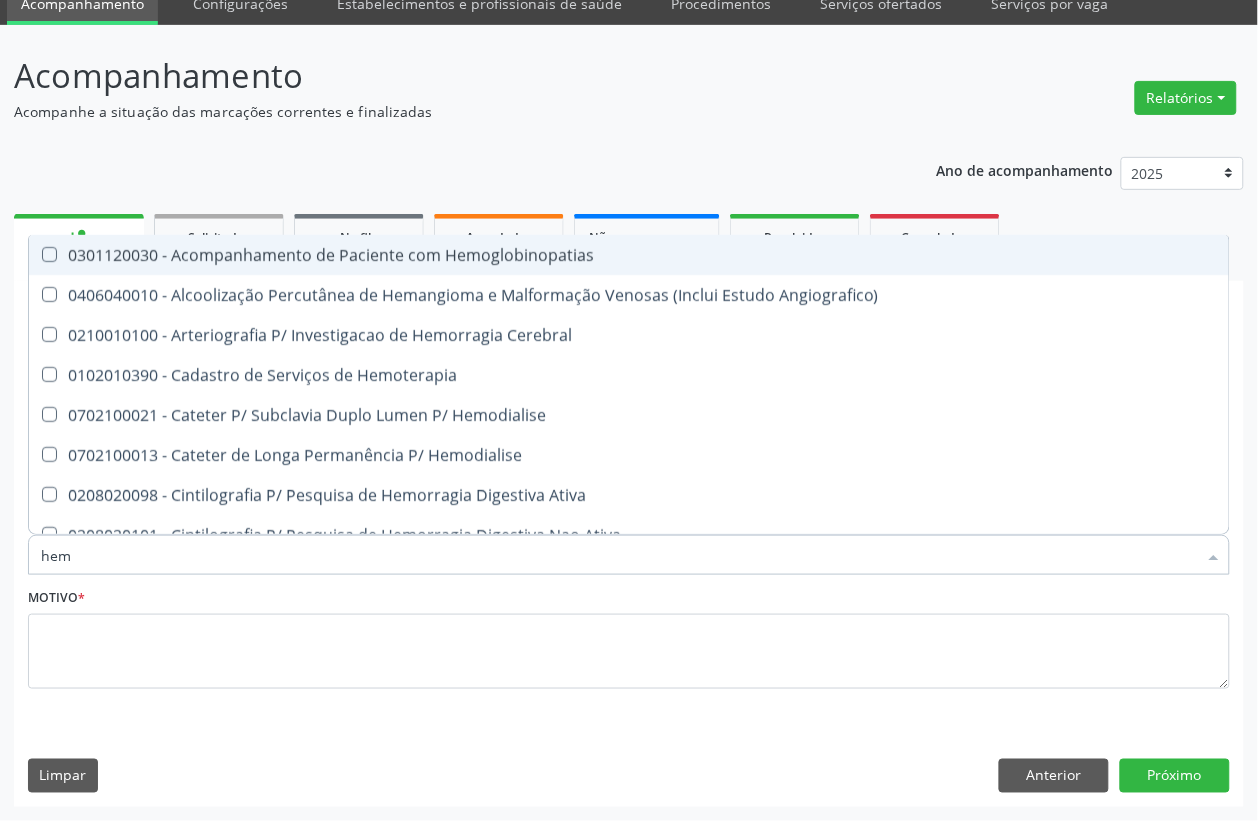 type on "hemo" 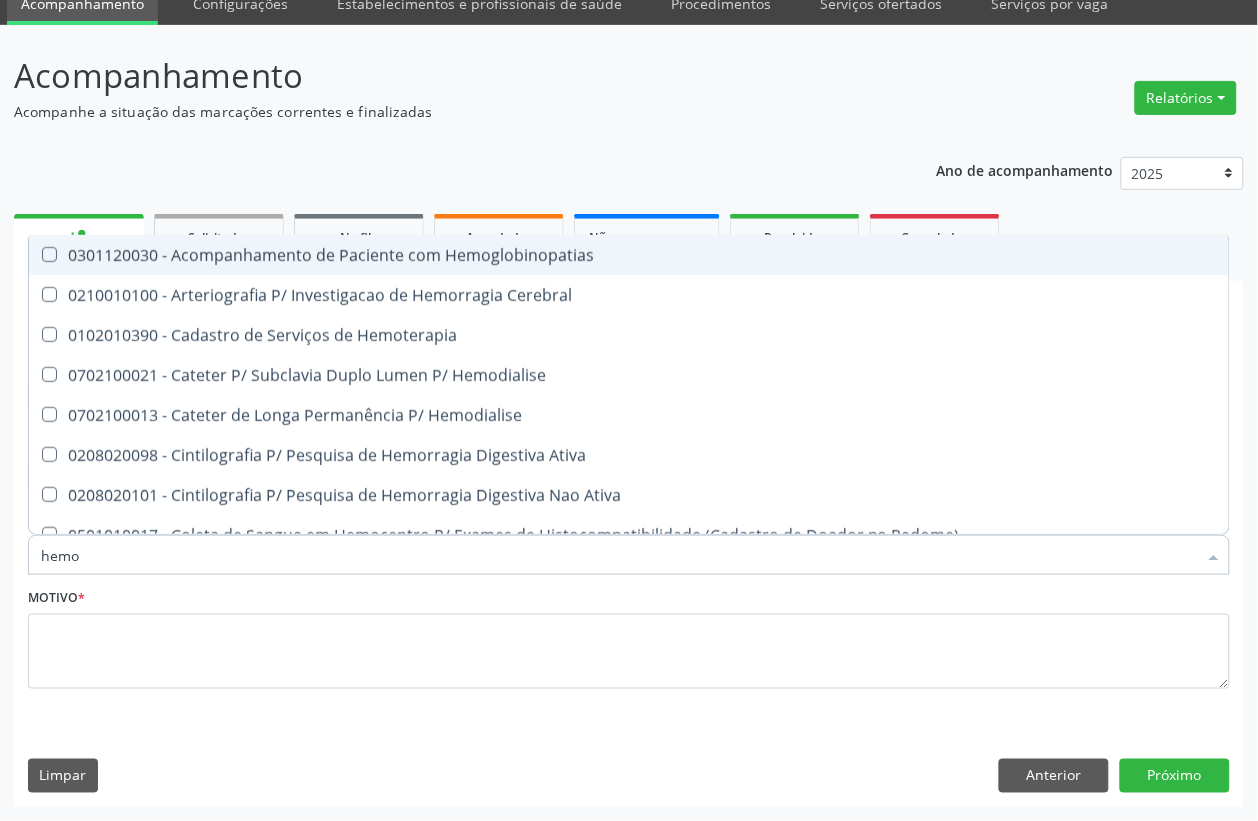 type on "hemog" 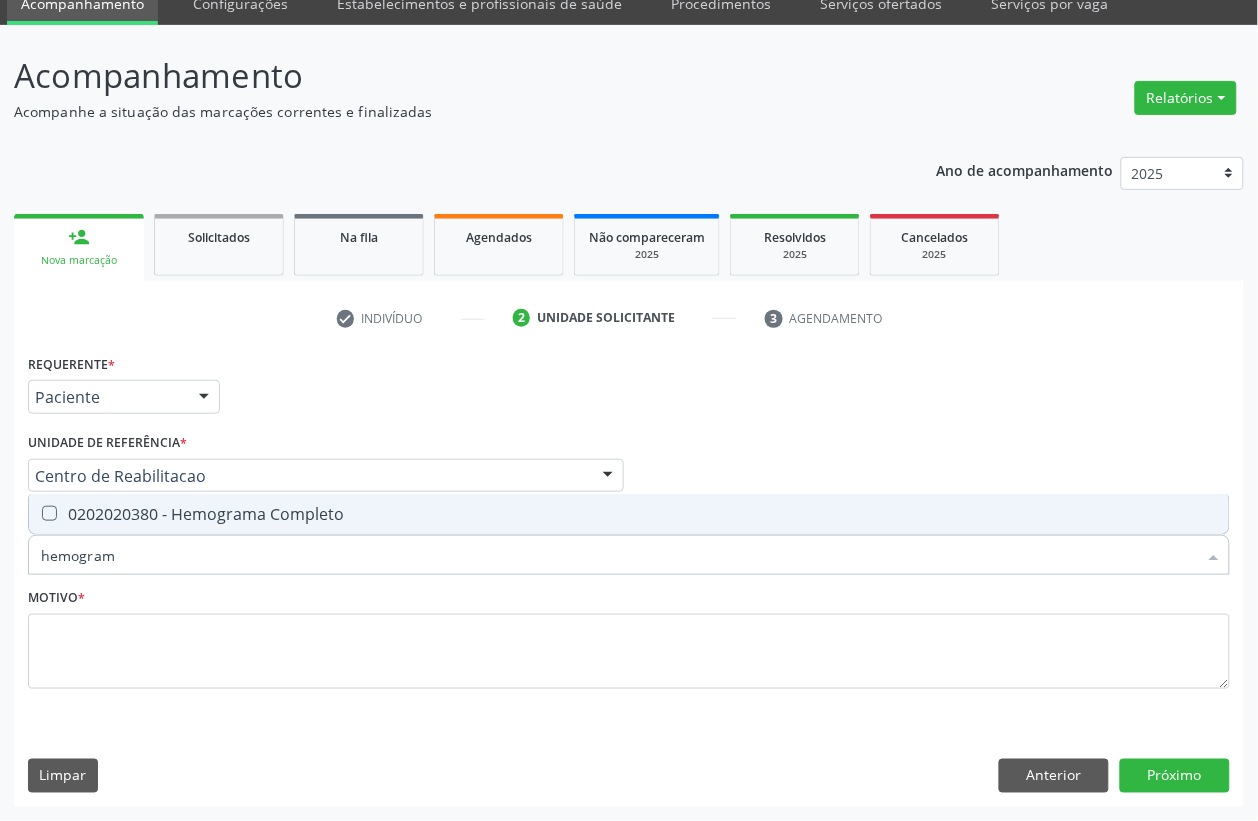 type on "hemograma" 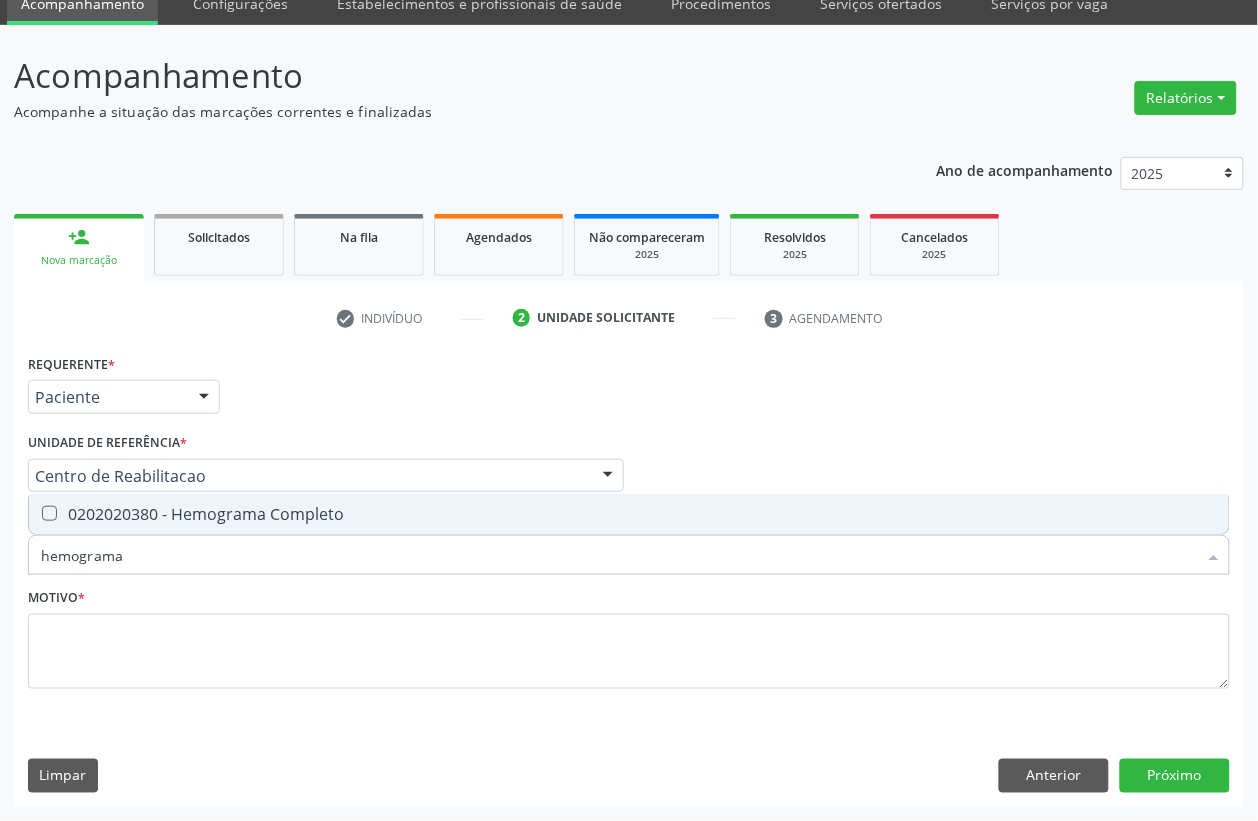 click on "hemograma" at bounding box center [619, 555] 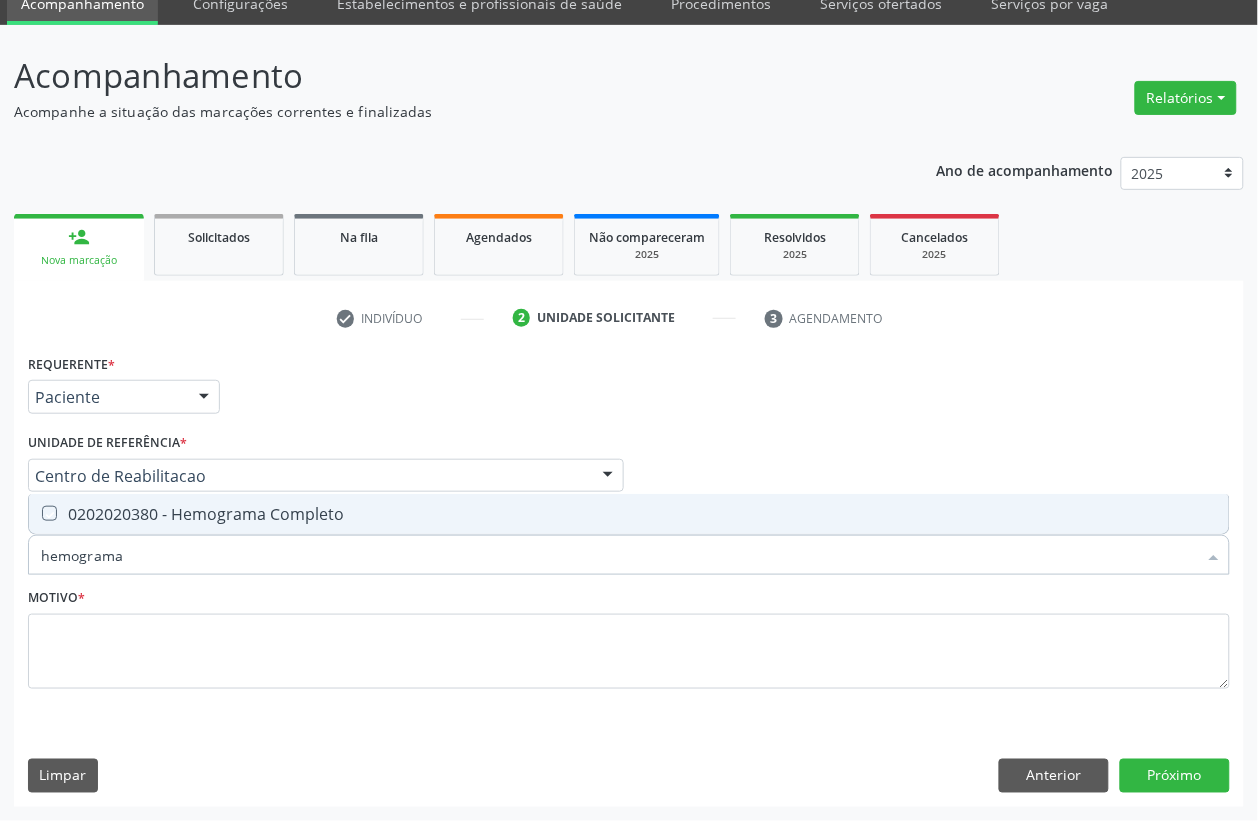 checkbox on "true" 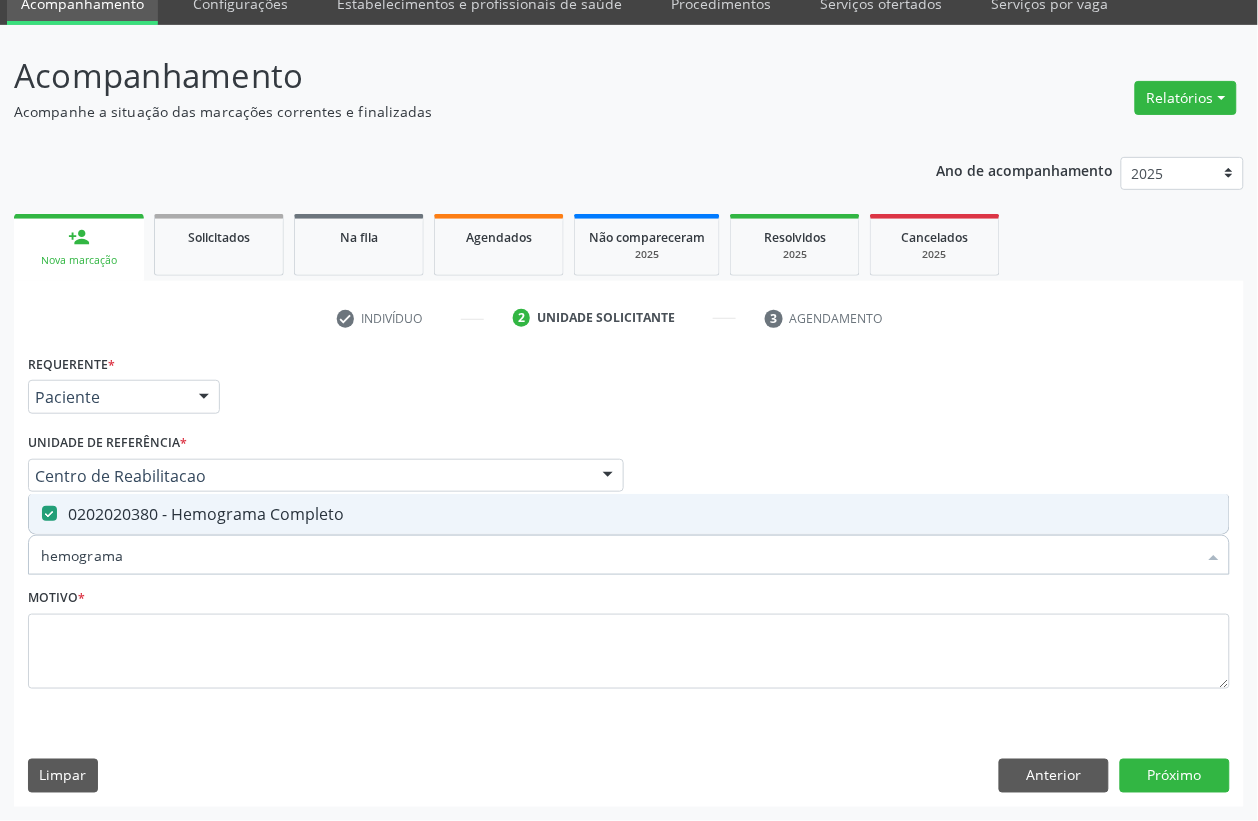 click on "hemograma" at bounding box center [619, 555] 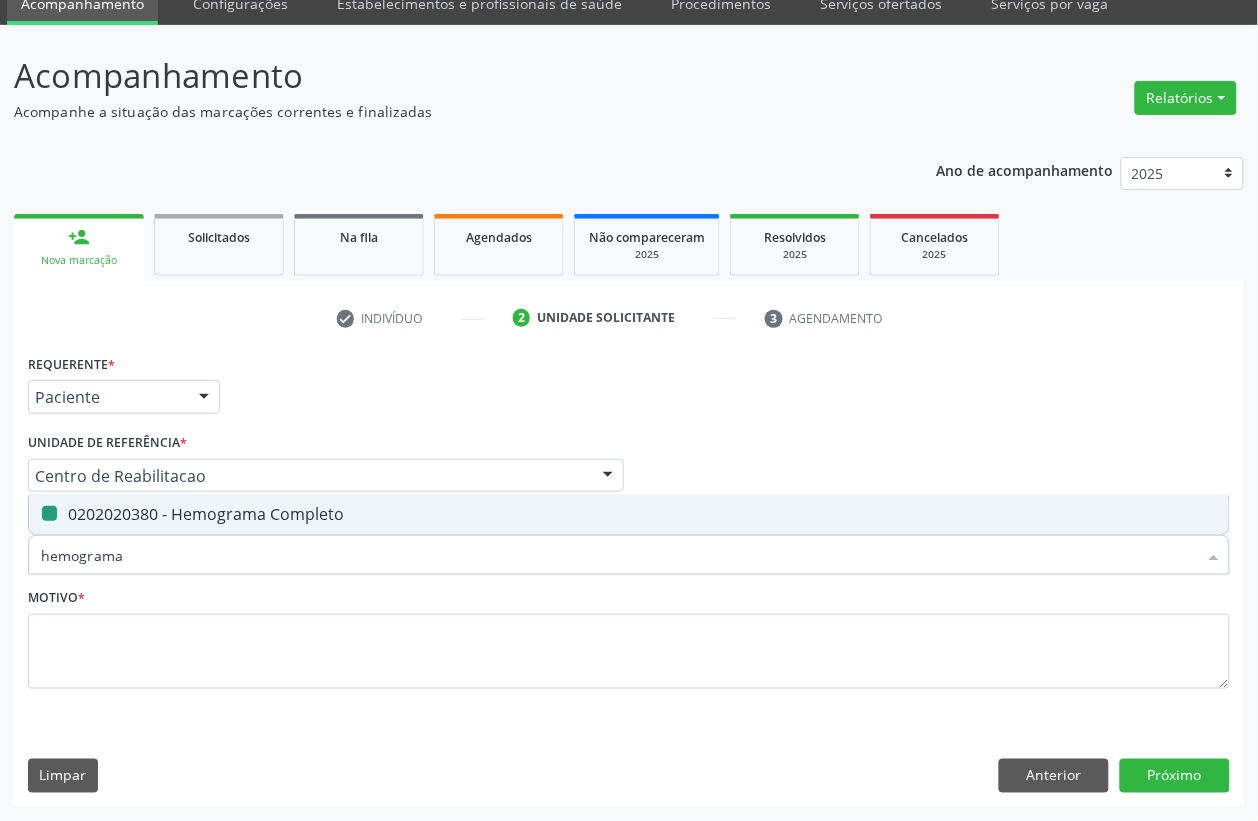 type 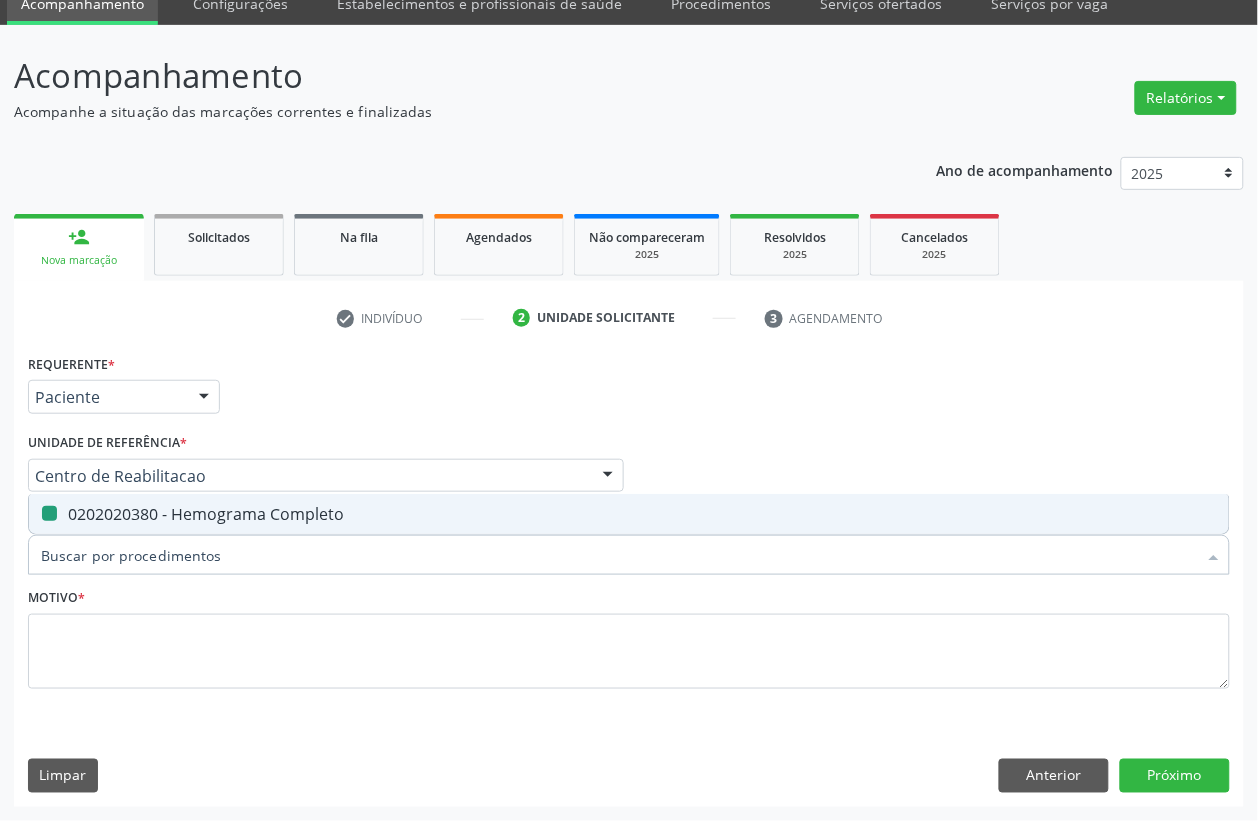 checkbox on "false" 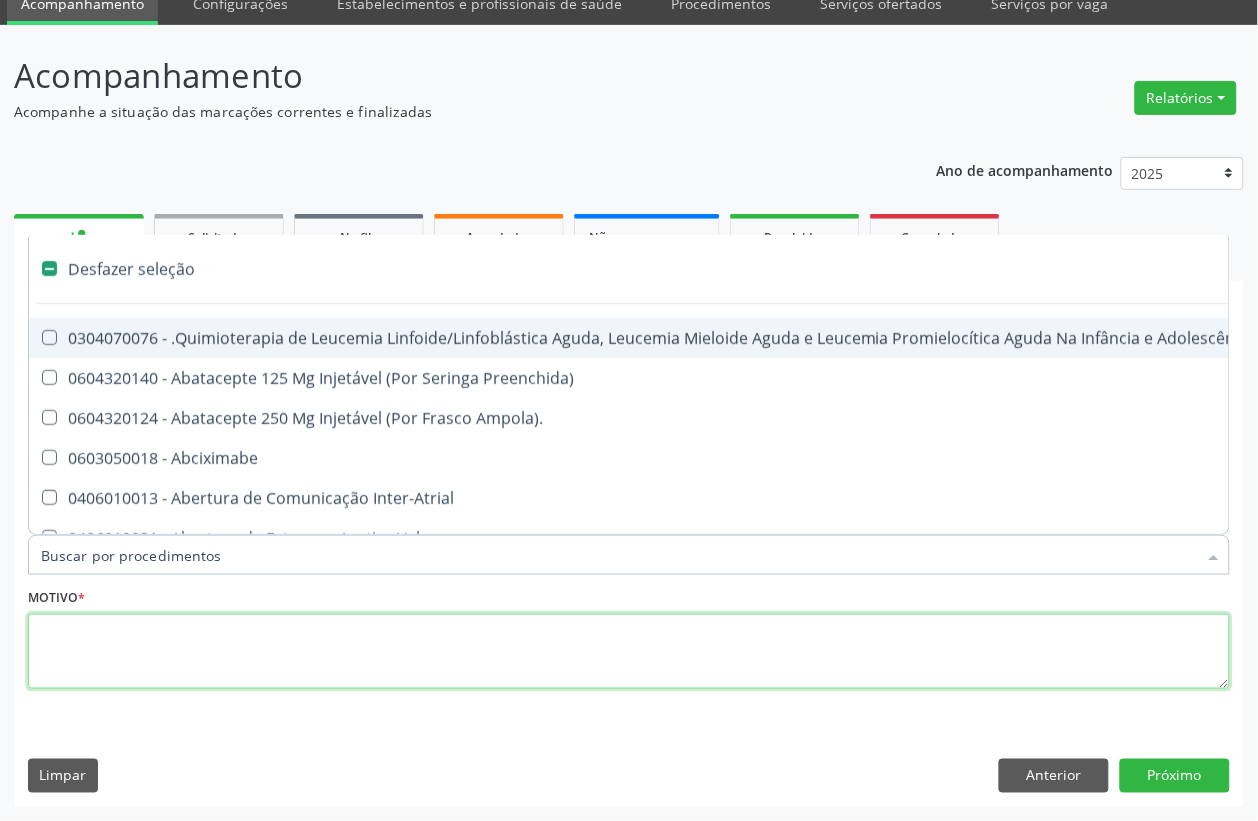 click at bounding box center (629, 652) 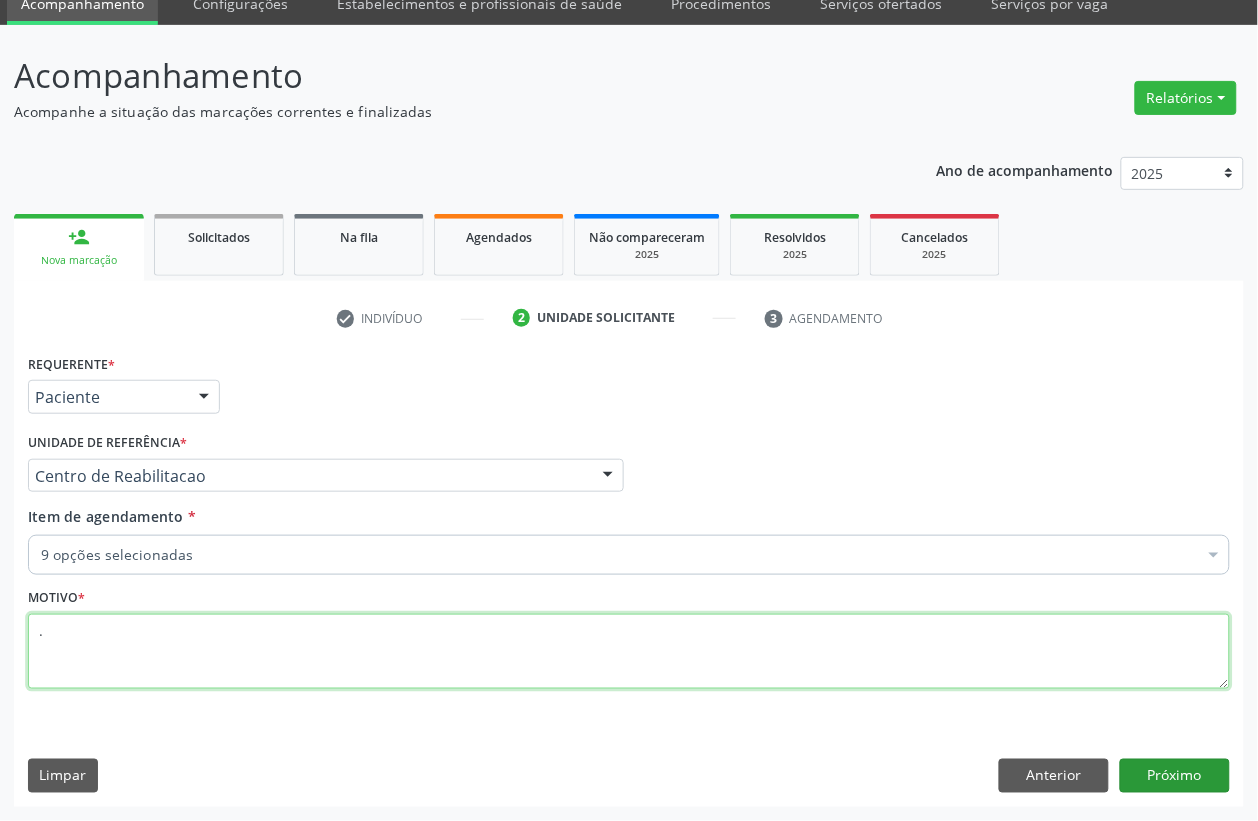 type on "." 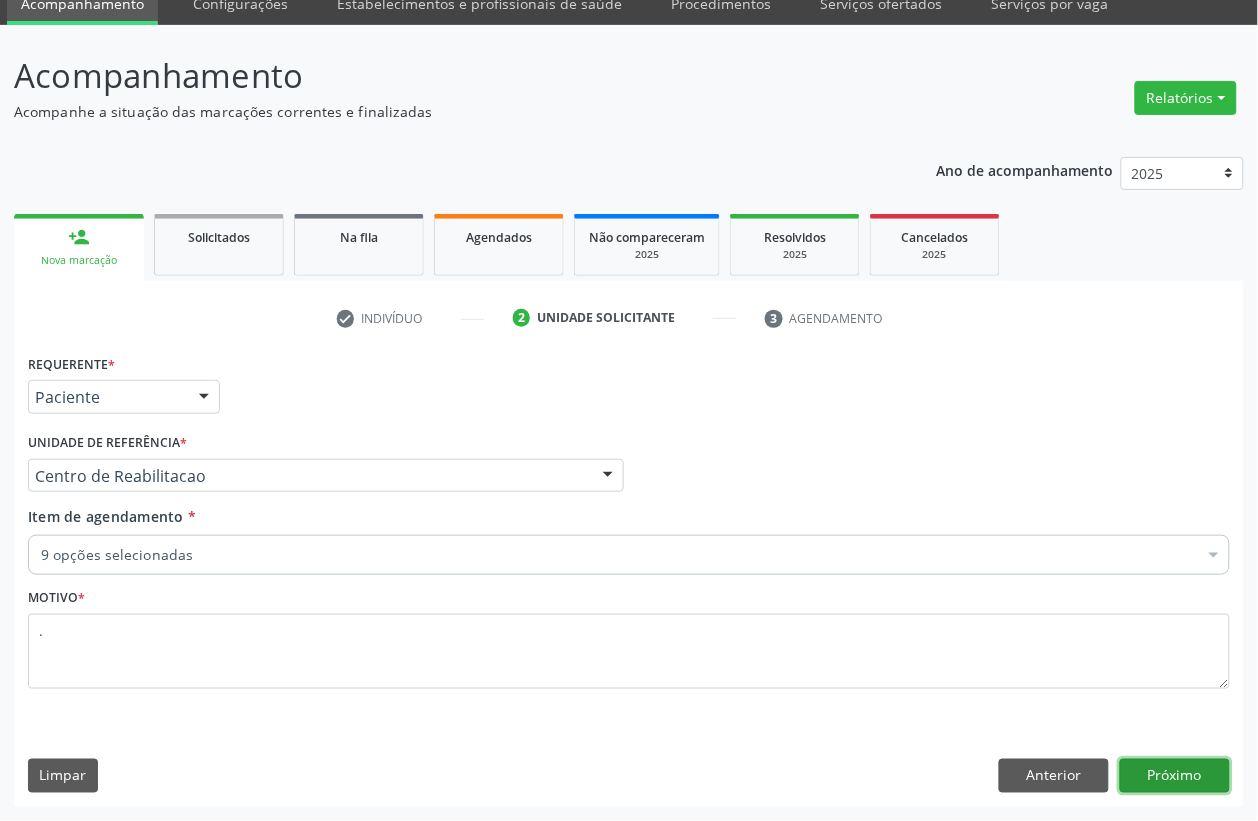 click on "Próximo" at bounding box center (1175, 776) 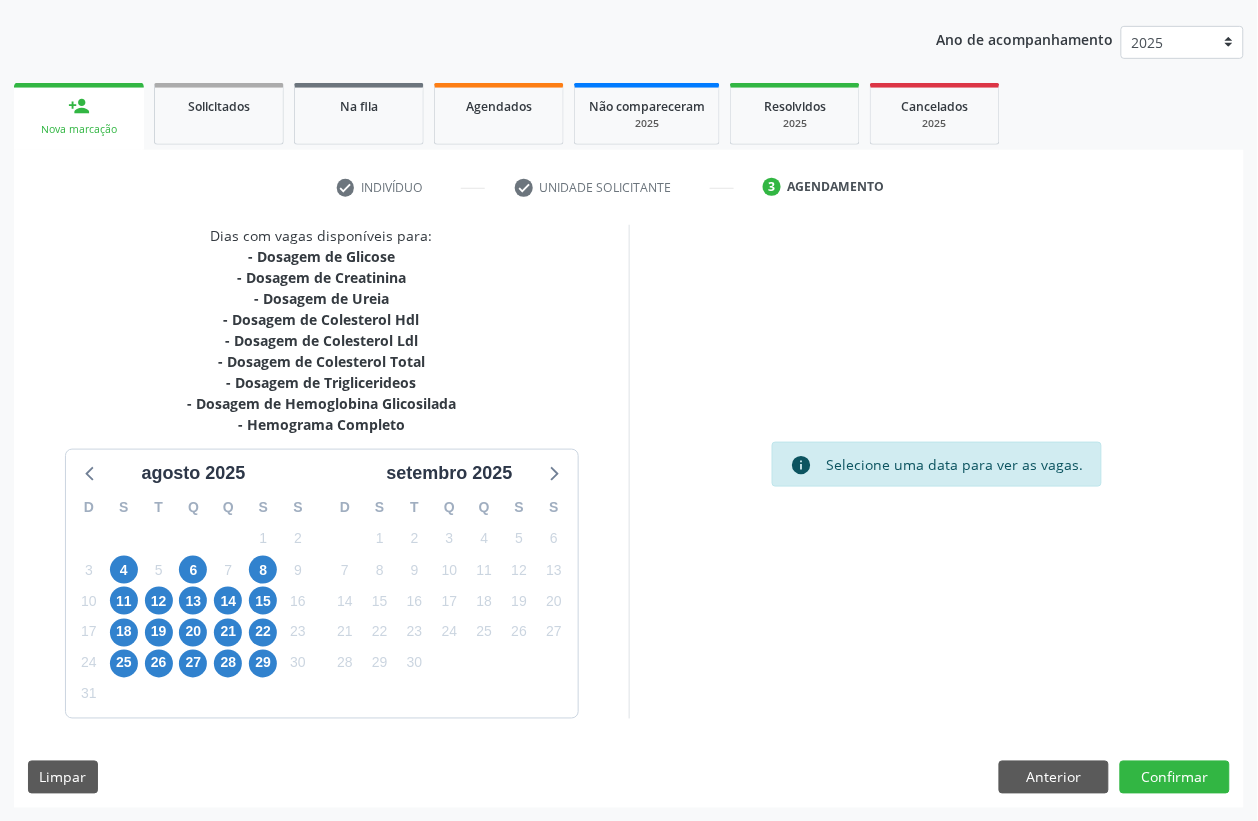 scroll, scrollTop: 217, scrollLeft: 0, axis: vertical 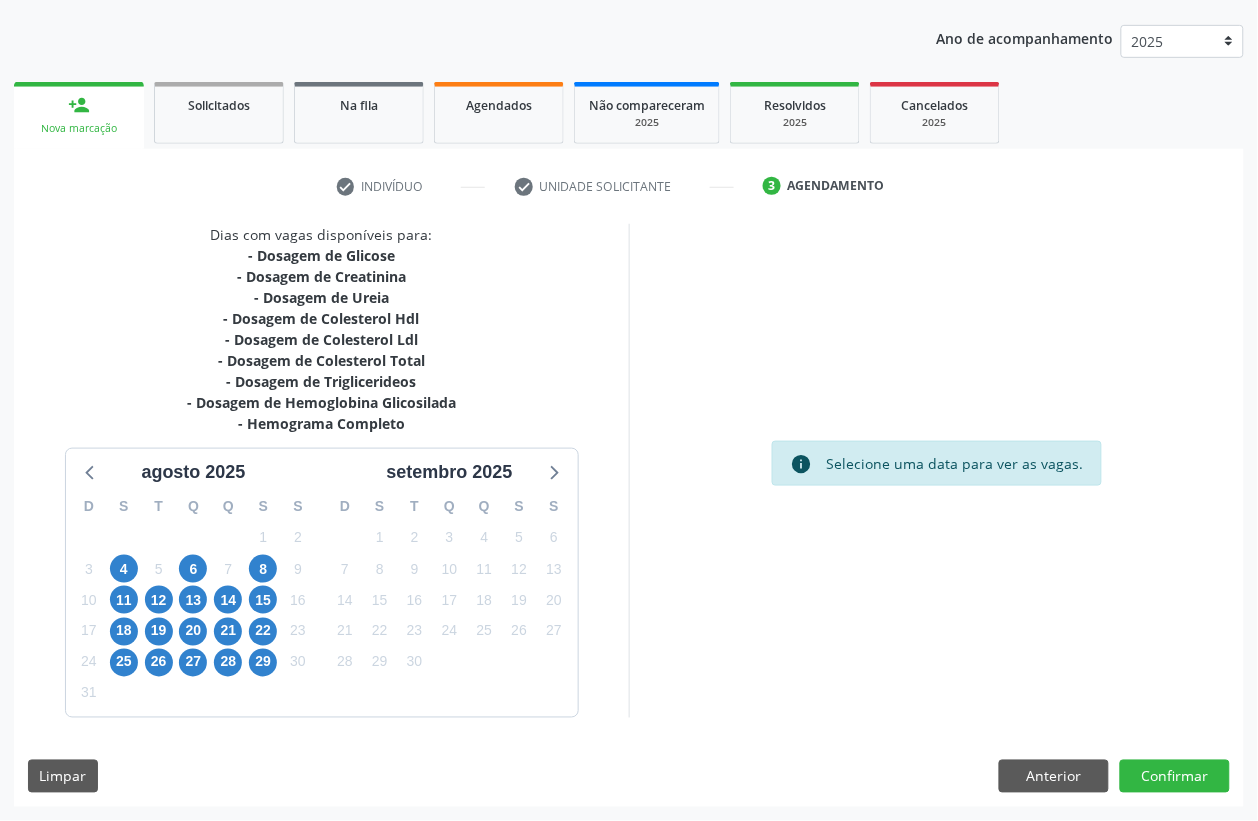 click on "5" at bounding box center [158, 569] 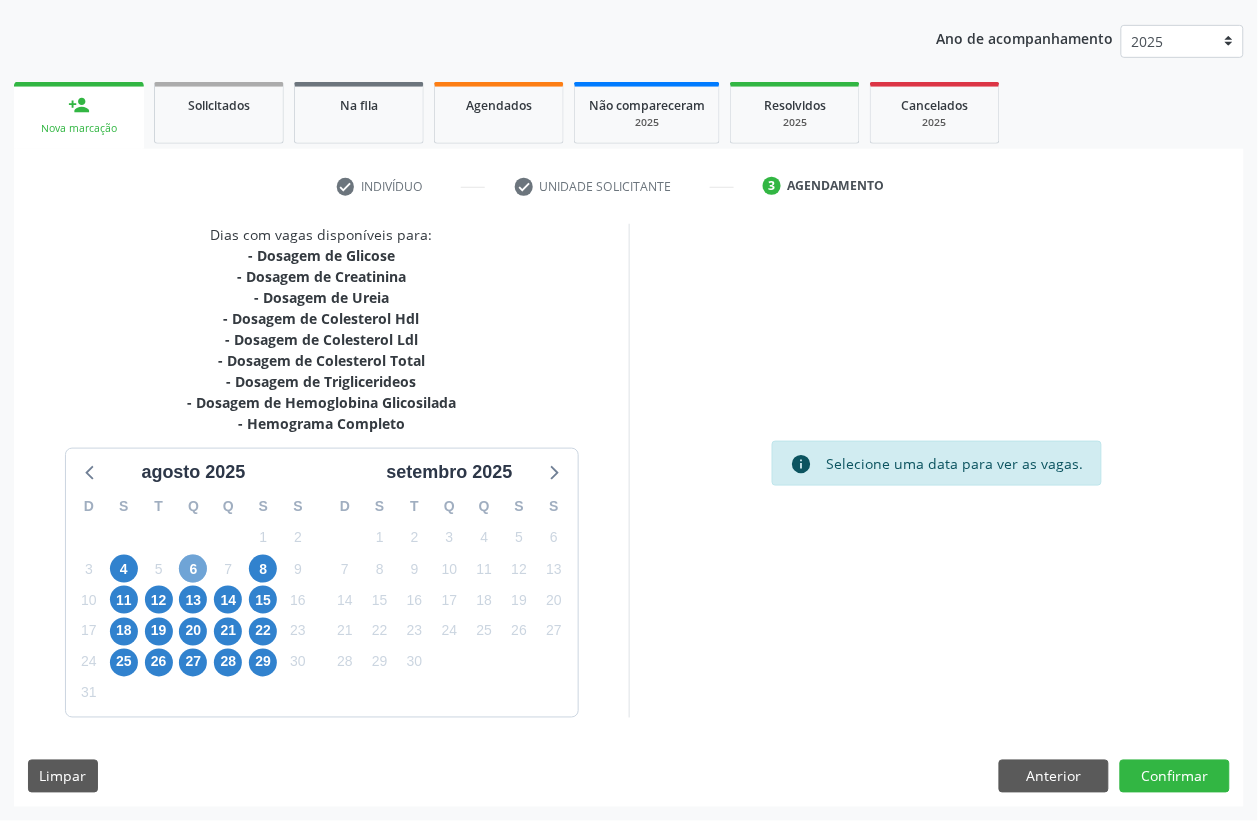 click on "6" at bounding box center (193, 569) 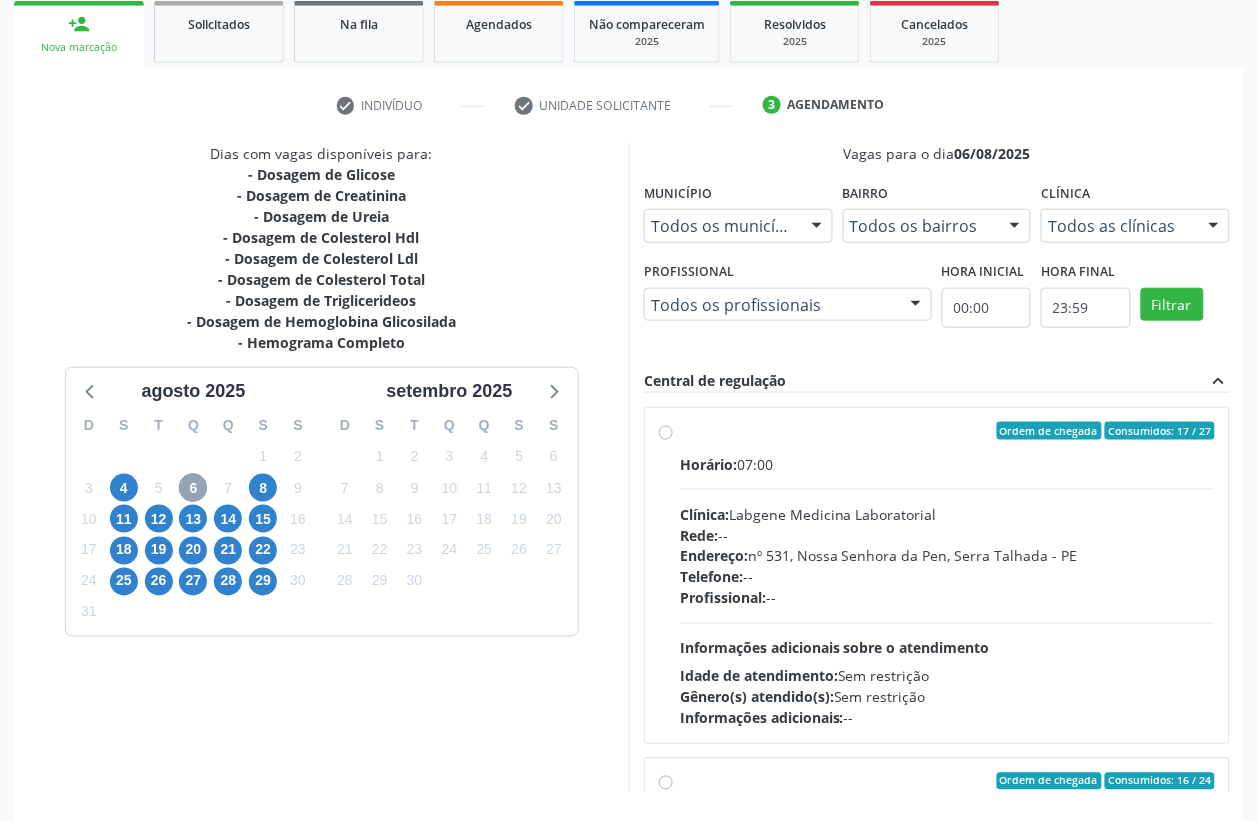 scroll, scrollTop: 342, scrollLeft: 0, axis: vertical 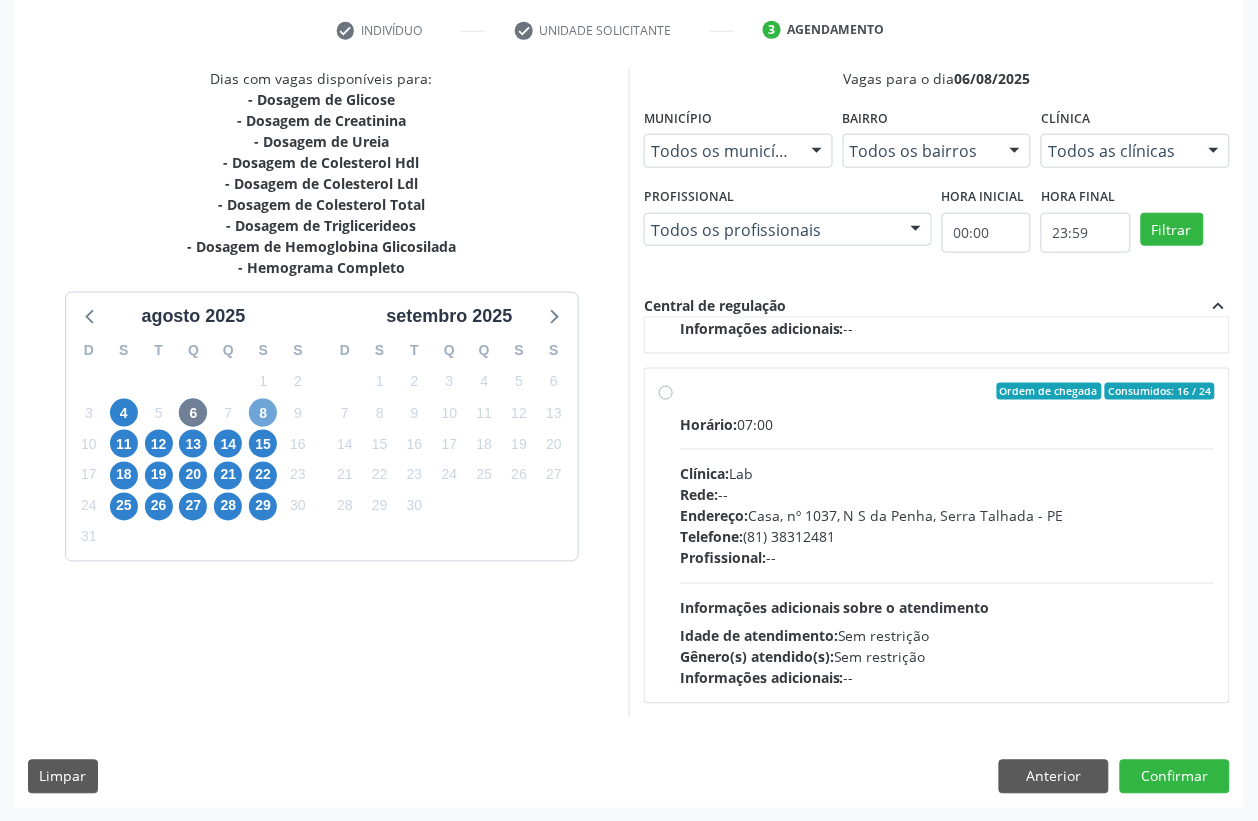 click on "8" at bounding box center [263, 413] 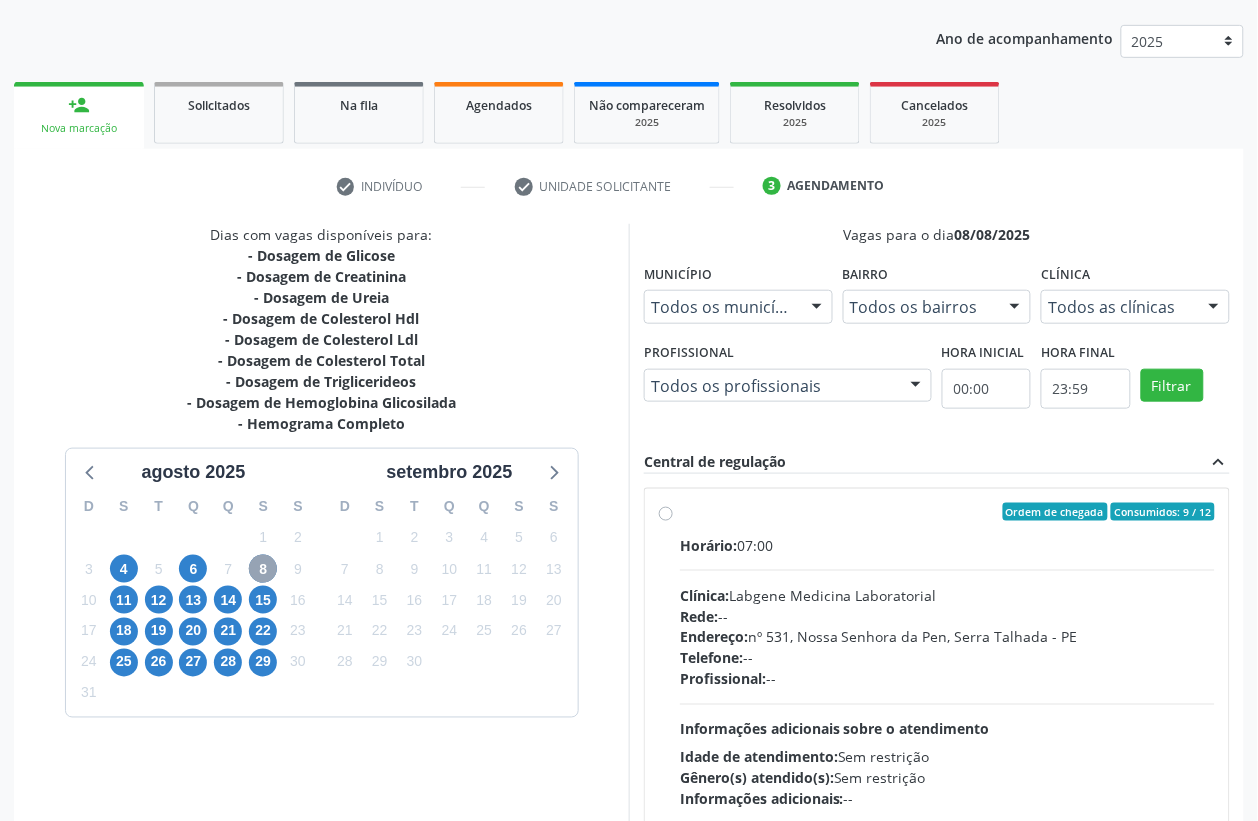 scroll, scrollTop: 338, scrollLeft: 0, axis: vertical 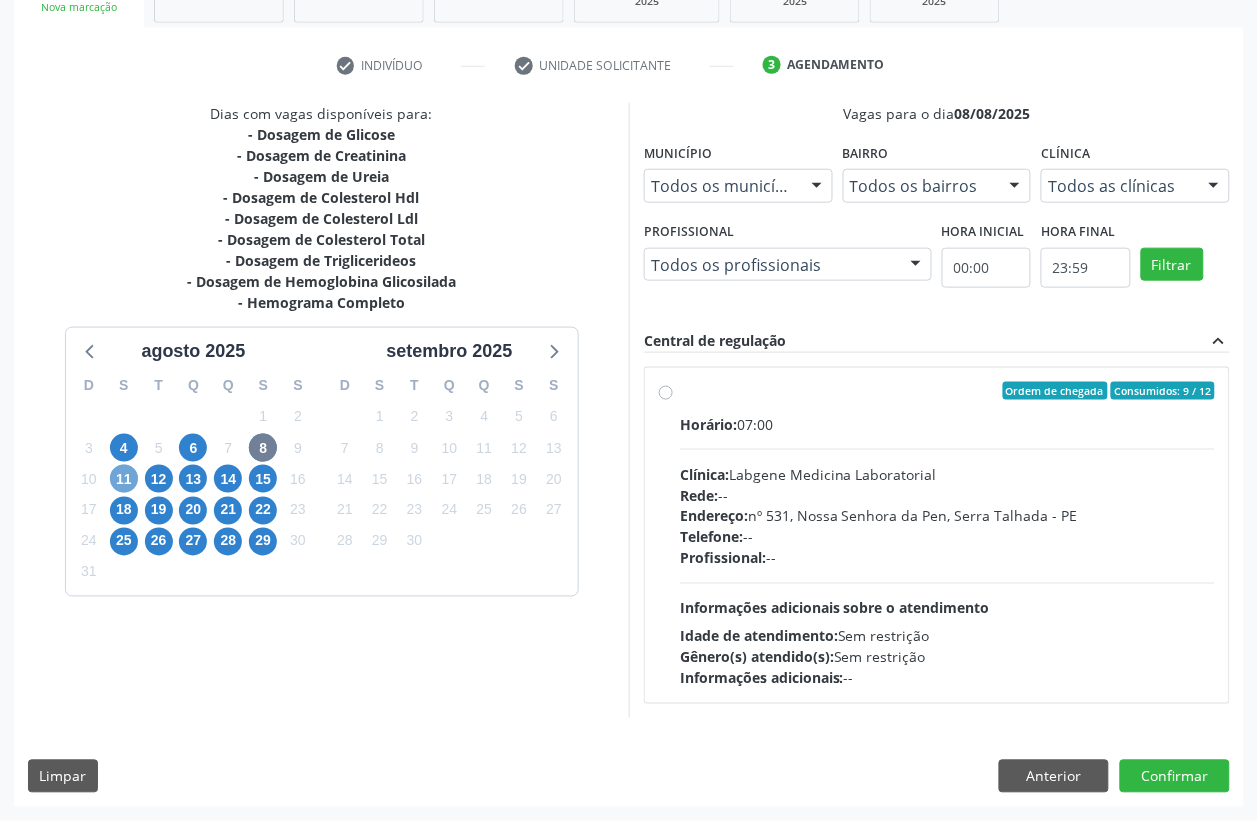 click on "11" at bounding box center [124, 479] 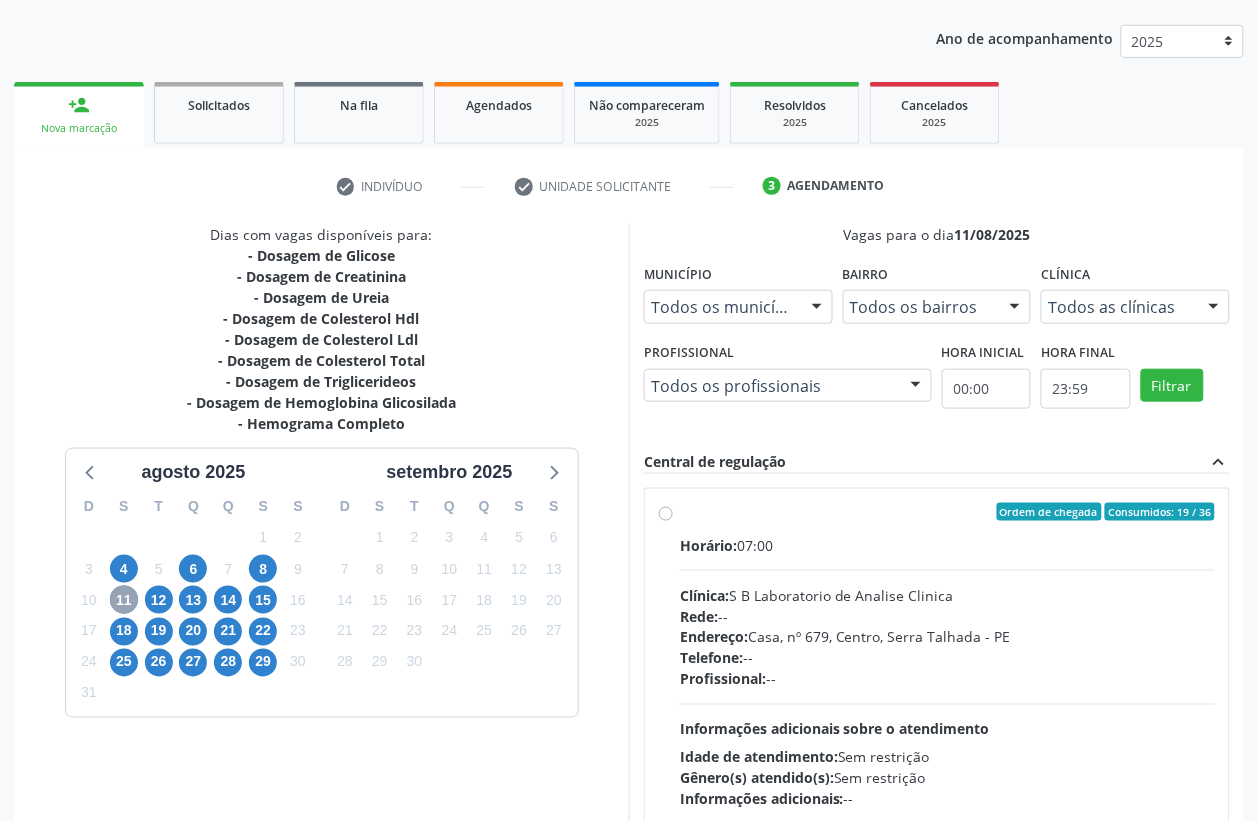 scroll, scrollTop: 338, scrollLeft: 0, axis: vertical 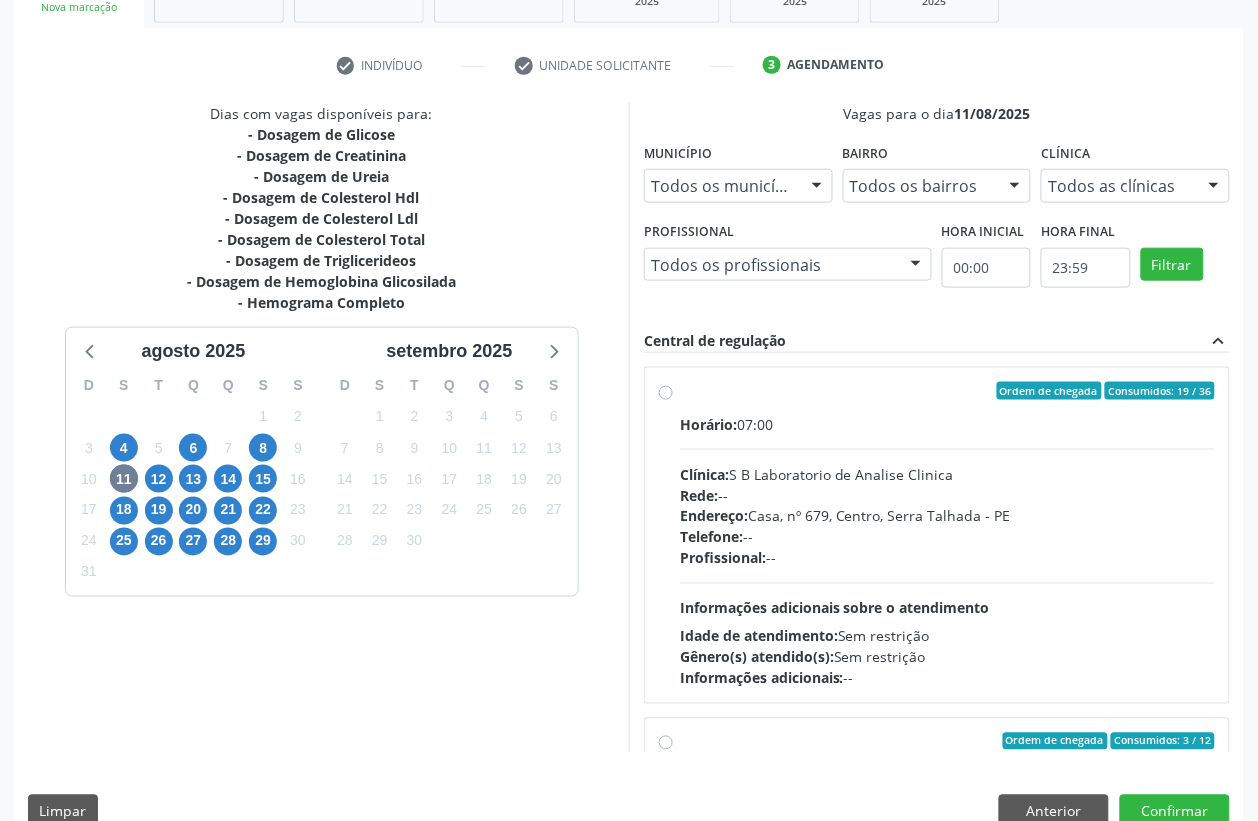 click on "Endereço: Casa, nº [NUMBER], [NEIGHBORHOOD], [CITY] - [STATE]" at bounding box center [947, 551] 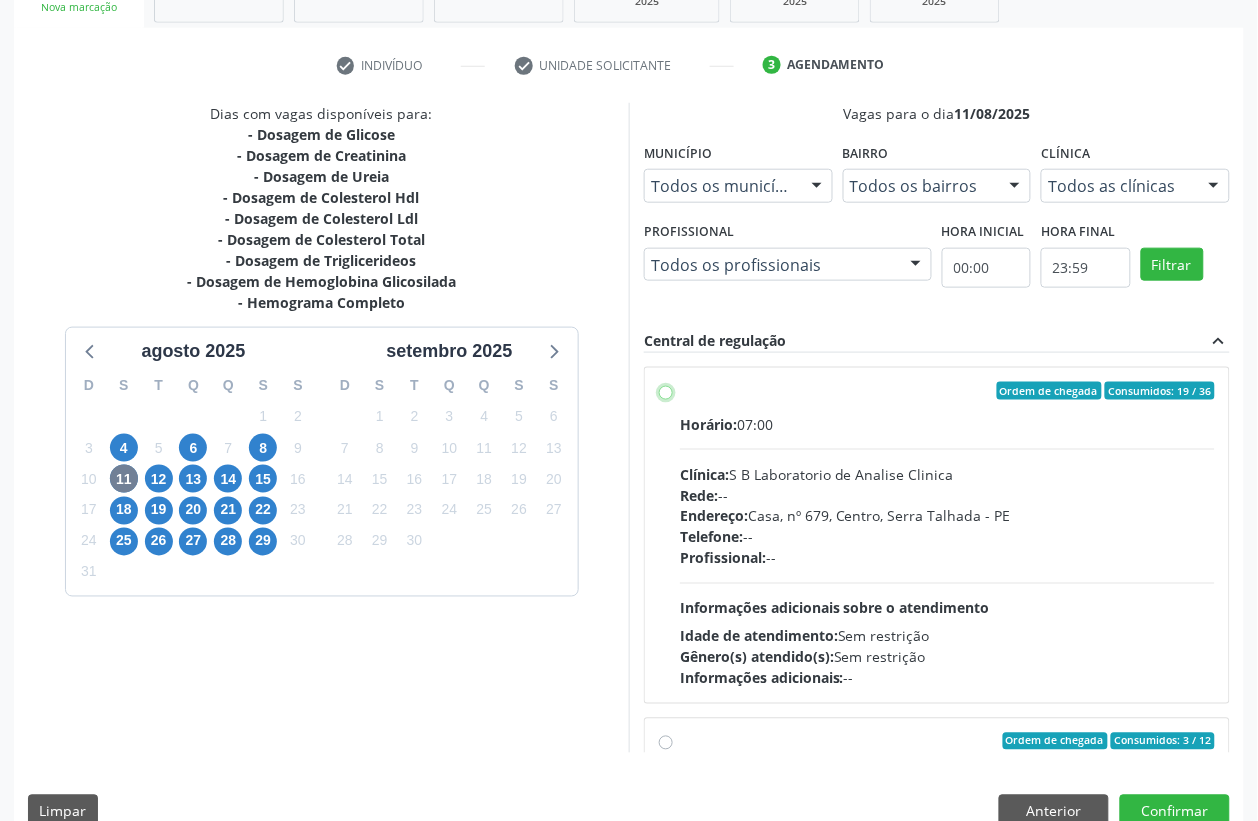 radio on "true" 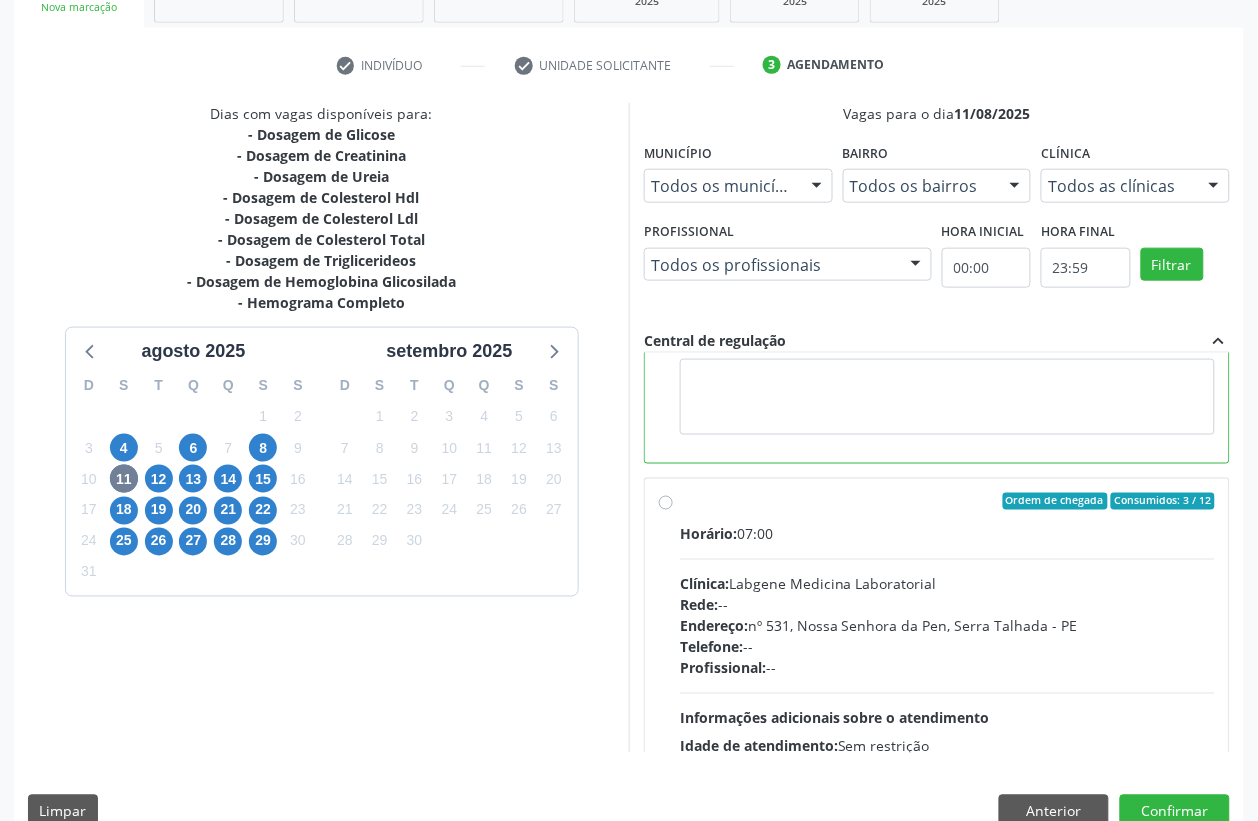 scroll, scrollTop: 451, scrollLeft: 0, axis: vertical 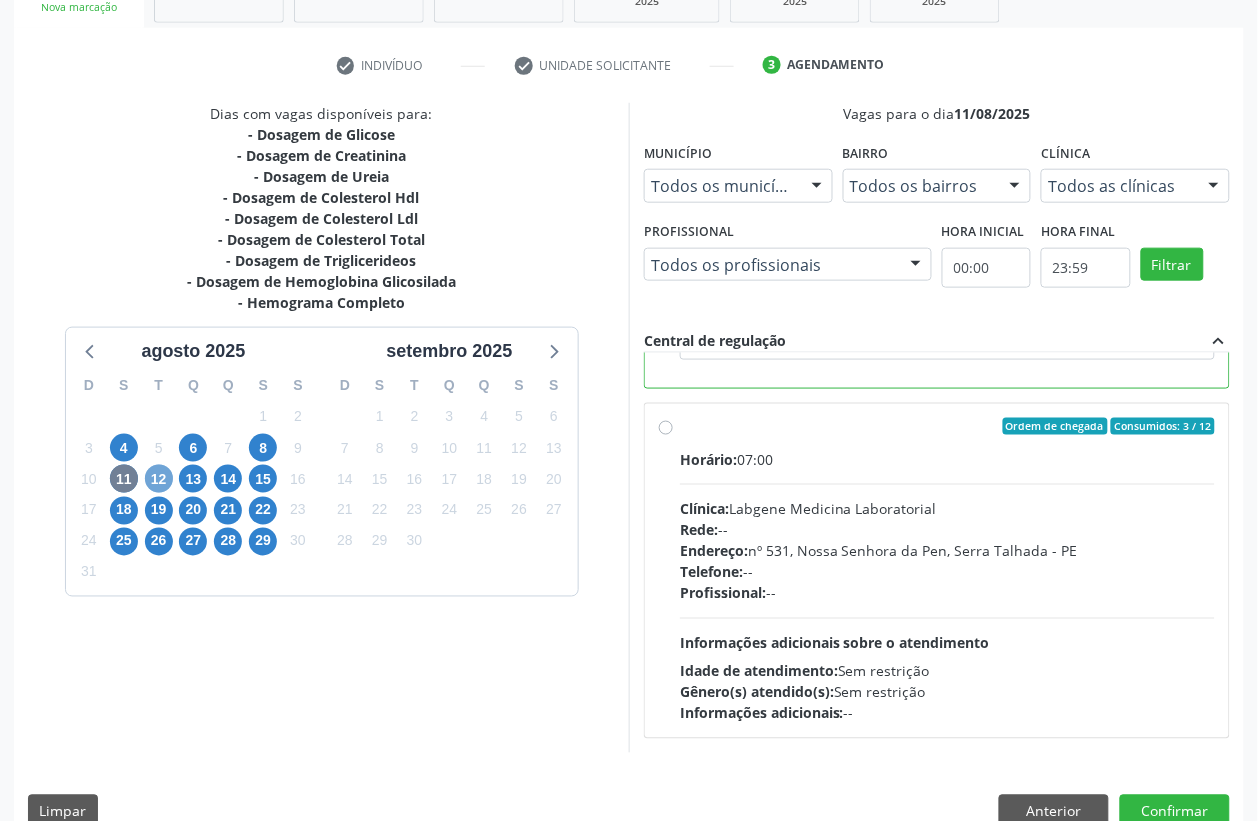 click on "12" at bounding box center [159, 479] 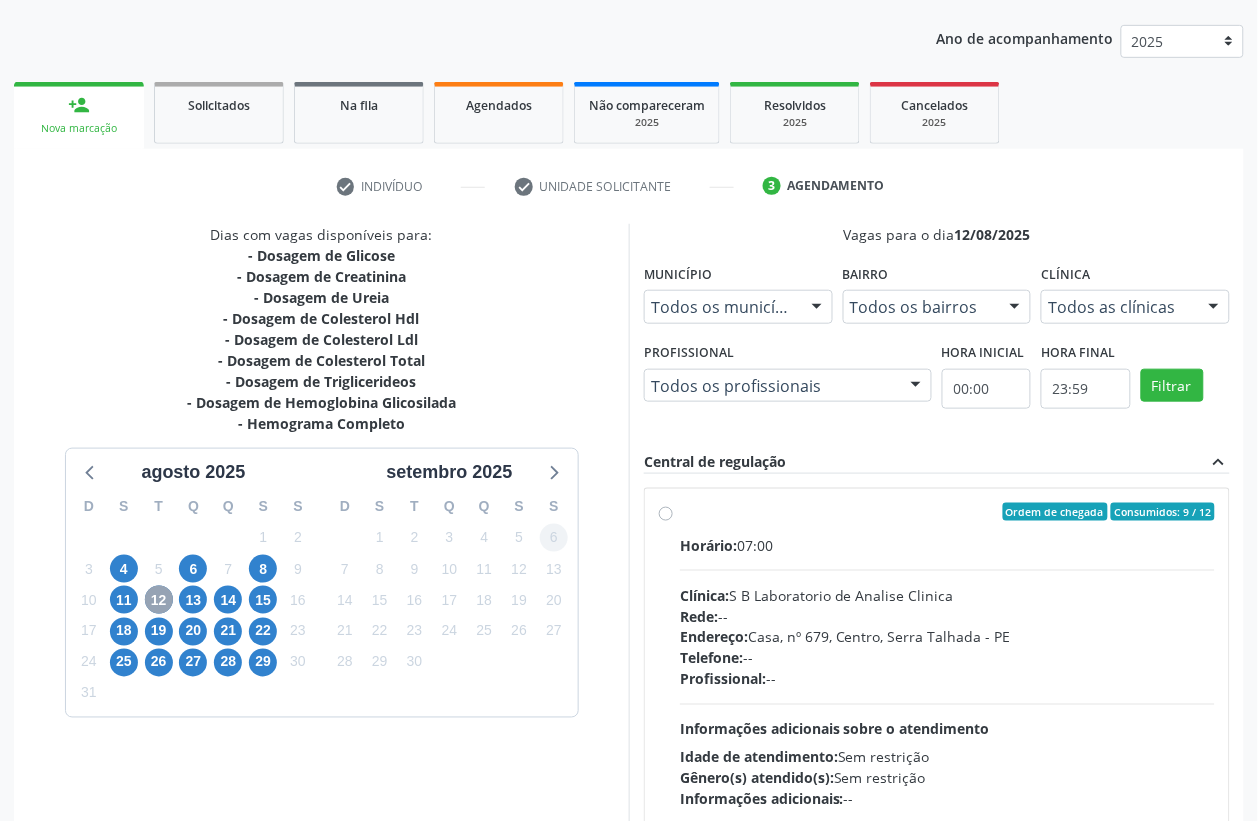 scroll, scrollTop: 338, scrollLeft: 0, axis: vertical 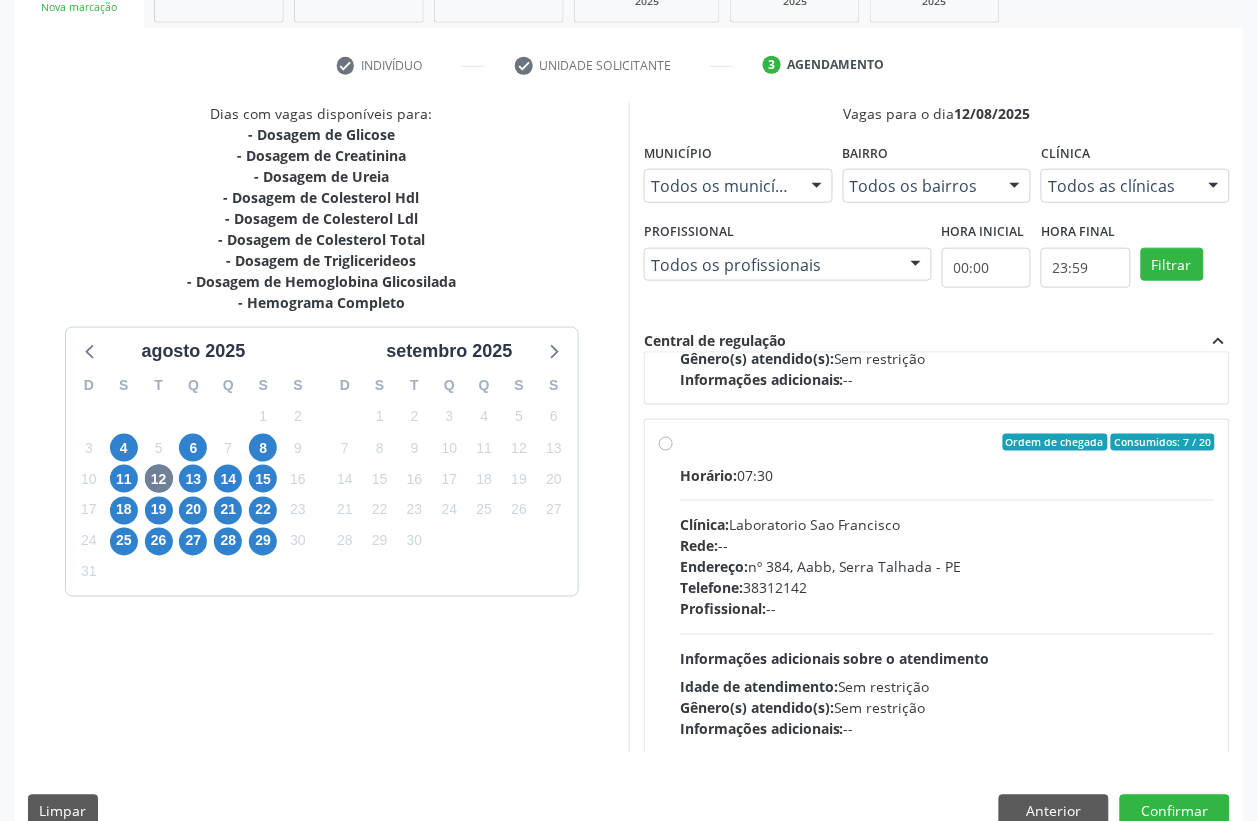 click on "Endereço: nº [NUMBER], [NEIGHBORHOOD], [CITY] - [STATE]" at bounding box center (947, 567) 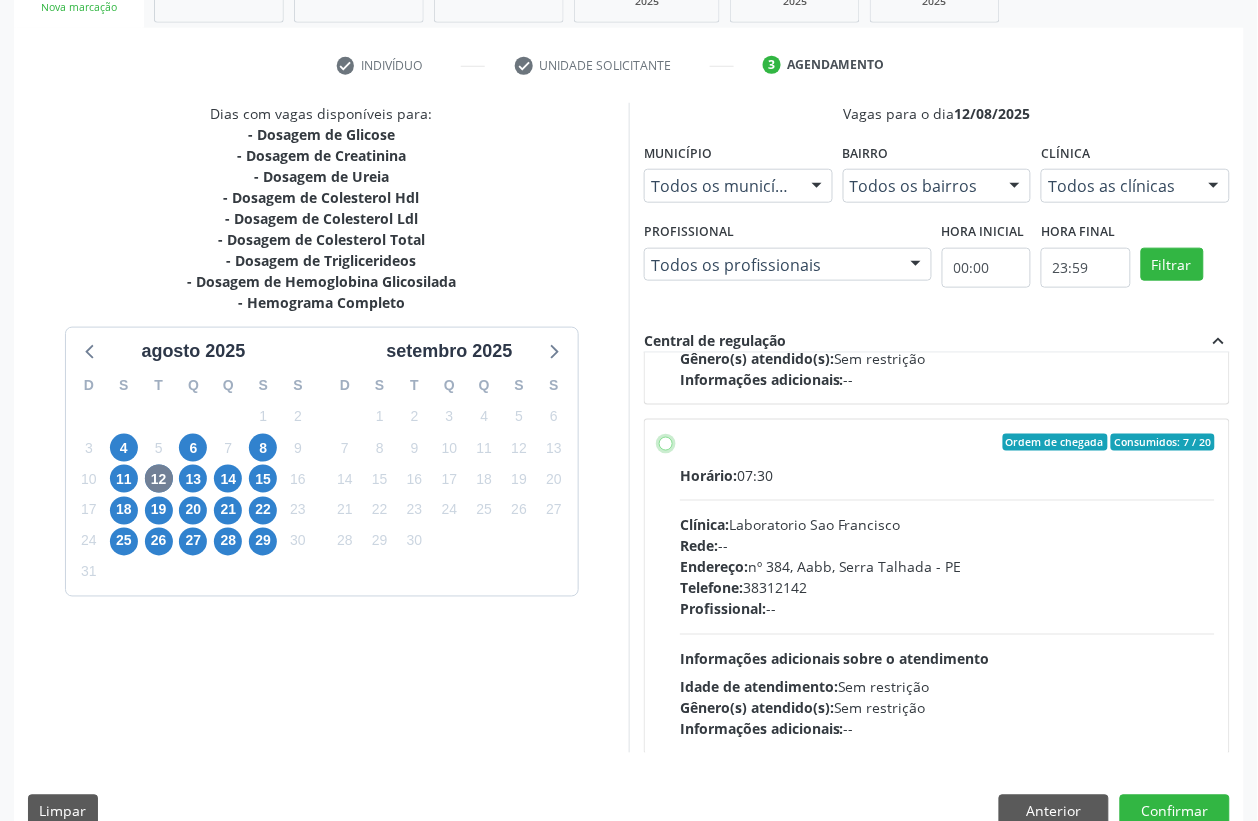 radio on "true" 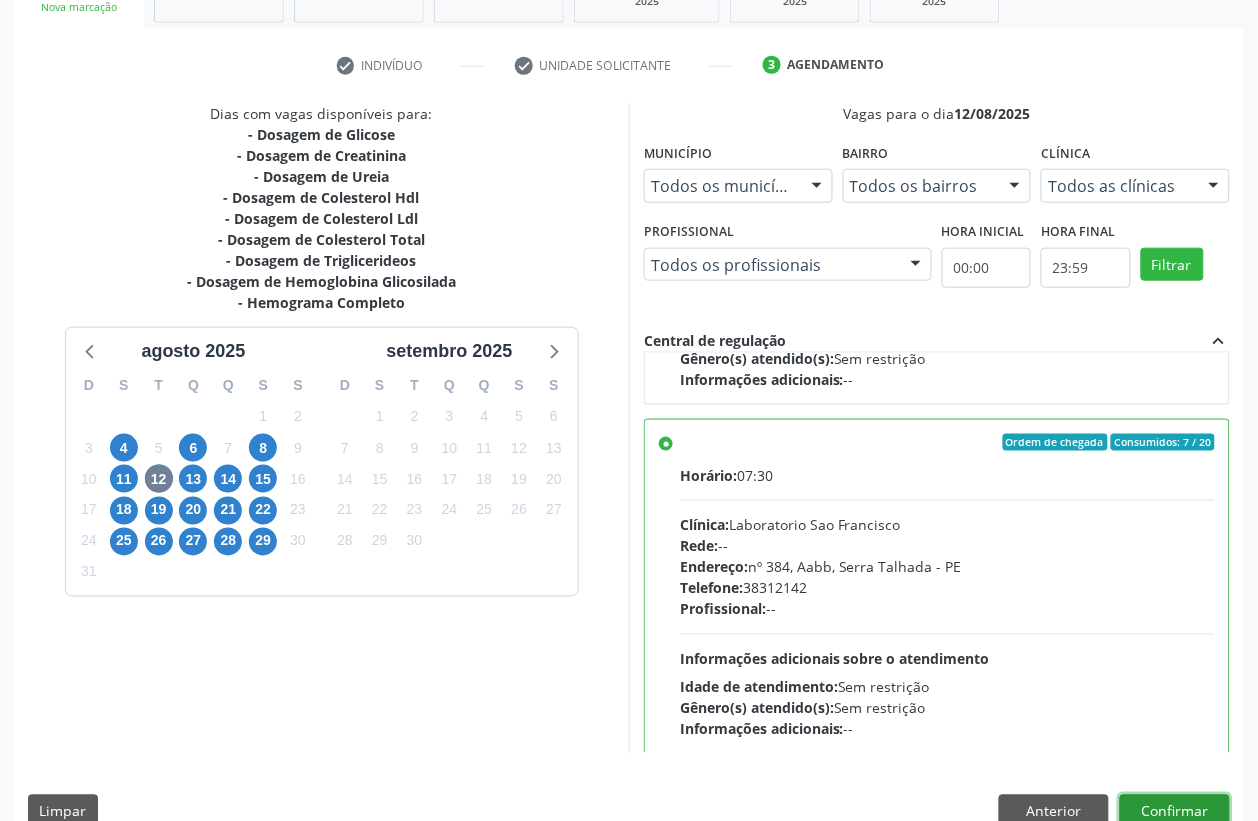 click on "Confirmar" at bounding box center (1175, 812) 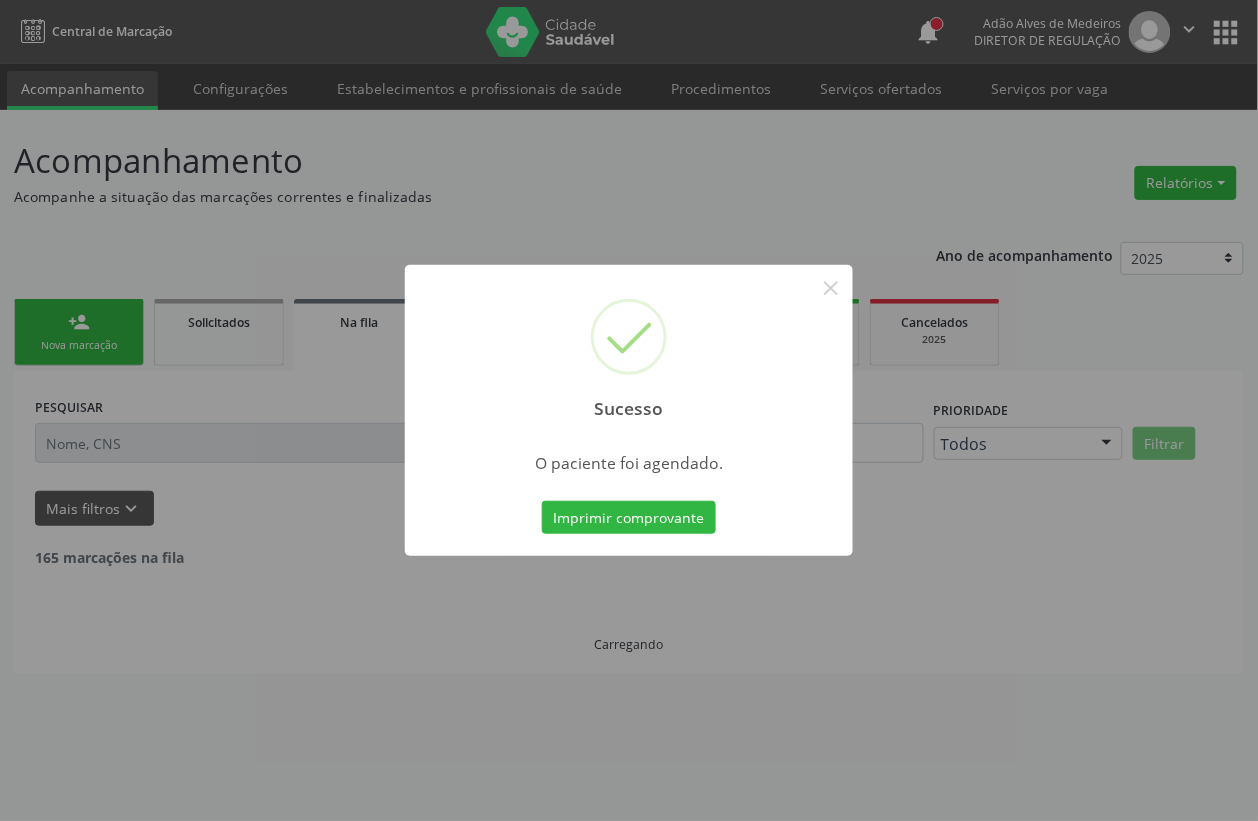 scroll, scrollTop: 0, scrollLeft: 0, axis: both 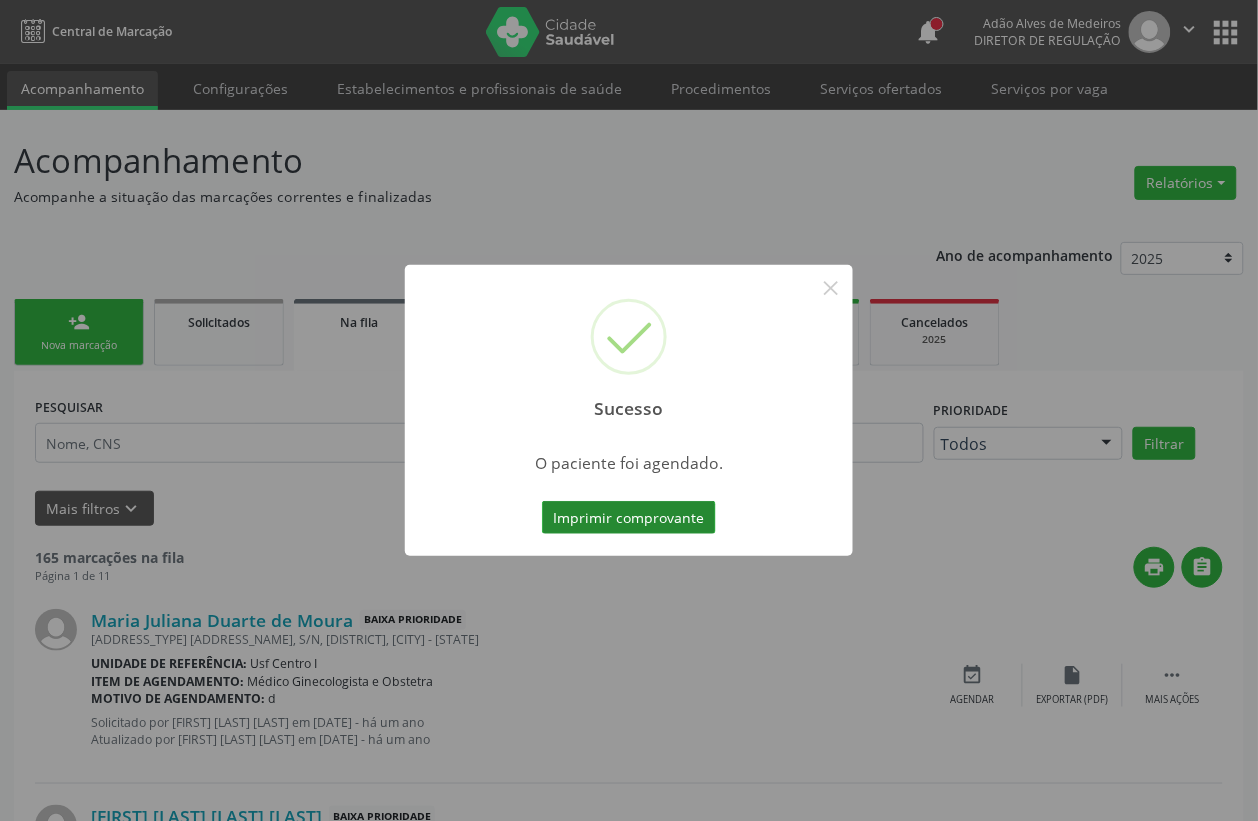 click on "Imprimir comprovante" at bounding box center [629, 518] 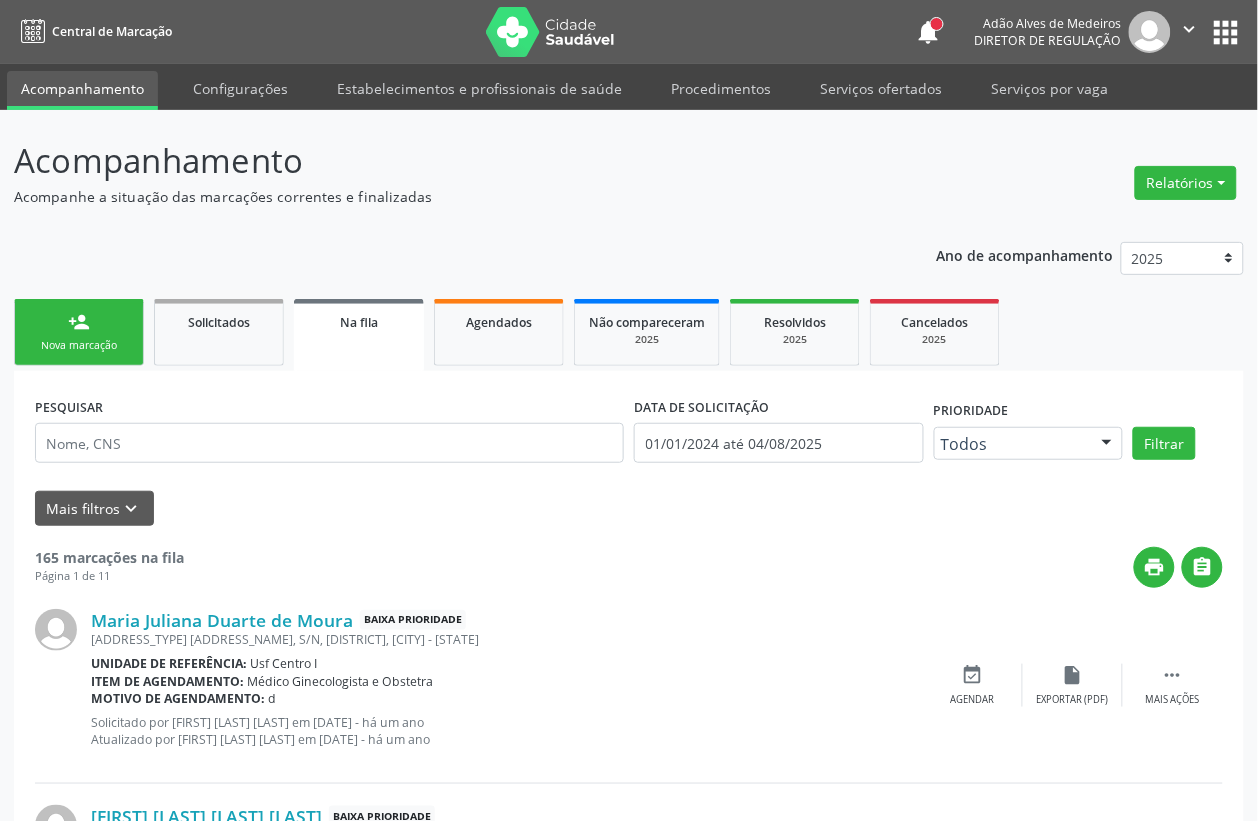 click on "person_add
Nova marcação" at bounding box center [79, 332] 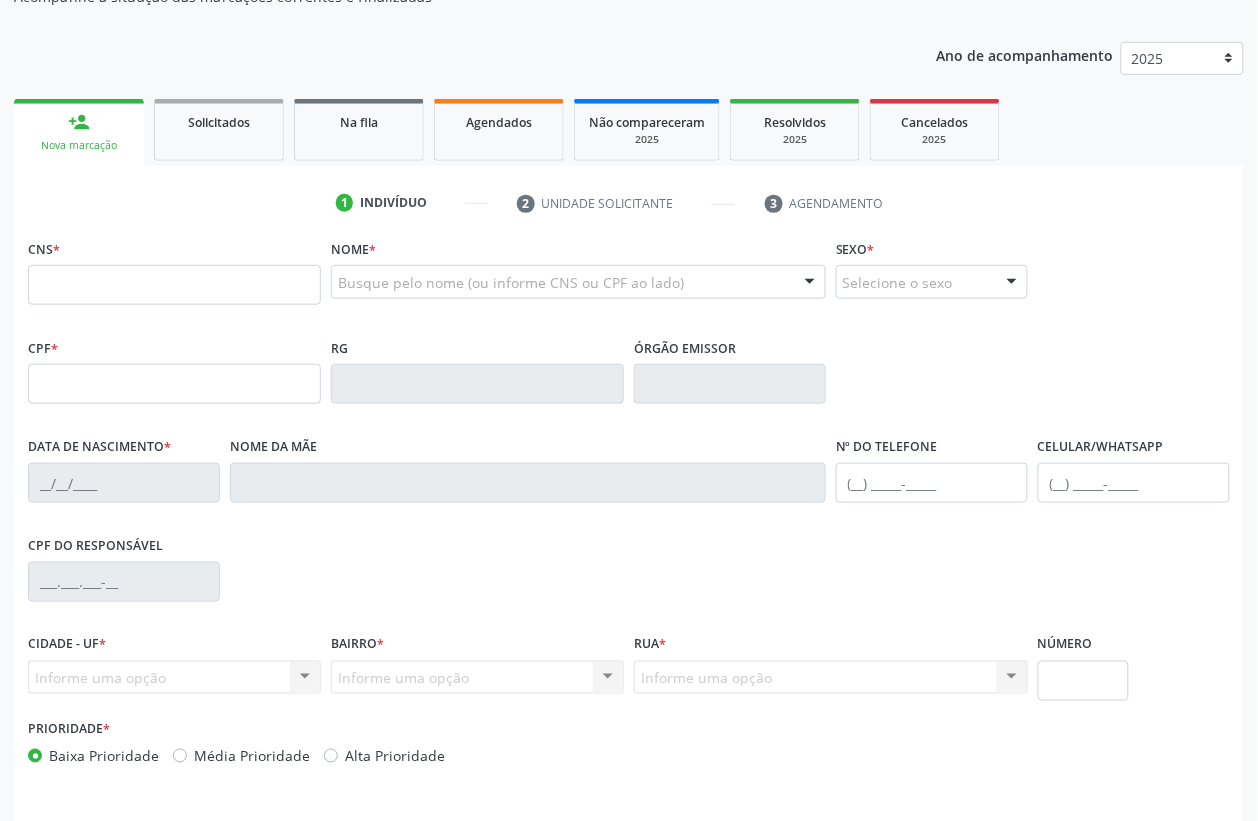 scroll, scrollTop: 263, scrollLeft: 0, axis: vertical 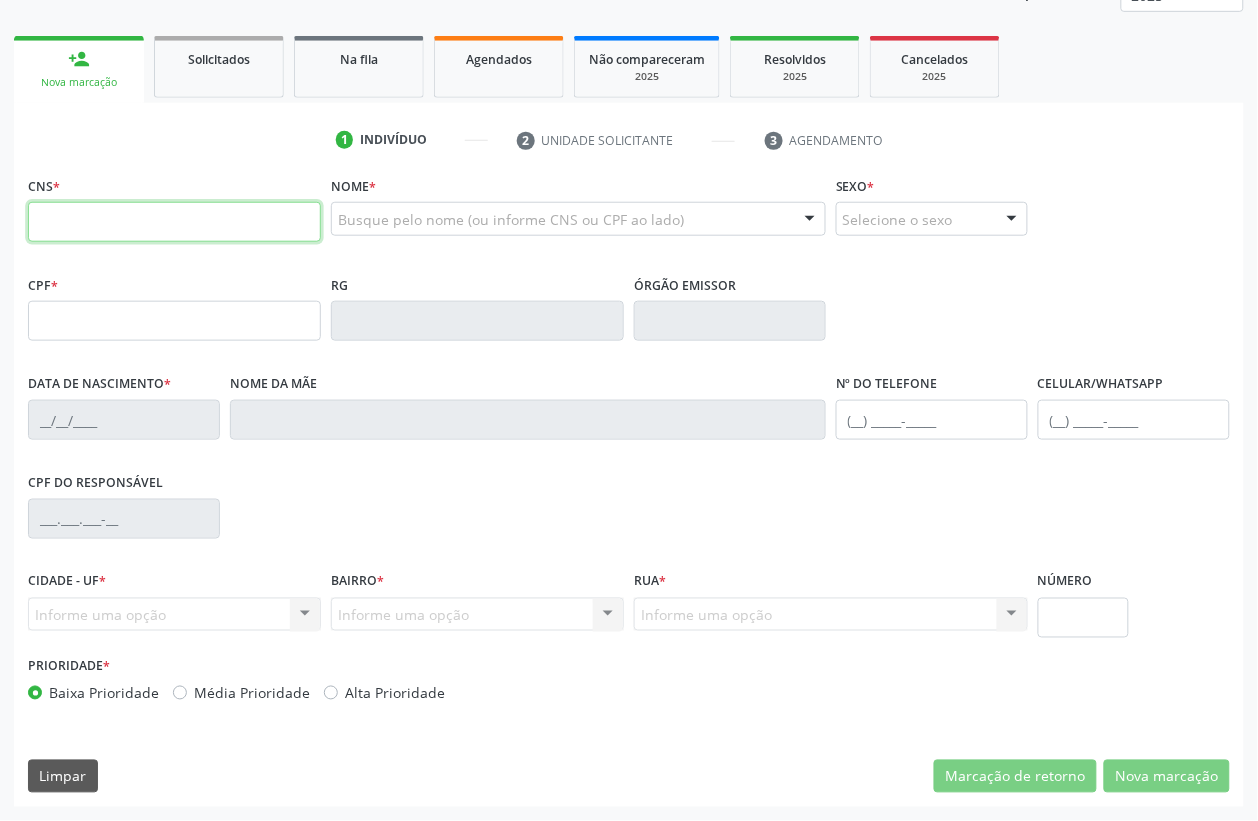 click at bounding box center [174, 222] 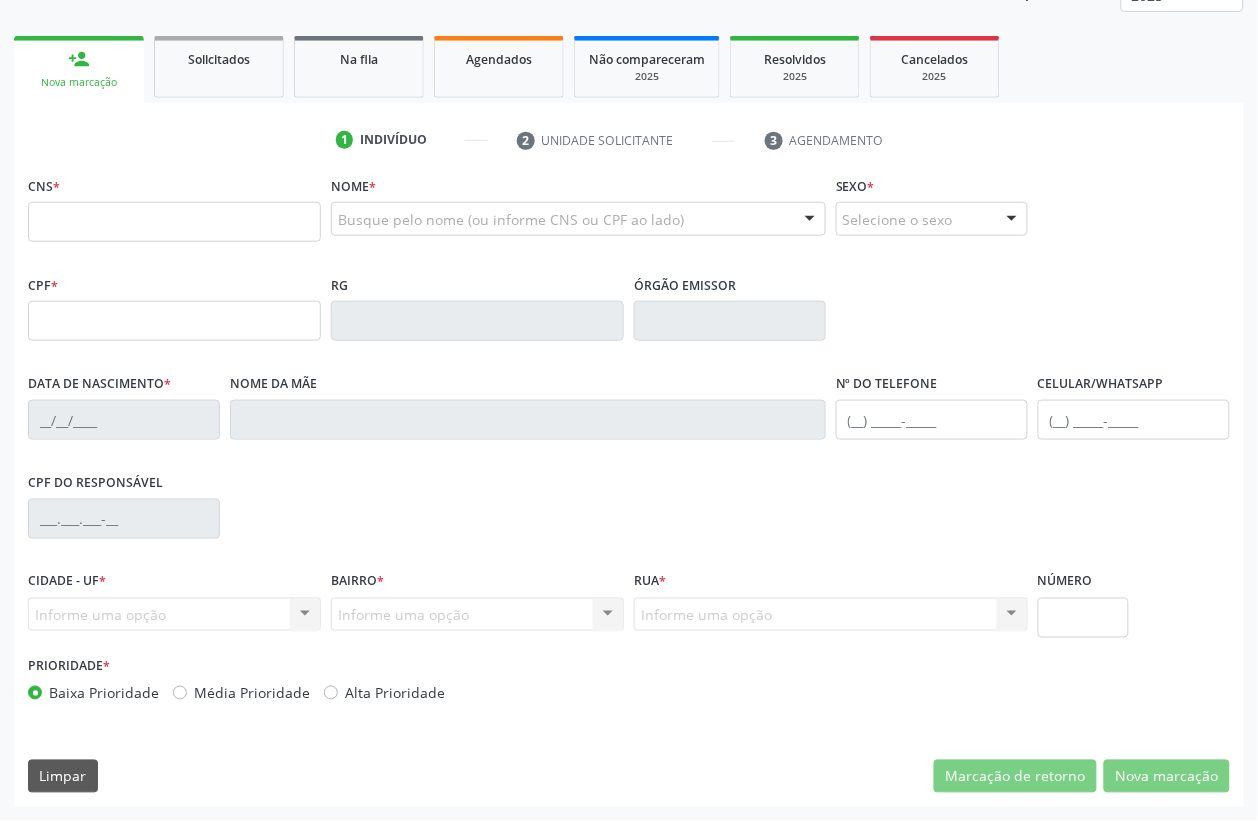click on "Cidade - UF
*
Informe uma opção
[CITY] - [STATE]       "
Bairro" at bounding box center [629, 465] 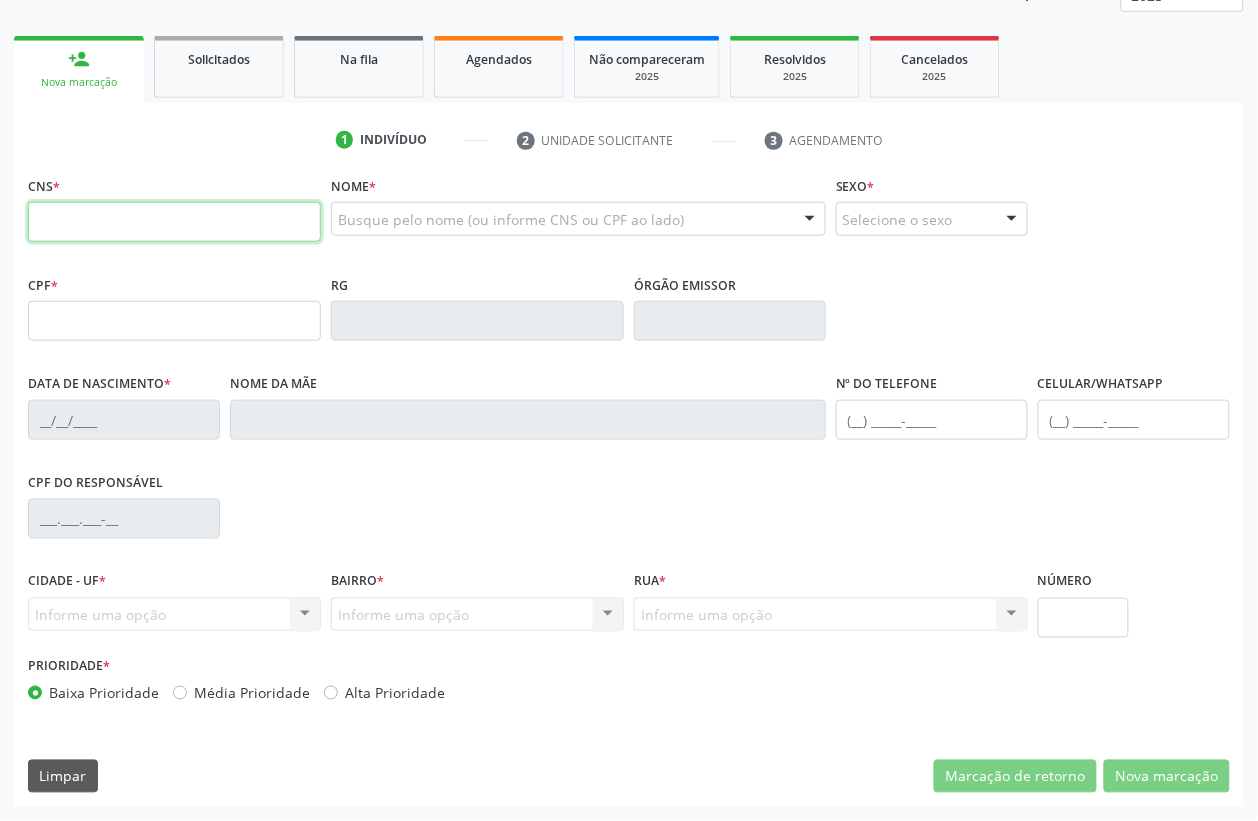 click at bounding box center (174, 222) 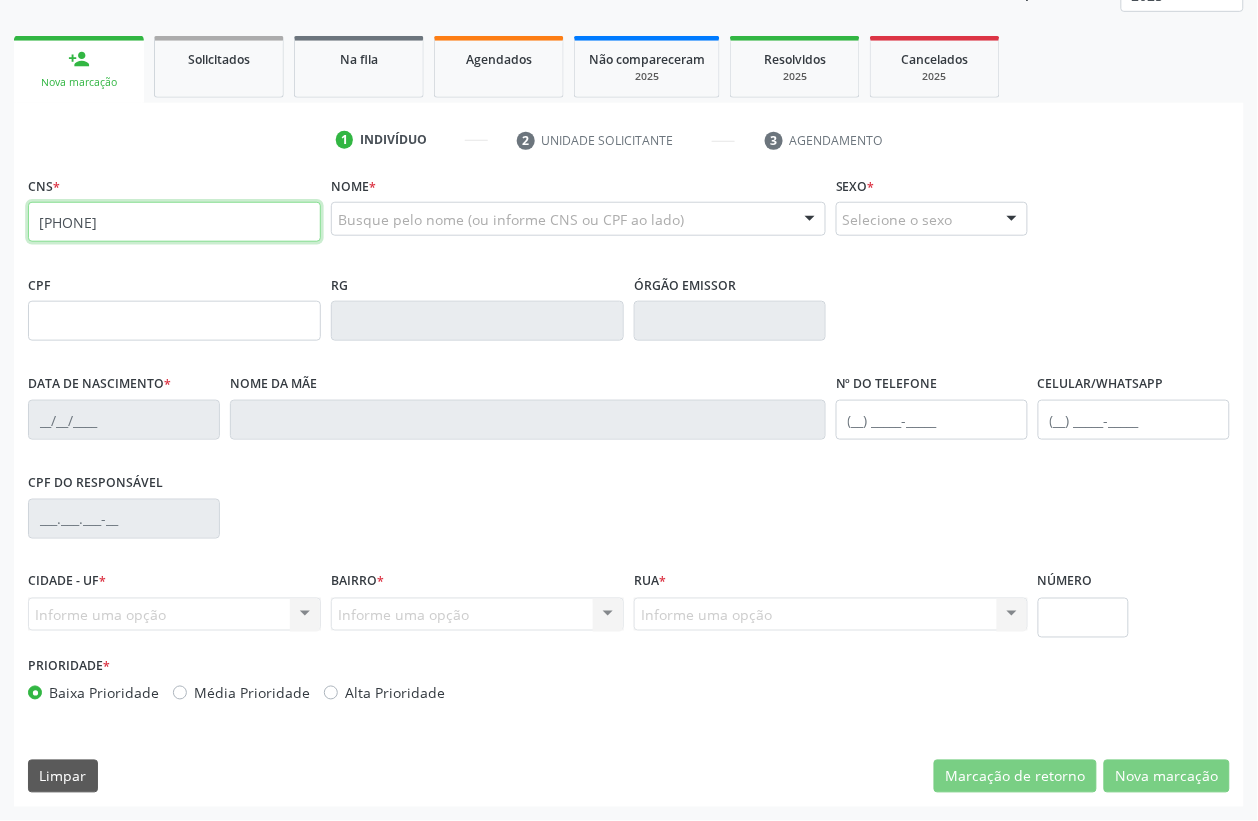 type on "[PHONE]" 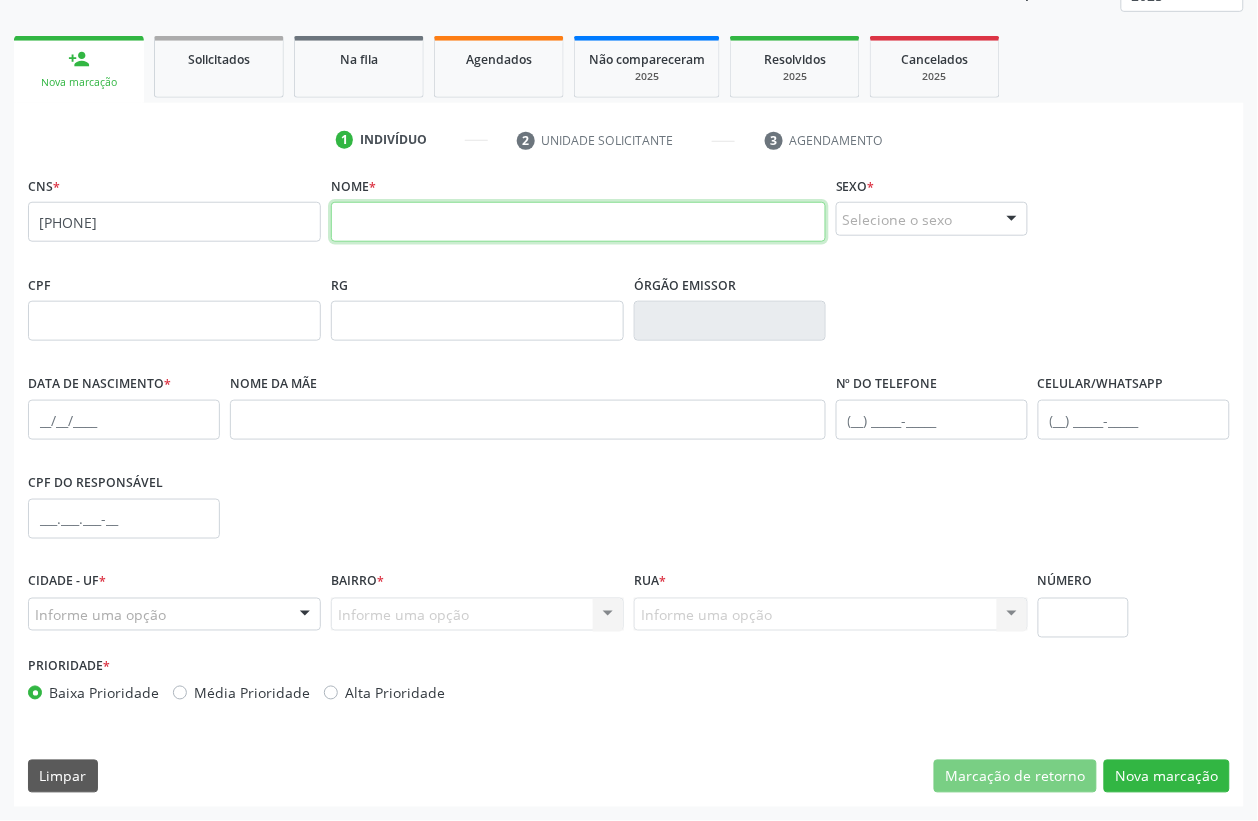 click at bounding box center (578, 222) 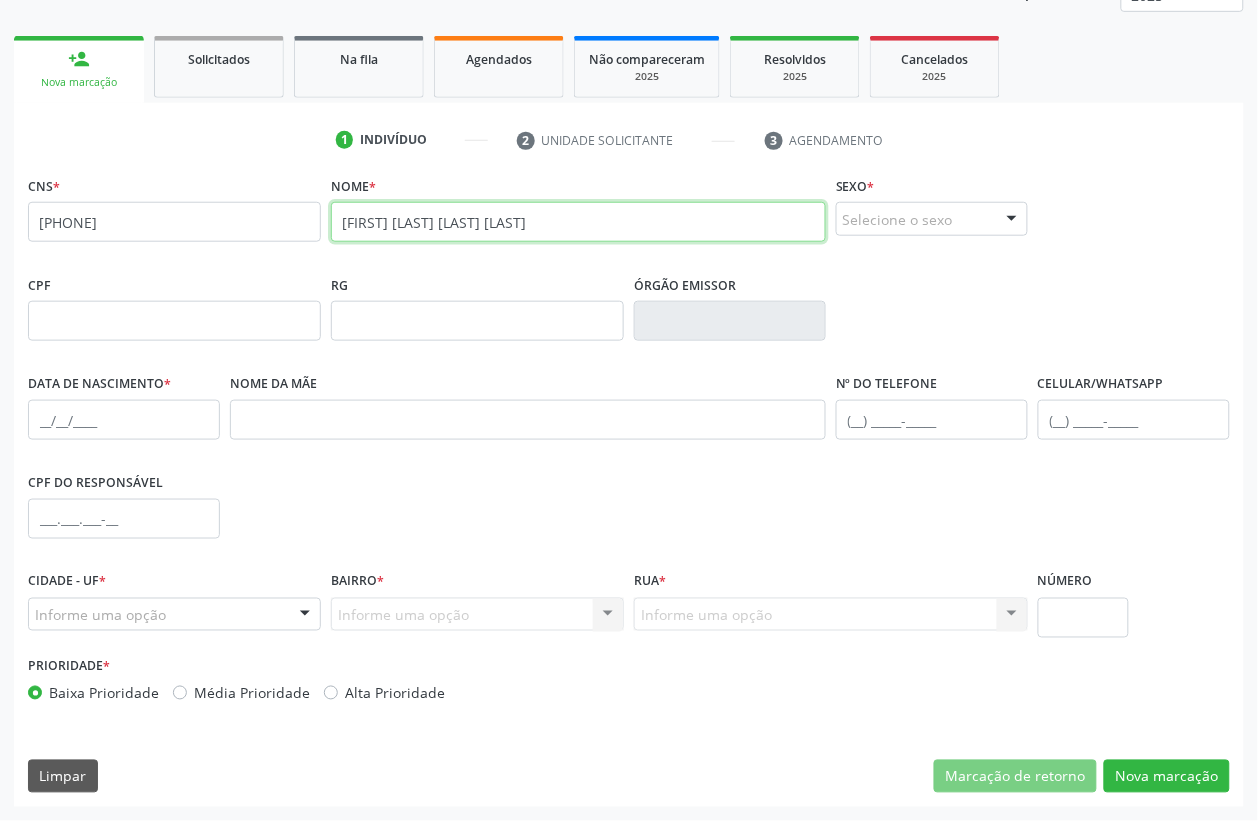 type on "[FIRST] [LAST] [LAST] [LAST]" 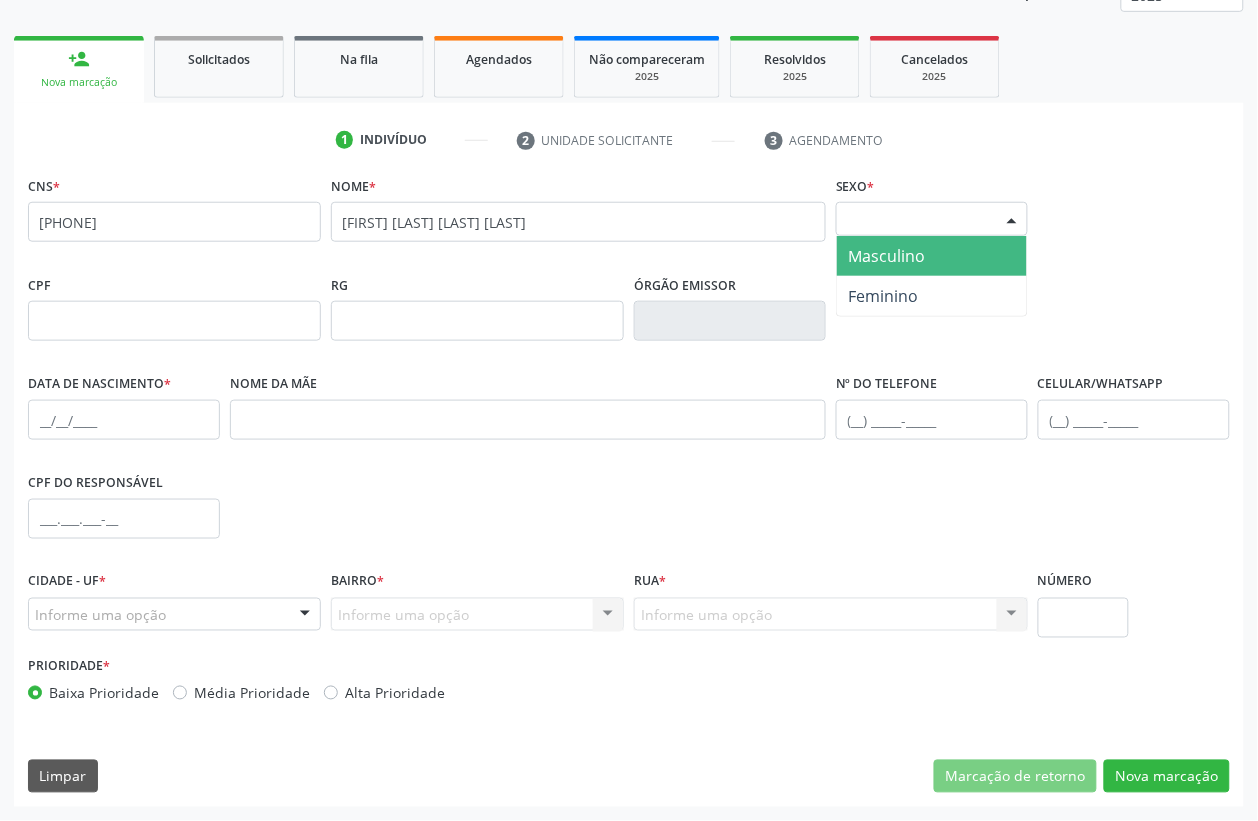 click on "Selecione o sexo" at bounding box center (932, 219) 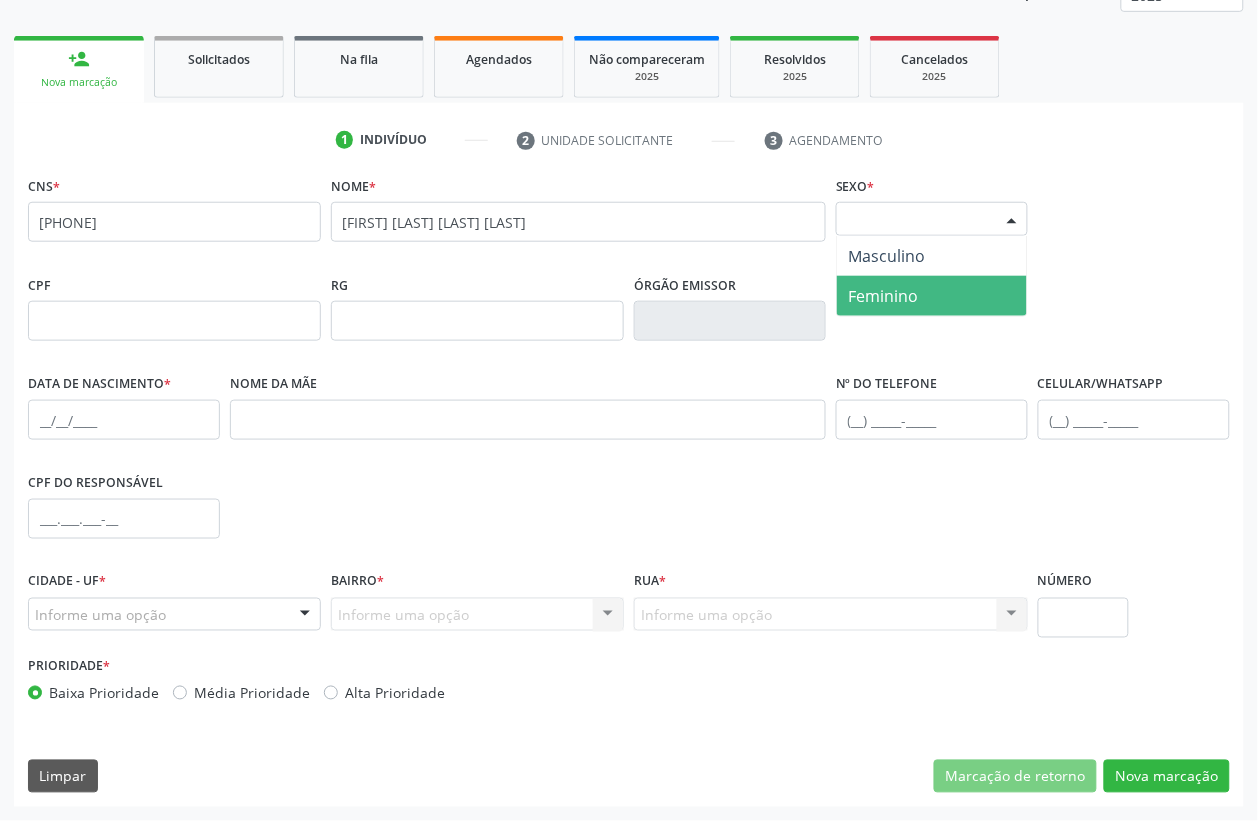 click on "Feminino" at bounding box center [932, 296] 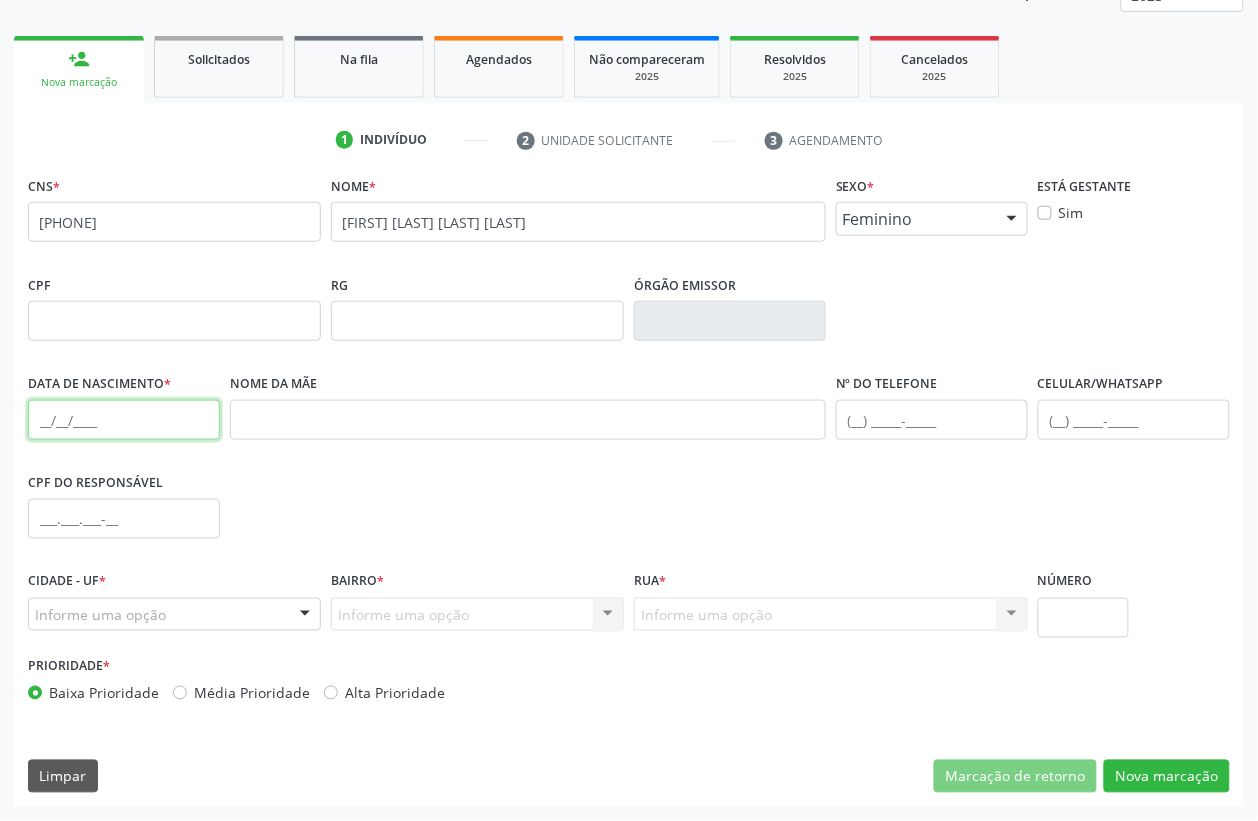click at bounding box center (124, 420) 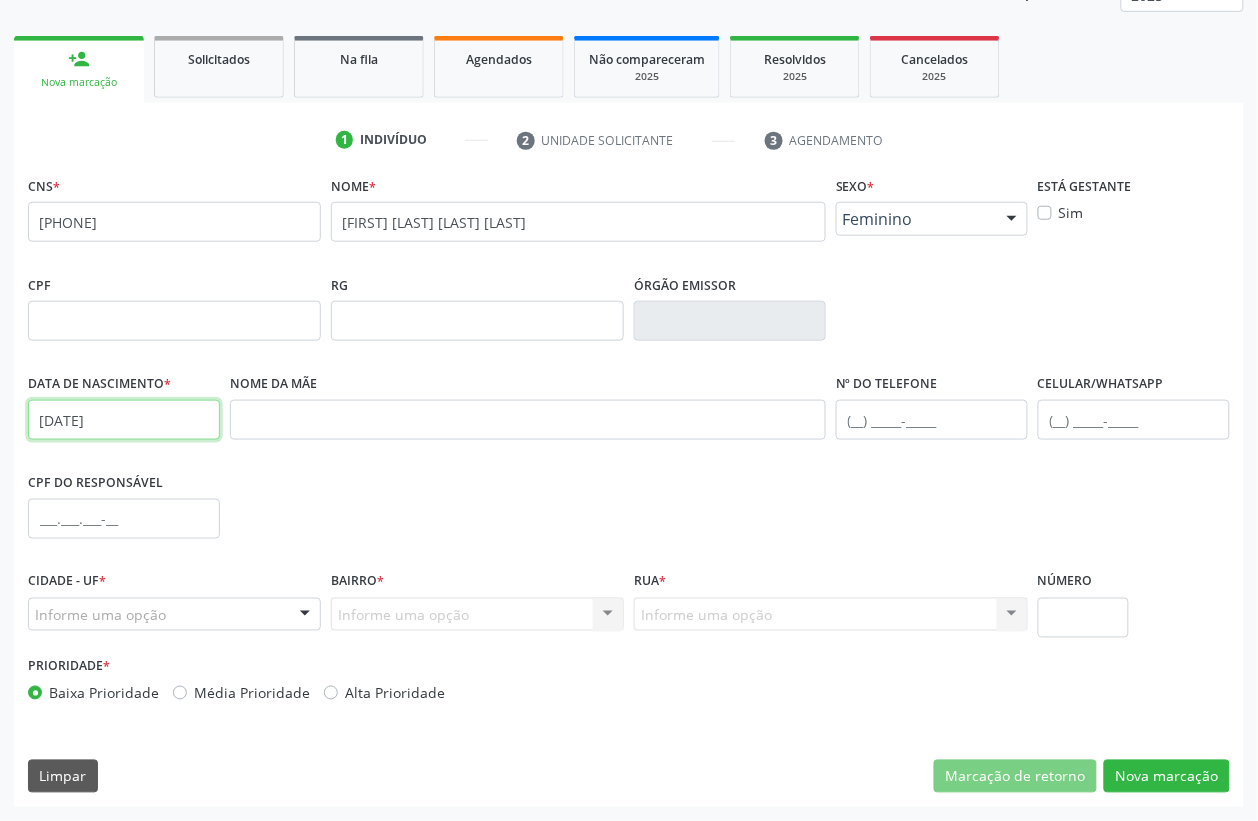 type on "[DATE]" 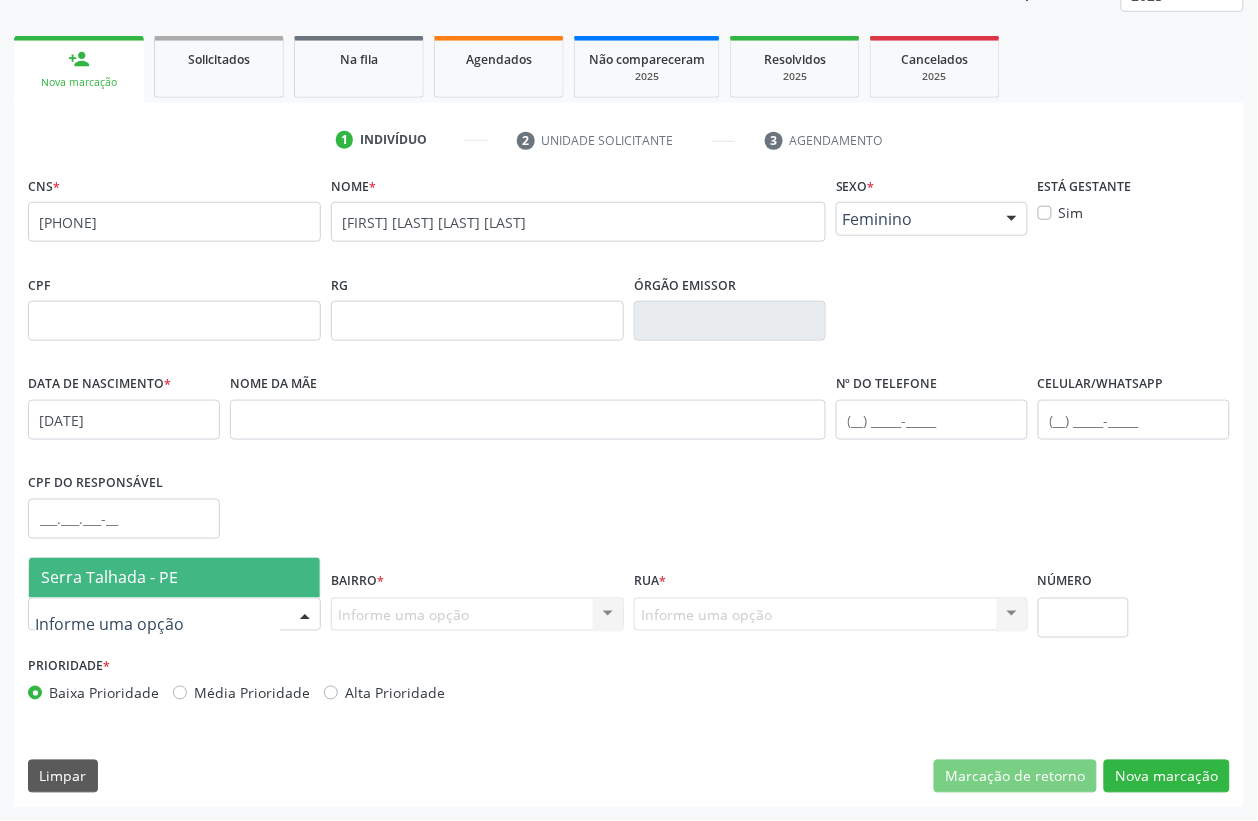 click at bounding box center (174, 615) 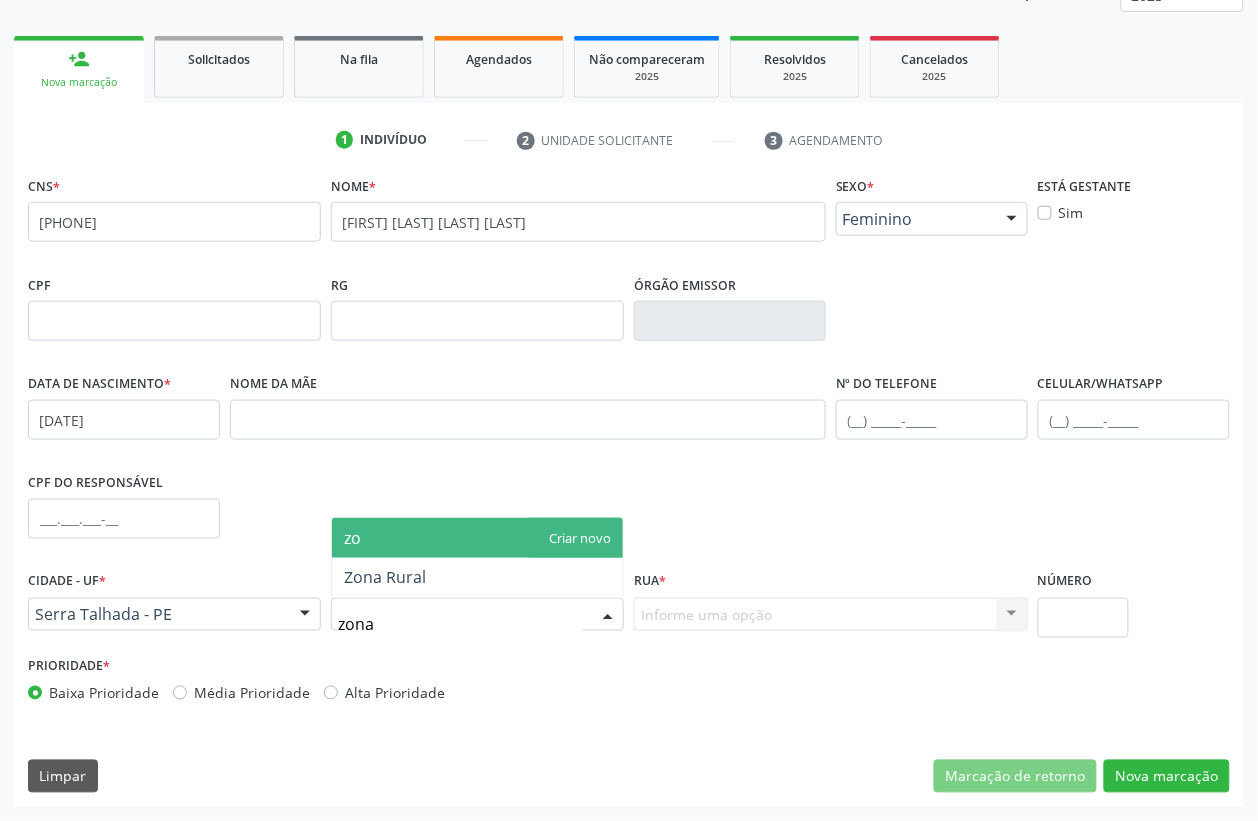 type on "zona" 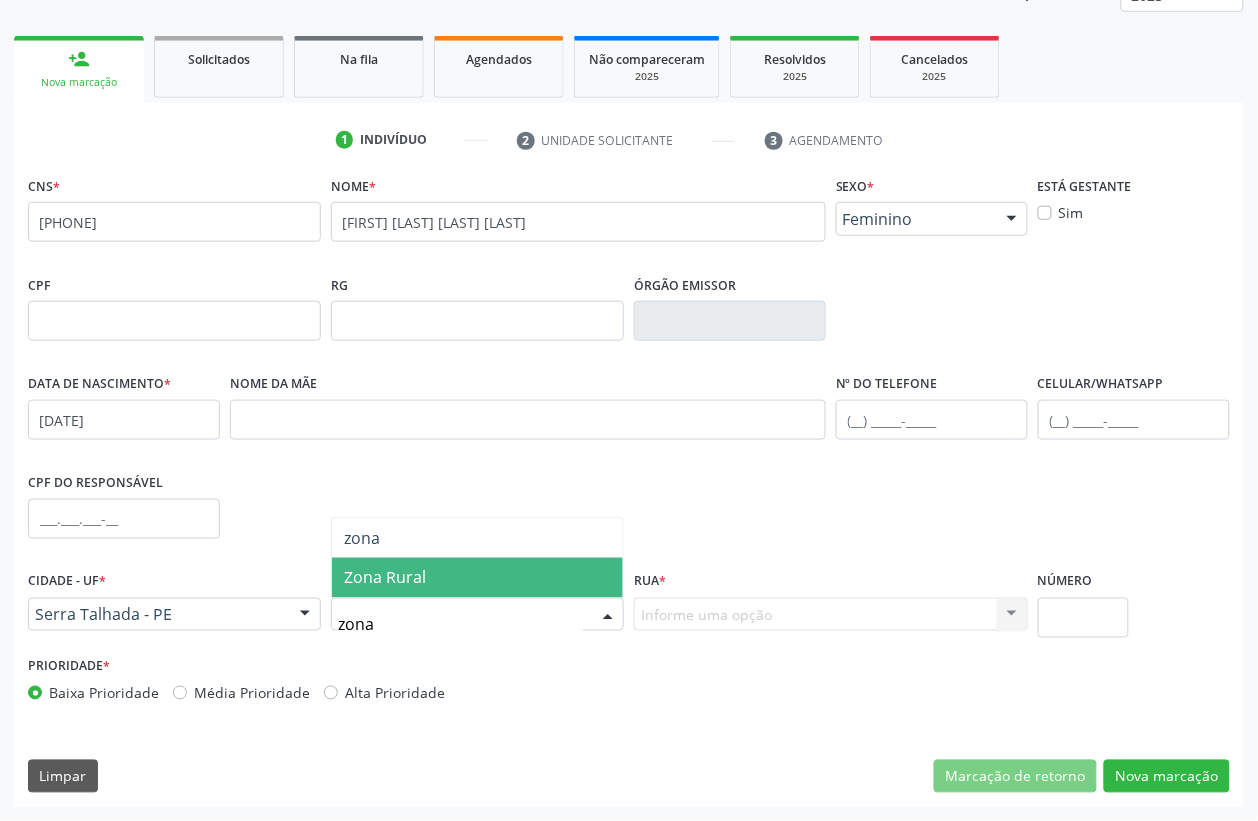 click on "Zona Rural" at bounding box center (477, 578) 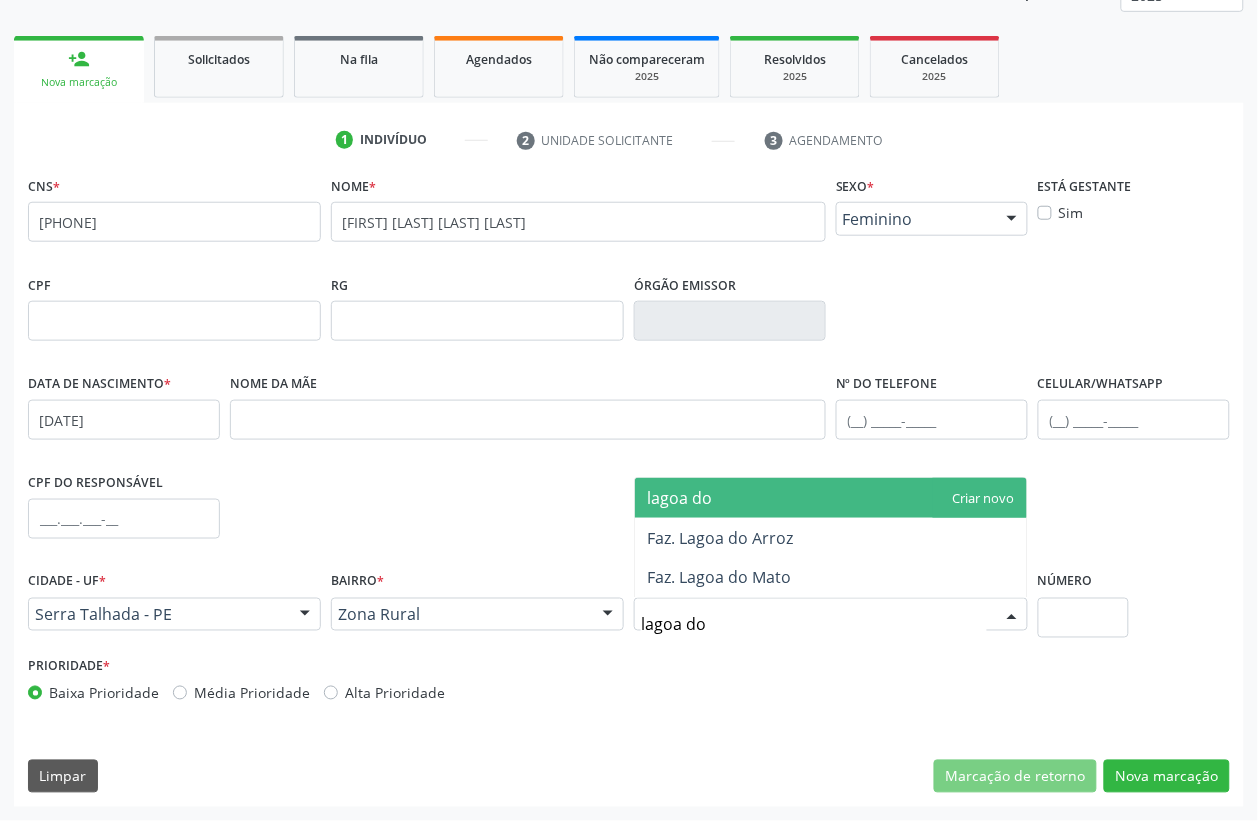 type on "lagoa do" 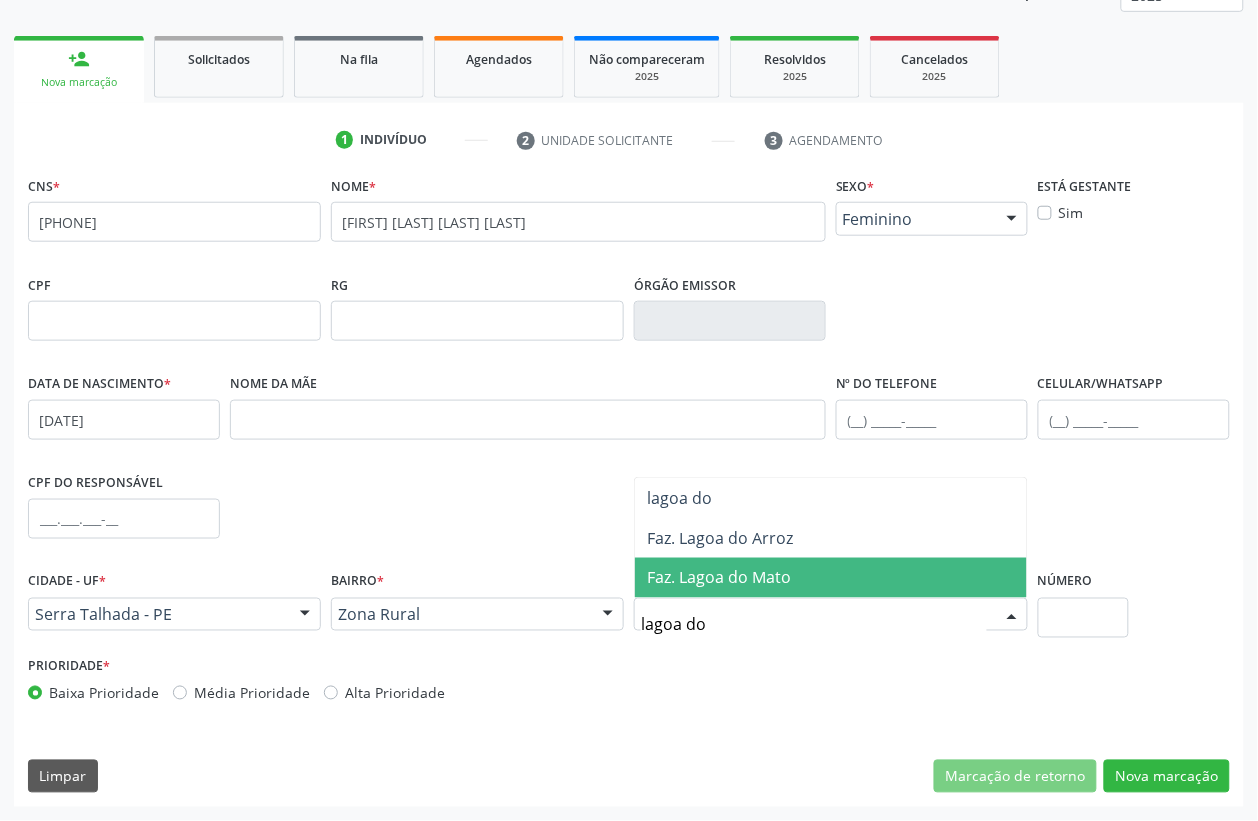 click on "Faz. Lagoa do Mato" at bounding box center (831, 578) 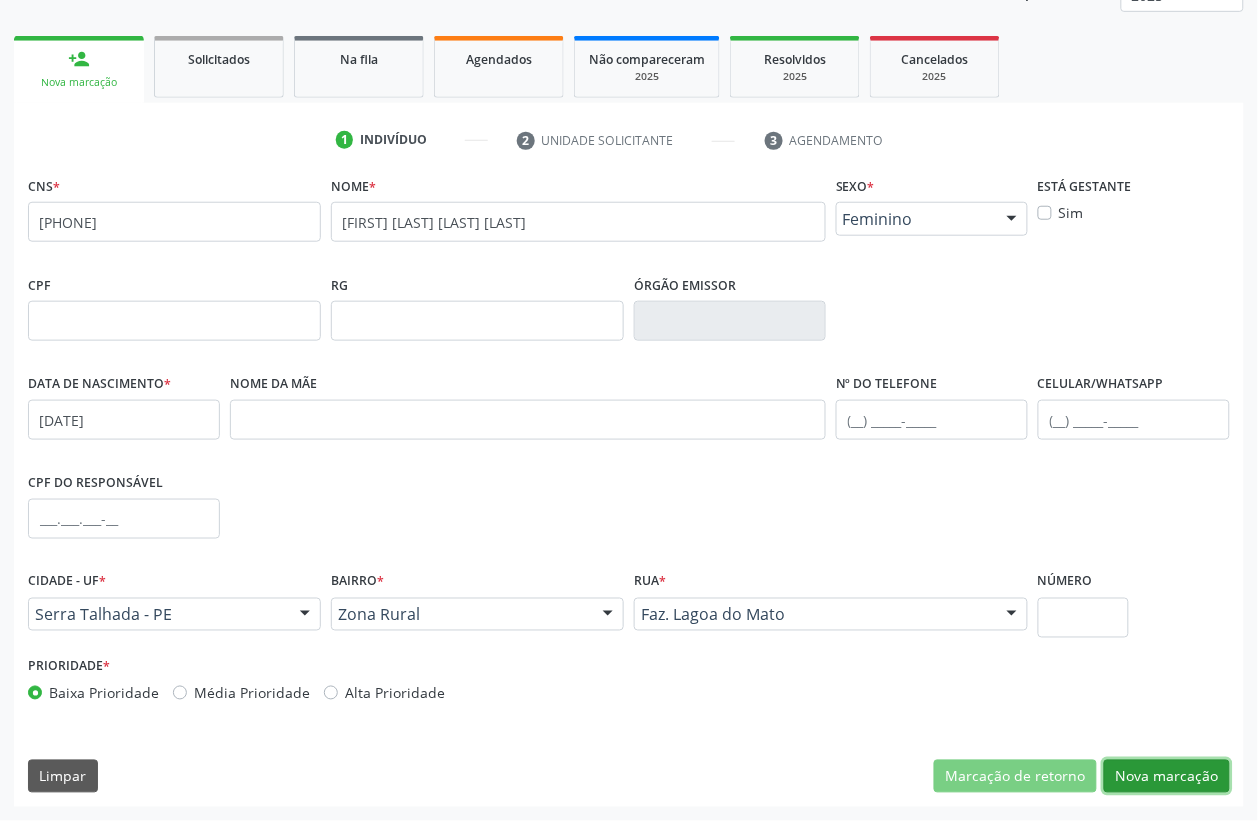 click on "Nova marcação" at bounding box center [1167, 777] 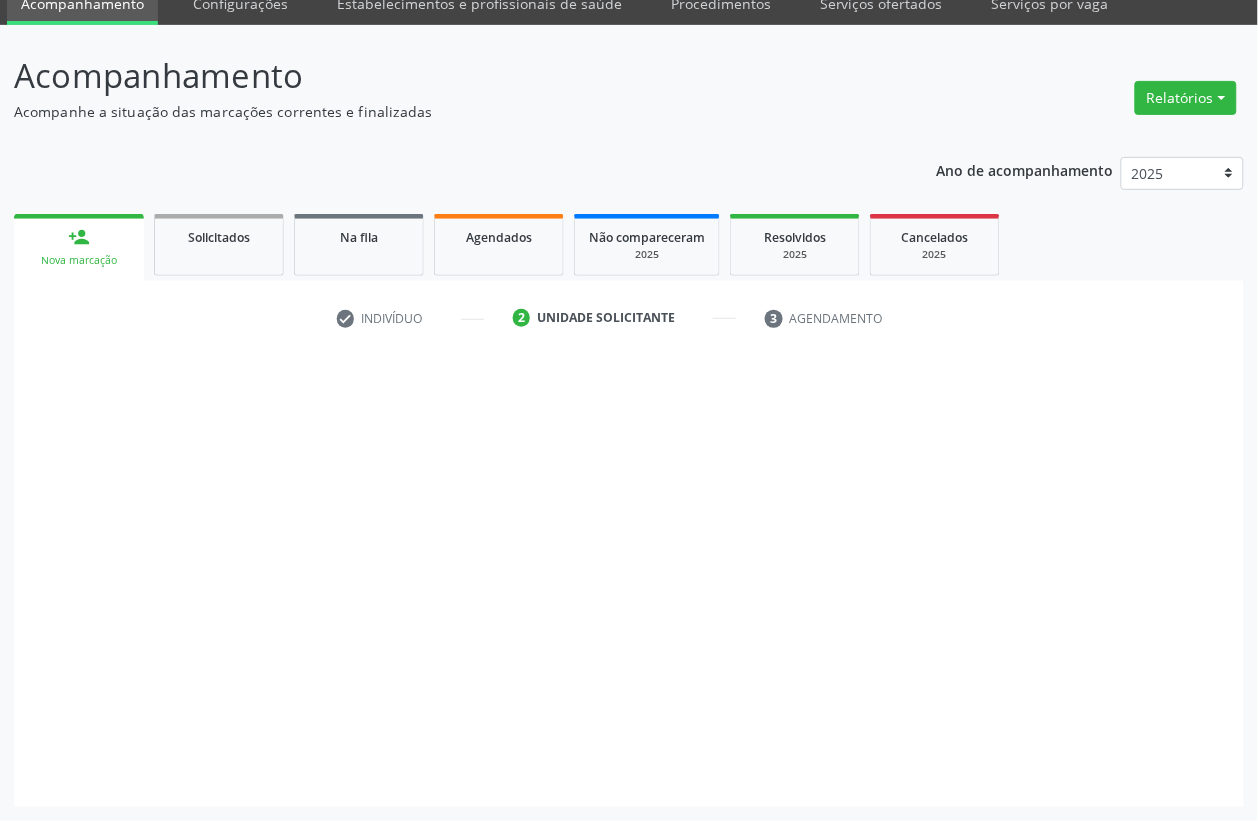 scroll, scrollTop: 85, scrollLeft: 0, axis: vertical 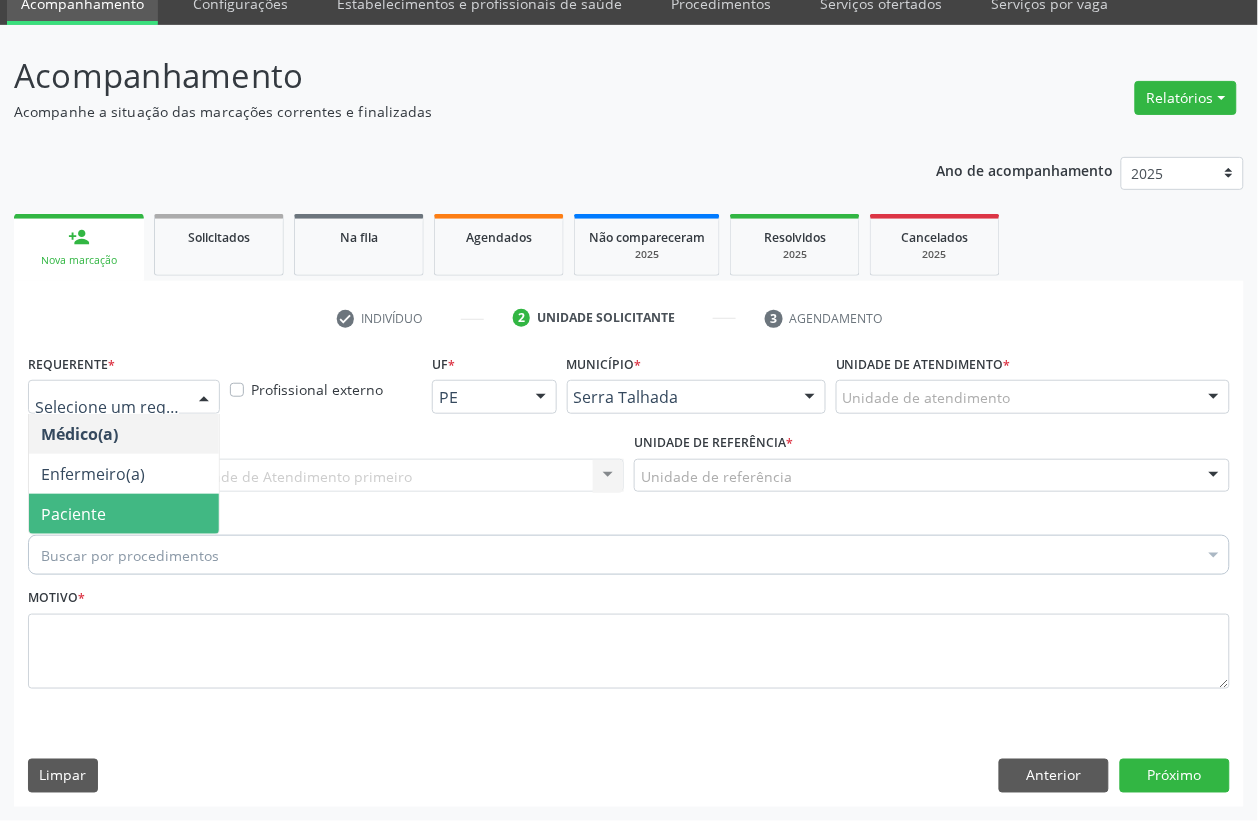 click on "Paciente" at bounding box center (73, 514) 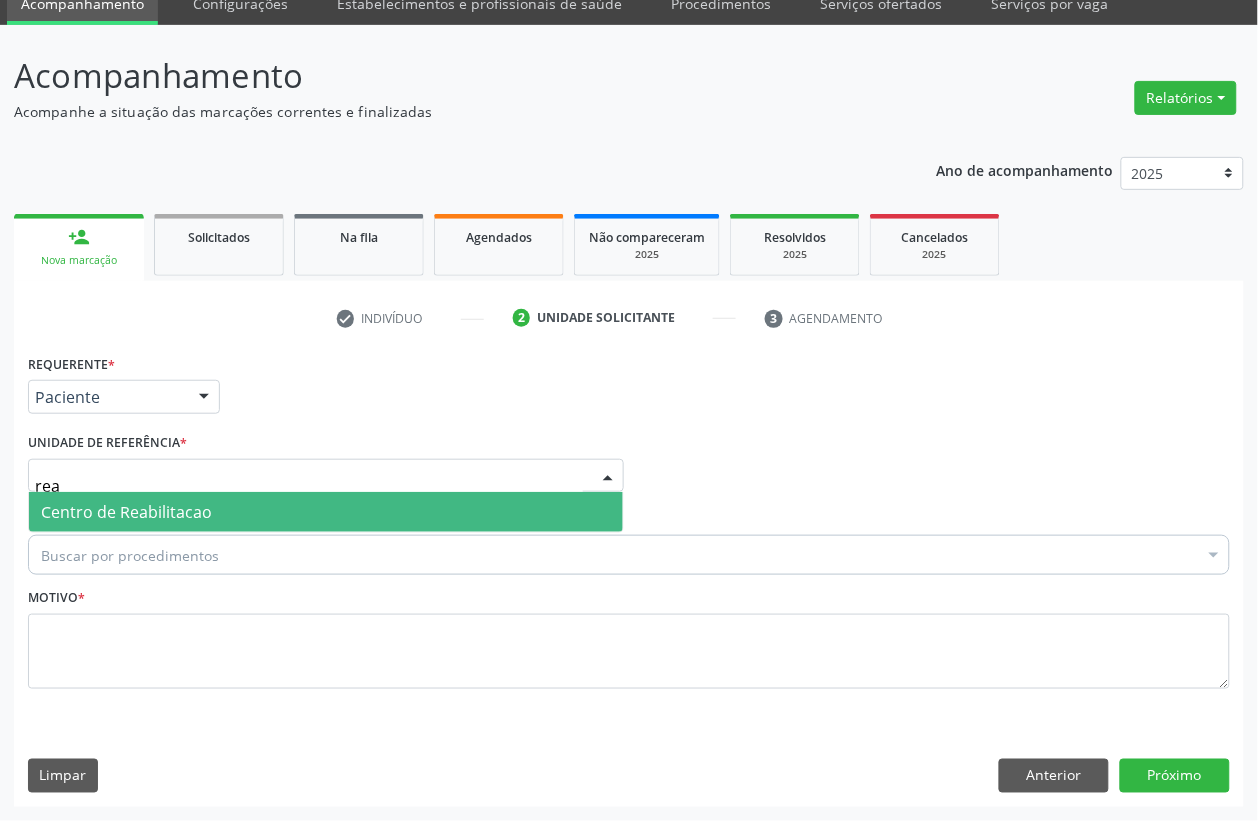 type on "reab" 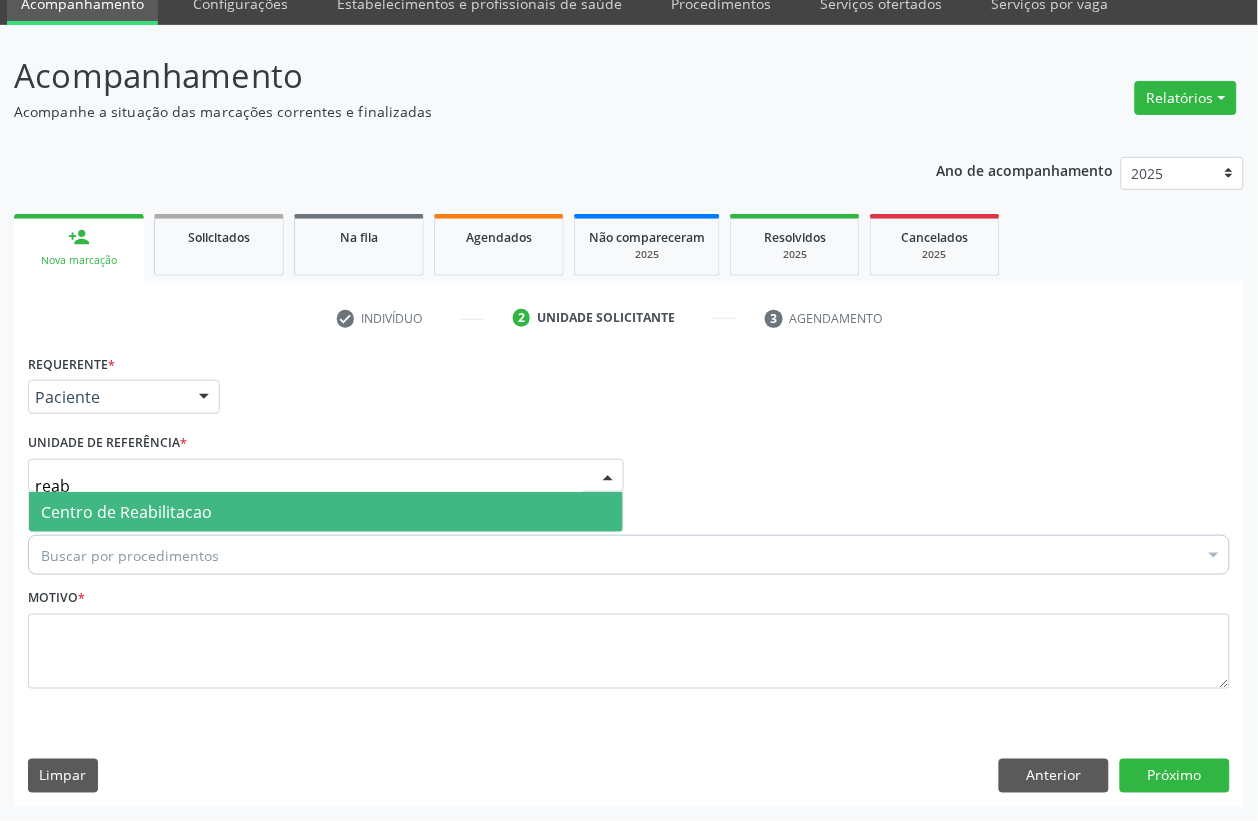 click on "Centro de Reabilitacao" at bounding box center [126, 512] 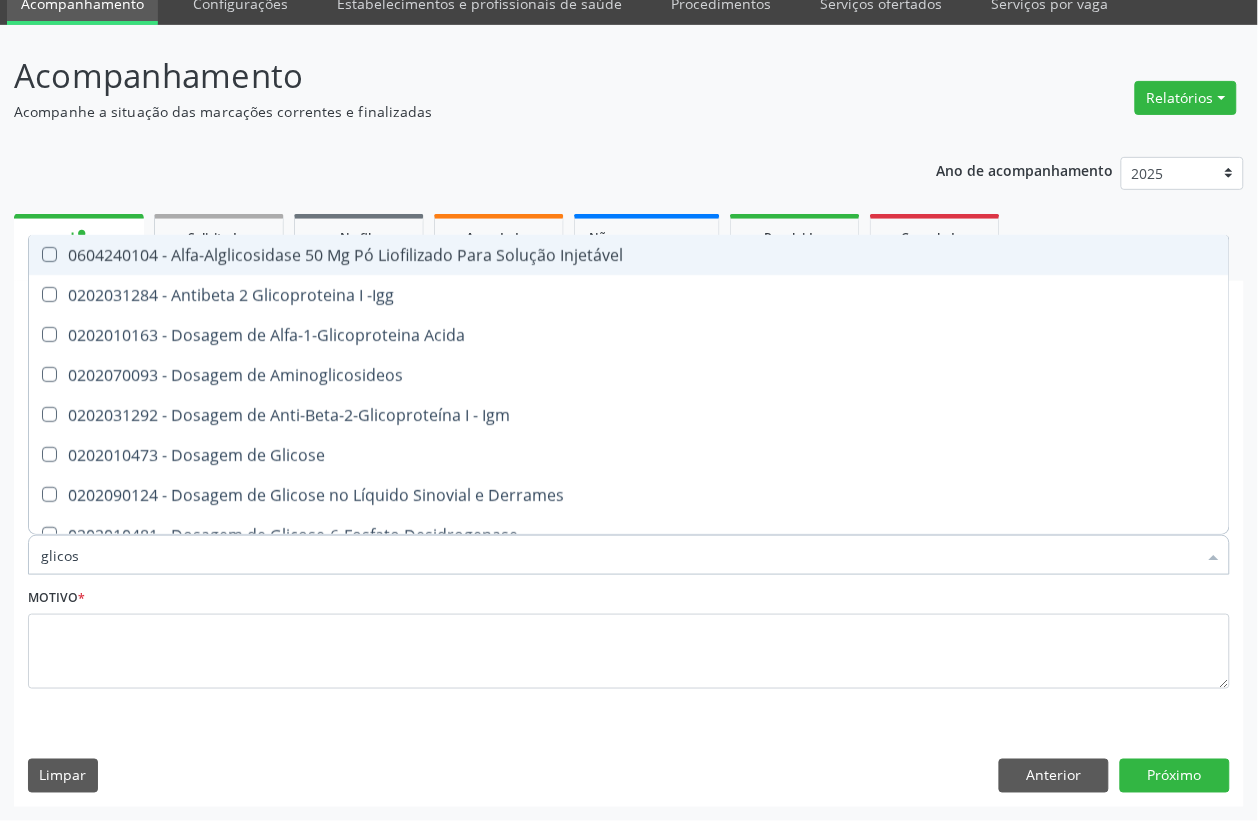type on "glicose" 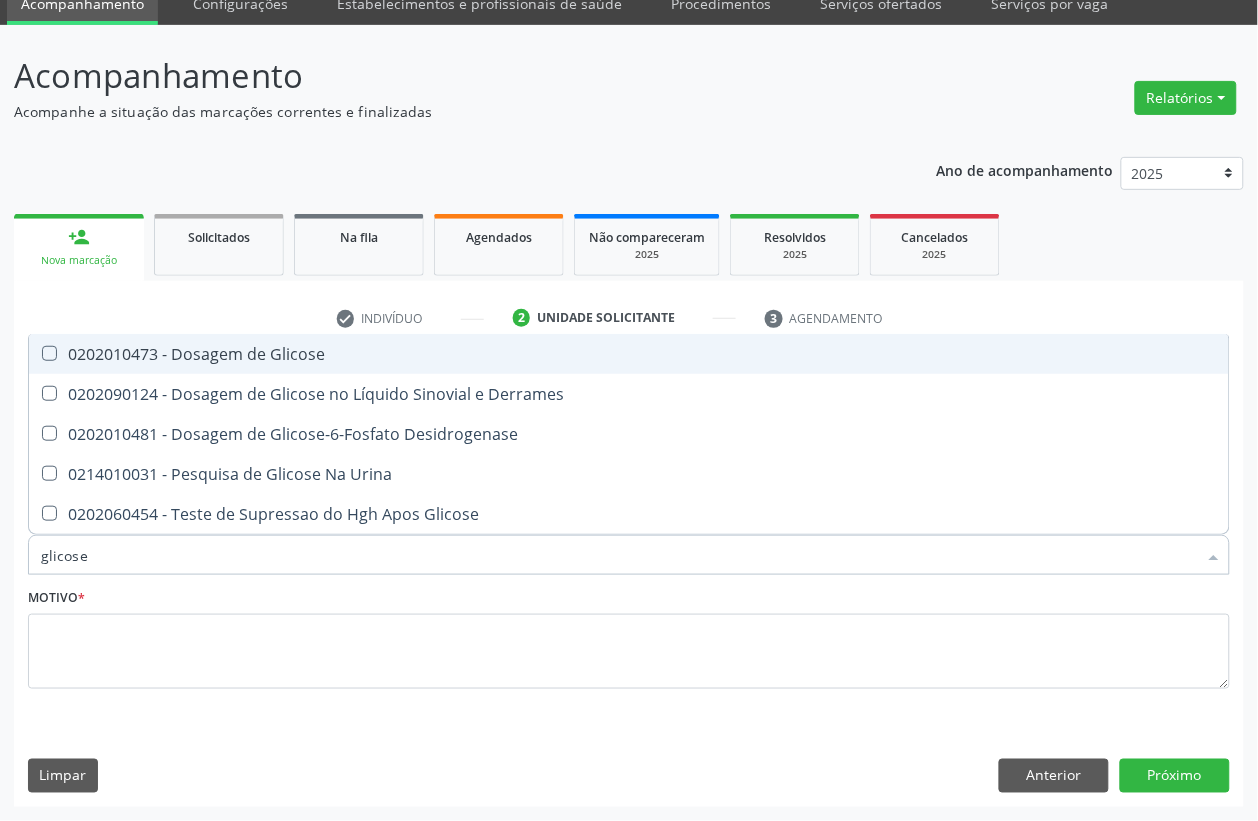 click on "0202010473 - Dosagem de Glicose" at bounding box center (629, 354) 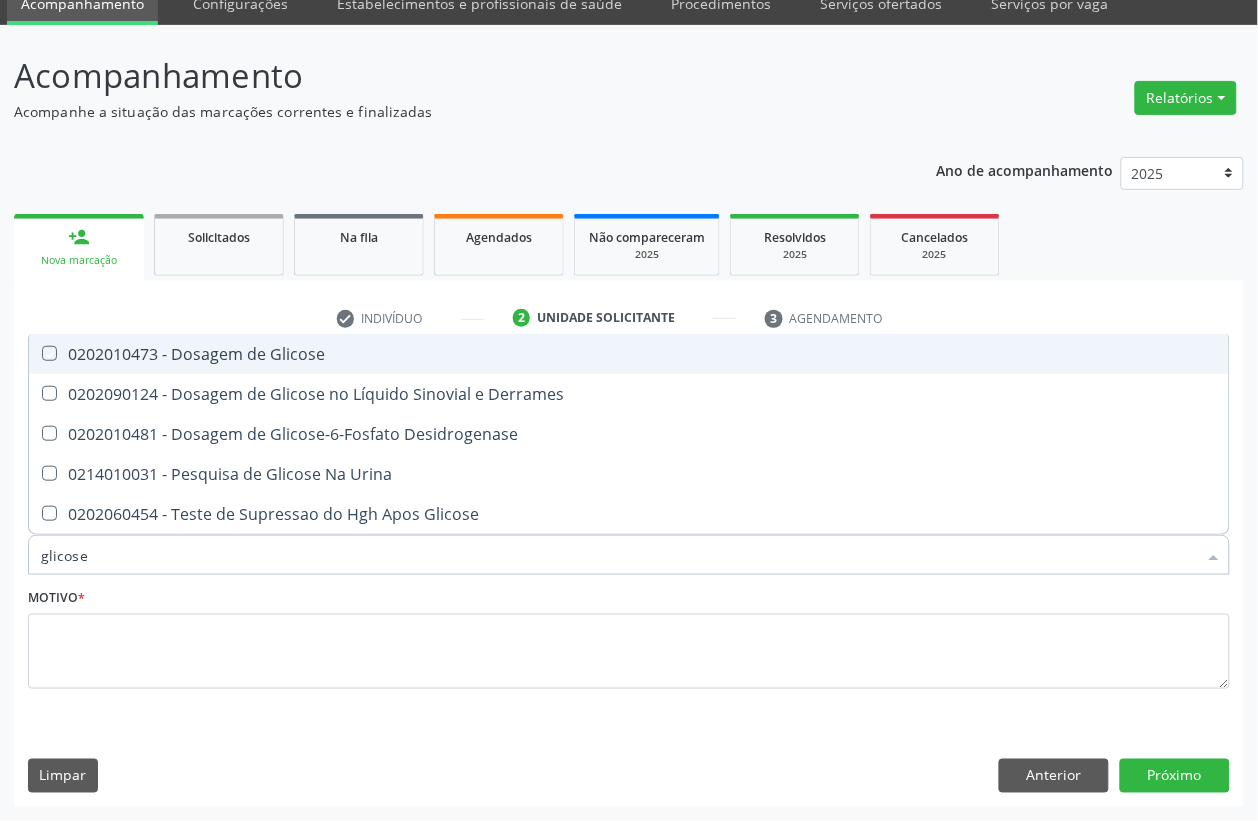 checkbox on "true" 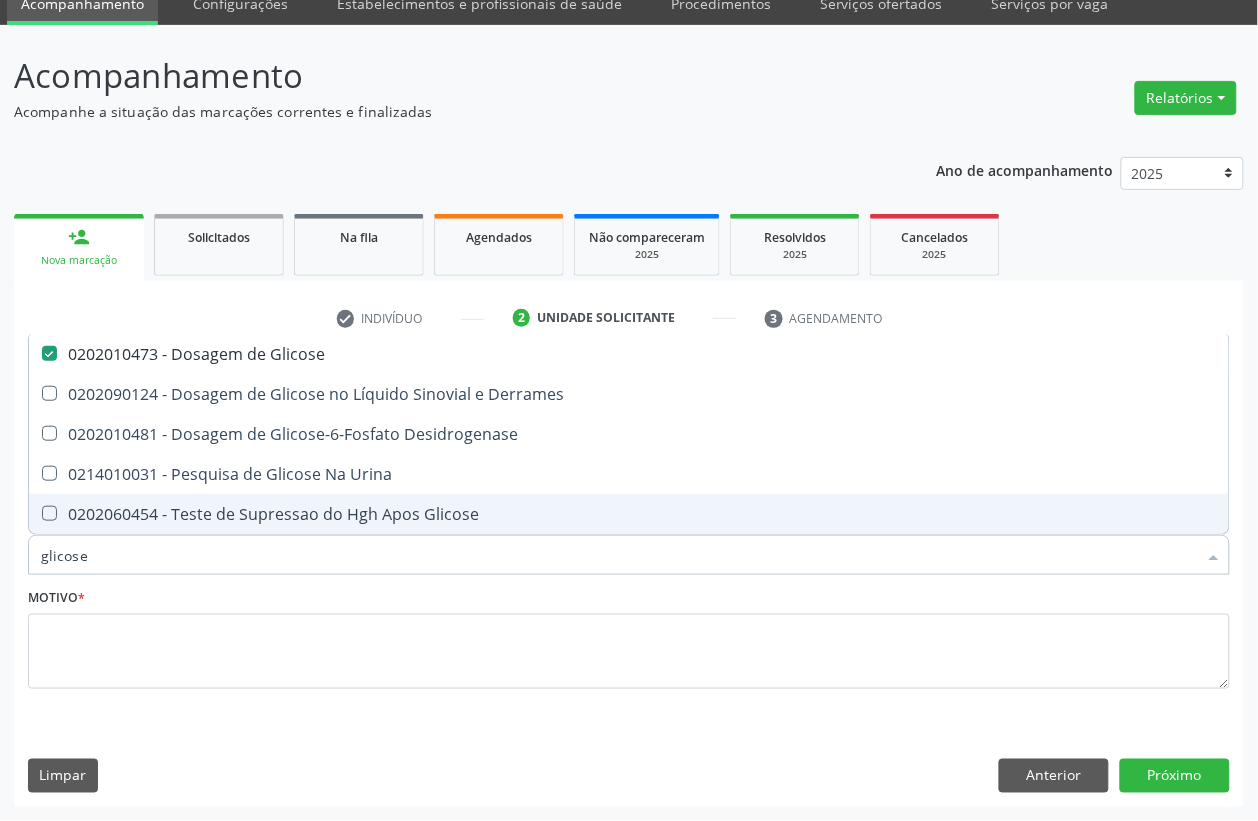 click on "glicose" at bounding box center (619, 555) 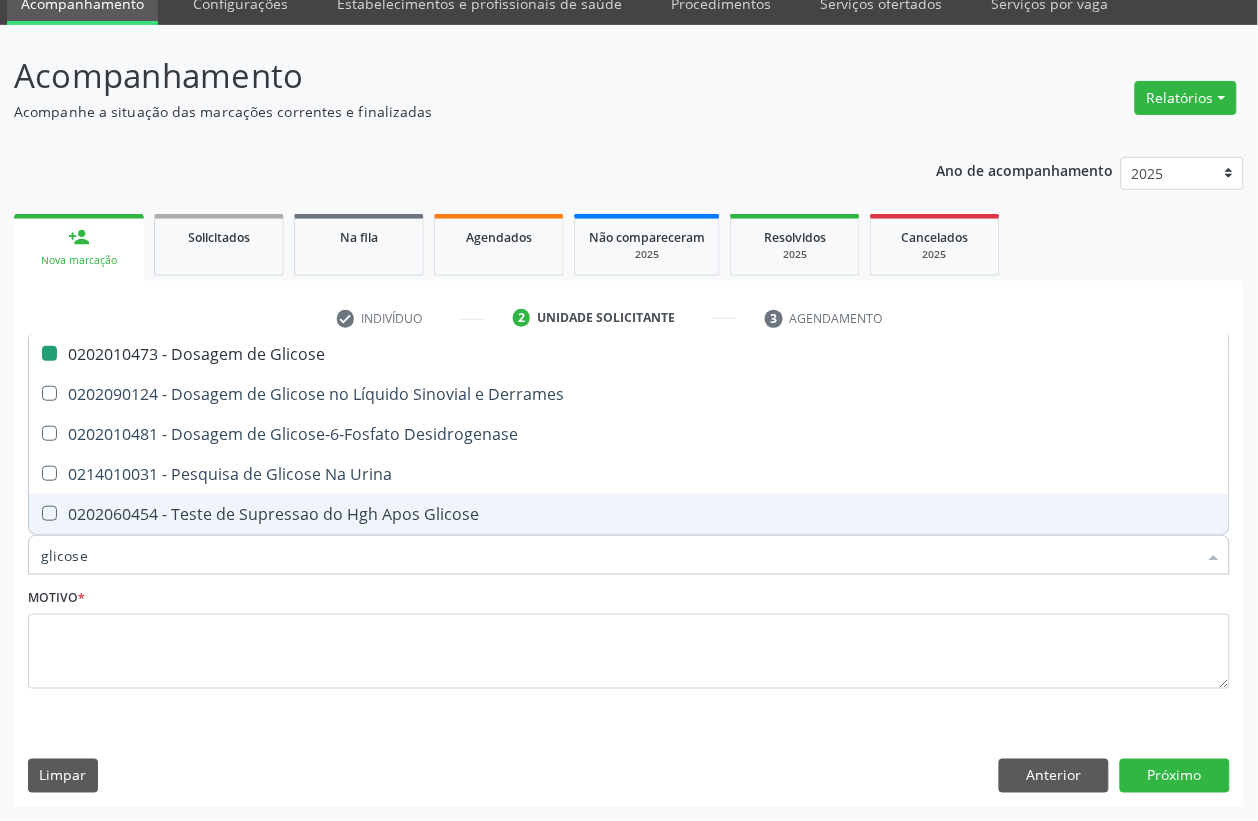 type 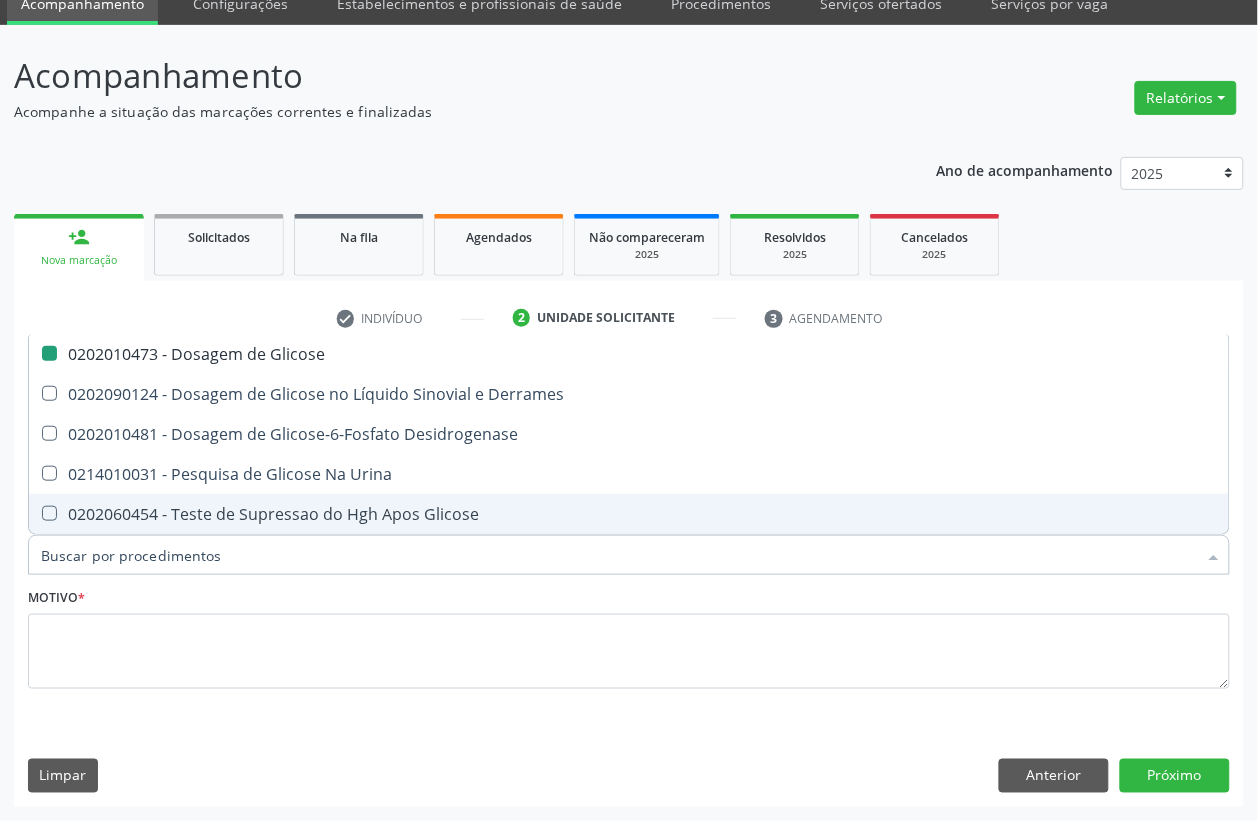 checkbox on "false" 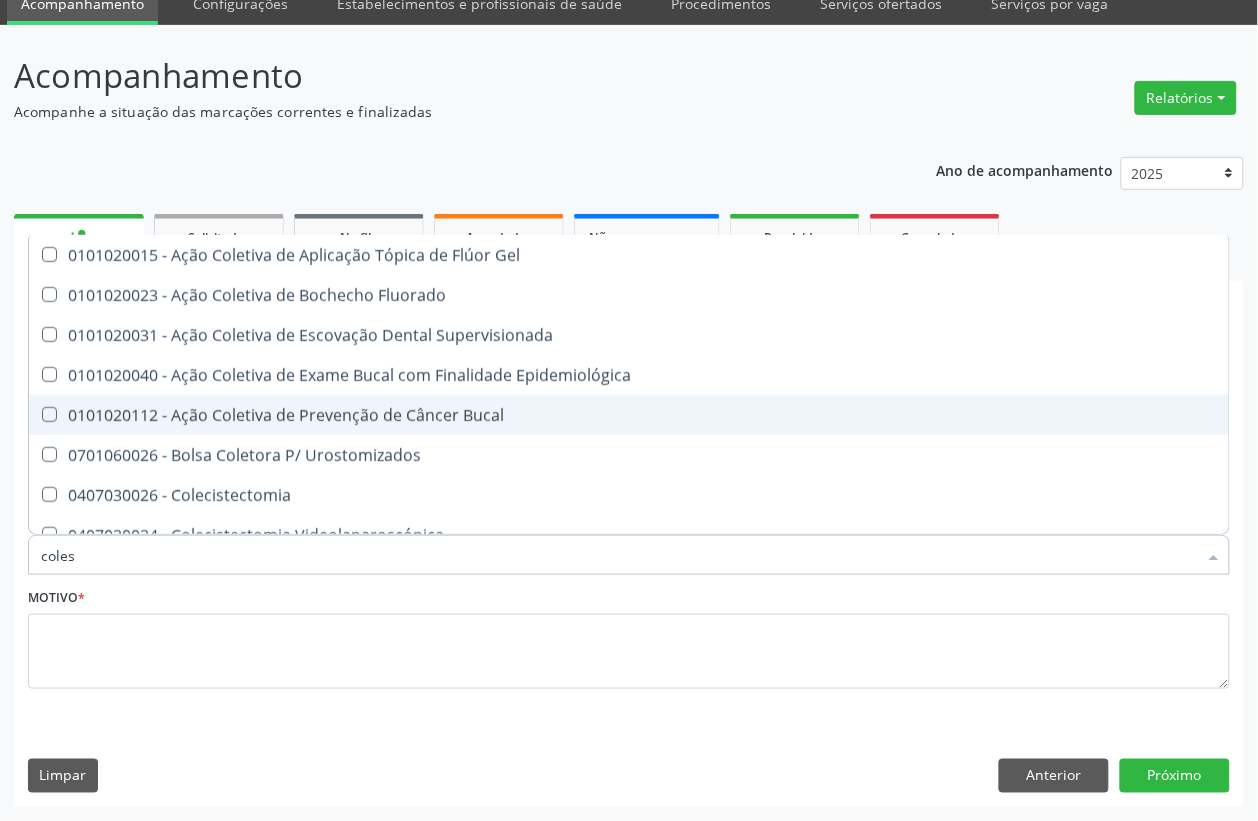 type on "colest" 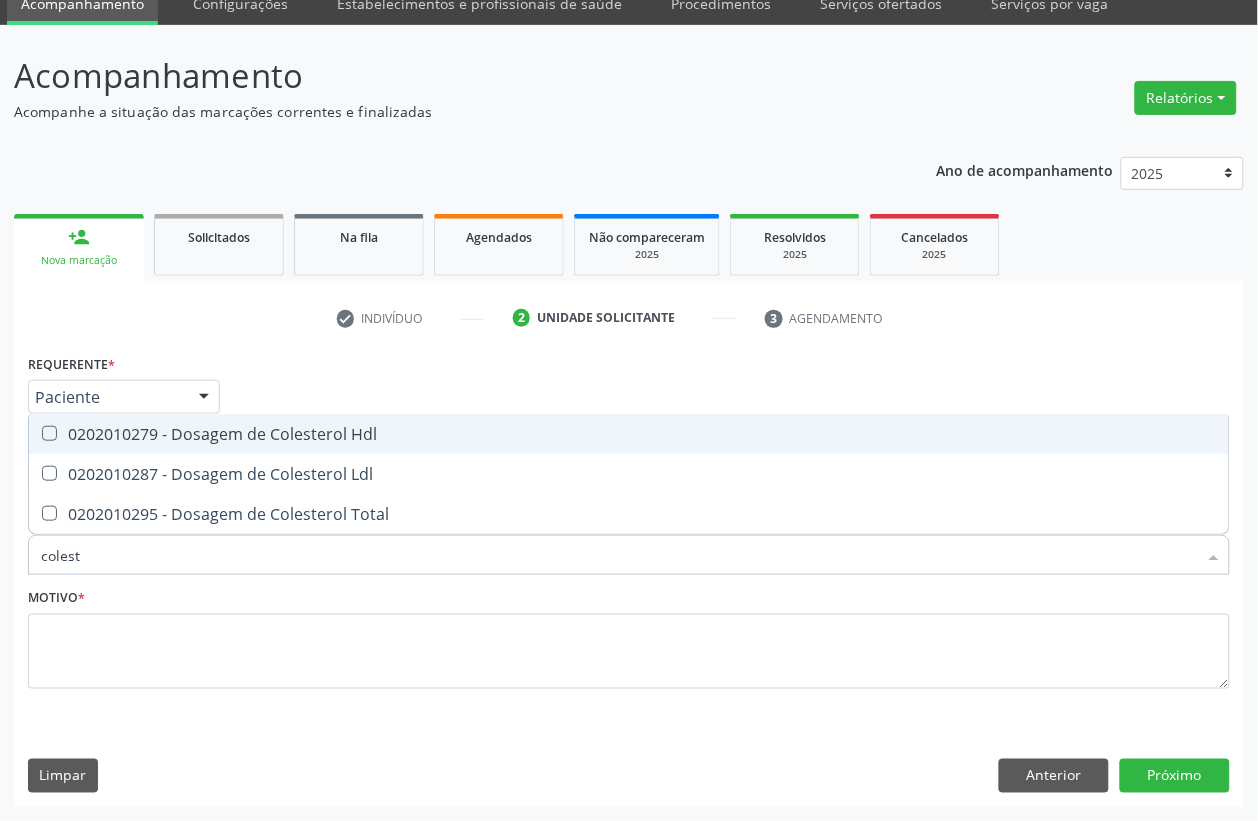 click on "0202010279 - Dosagem de Colesterol Hdl" at bounding box center (629, 434) 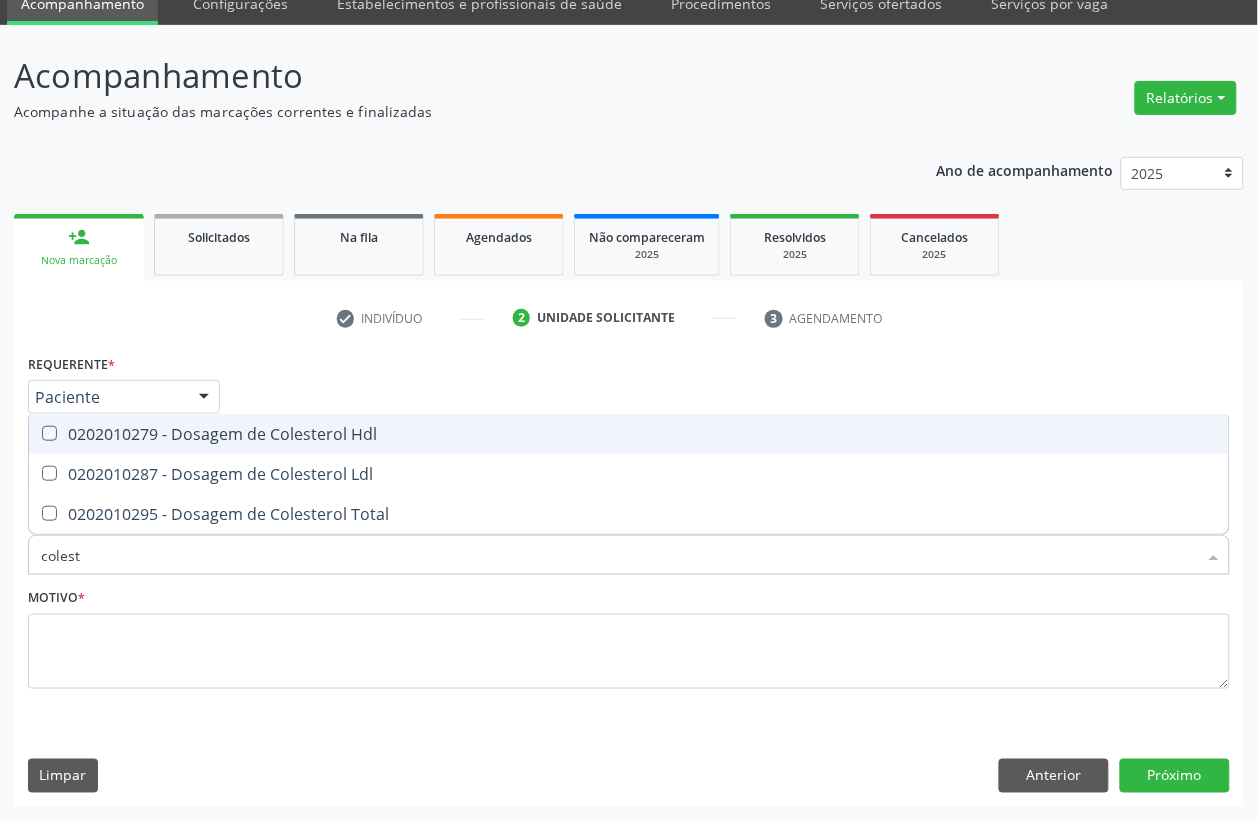 checkbox on "true" 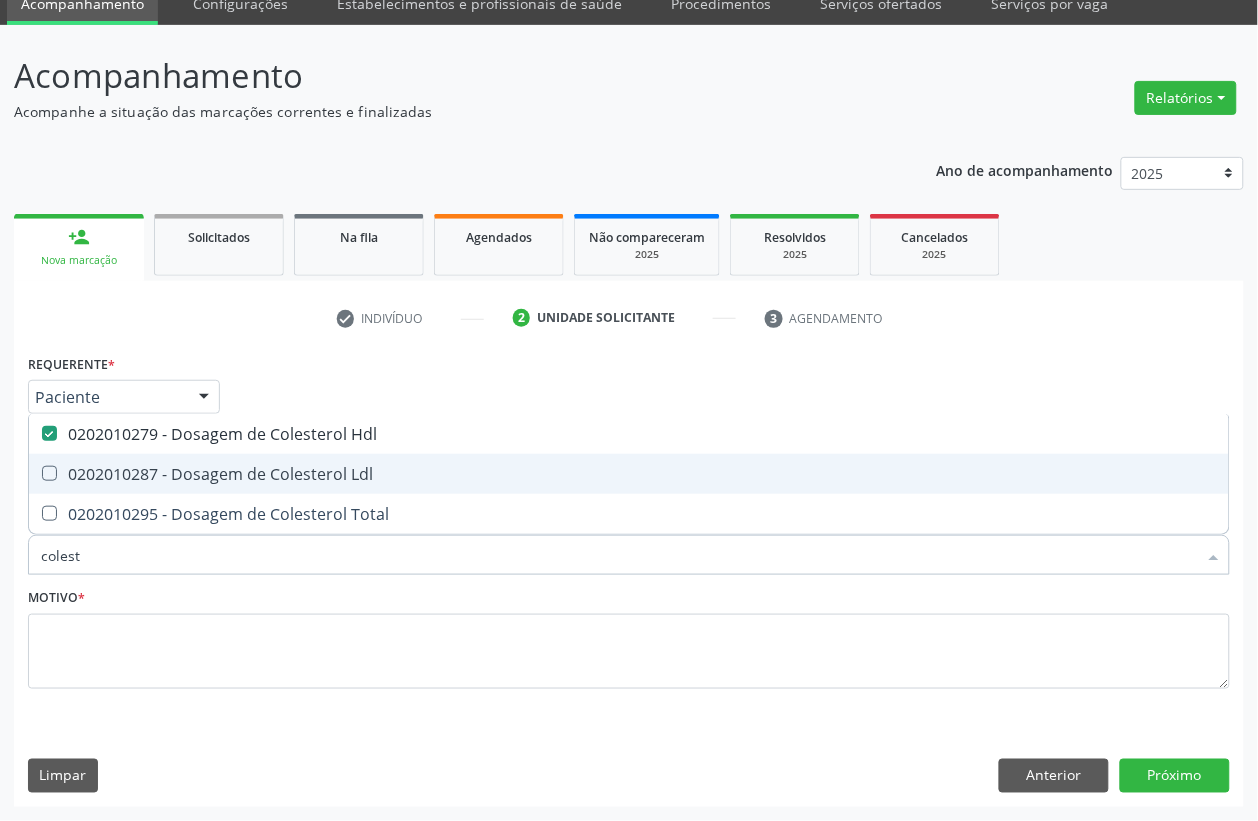 click on "0202010287 - Dosagem de Colesterol Ldl" at bounding box center (629, 474) 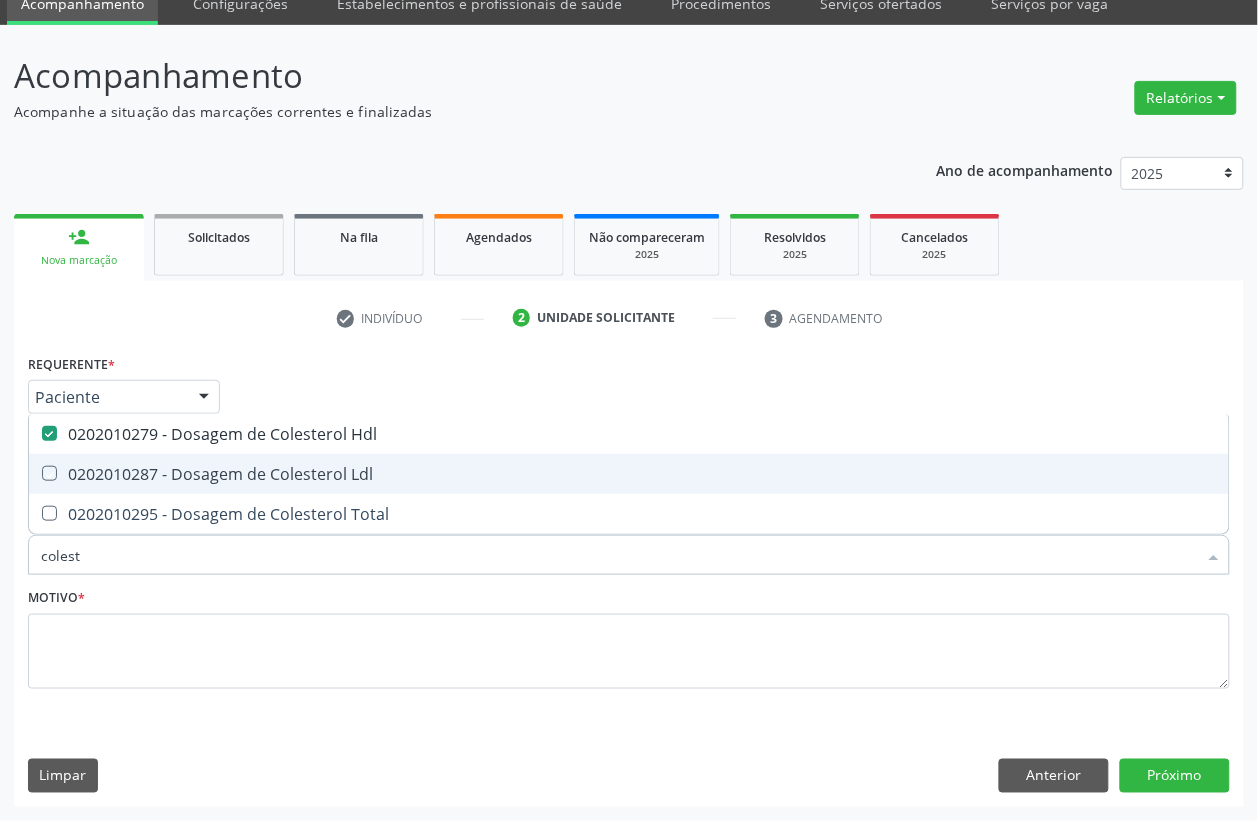 checkbox on "true" 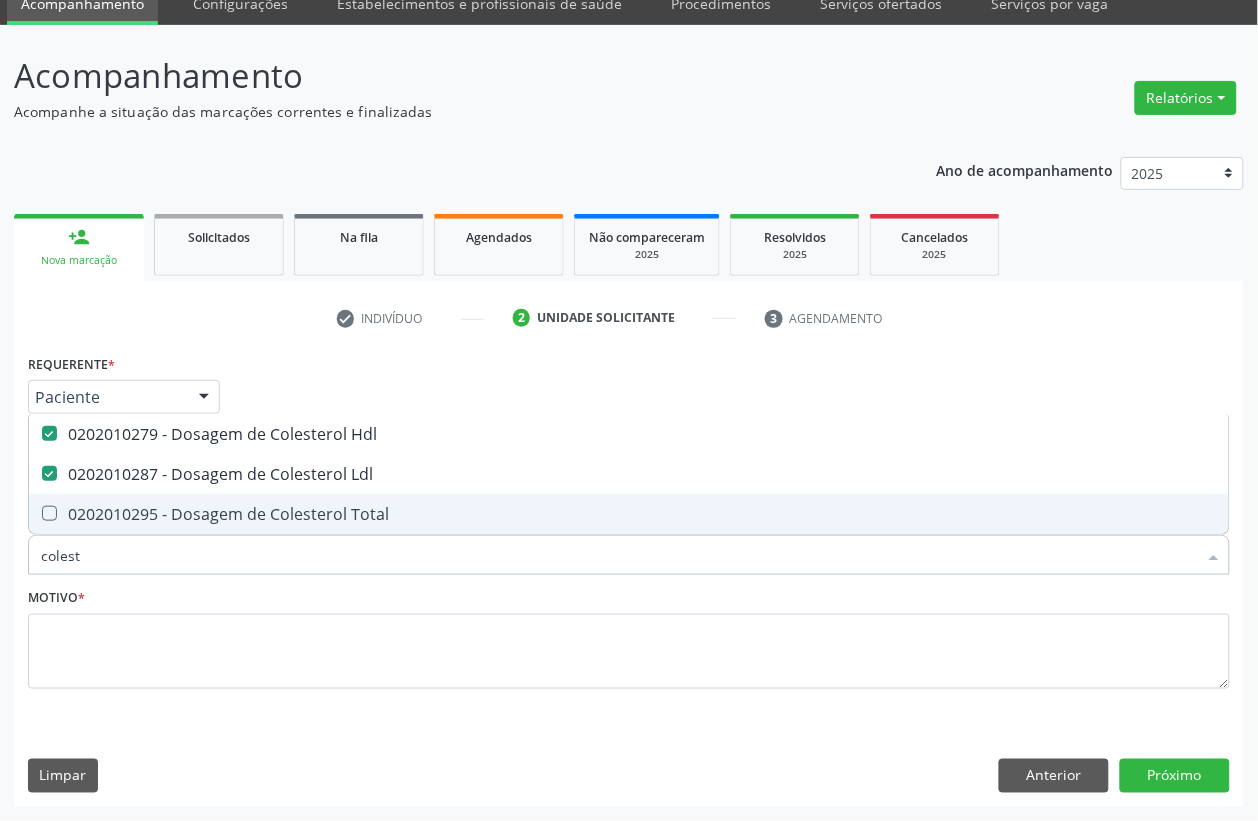 click on "0202010295 - Dosagem de Colesterol Total" at bounding box center [629, 514] 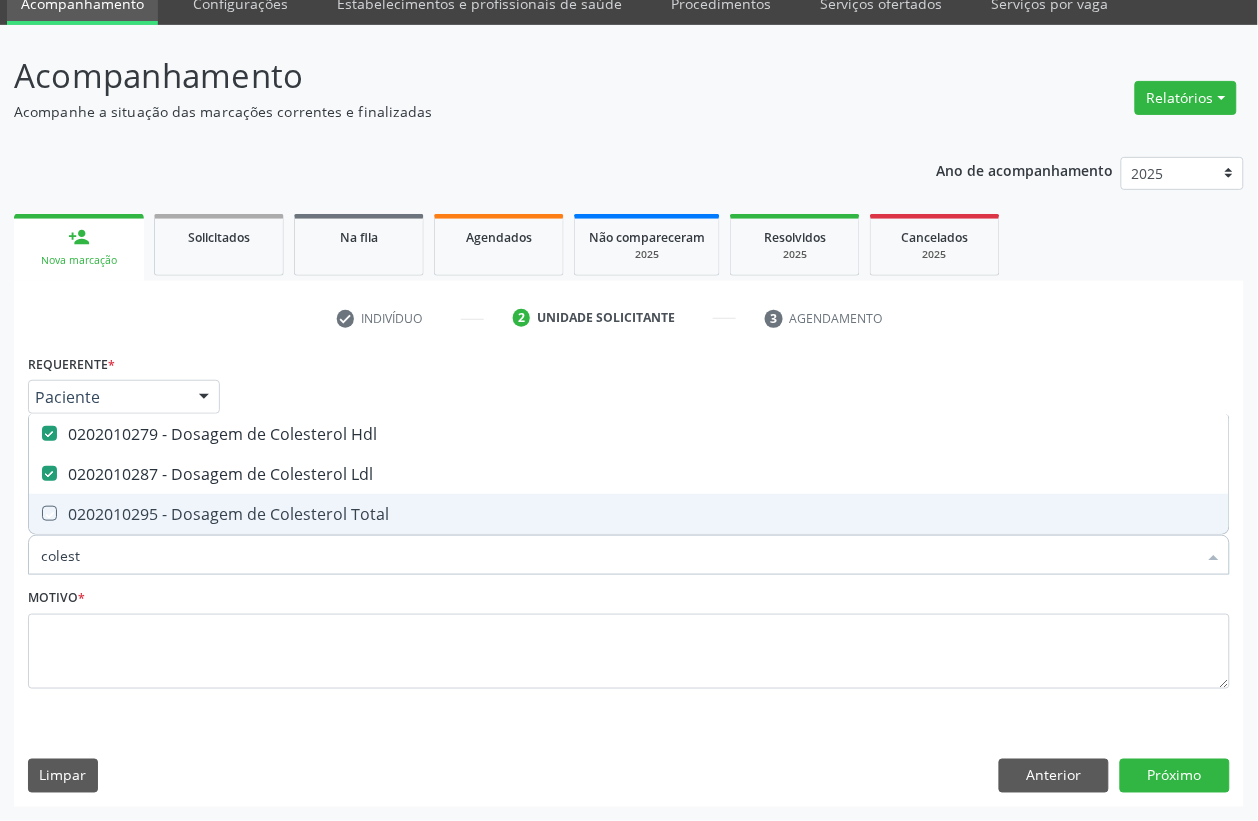 checkbox on "true" 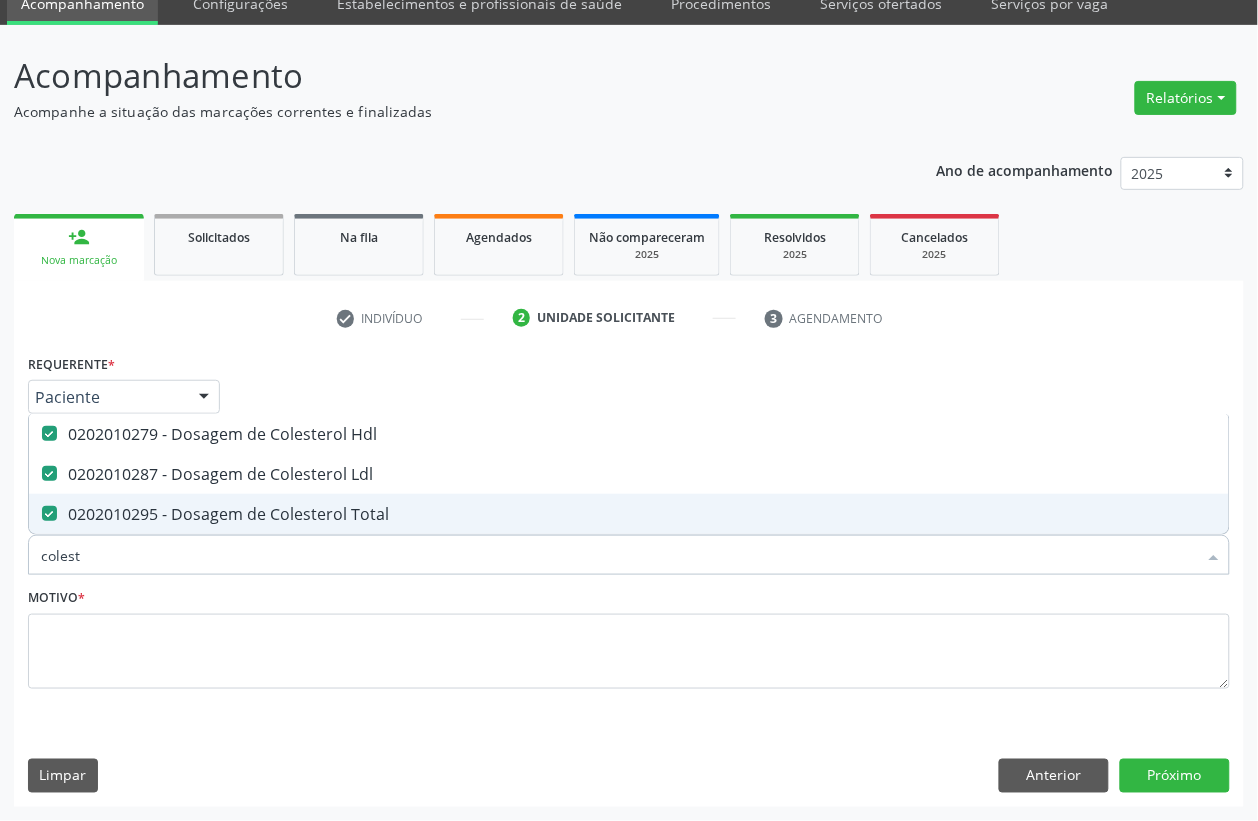 click on "colest" at bounding box center (619, 555) 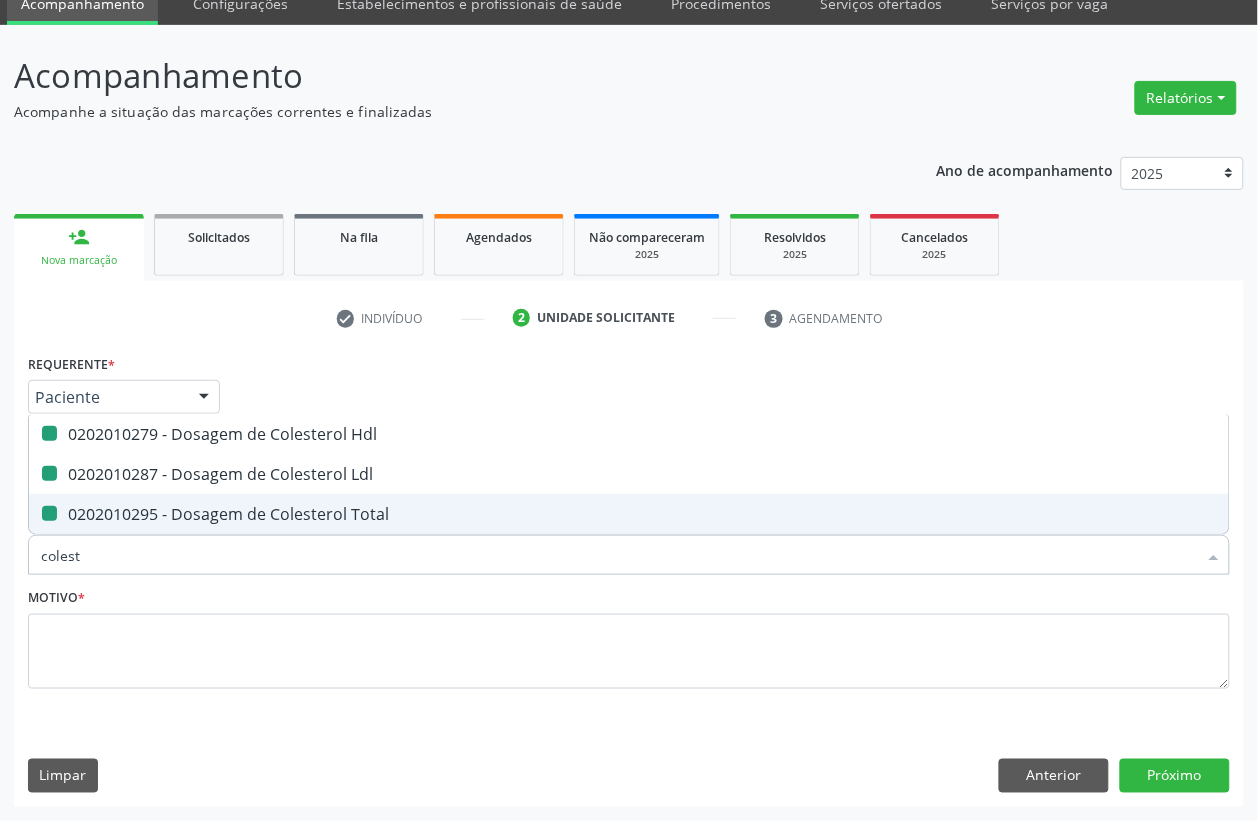 type 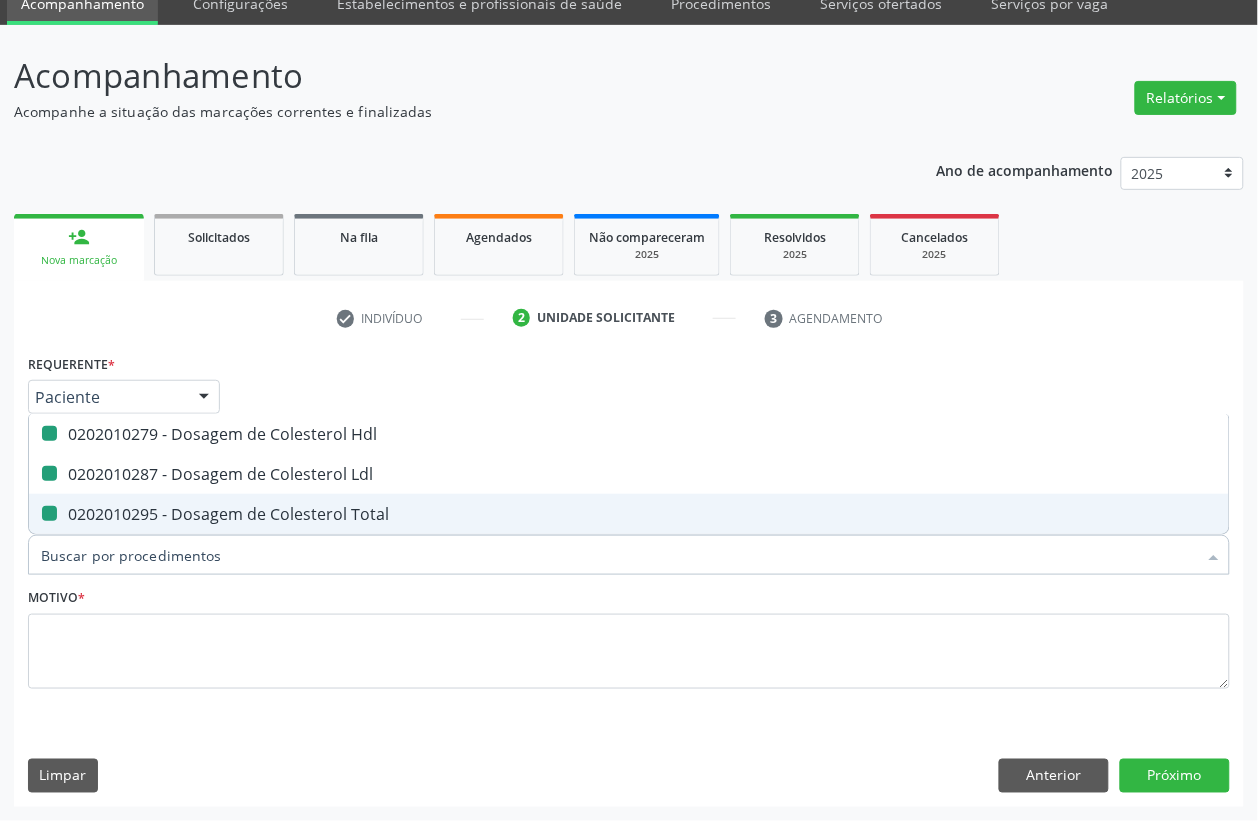 checkbox on "false" 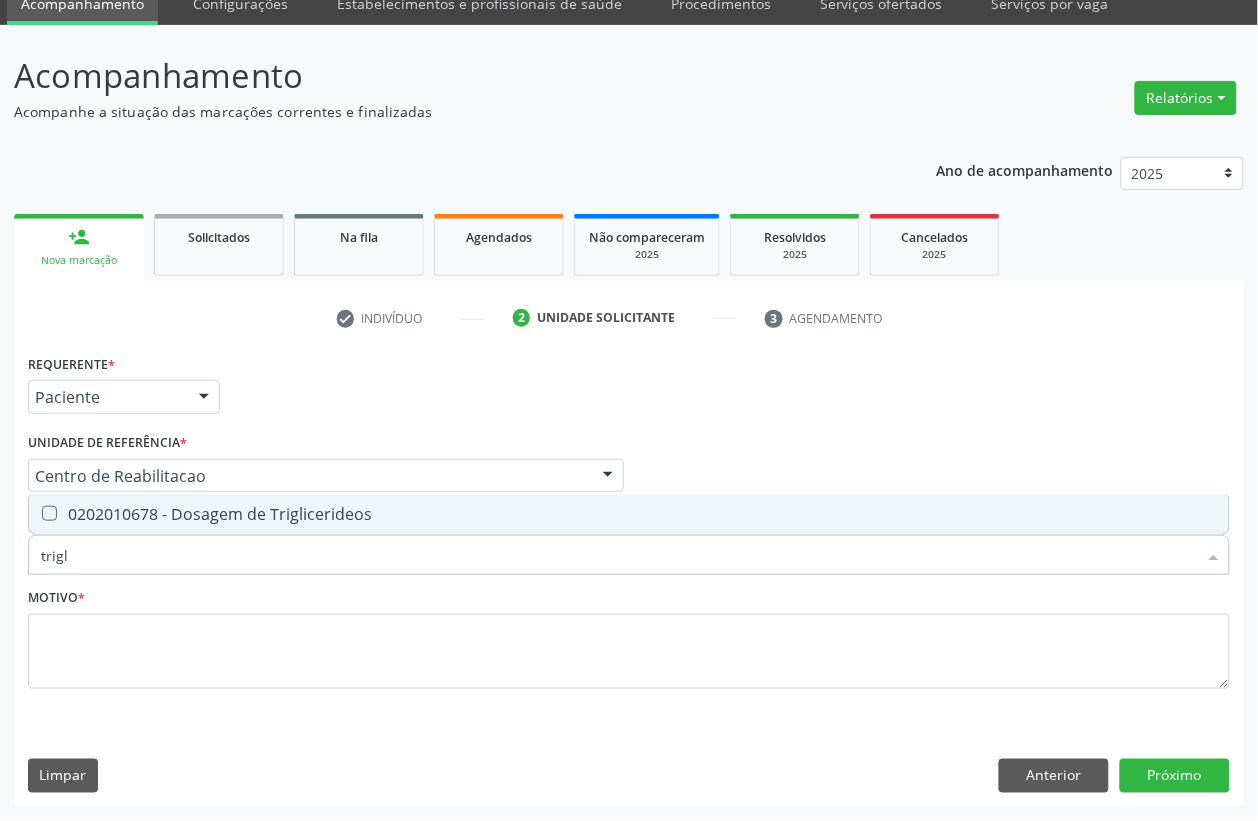 type on "trigli" 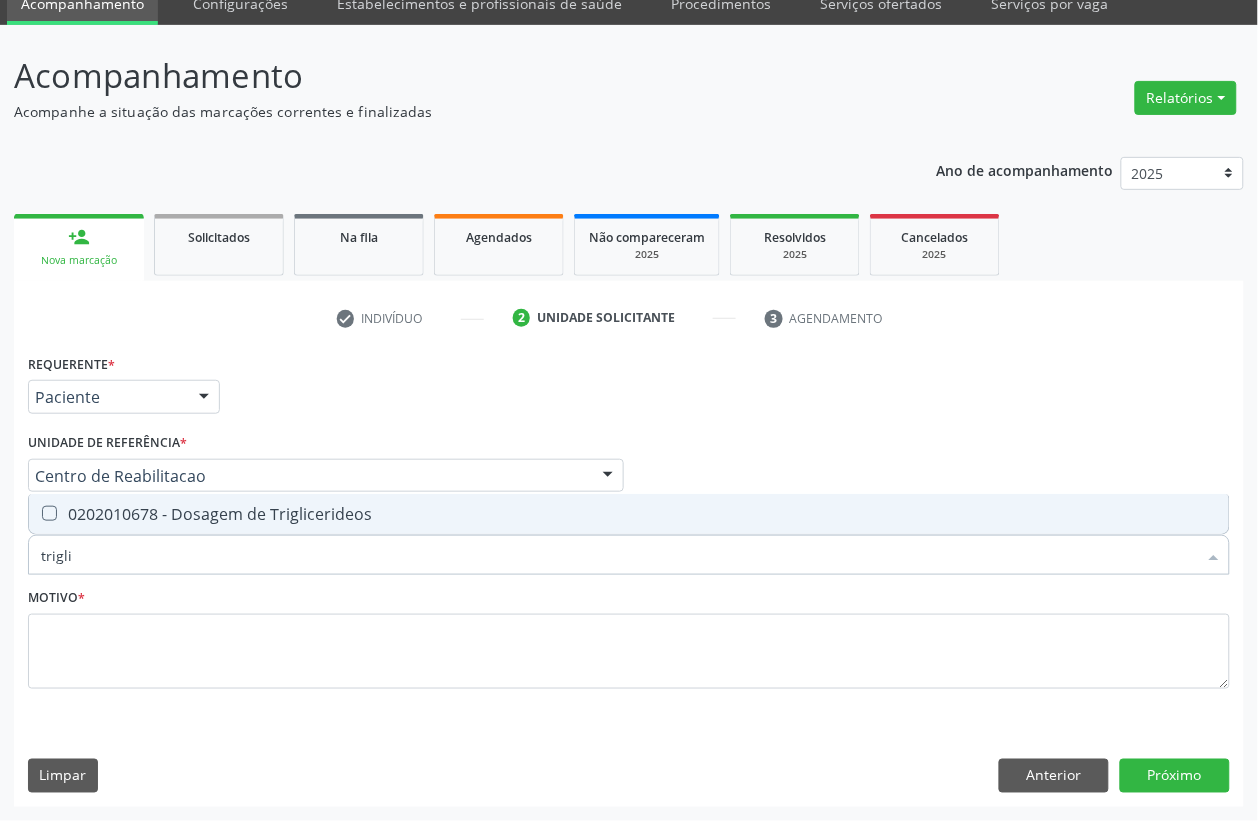 click on "0202010678 - Dosagem de Triglicerideos" at bounding box center [629, 514] 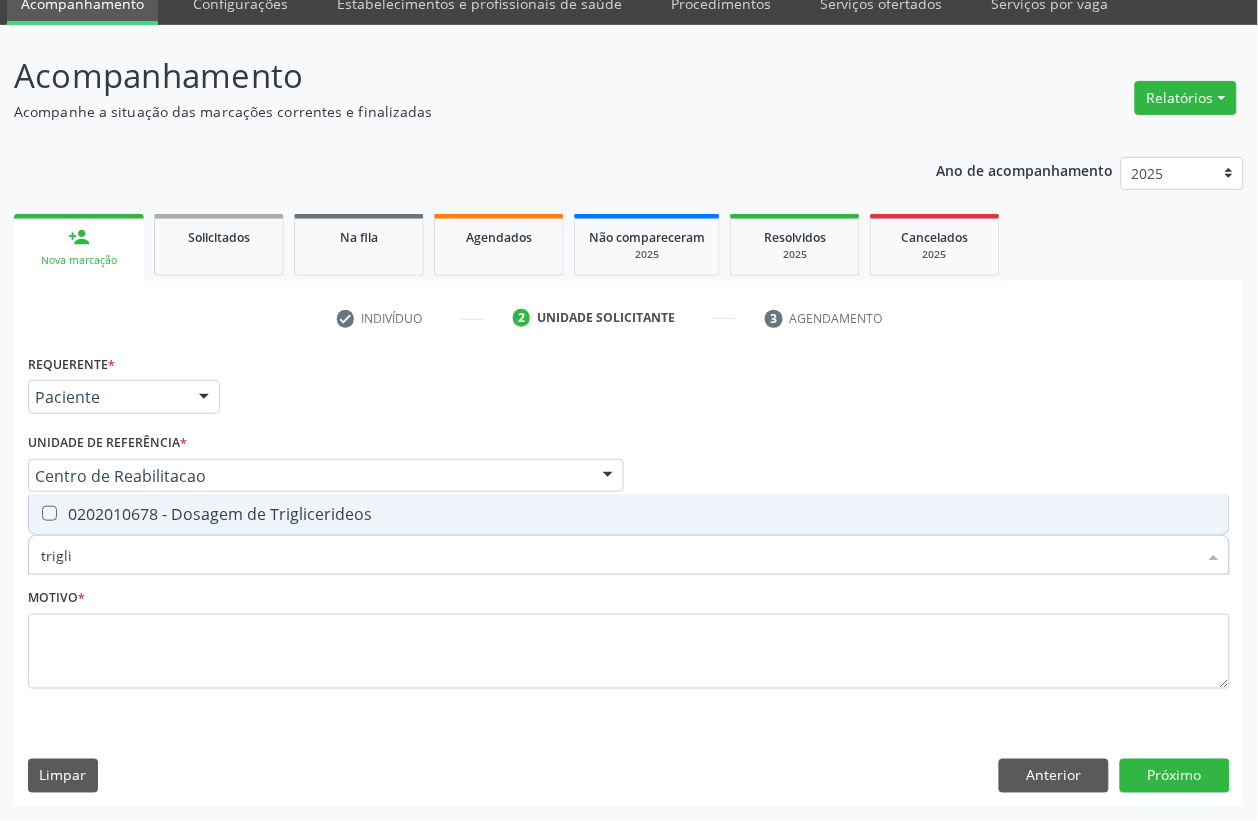 checkbox on "true" 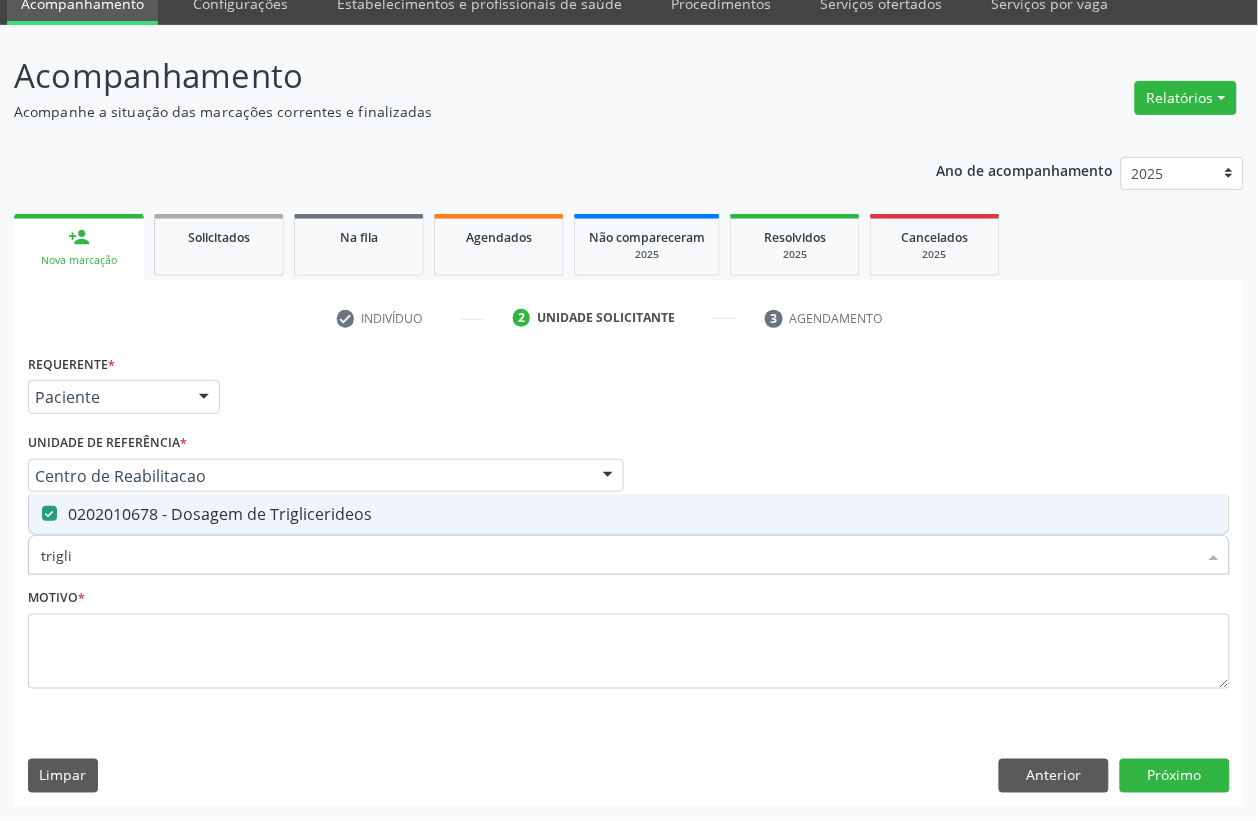 click on "trigli" at bounding box center (619, 555) 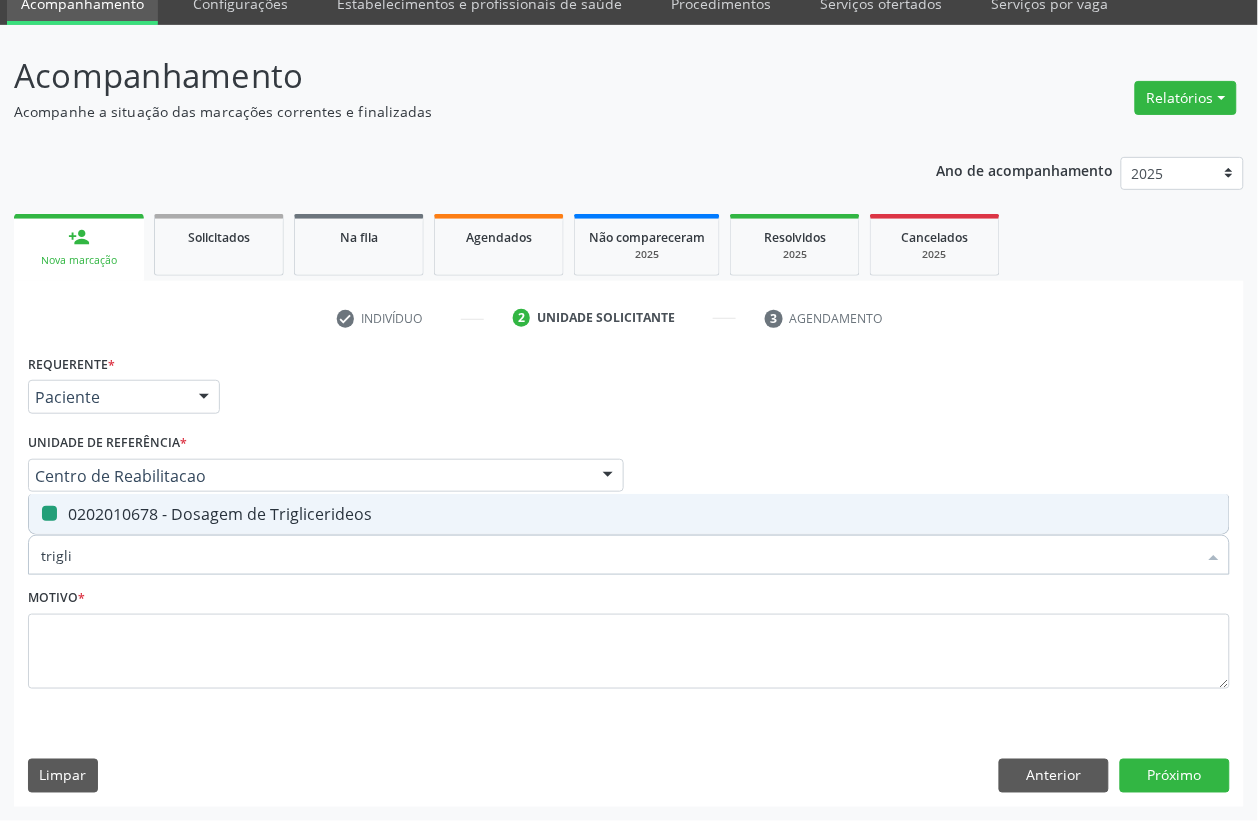 type 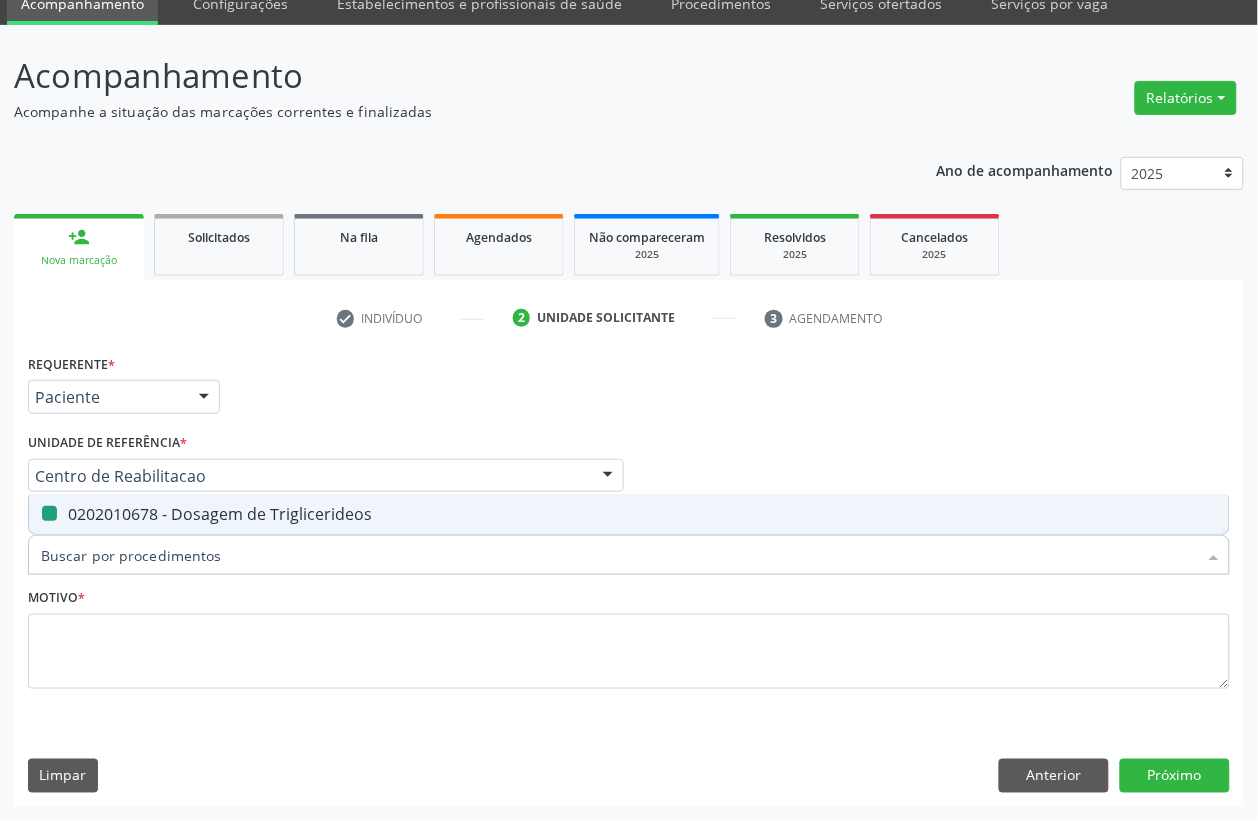 checkbox on "false" 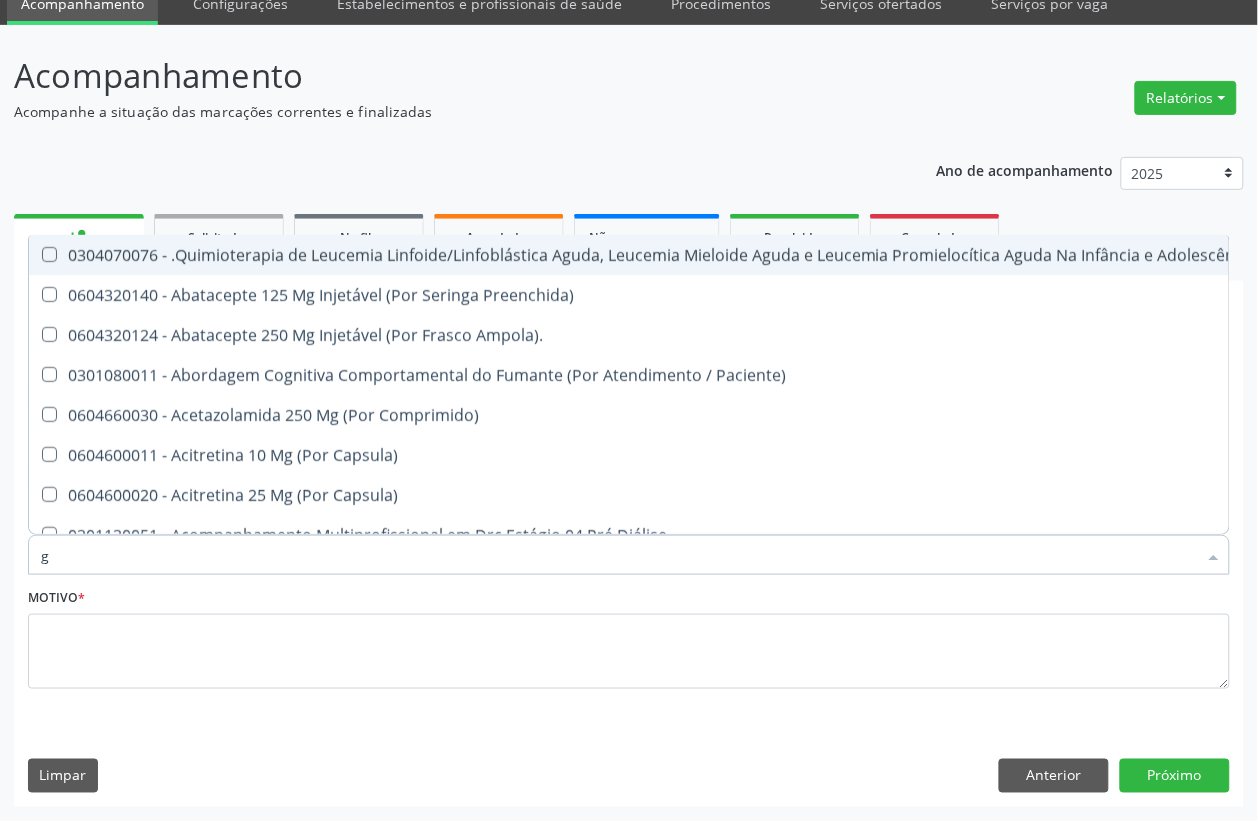 type on "gl" 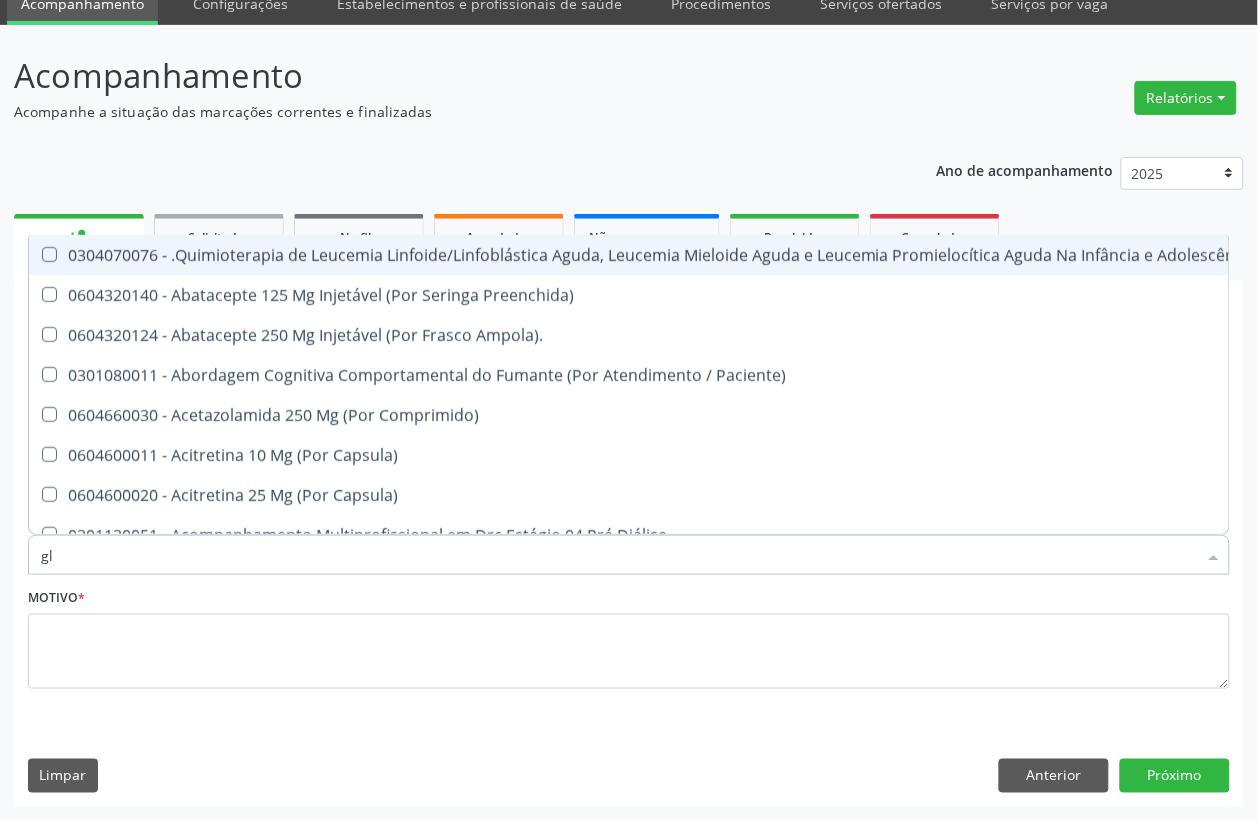 checkbox on "true" 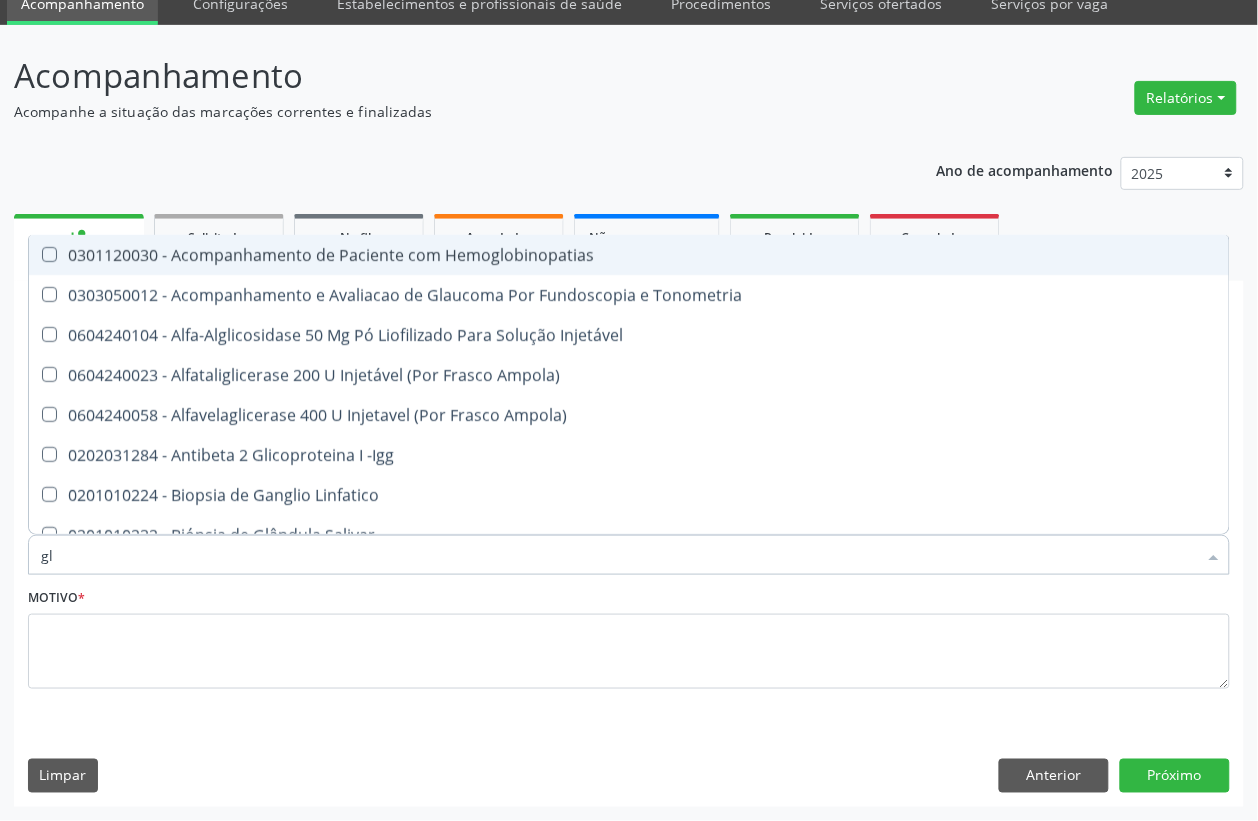 type on "gli" 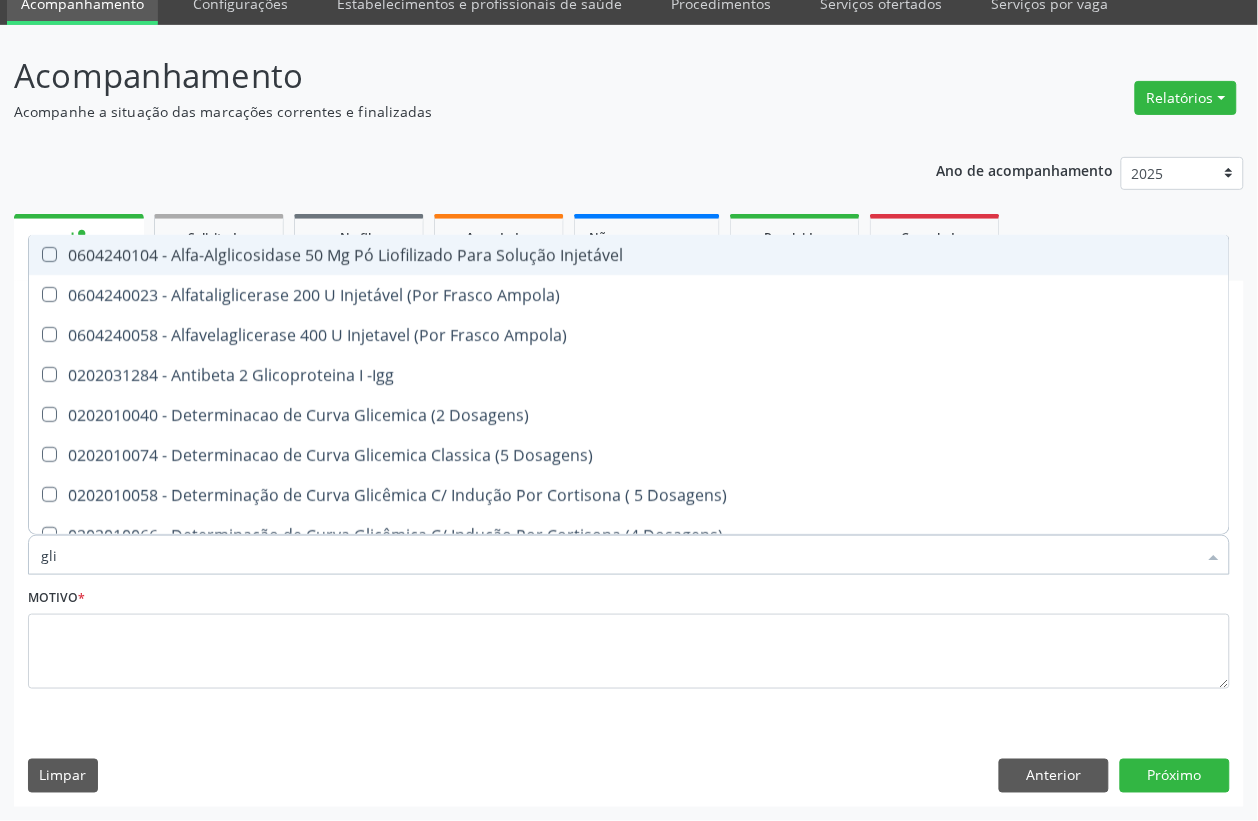 type on "glic" 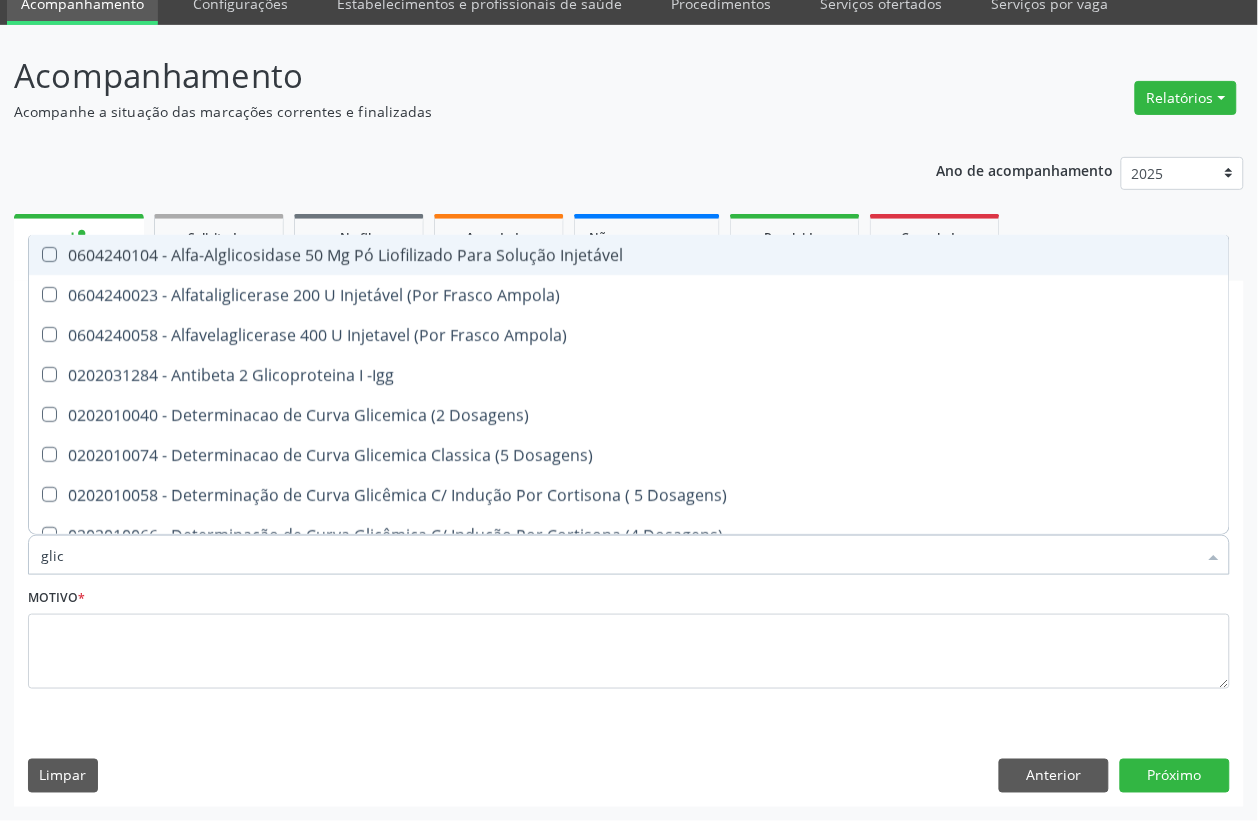 type on "glico" 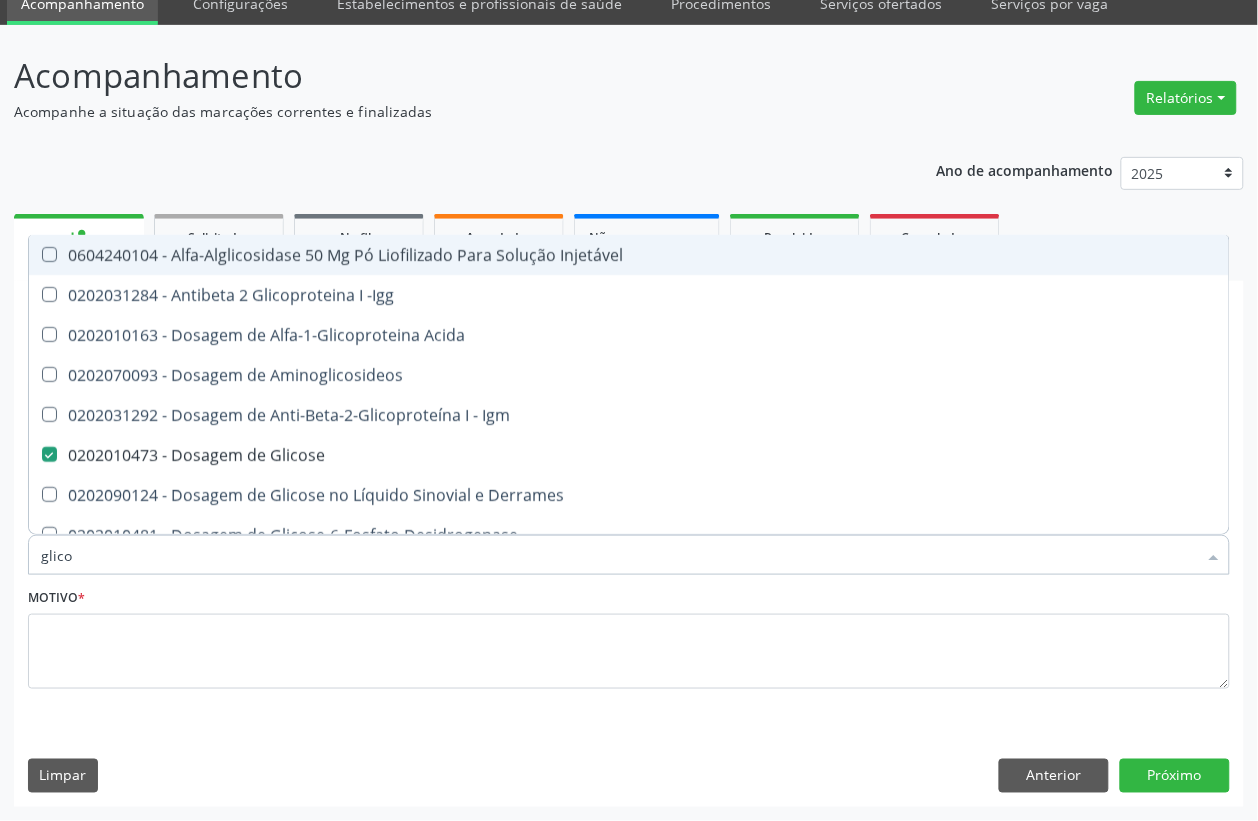 type on "glicos" 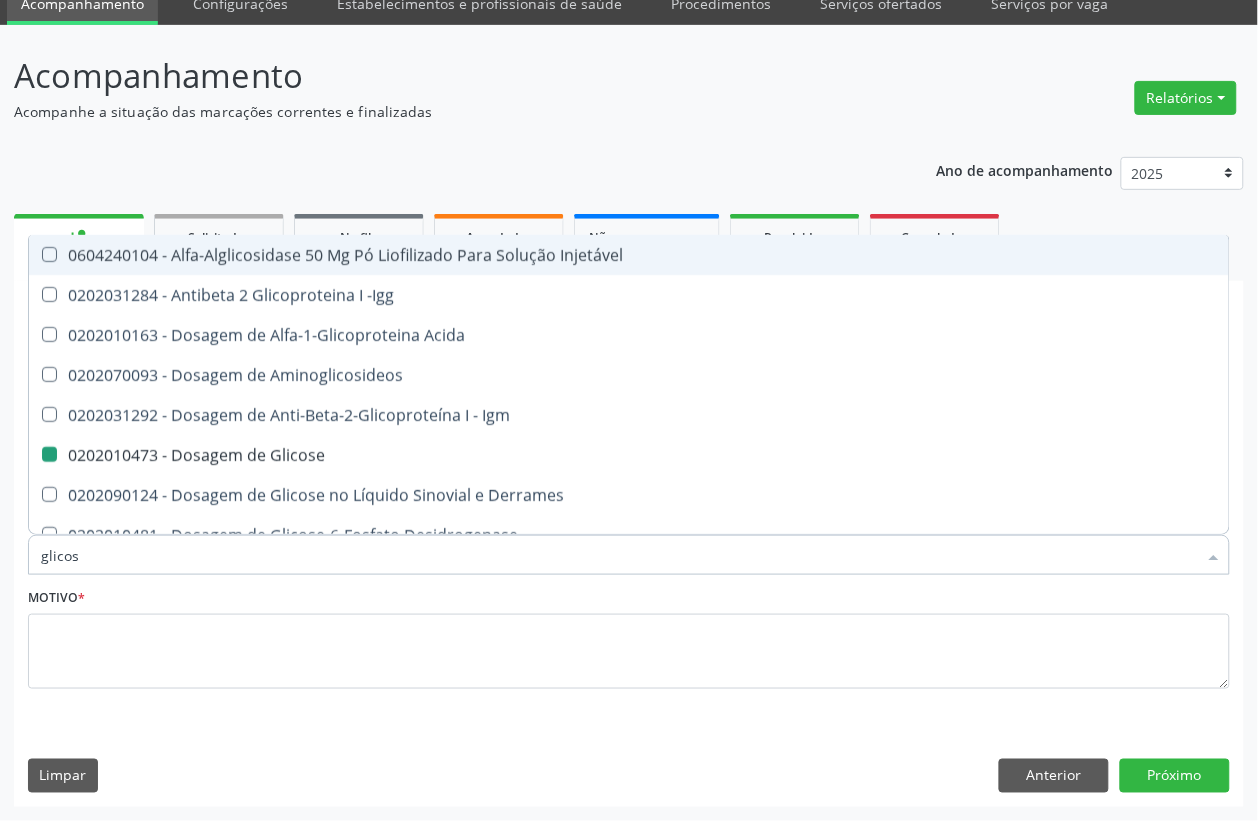 type on "glicosi" 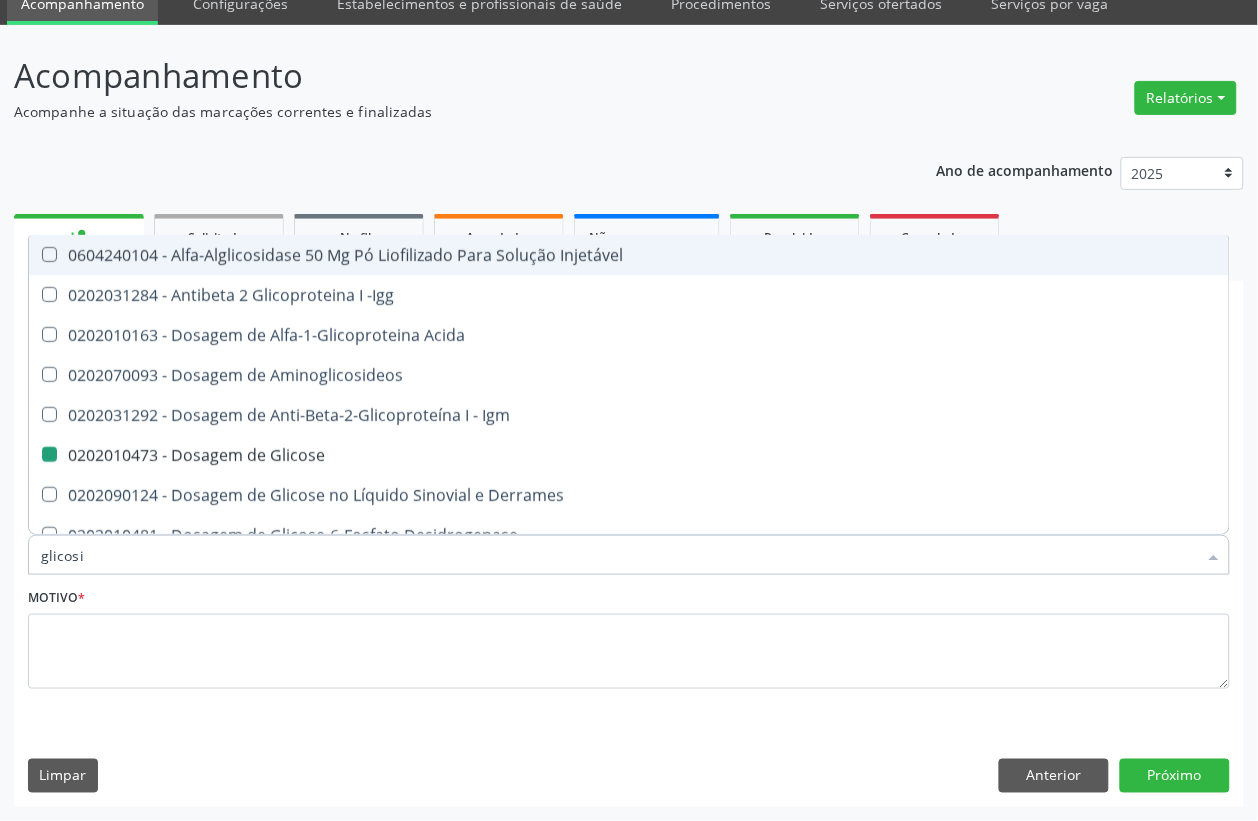 checkbox on "false" 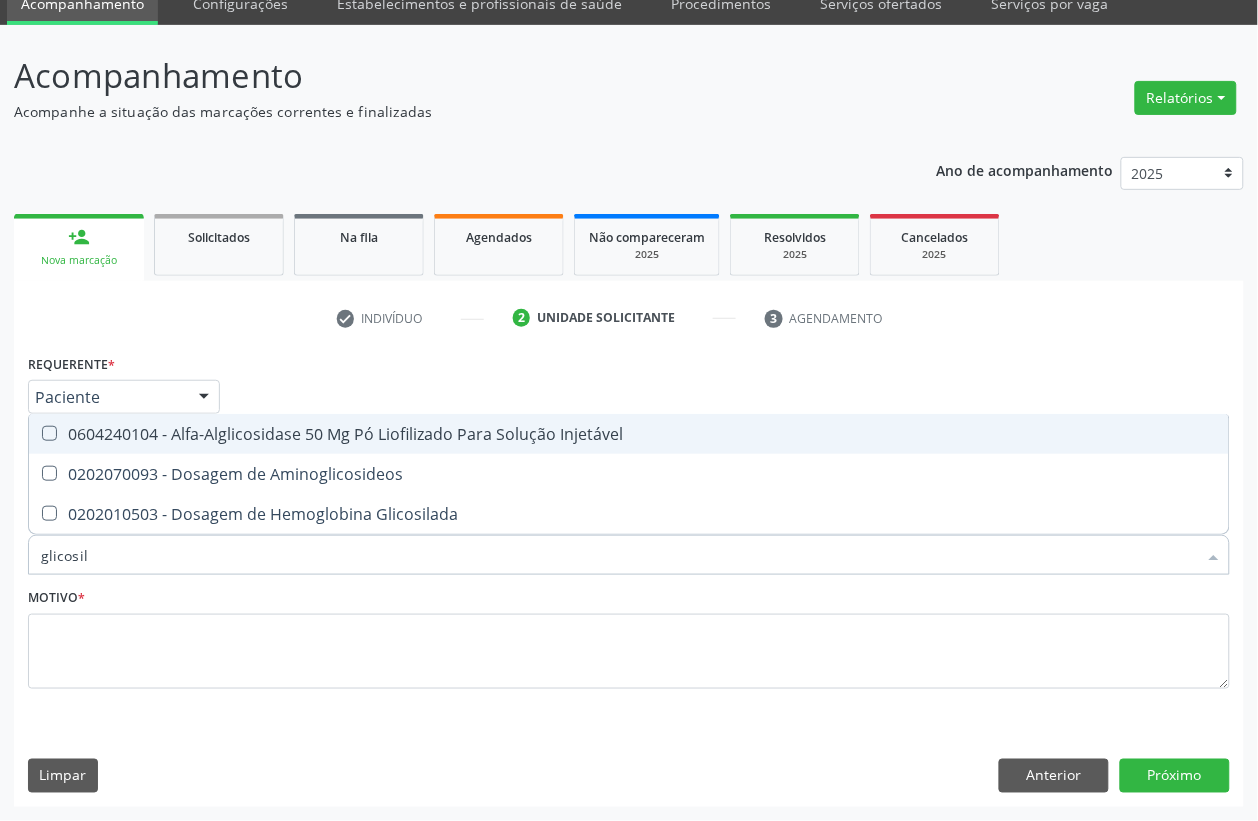 type on "glicosila" 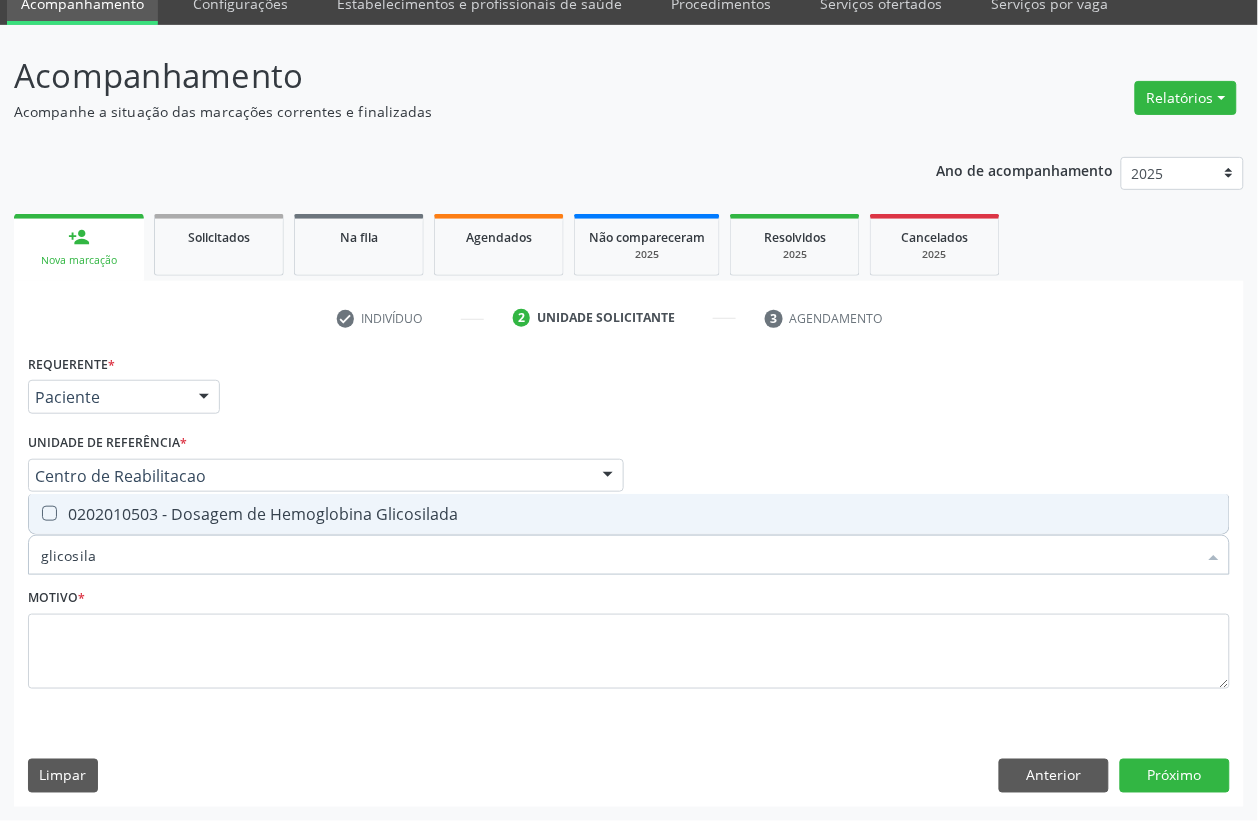 click on "0202010503 - Dosagem de Hemoglobina Glicosilada" at bounding box center [629, 514] 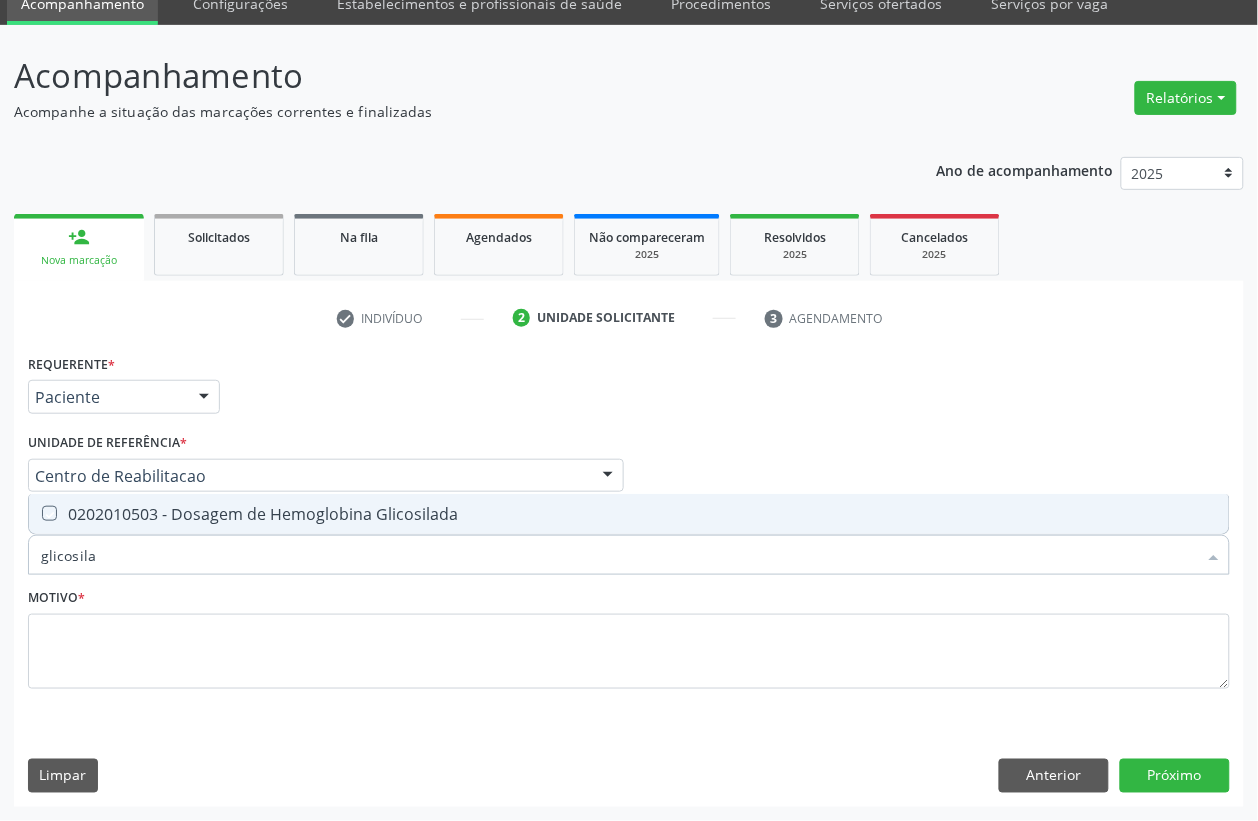 checkbox on "true" 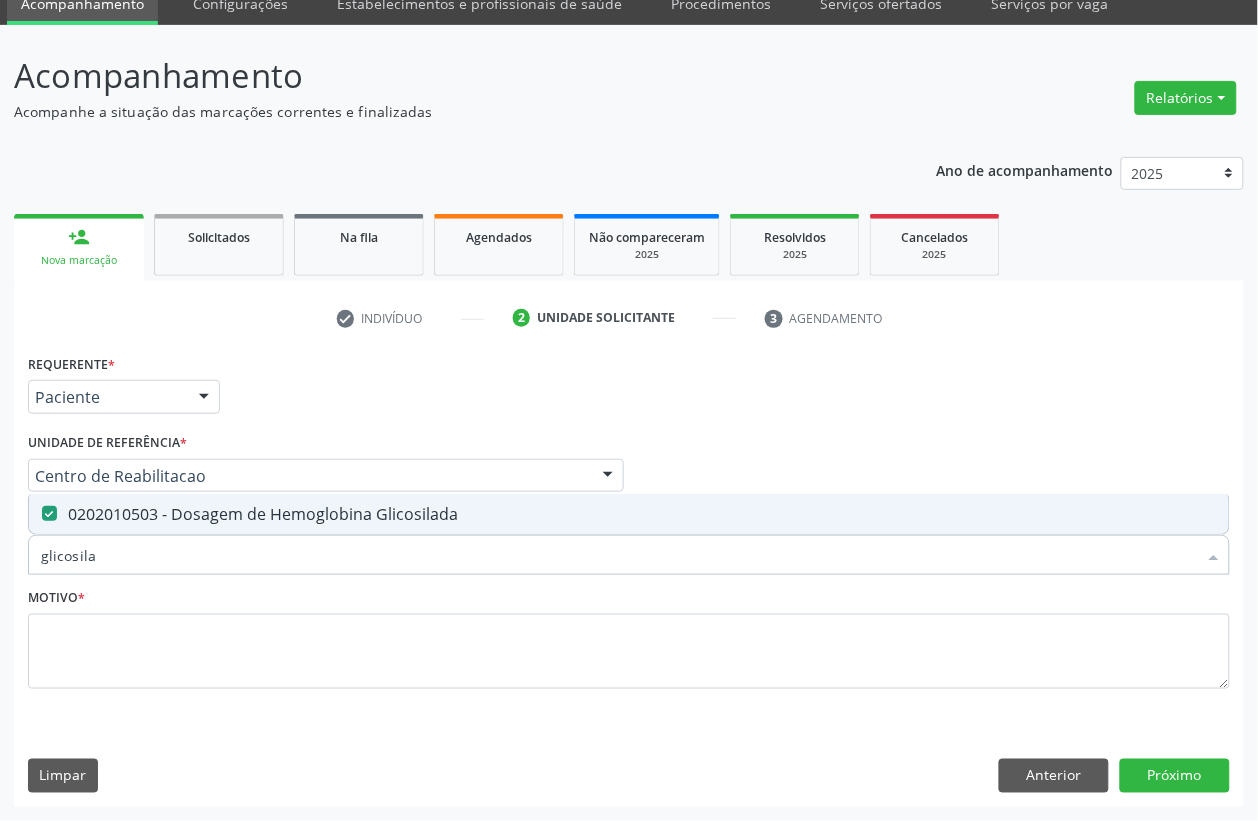 click on "glicosila" at bounding box center [619, 555] 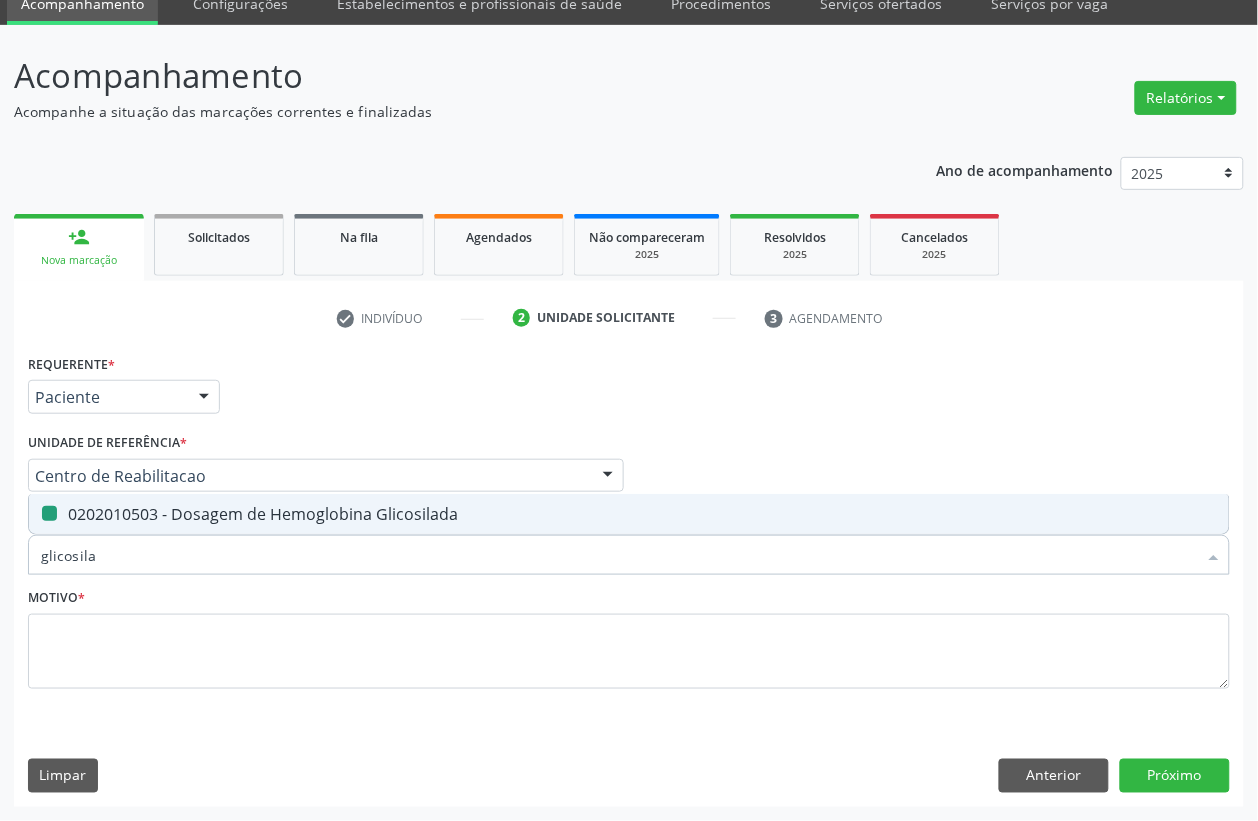 type 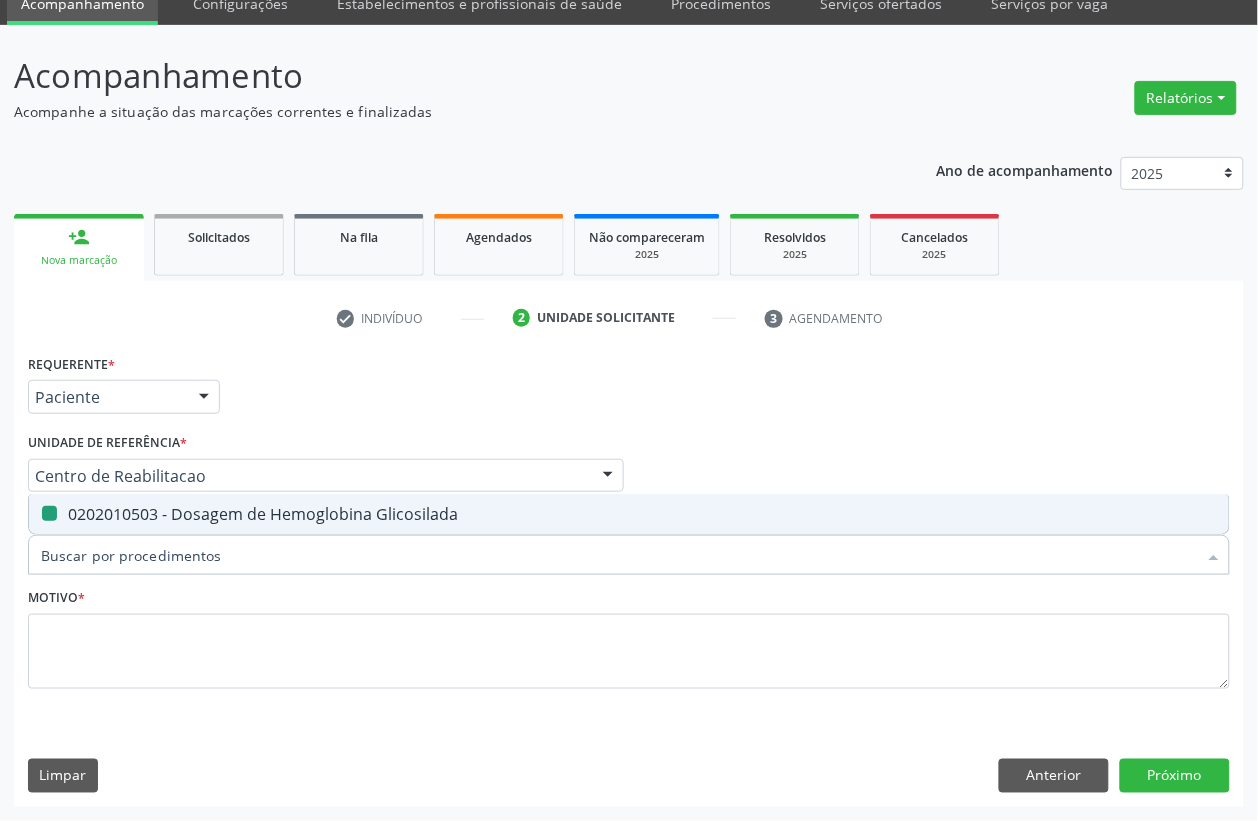 checkbox on "false" 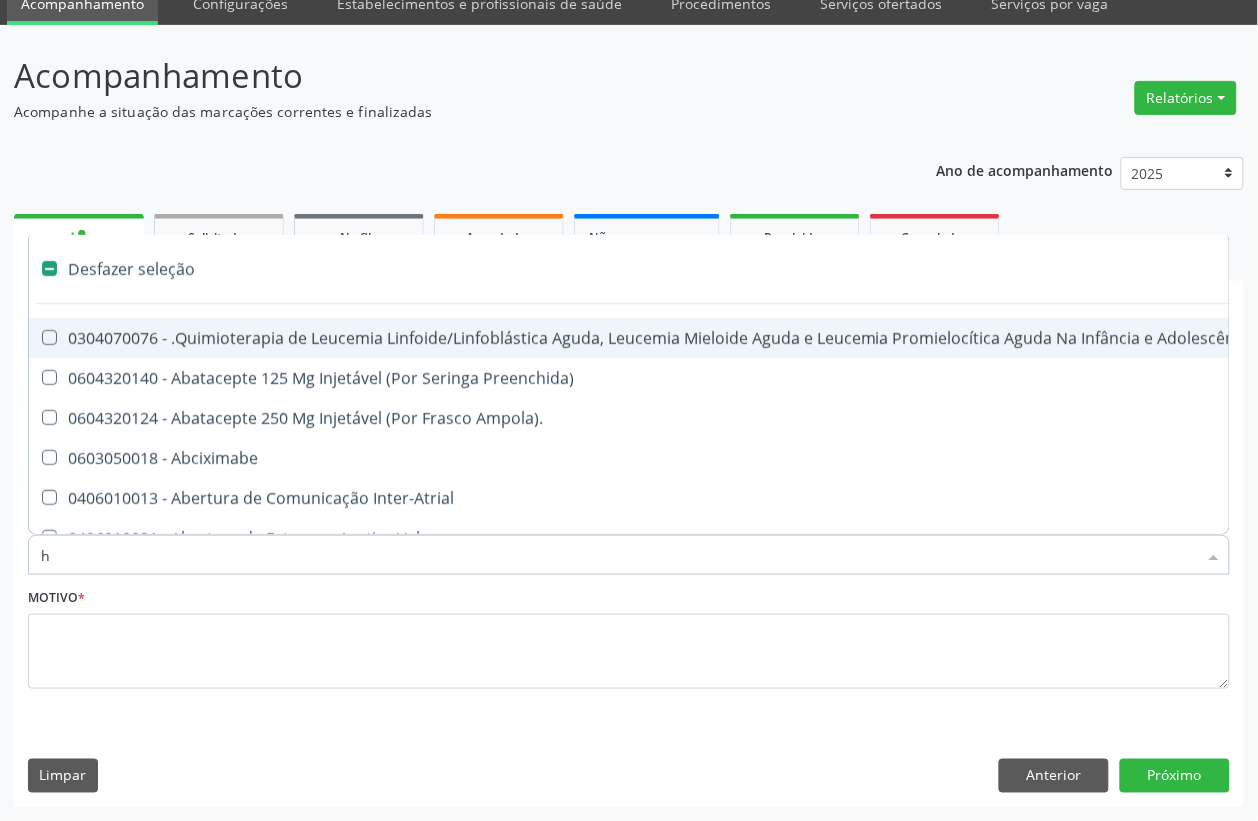 type on "he" 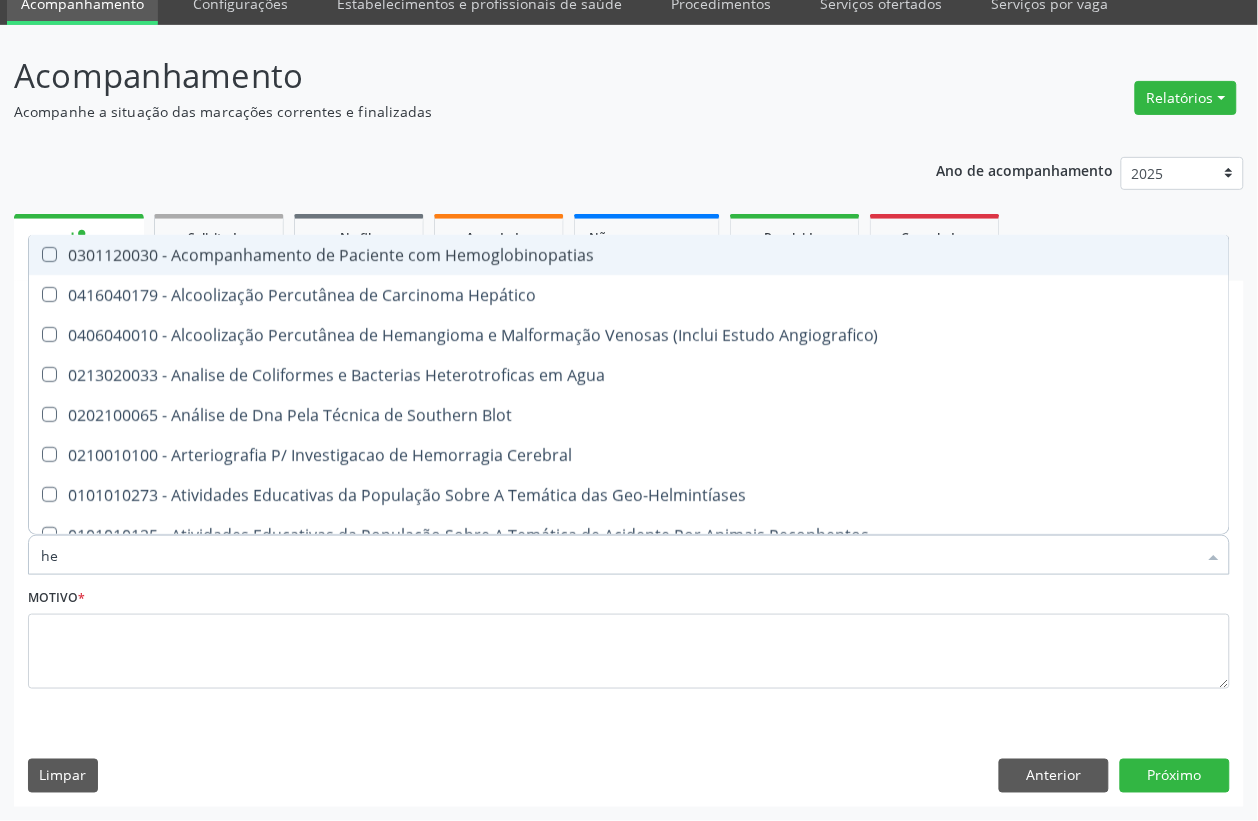 type on "hem" 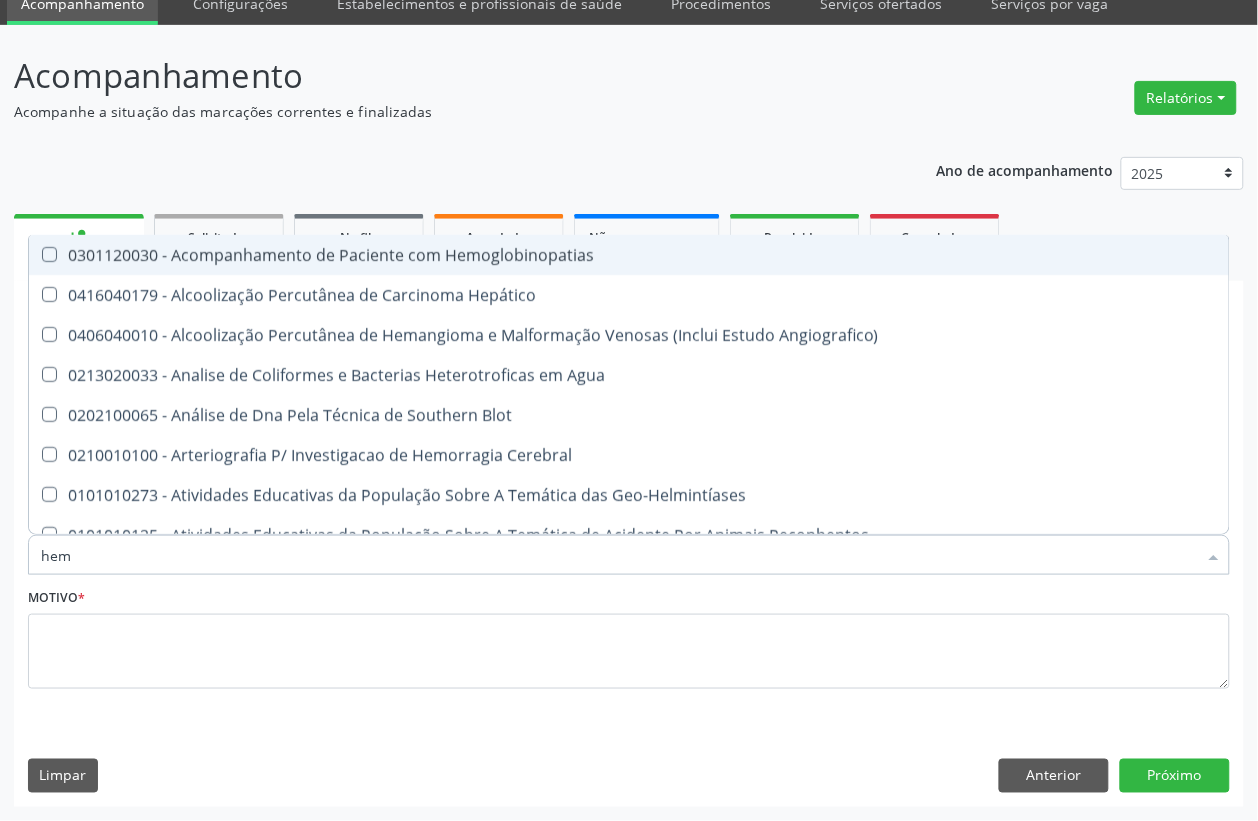 checkbox on "true" 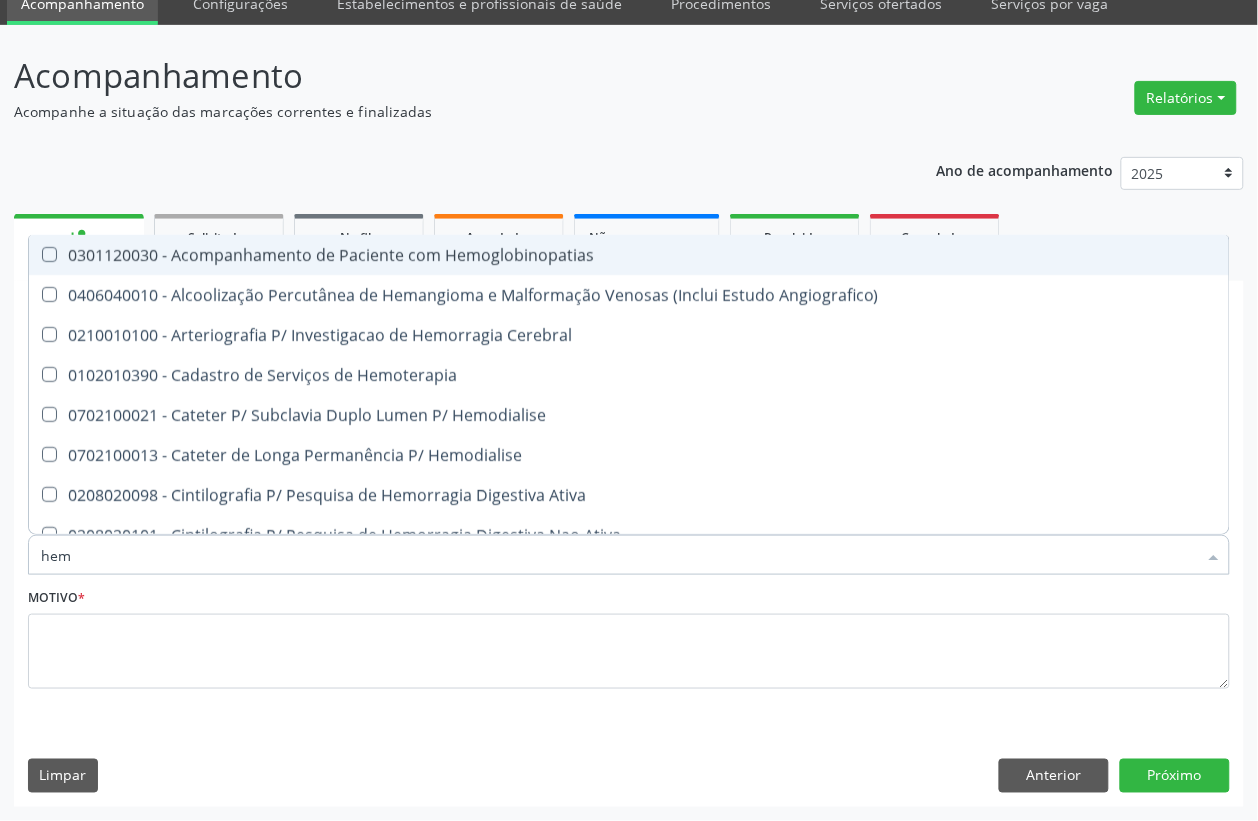 type on "hemo" 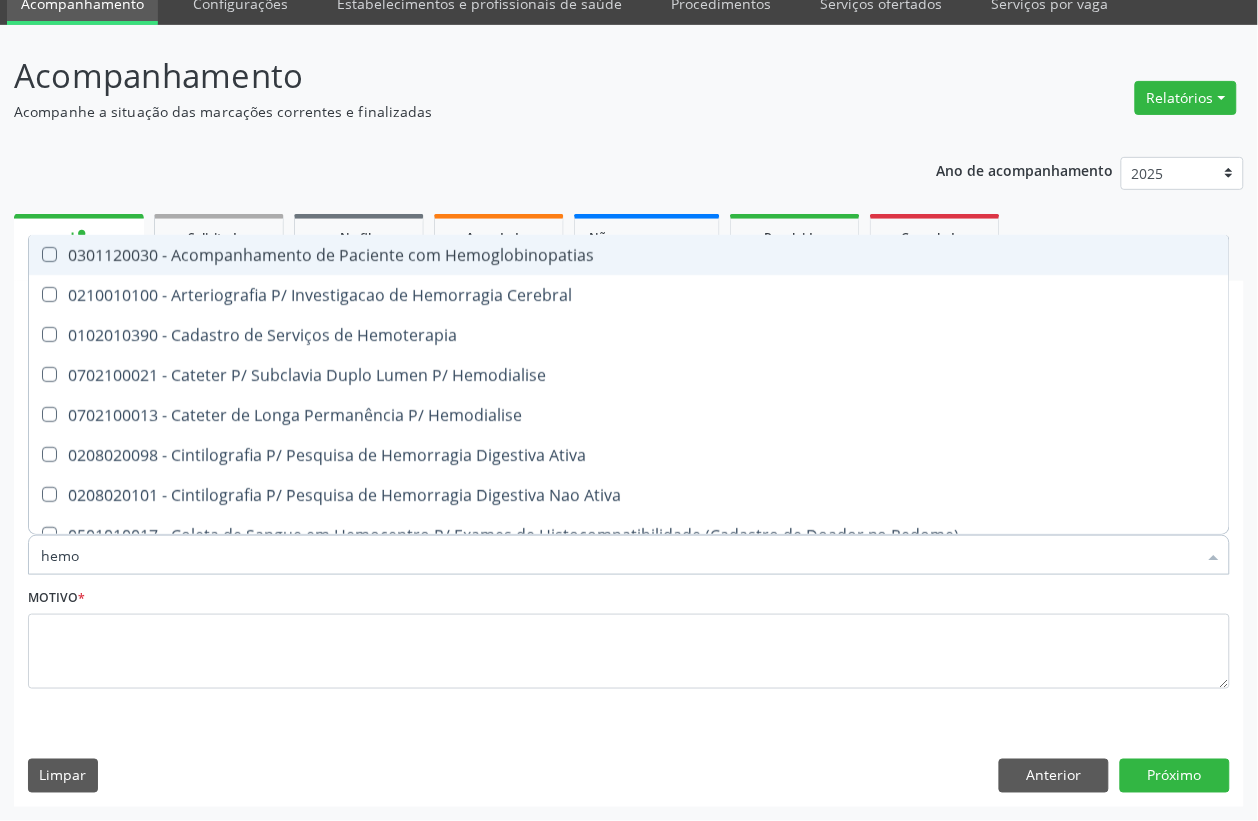 type on "hemog" 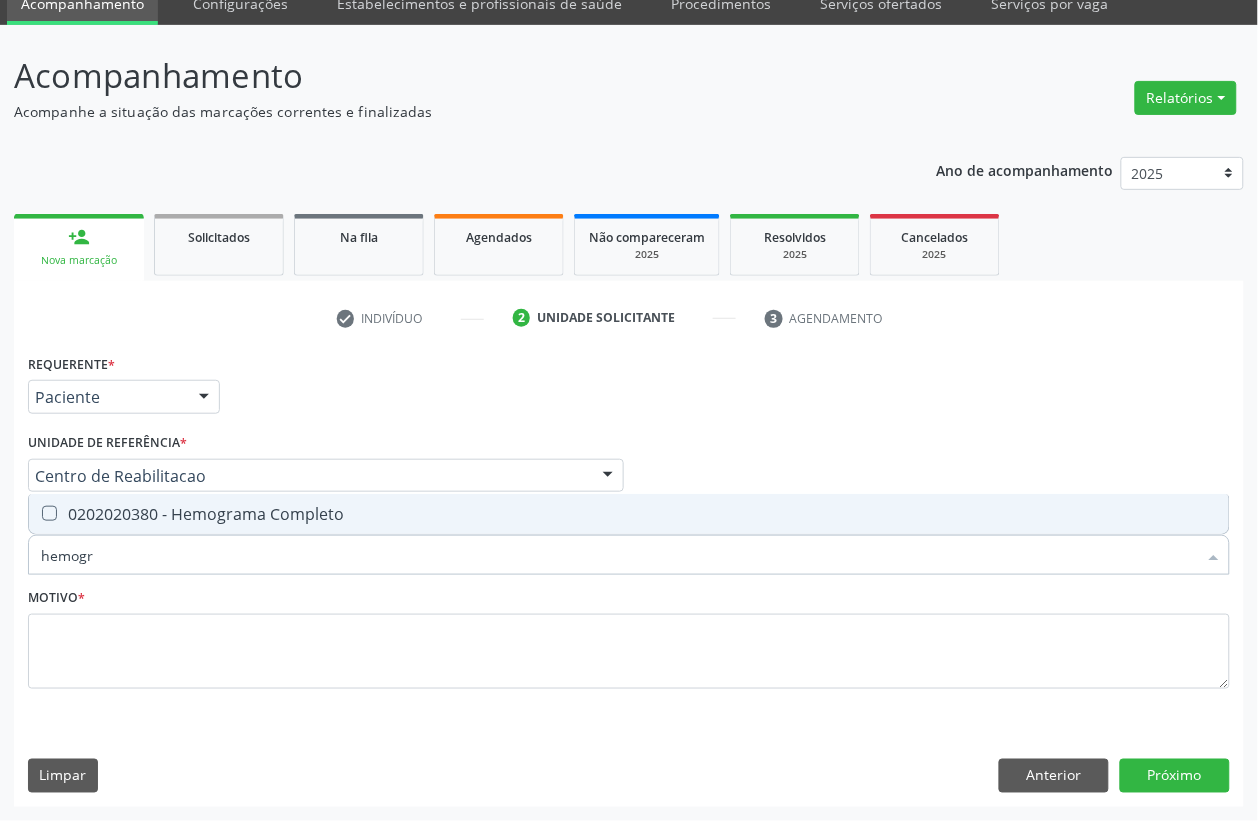 type on "hemogra" 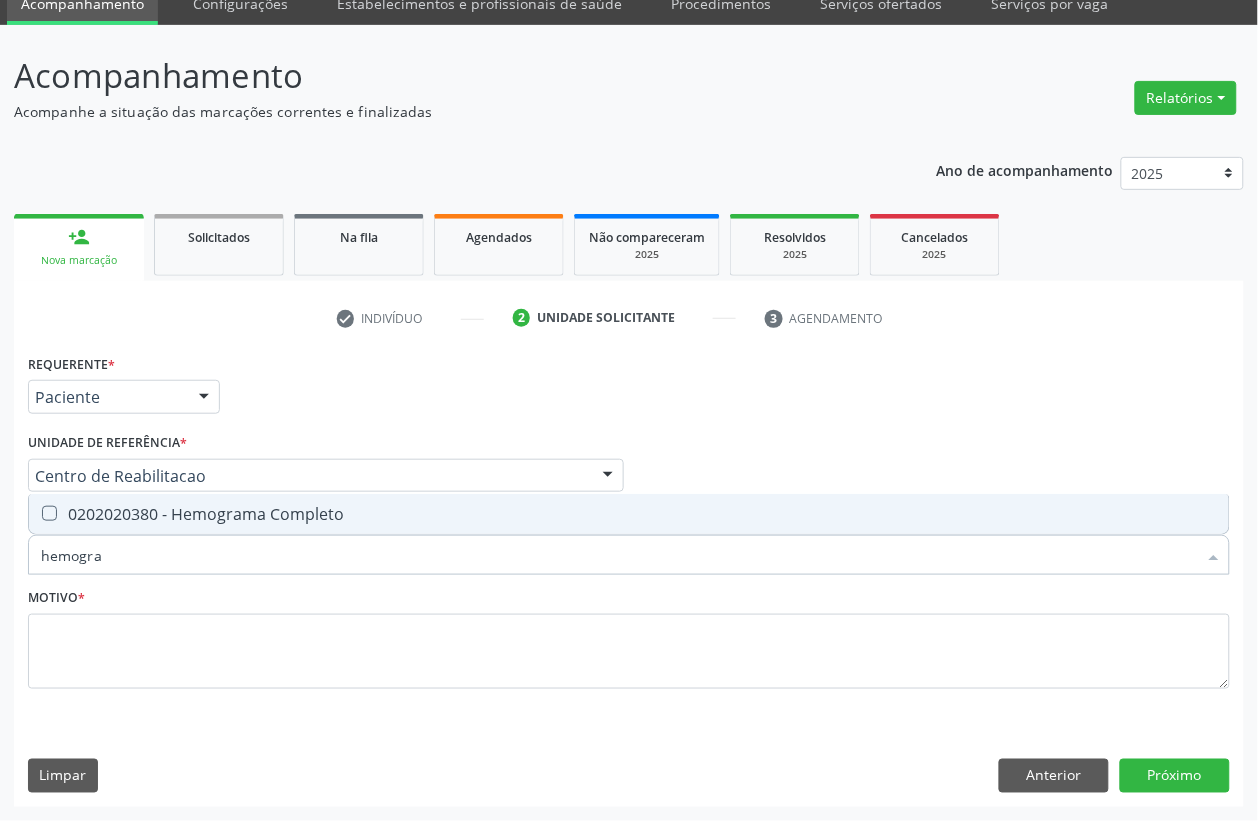 click on "0202020380 - Hemograma Completo" at bounding box center [629, 514] 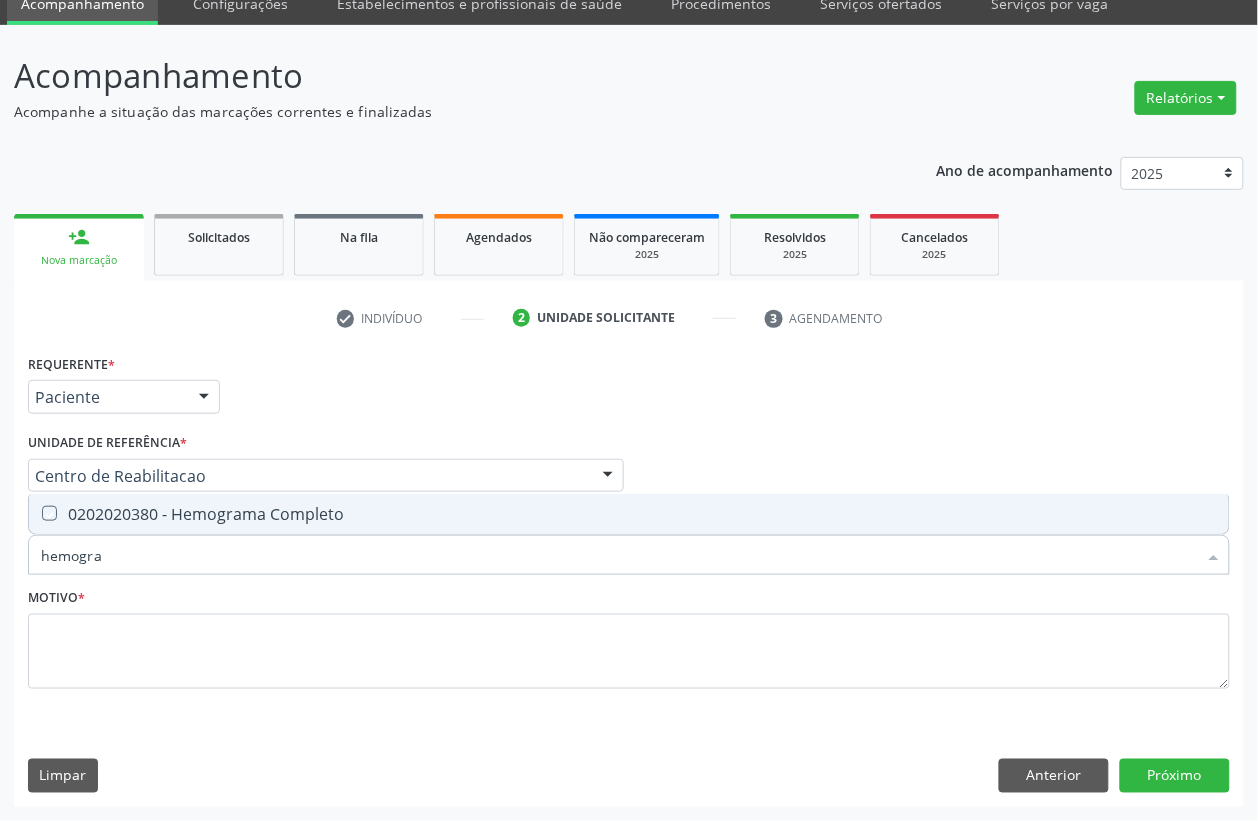 checkbox on "true" 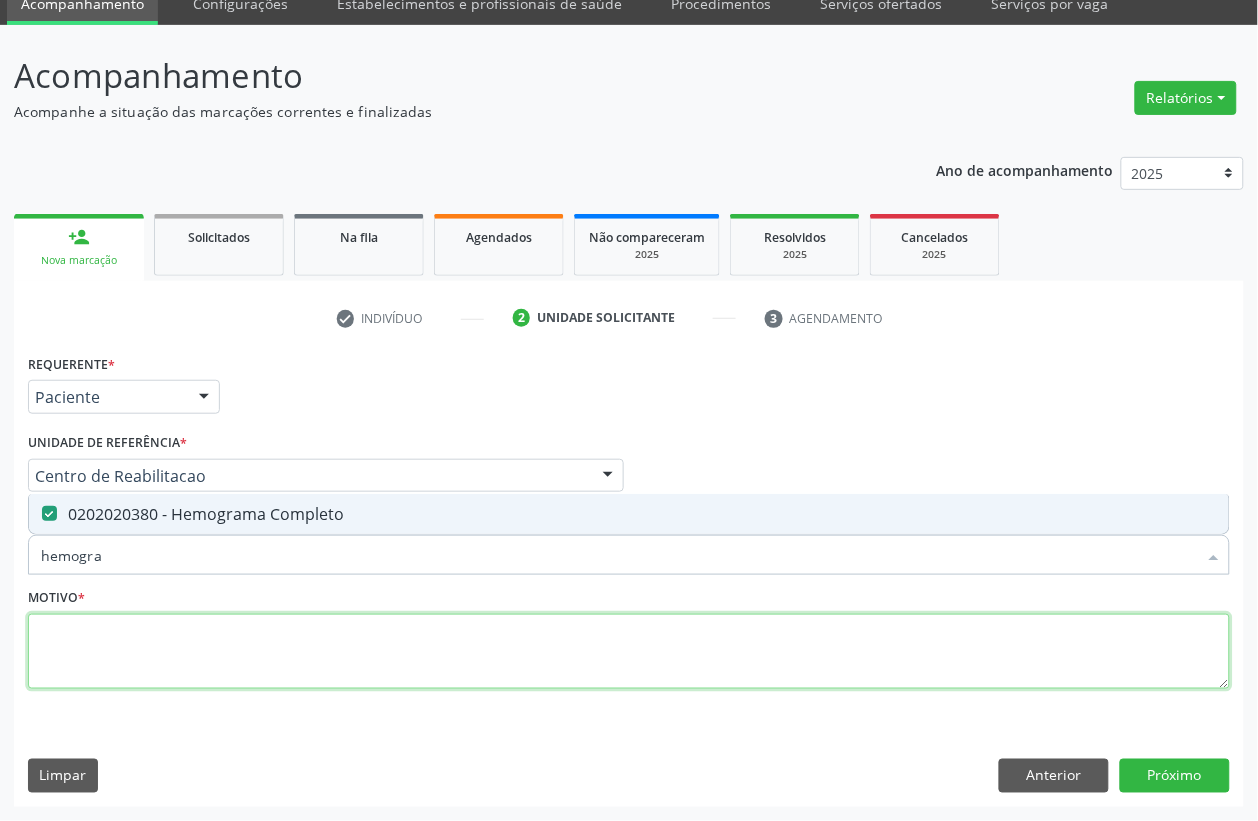 click at bounding box center (629, 652) 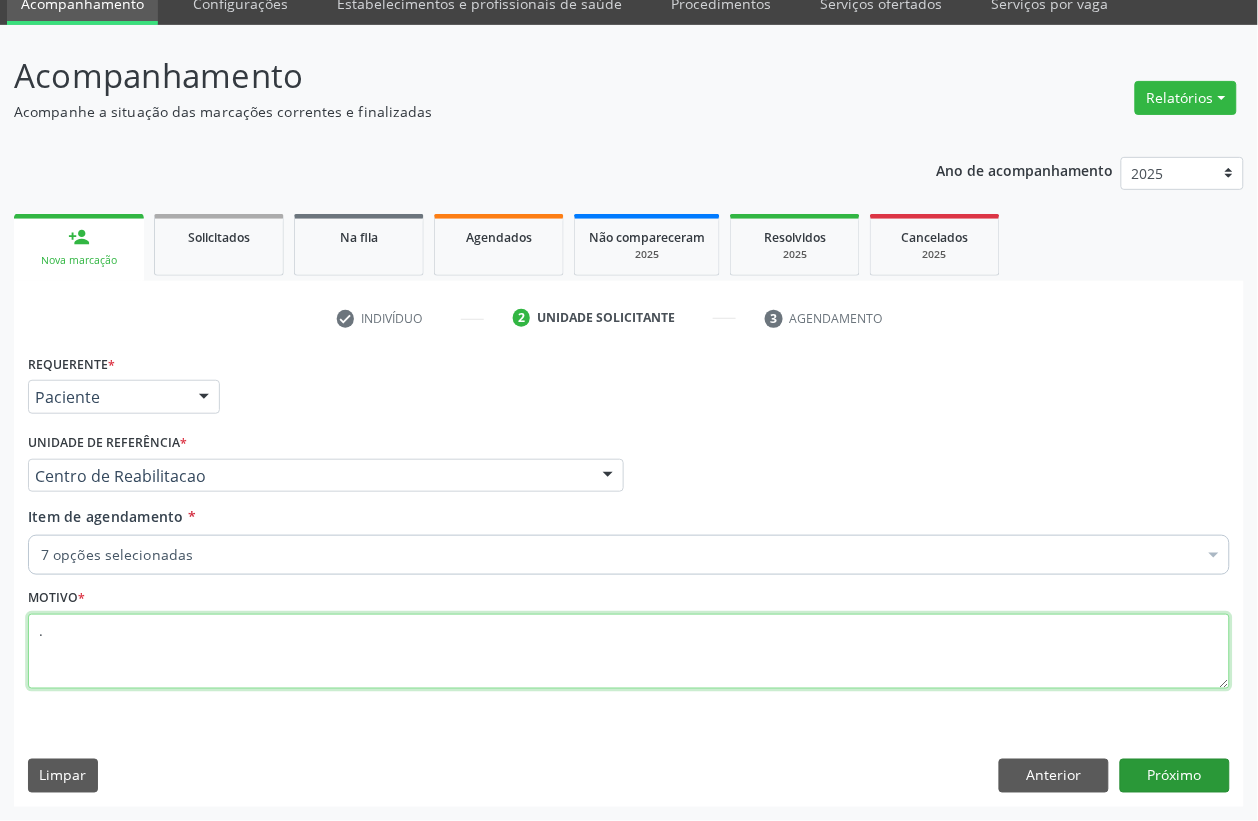 type on "." 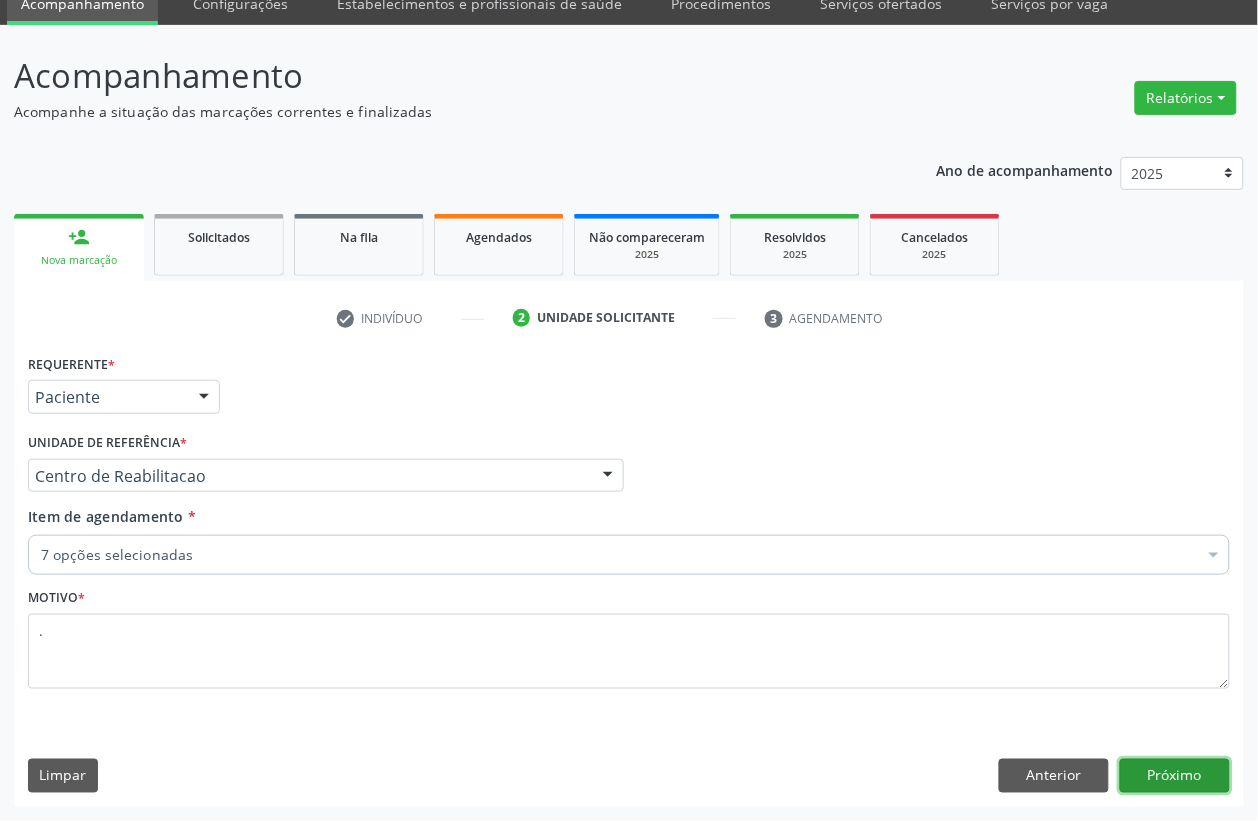 click on "Próximo" at bounding box center [1175, 776] 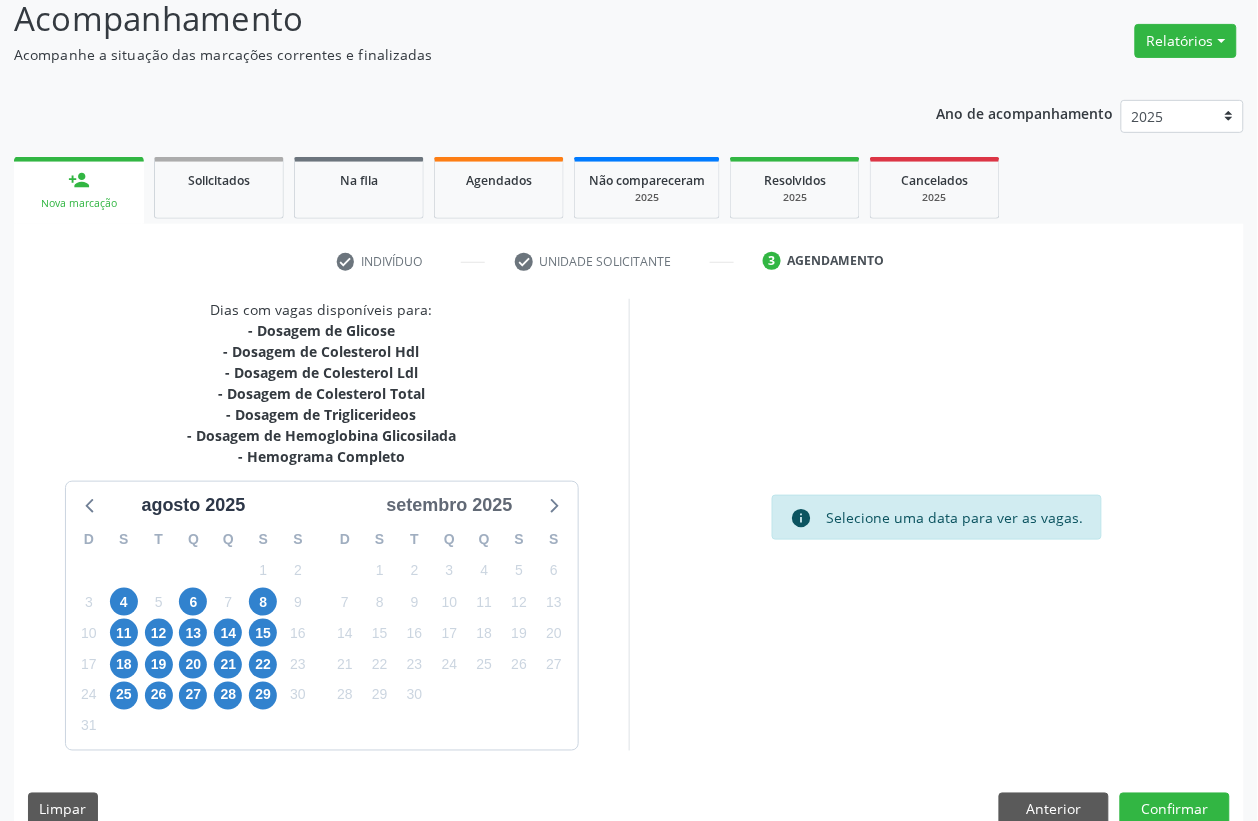 scroll, scrollTop: 175, scrollLeft: 0, axis: vertical 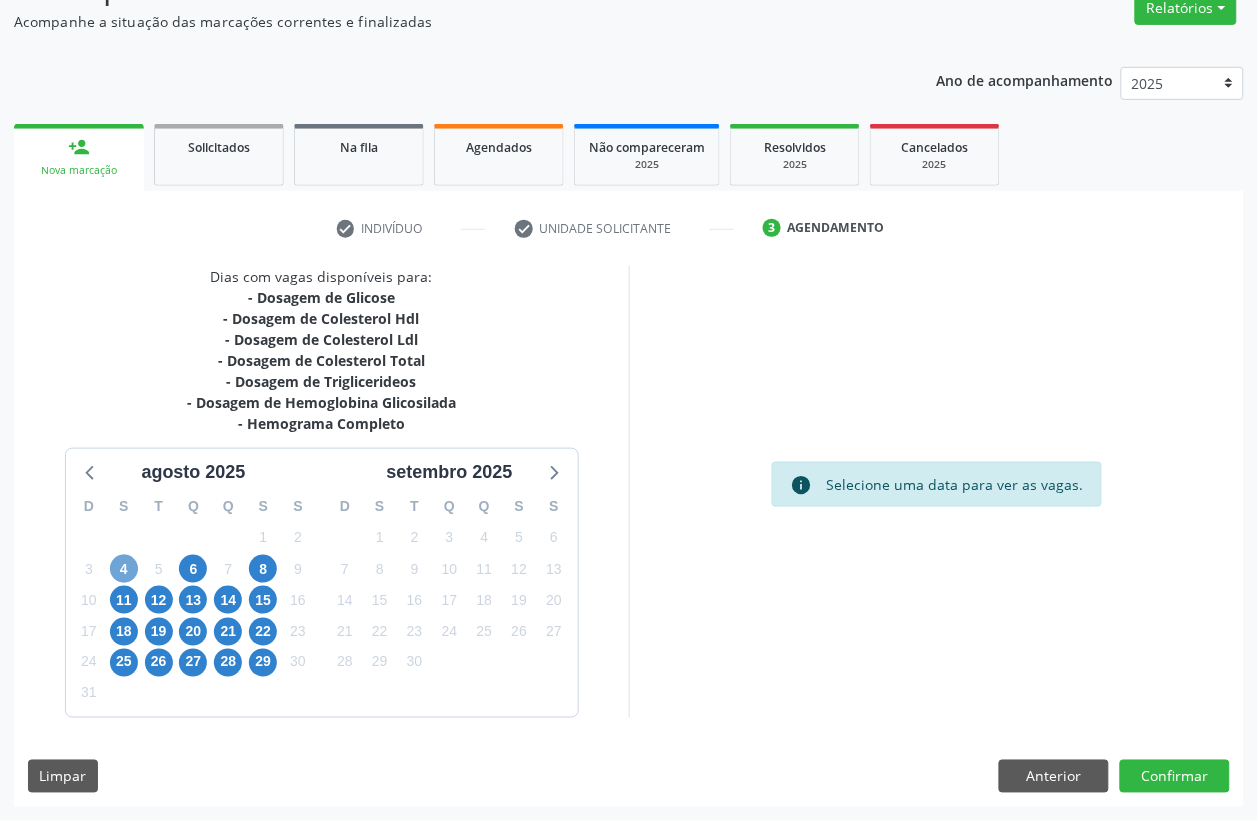 click on "4" at bounding box center (124, 569) 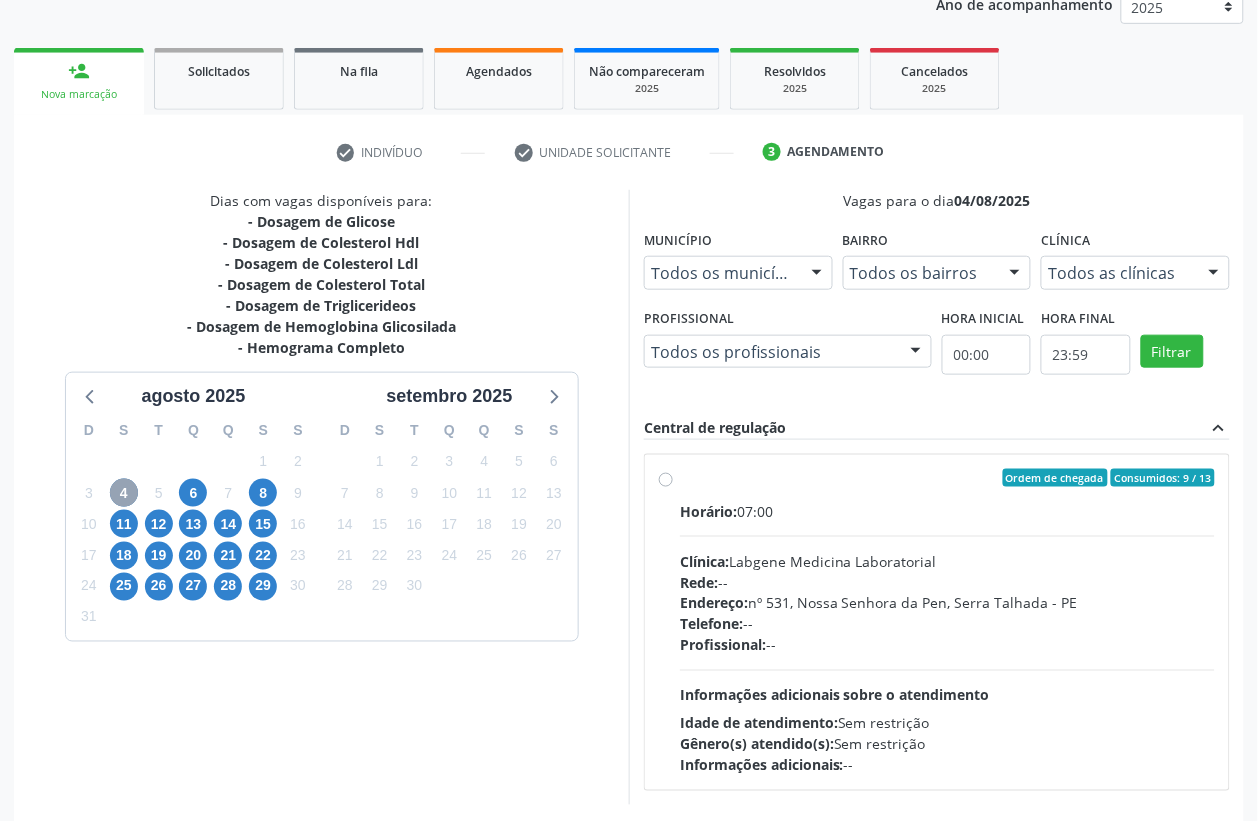 scroll, scrollTop: 338, scrollLeft: 0, axis: vertical 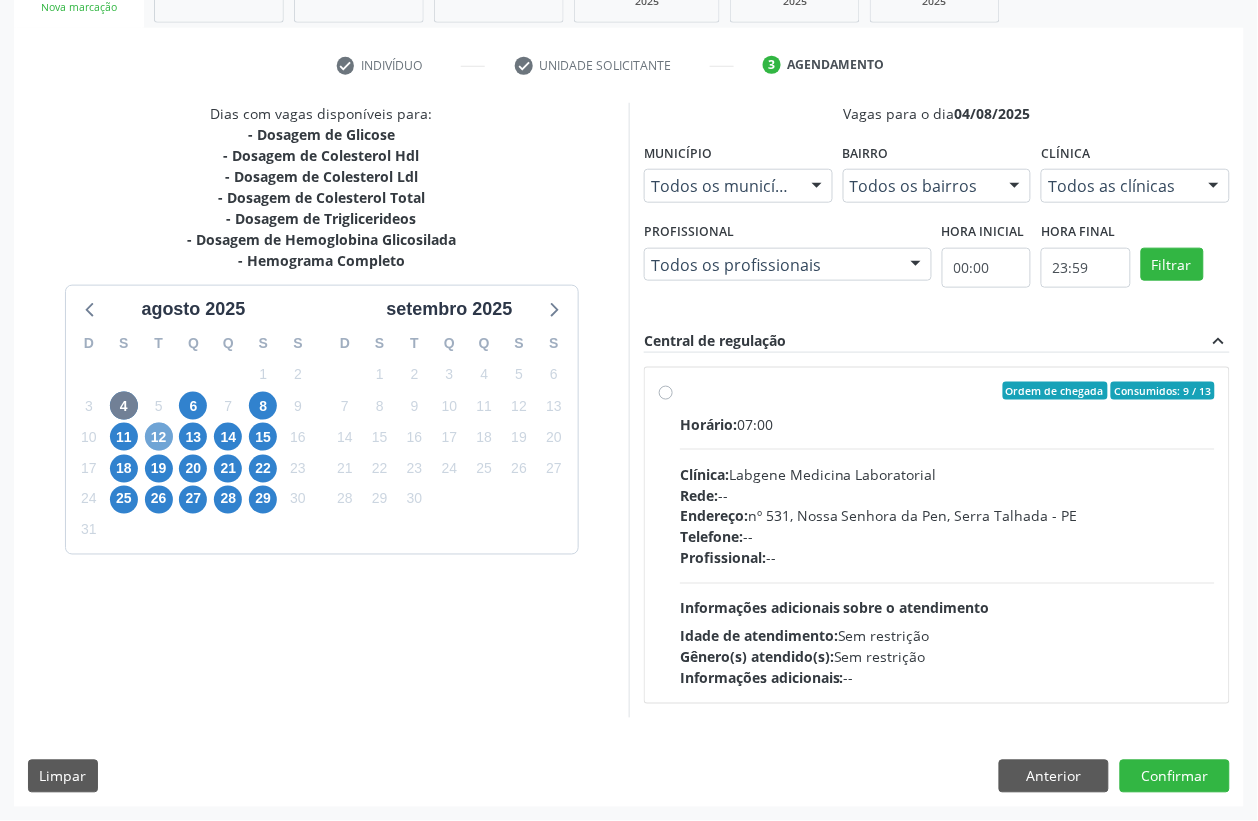 click on "12" at bounding box center (159, 437) 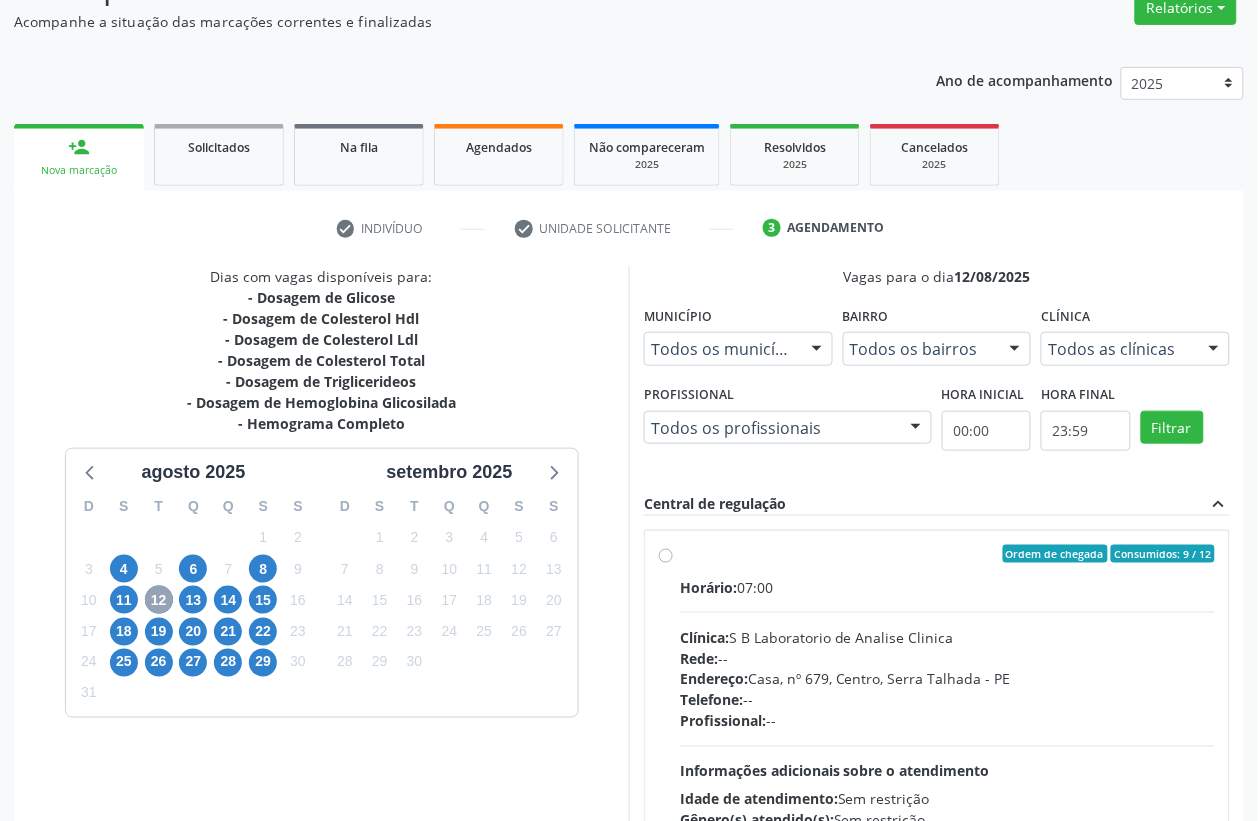 scroll, scrollTop: 338, scrollLeft: 0, axis: vertical 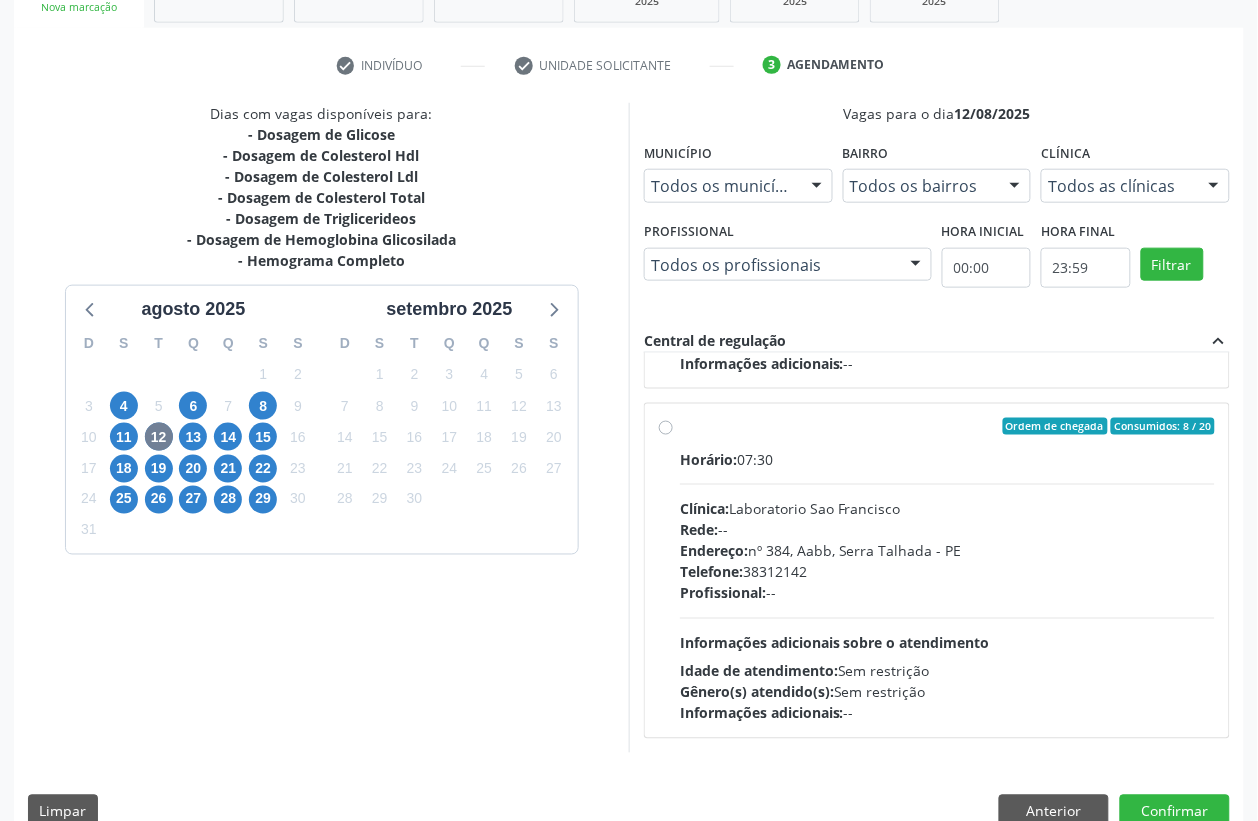 click on "Endereço: nº [NUMBER], [NEIGHBORHOOD], [CITY] - [STATE]
Telefone:   [PHONE]" at bounding box center (947, 586) 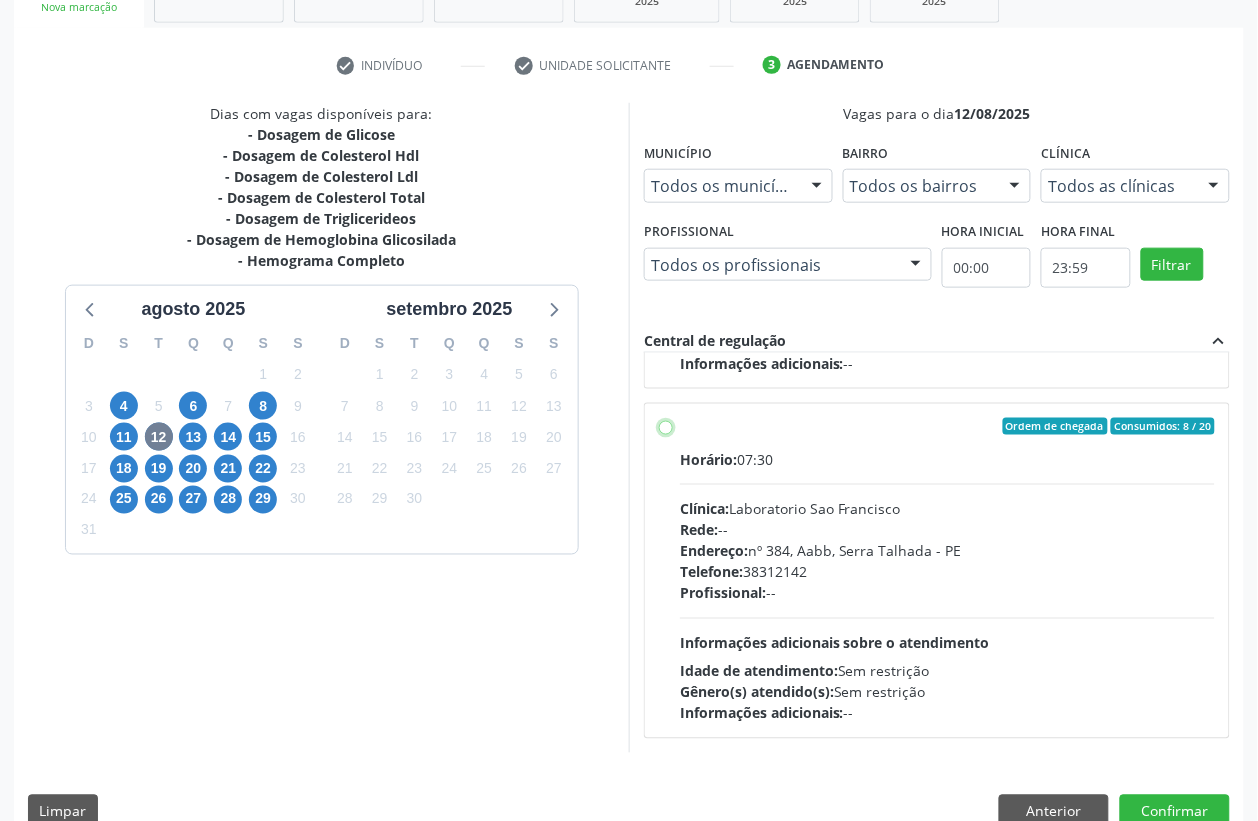 radio on "true" 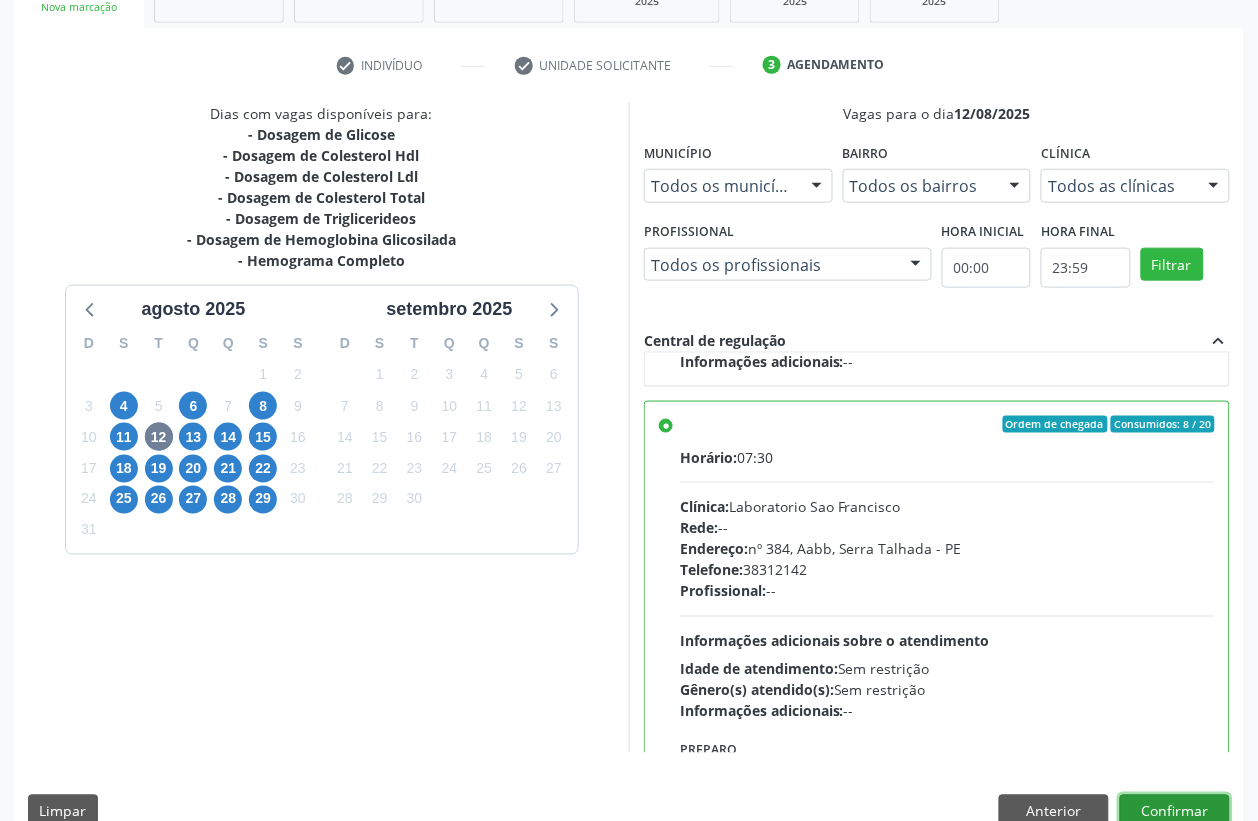 click on "Confirmar" at bounding box center [1175, 812] 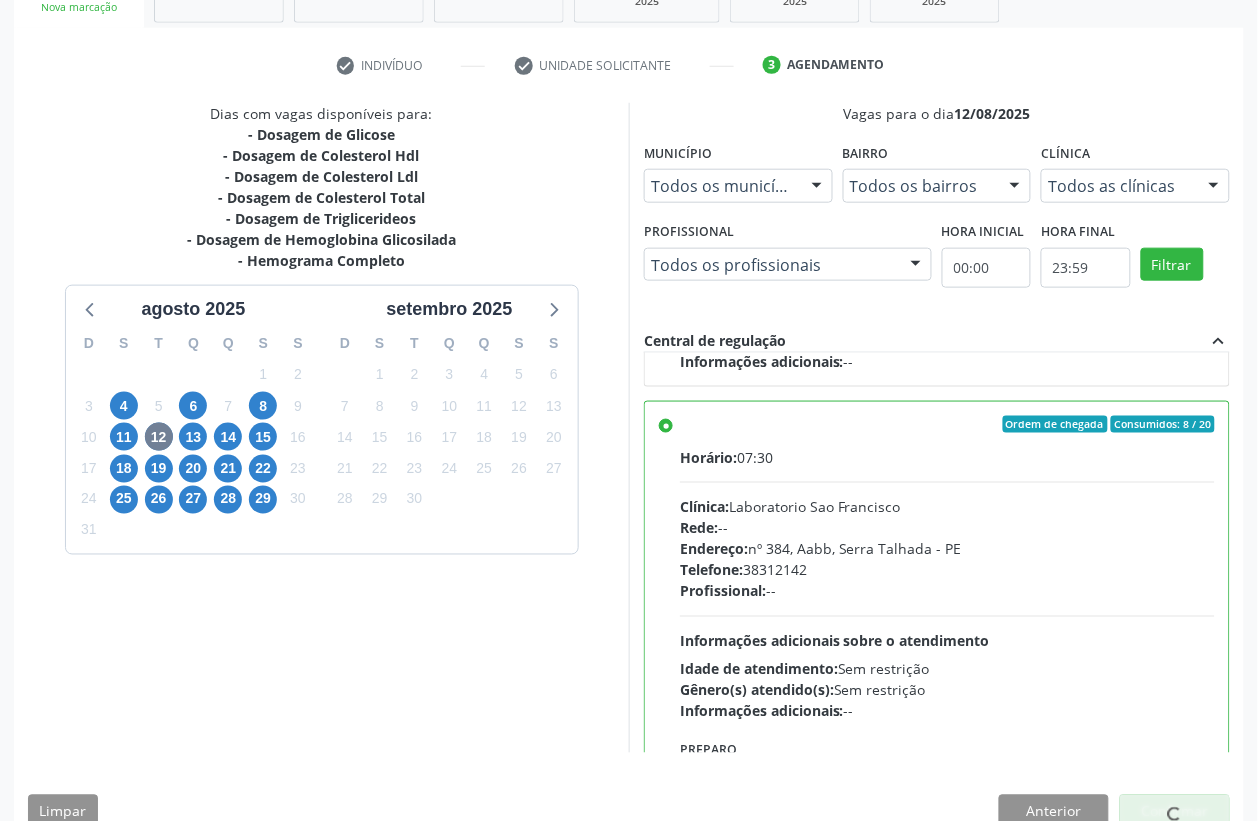 scroll, scrollTop: 0, scrollLeft: 0, axis: both 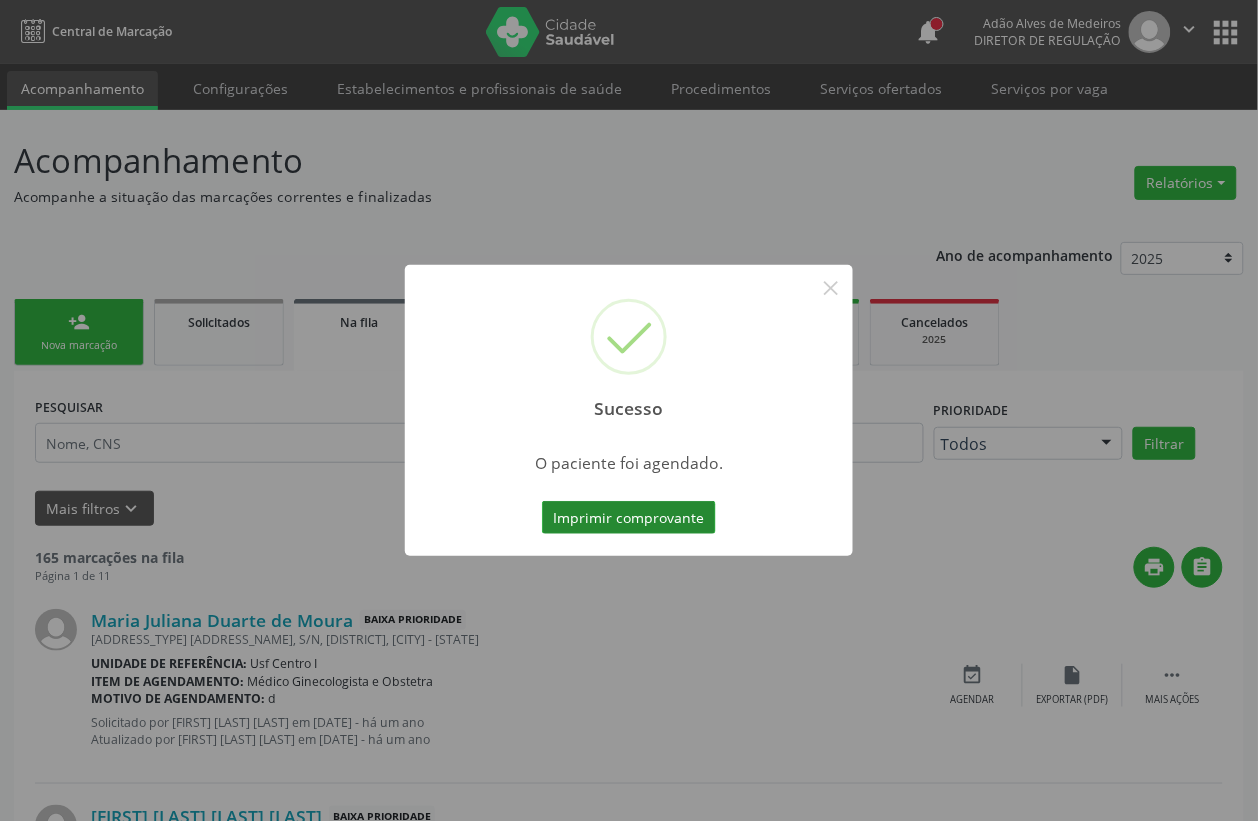 click on "Imprimir comprovante" at bounding box center [629, 518] 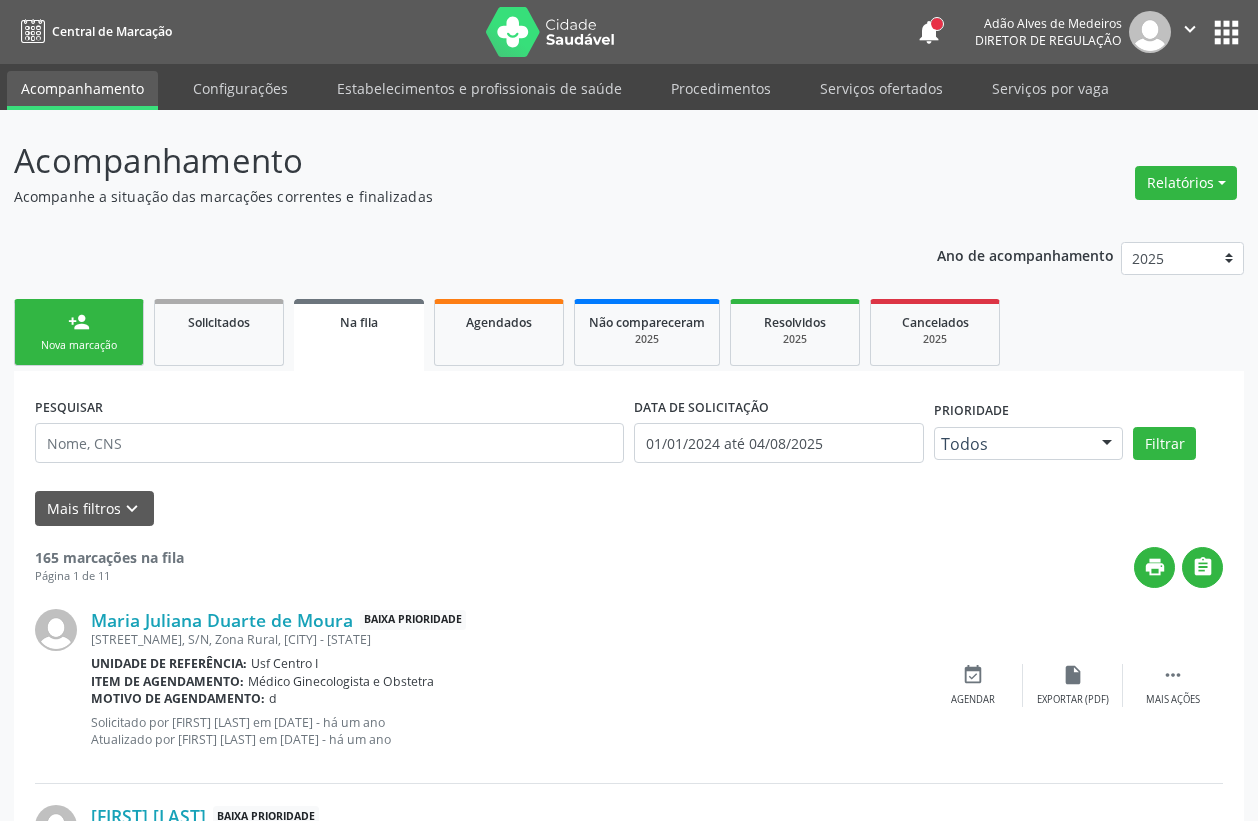 scroll, scrollTop: 0, scrollLeft: 0, axis: both 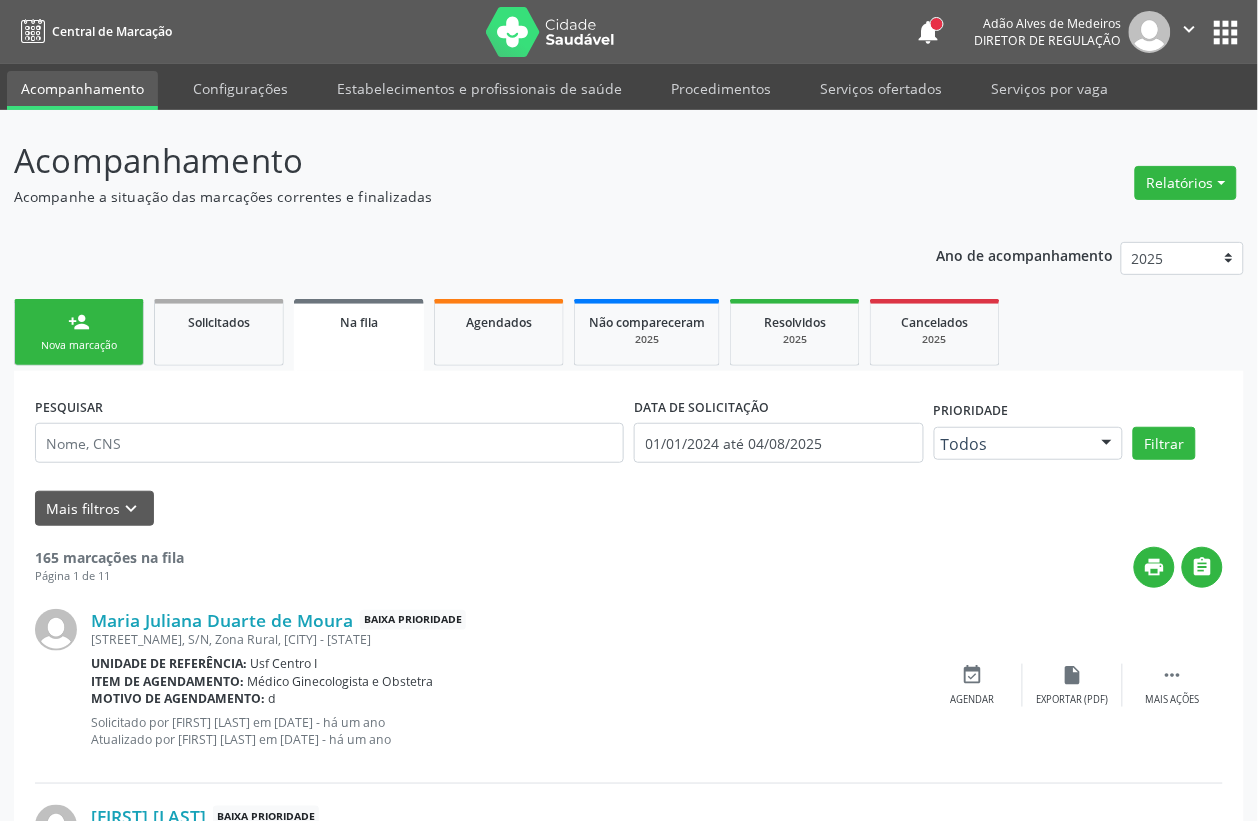 click on "Nova marcação" at bounding box center [79, 345] 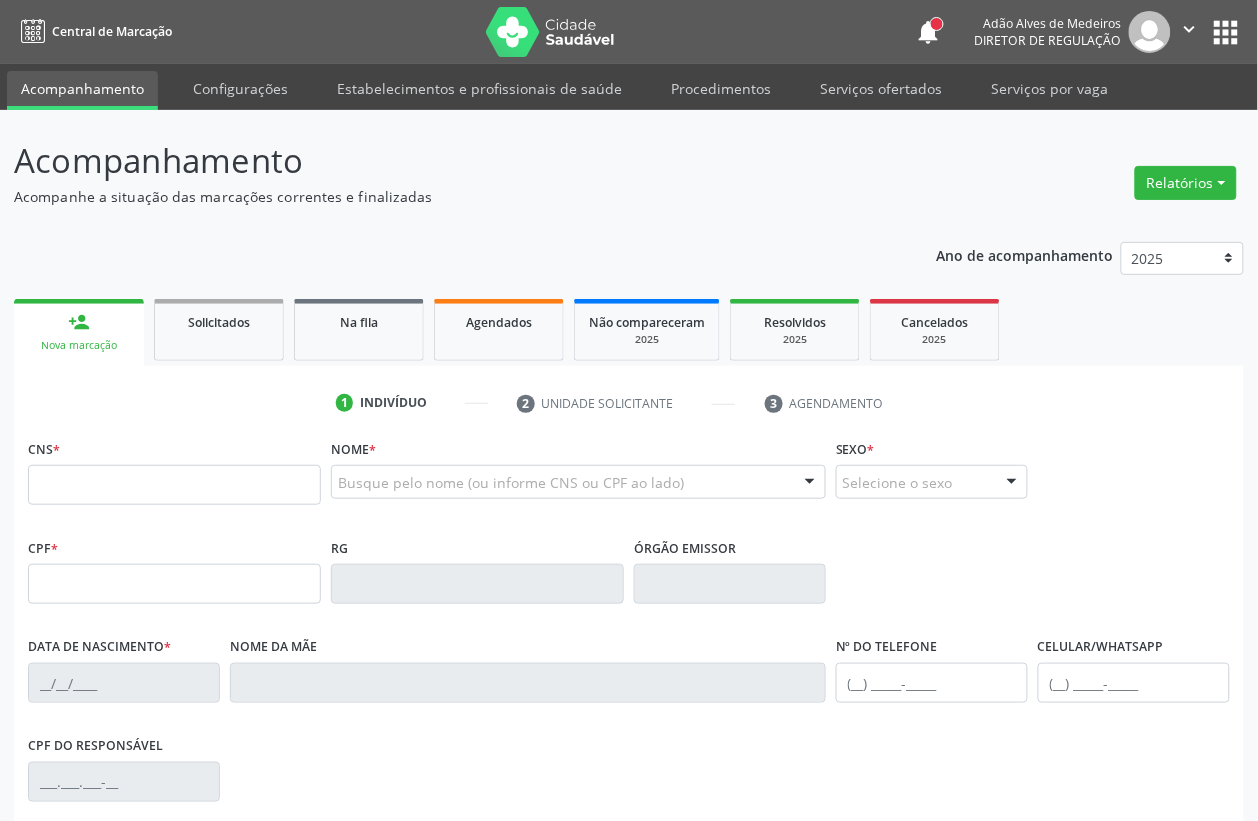 click on "person_add
Nova marcação" at bounding box center (79, 332) 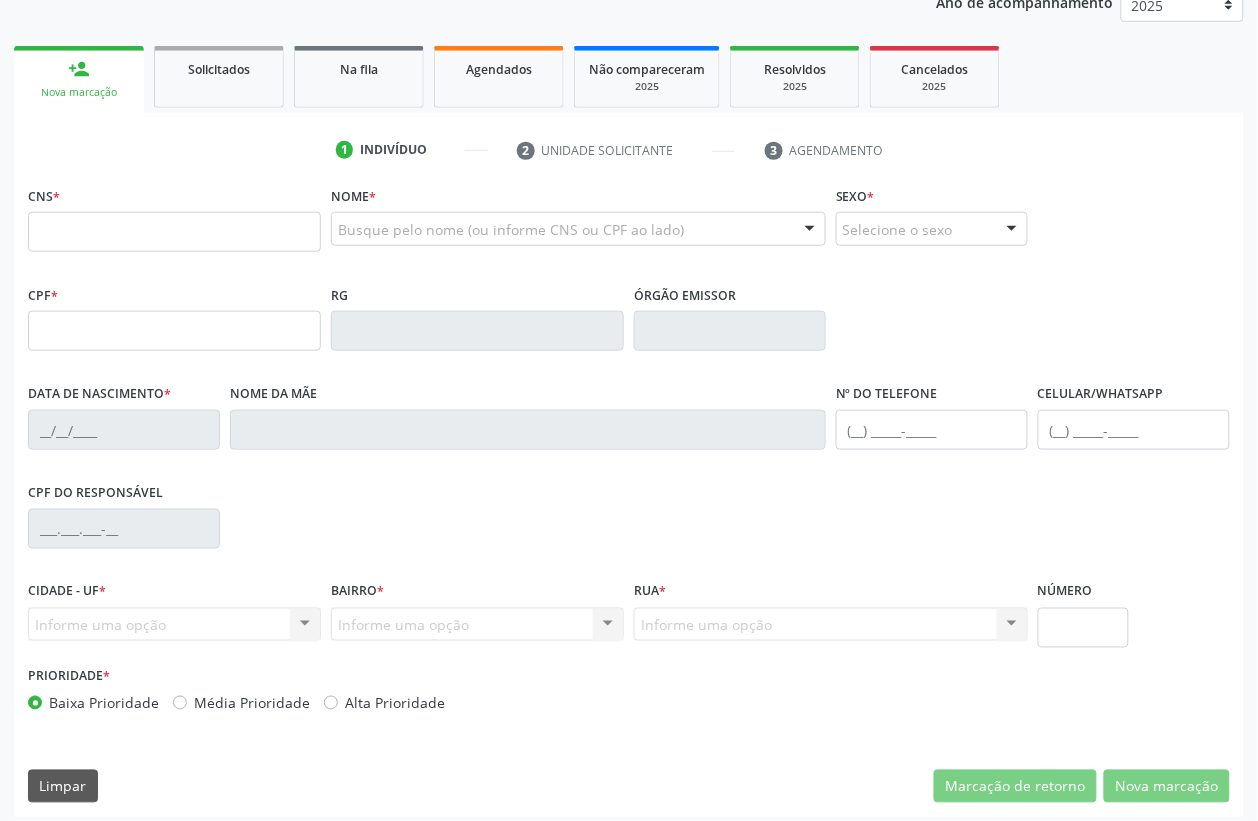 scroll, scrollTop: 263, scrollLeft: 0, axis: vertical 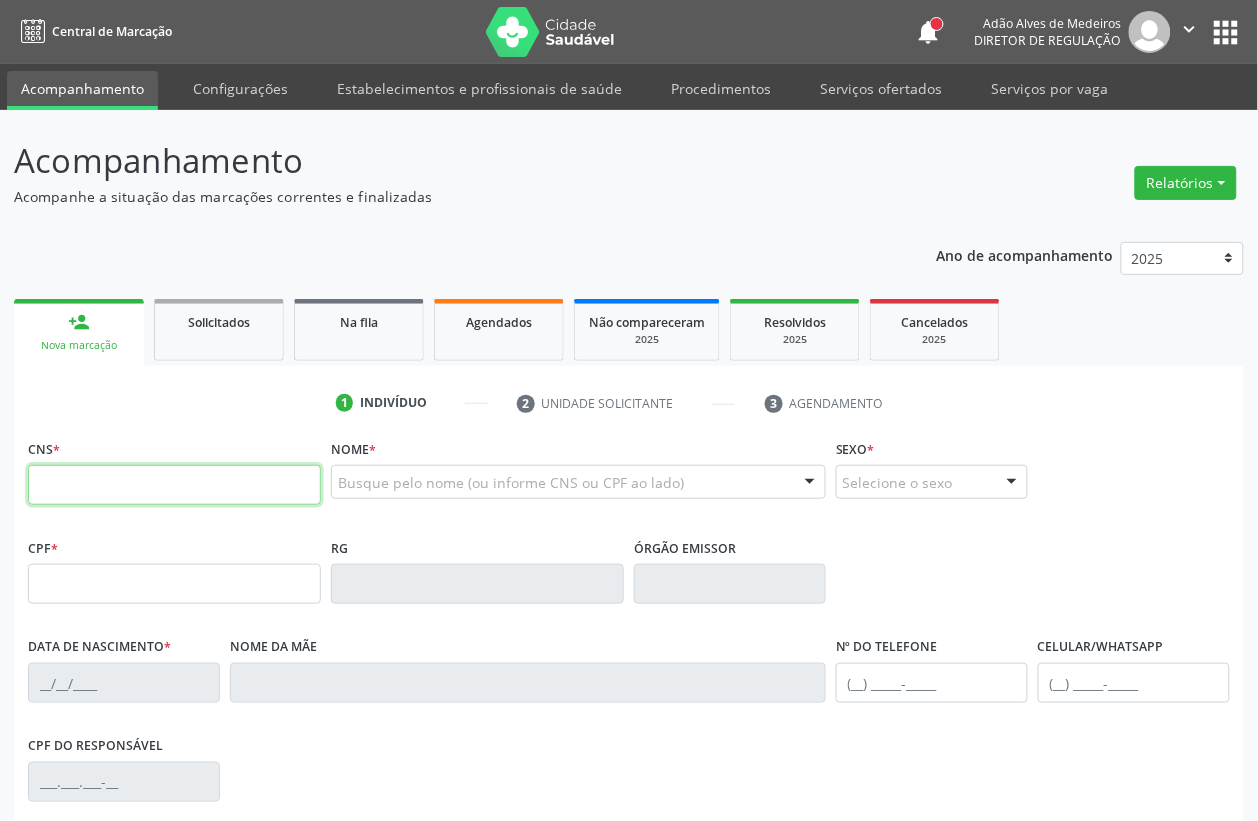 click at bounding box center [174, 485] 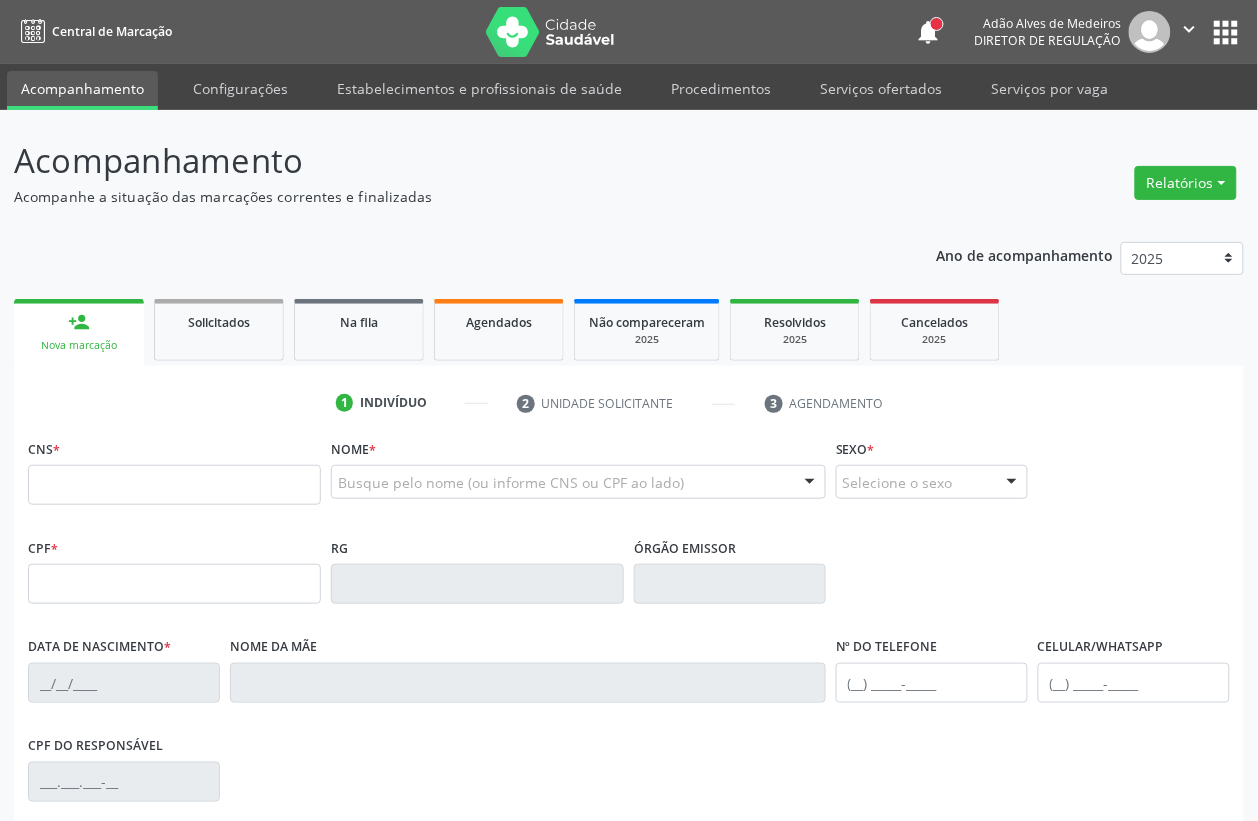 click on "1
Indivíduo
2
Unidade solicitante
3
Agendamento" at bounding box center (629, 403) 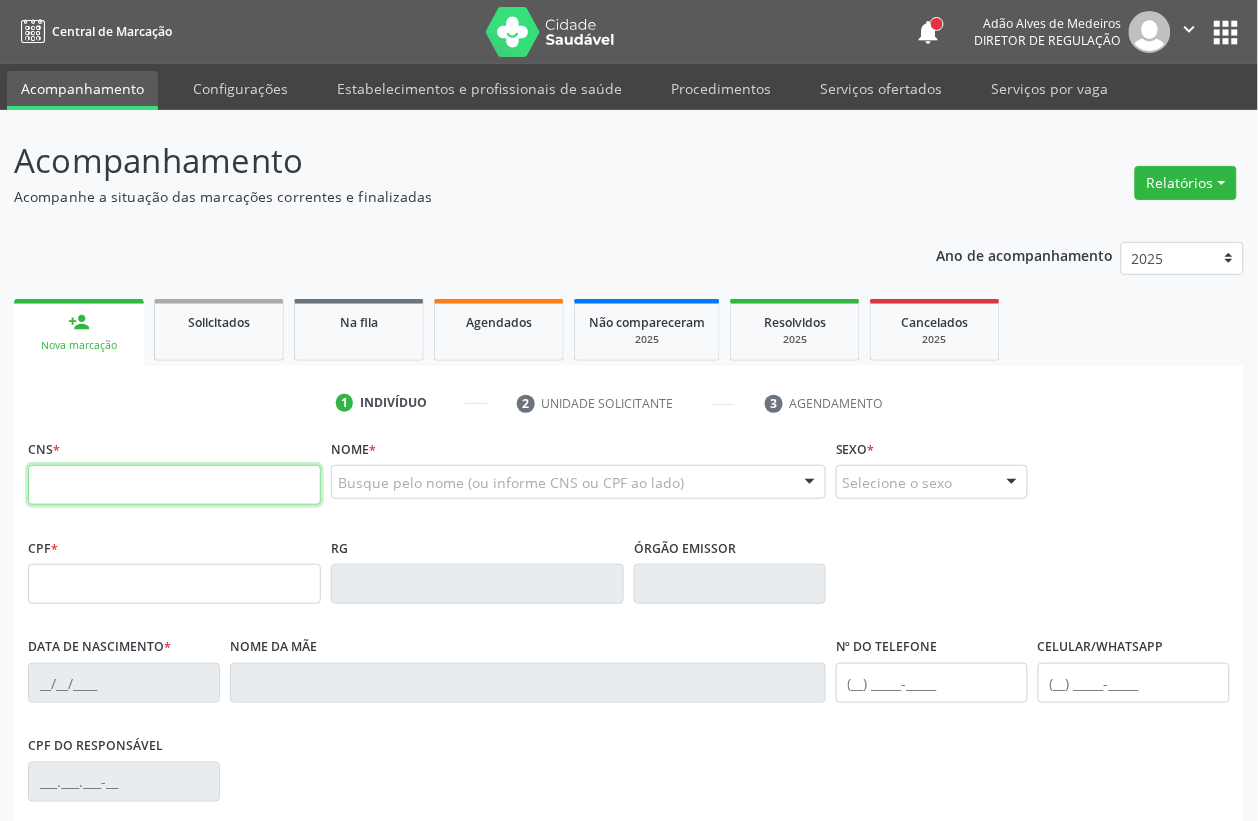 click at bounding box center [174, 485] 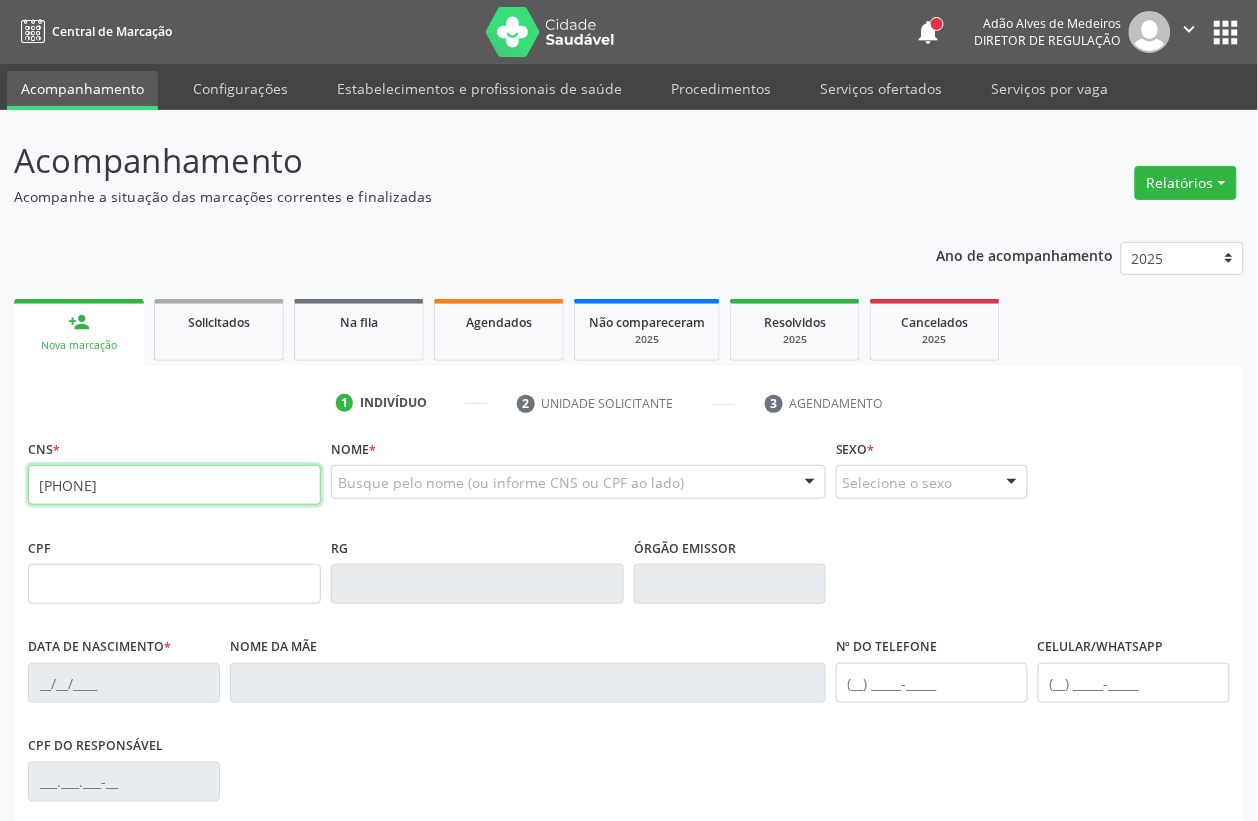 type on "700 0006 8618 3201" 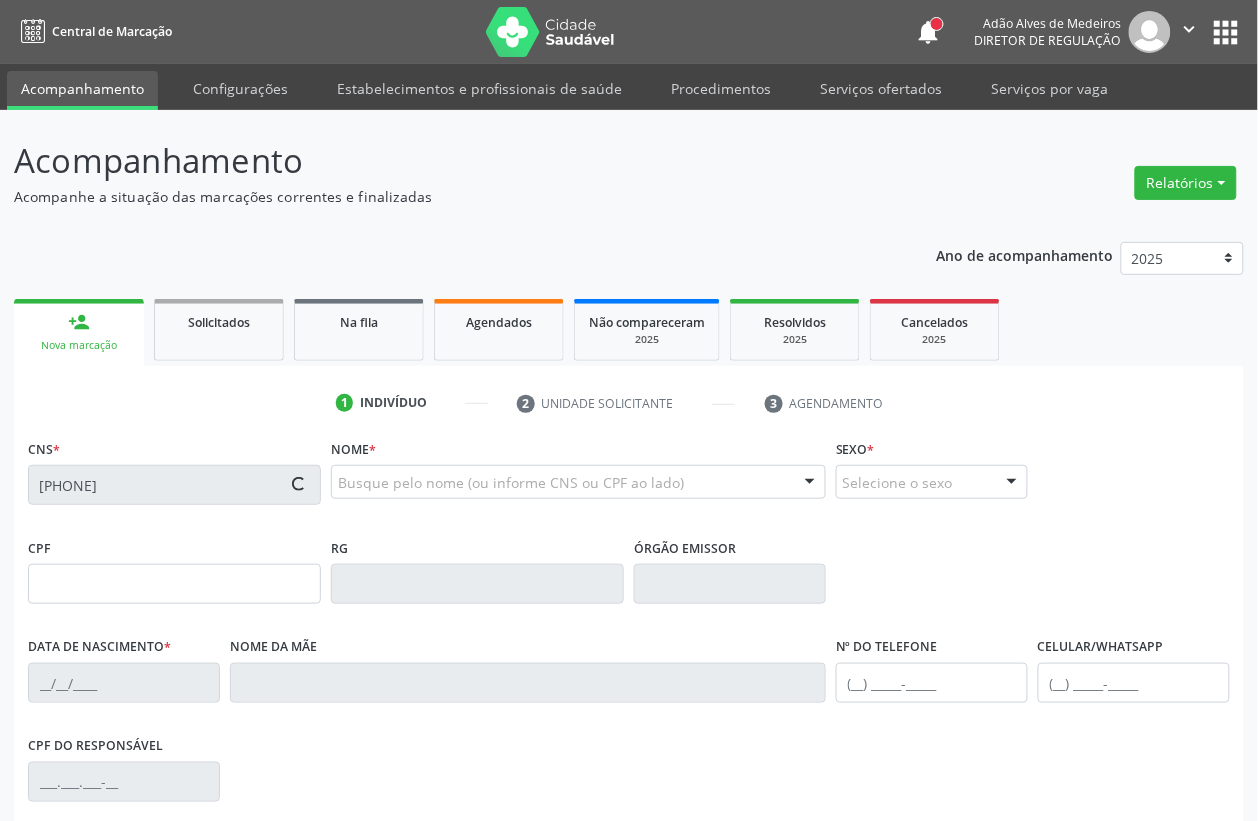 type on "036.914.134-20" 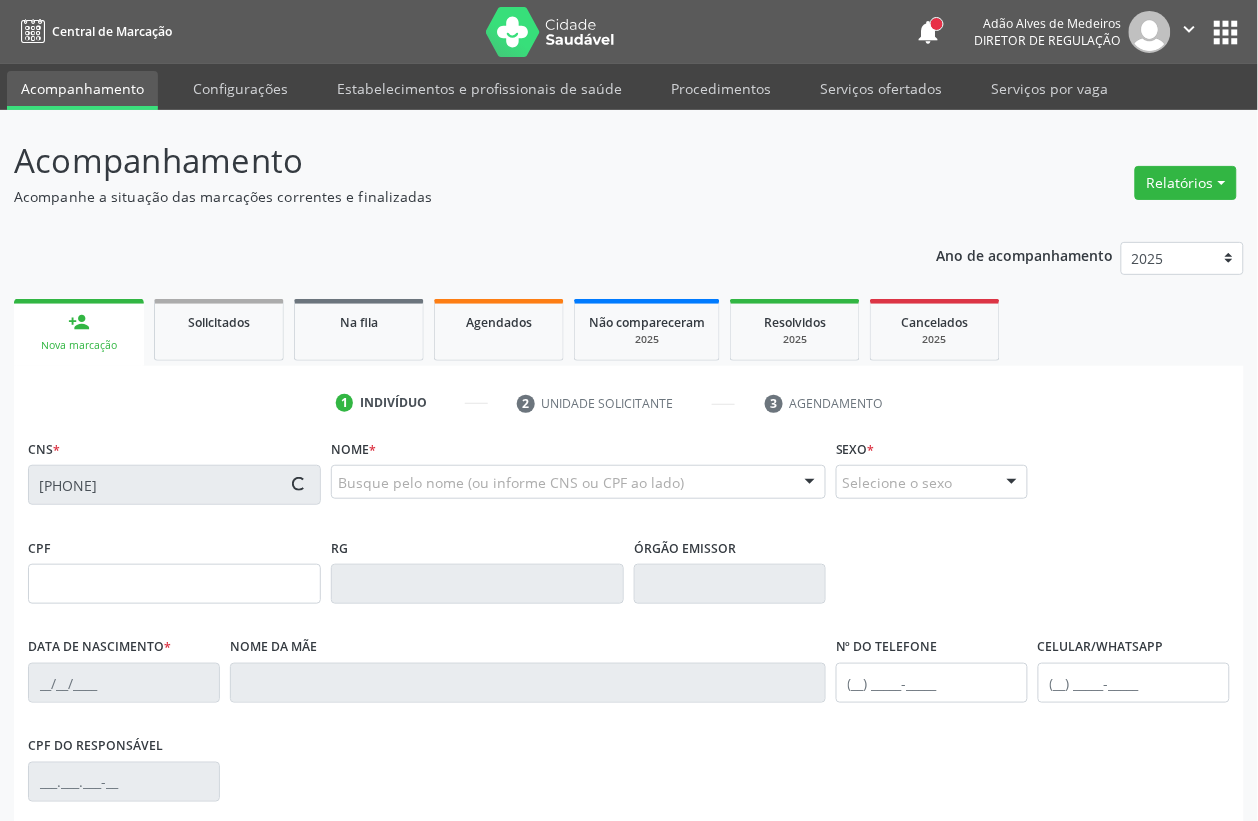 type on "02/09/1974" 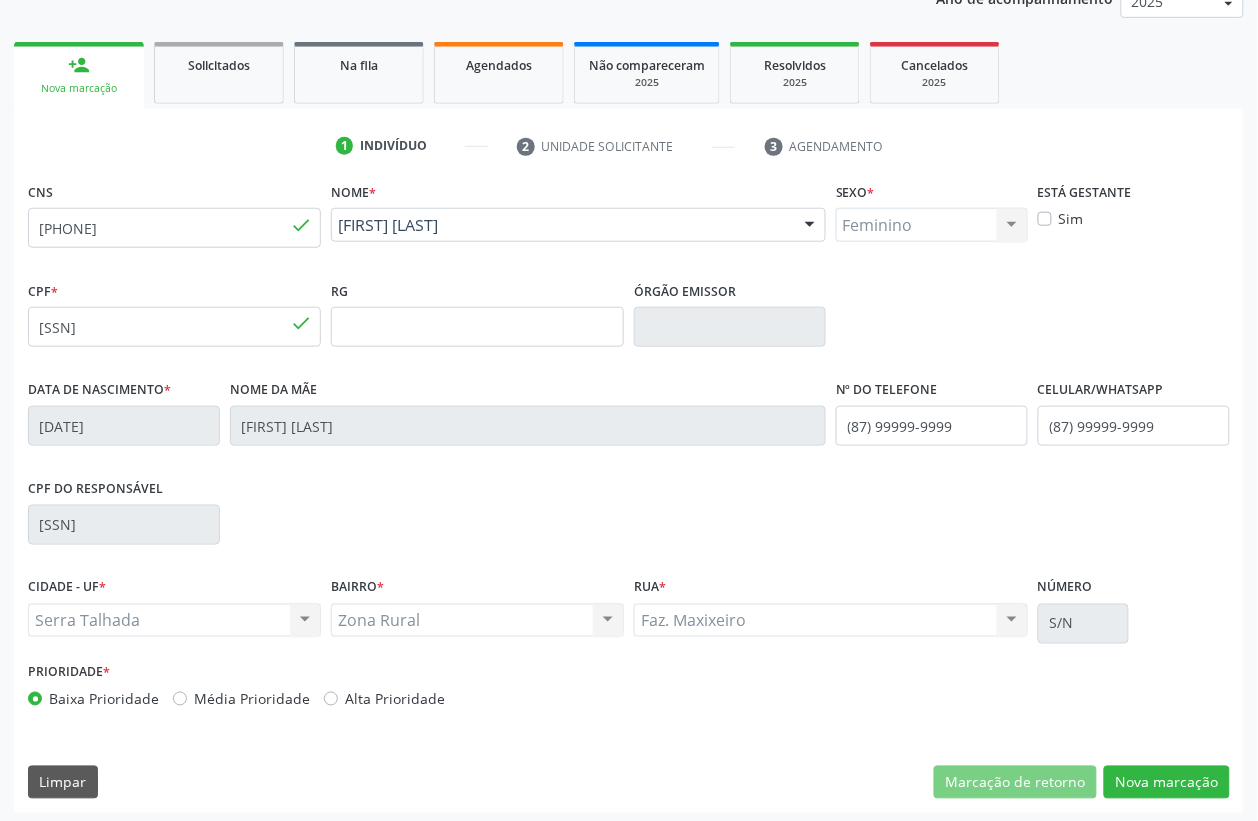 scroll, scrollTop: 263, scrollLeft: 0, axis: vertical 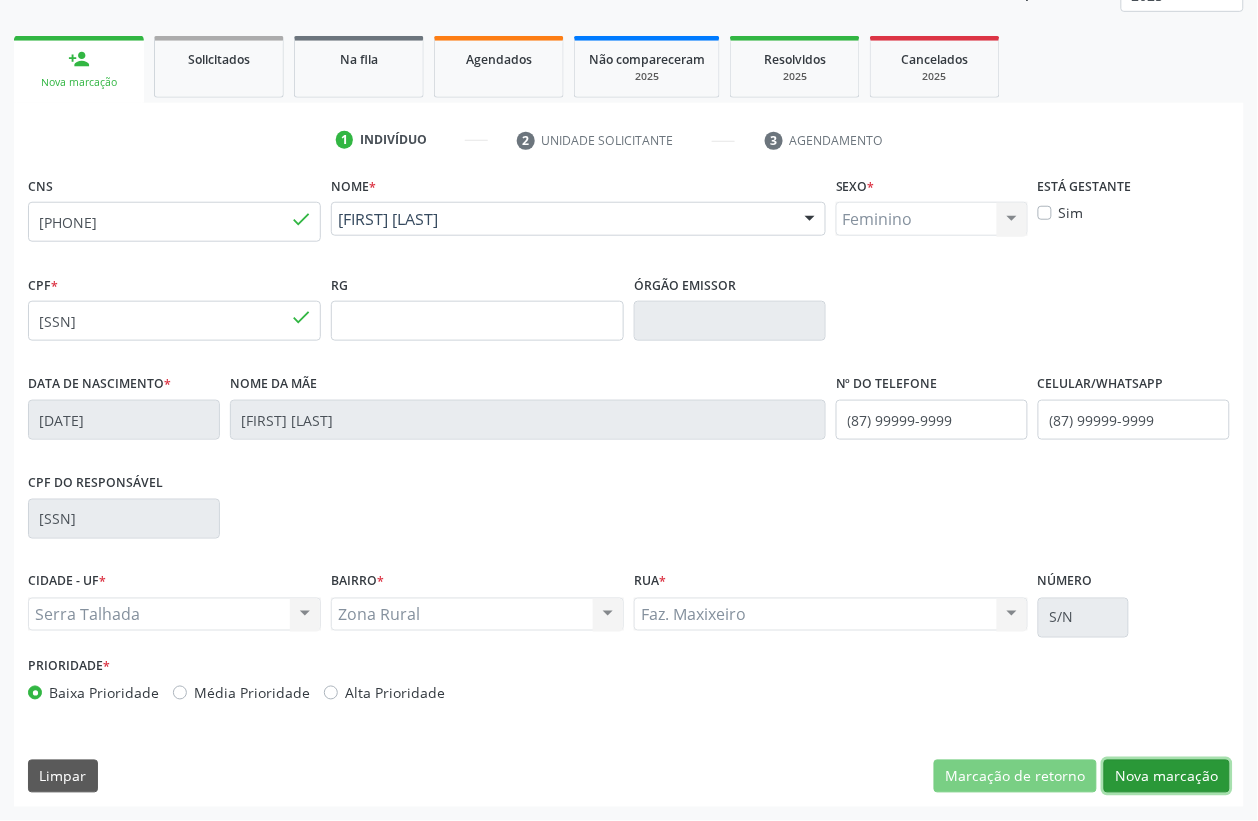 click on "Nova marcação" at bounding box center [1167, 777] 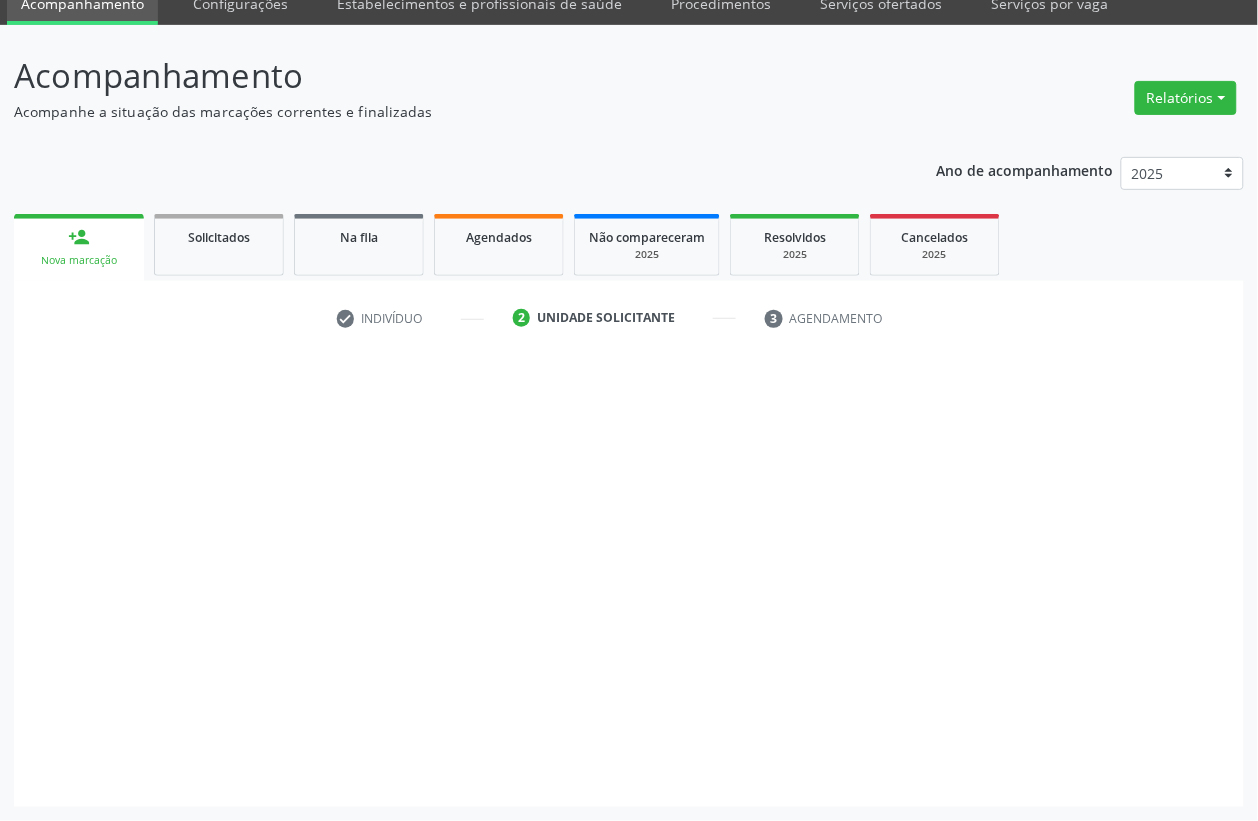 scroll, scrollTop: 85, scrollLeft: 0, axis: vertical 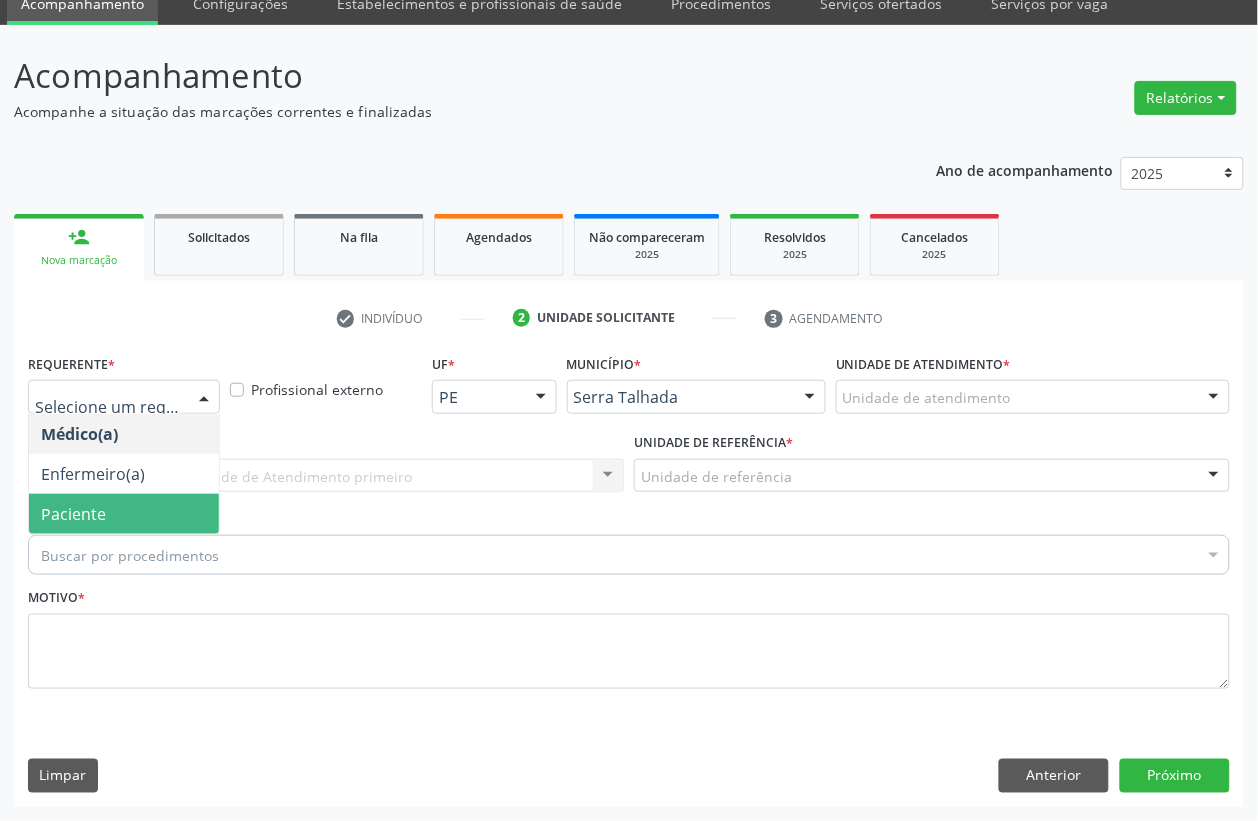 click on "Paciente" at bounding box center [124, 514] 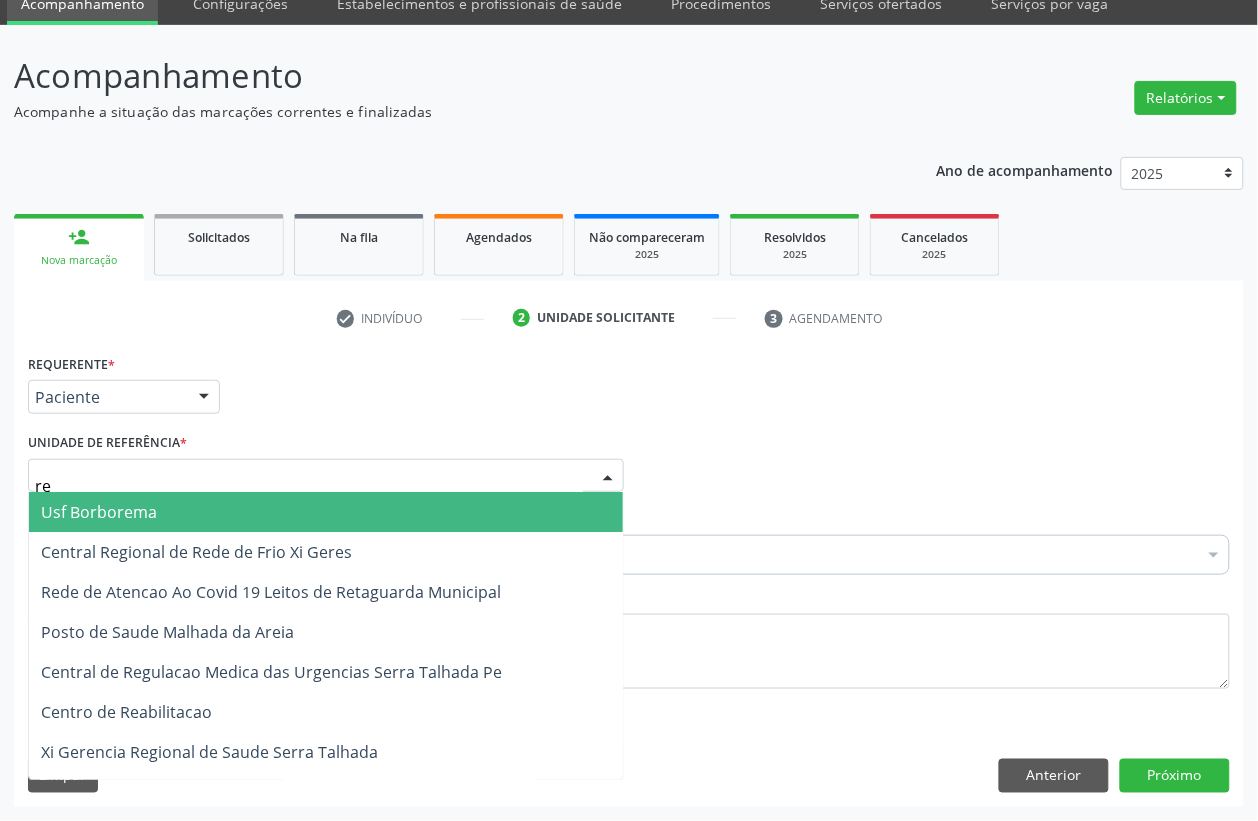 type on "rea" 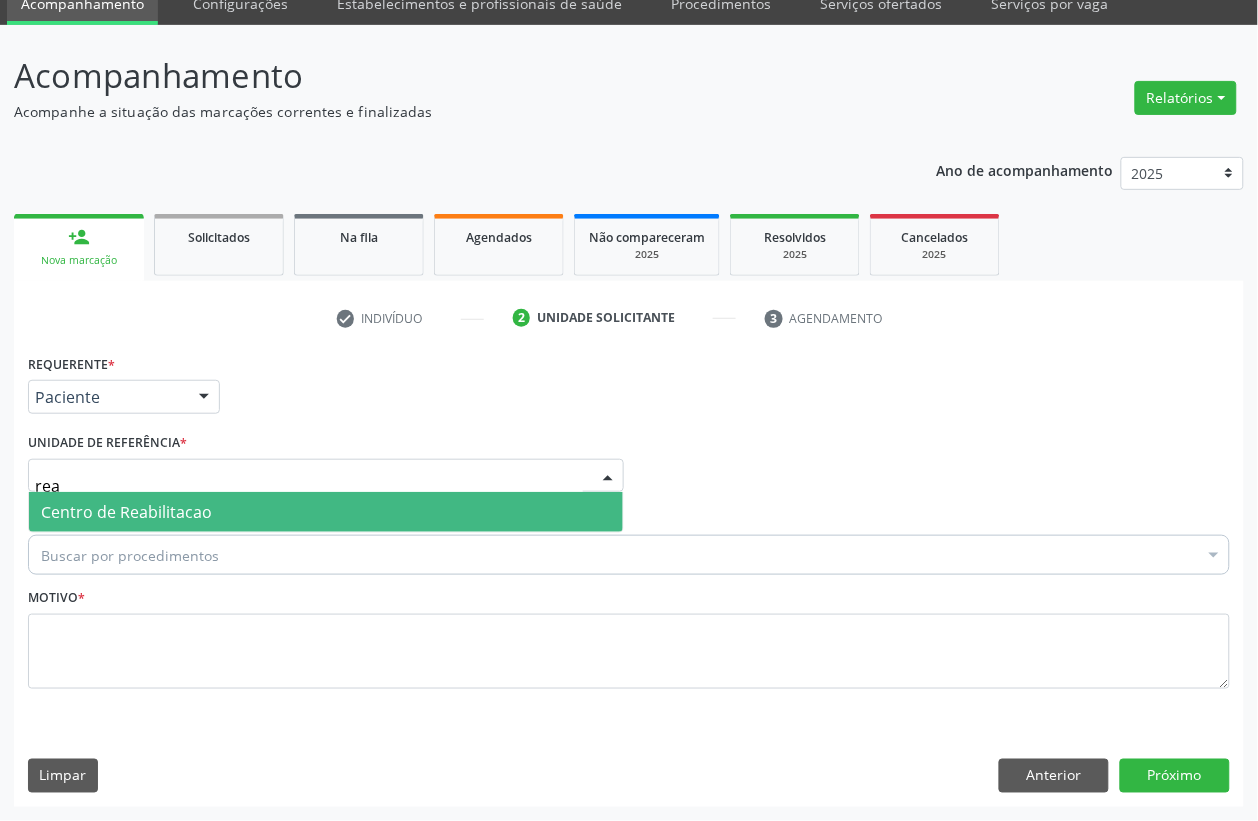 click on "Centro de Reabilitacao" at bounding box center (126, 512) 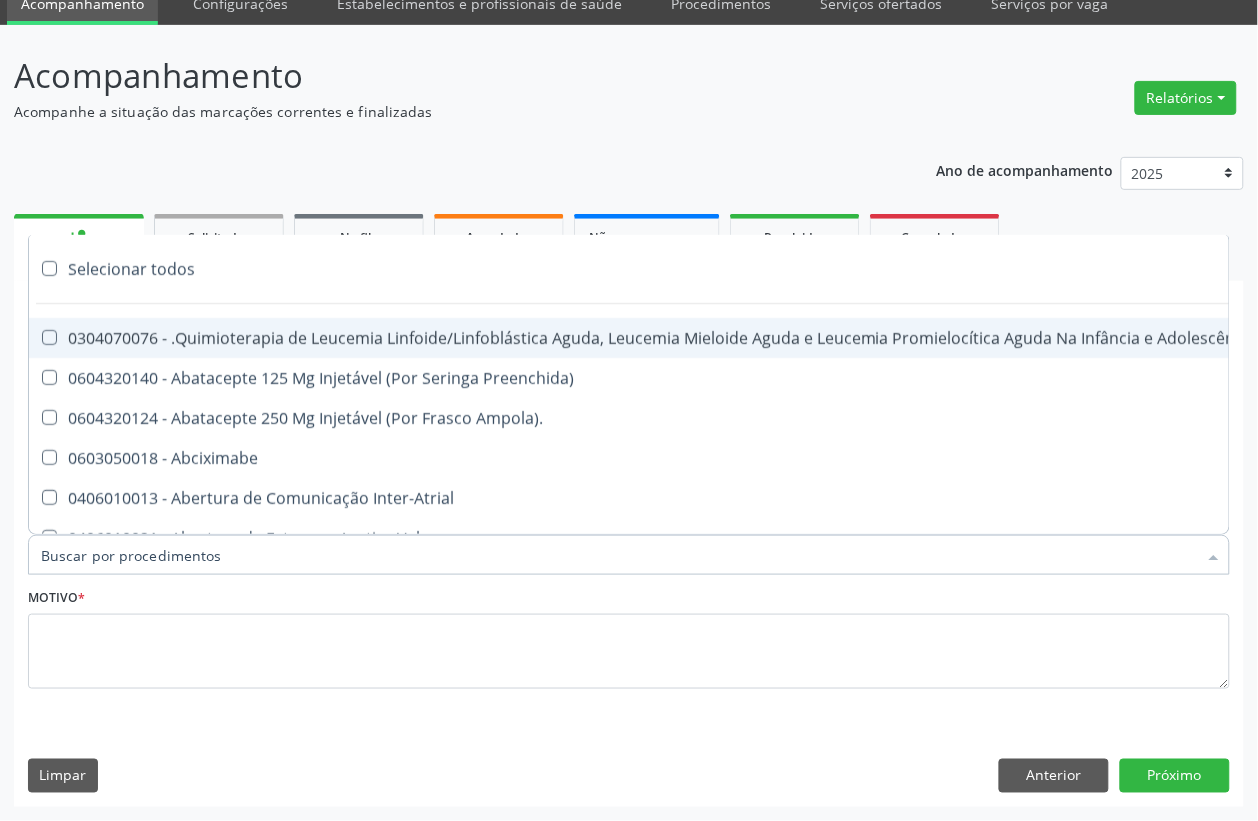 click on "Motivo
*" at bounding box center [629, 636] 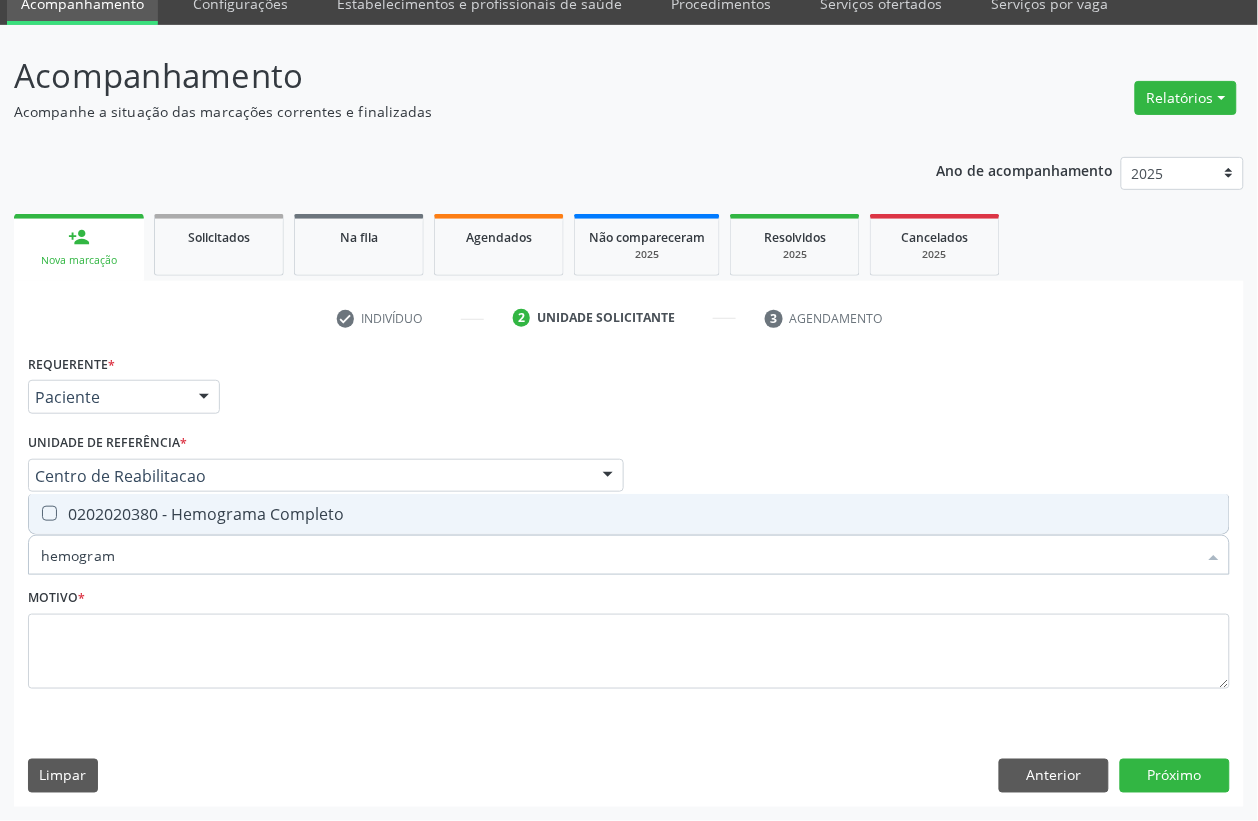 type on "hemograma" 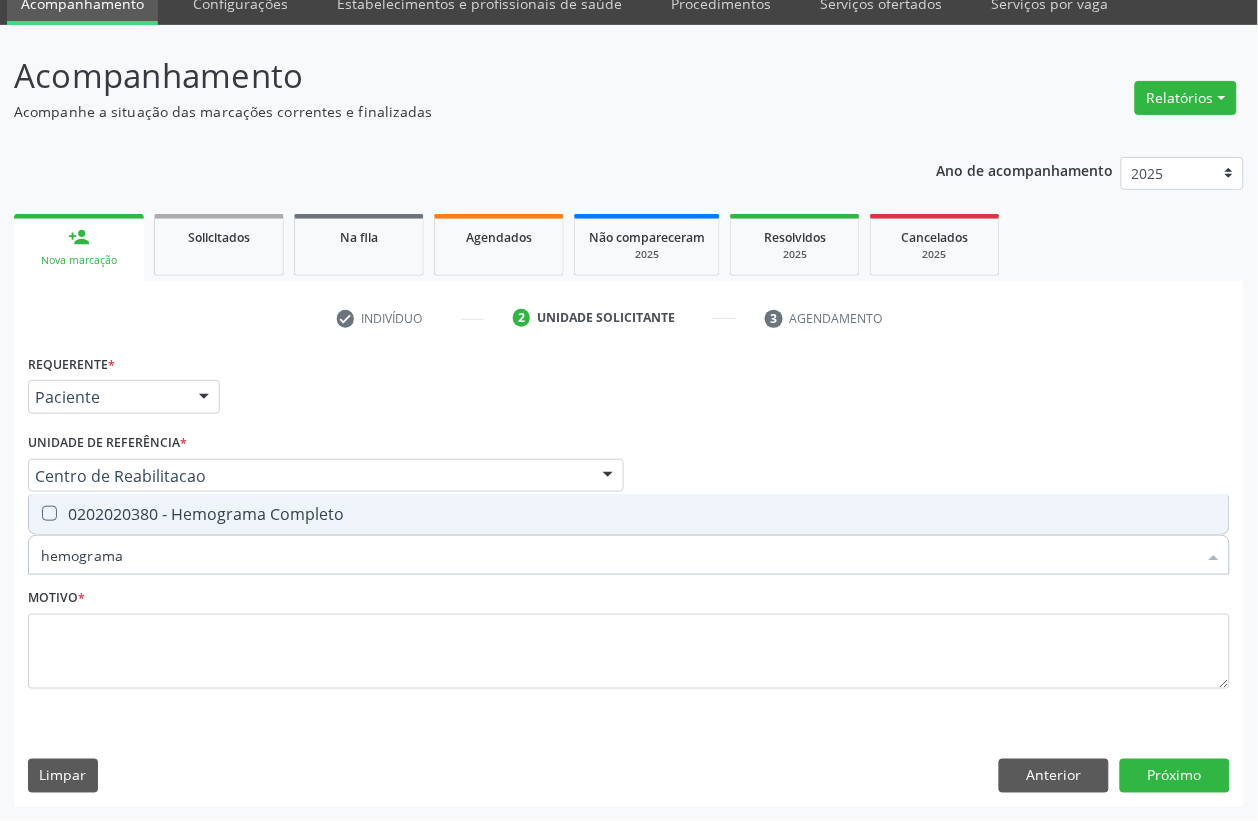 click on "0202020380 - Hemograma Completo" at bounding box center [629, 514] 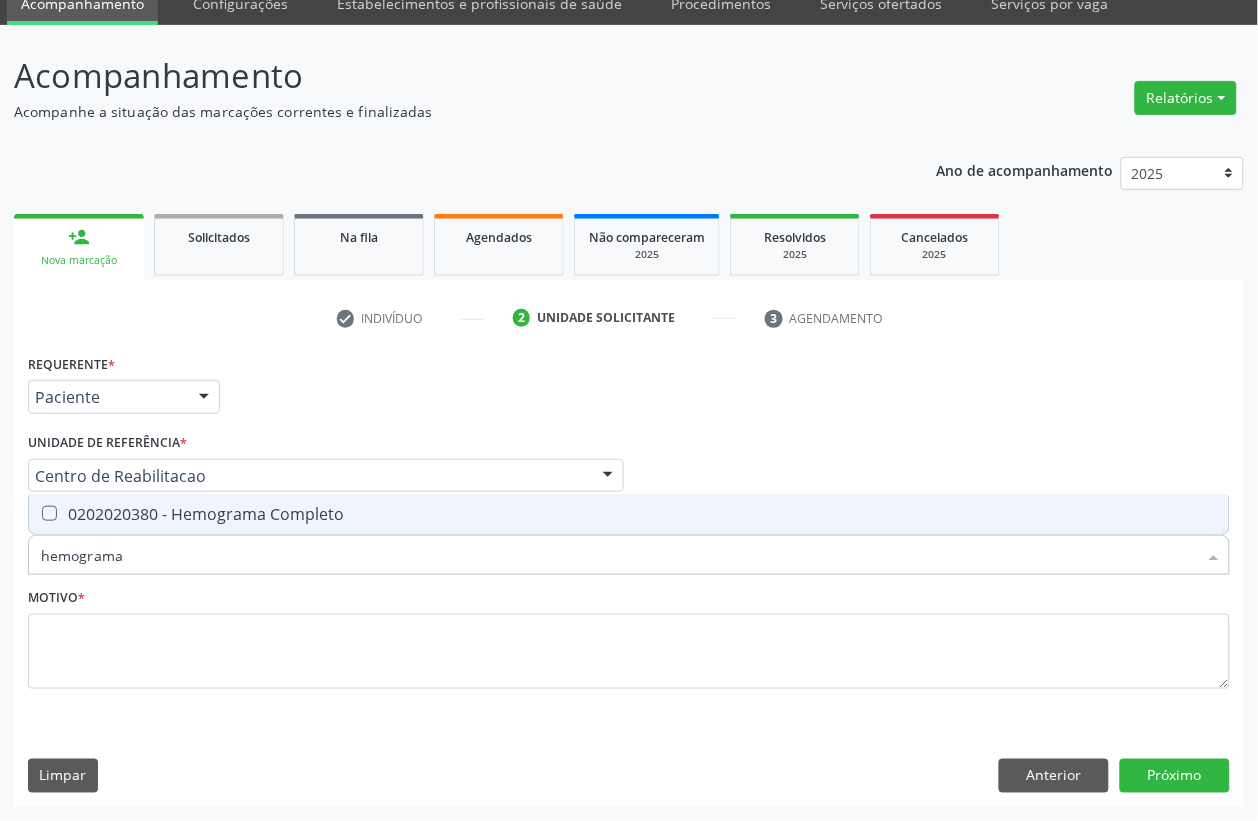 checkbox on "true" 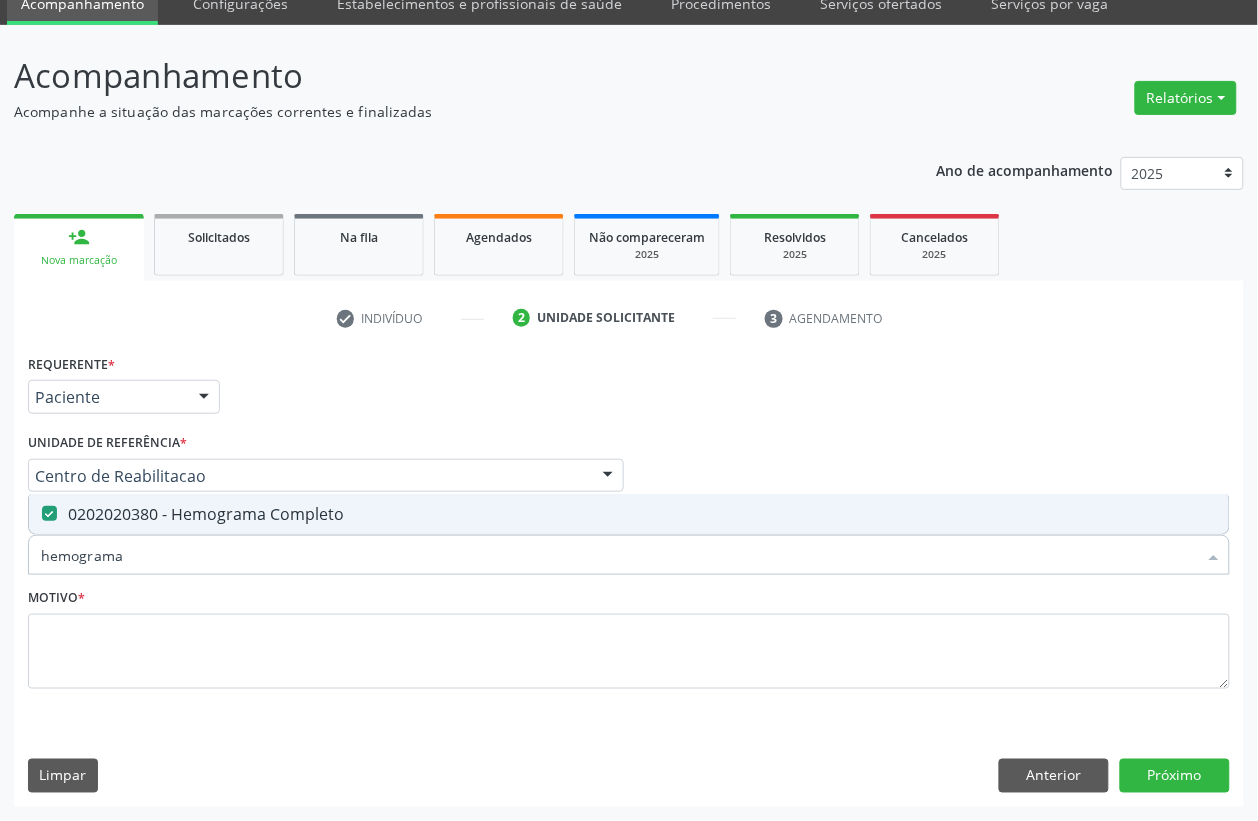 click on "hemograma" at bounding box center [619, 555] 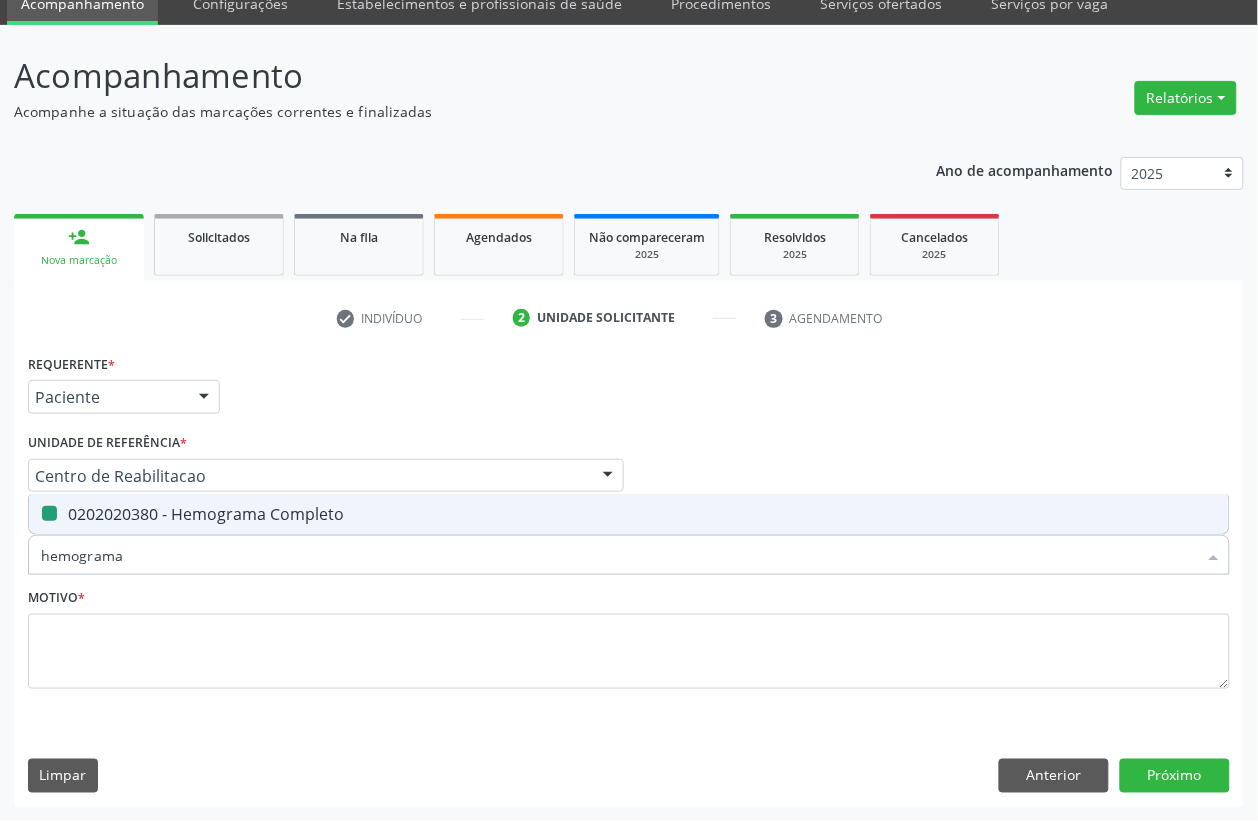 type 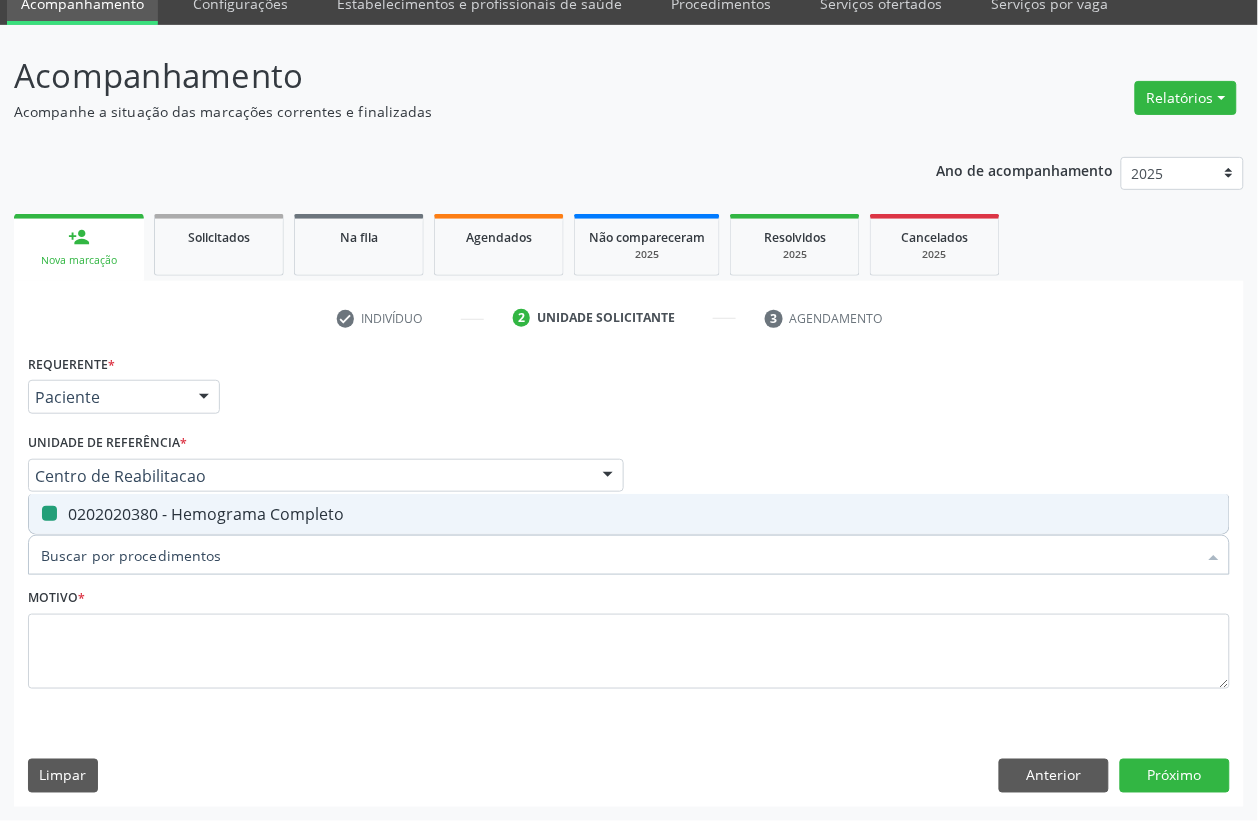 checkbox on "false" 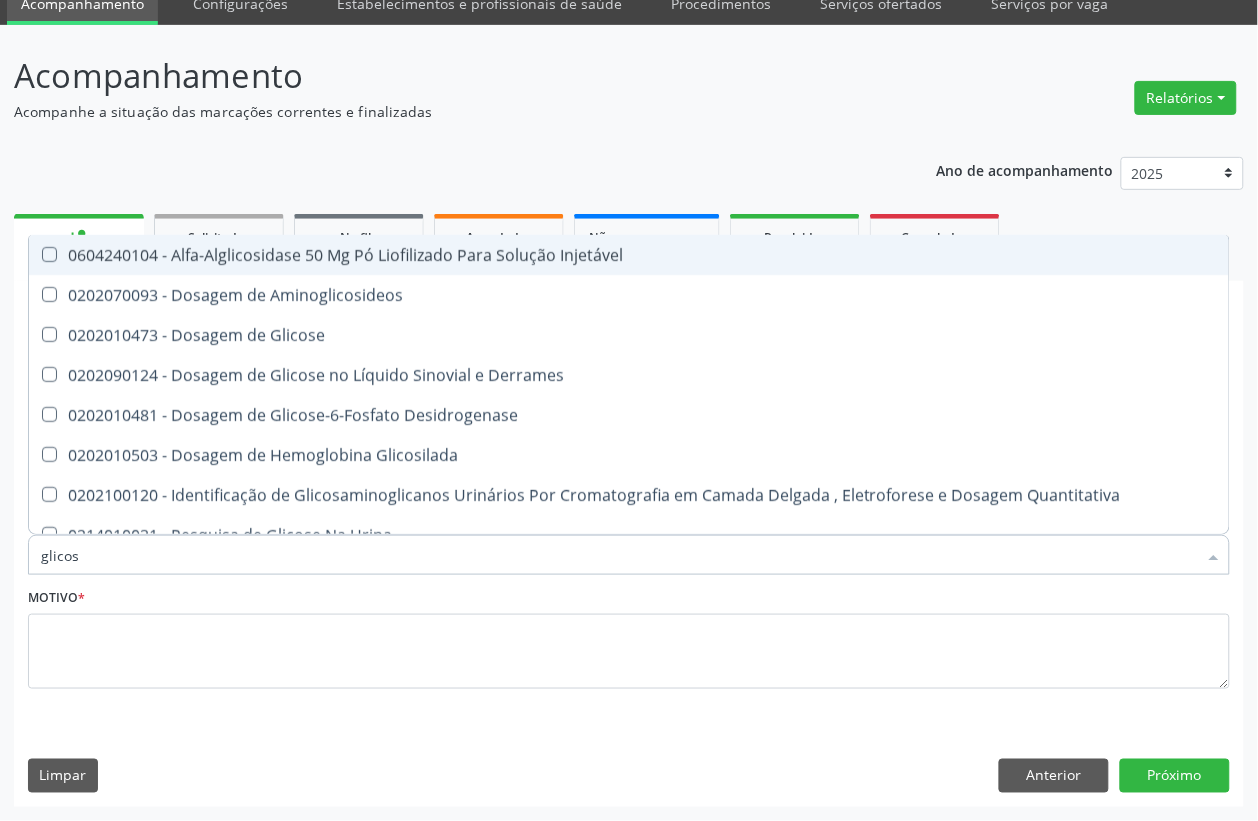 type on "glicose" 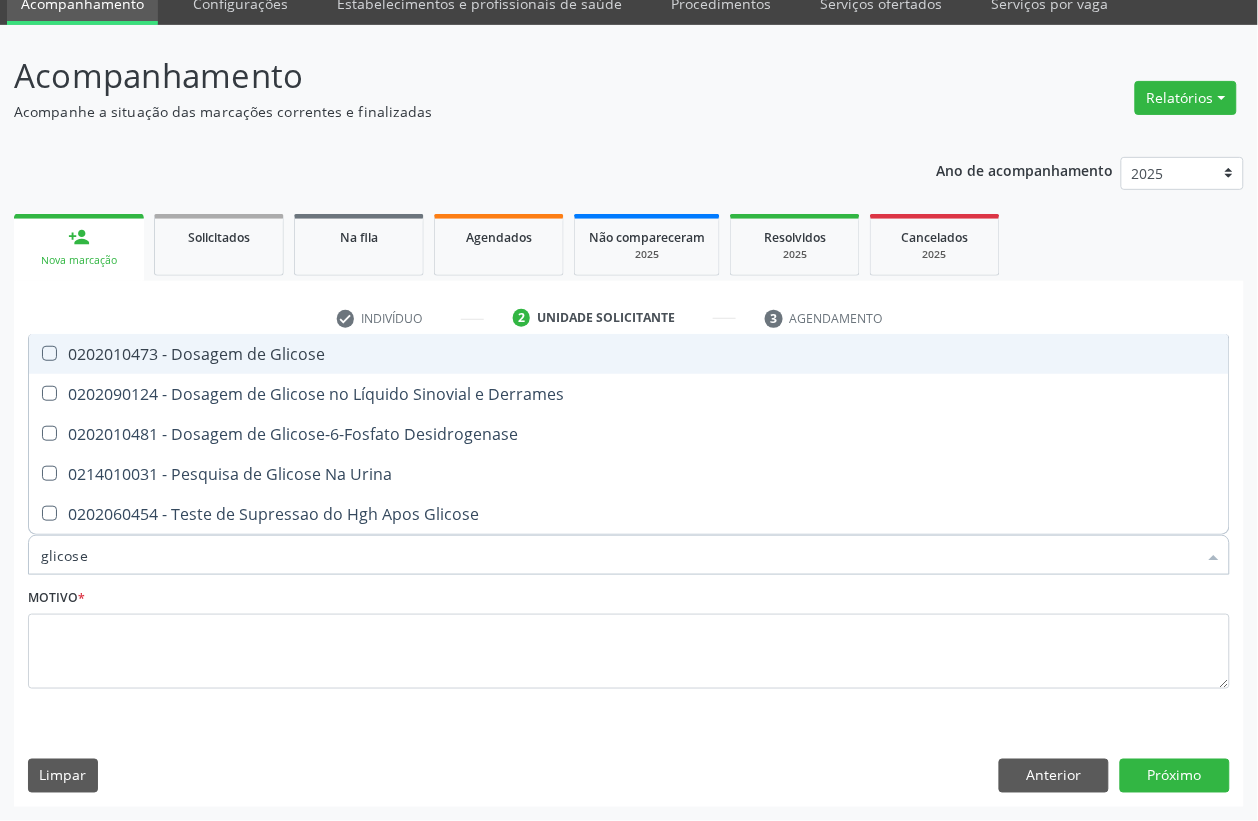click on "0202010473 - Dosagem de Glicose" at bounding box center [629, 354] 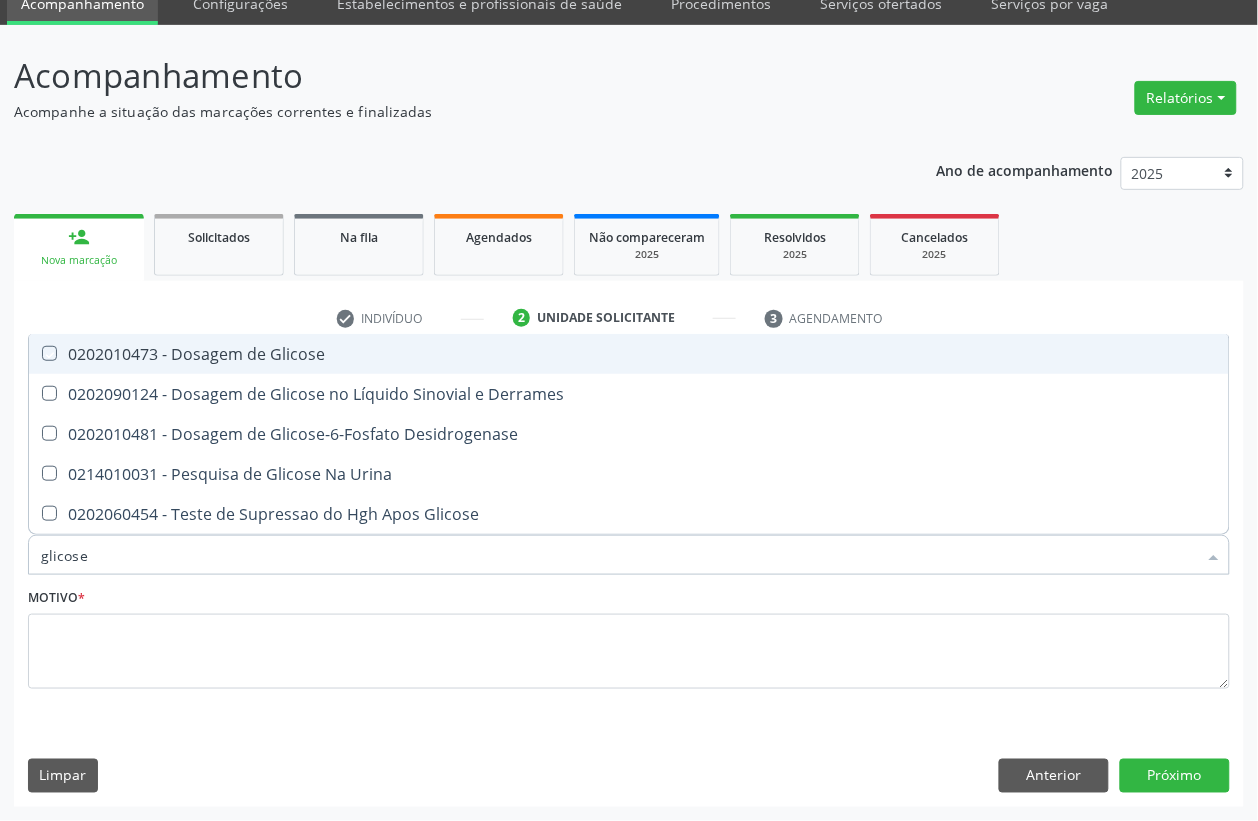 checkbox on "true" 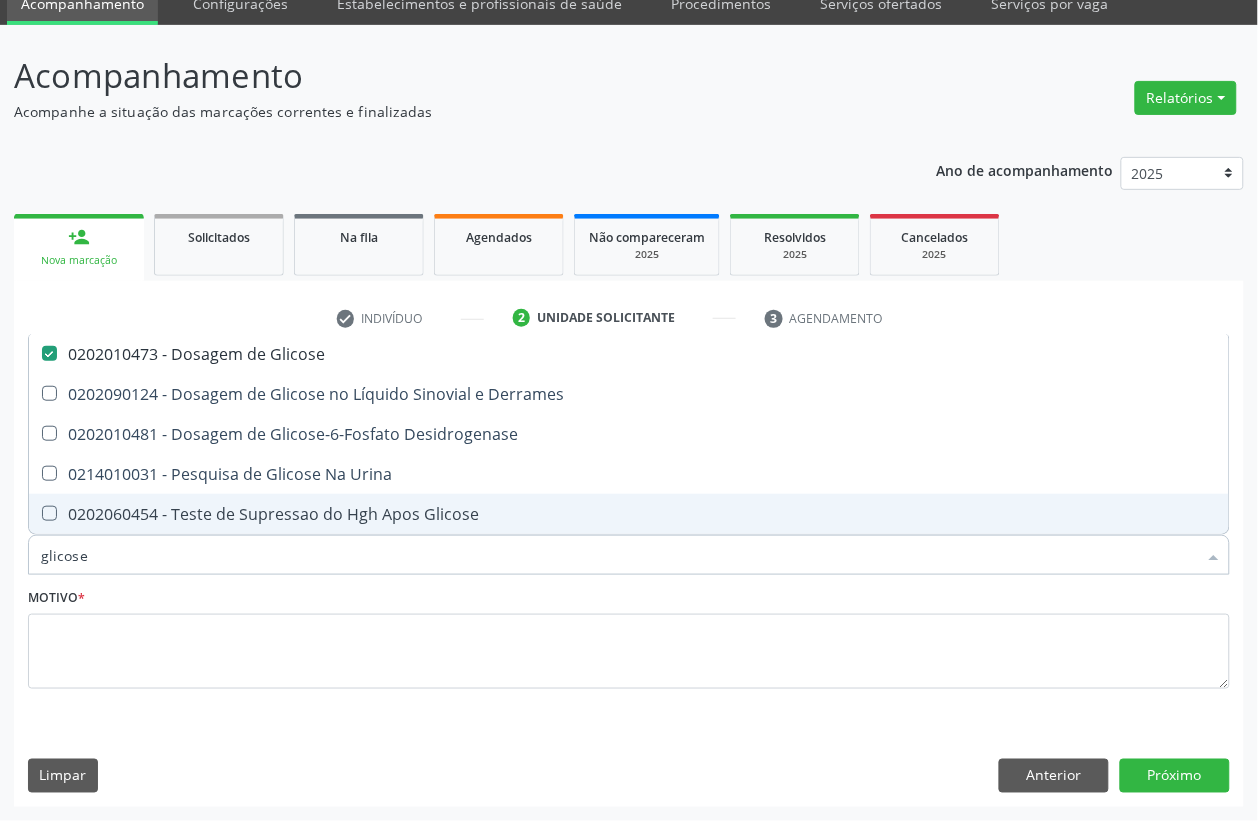 click on "glicose" at bounding box center [619, 555] 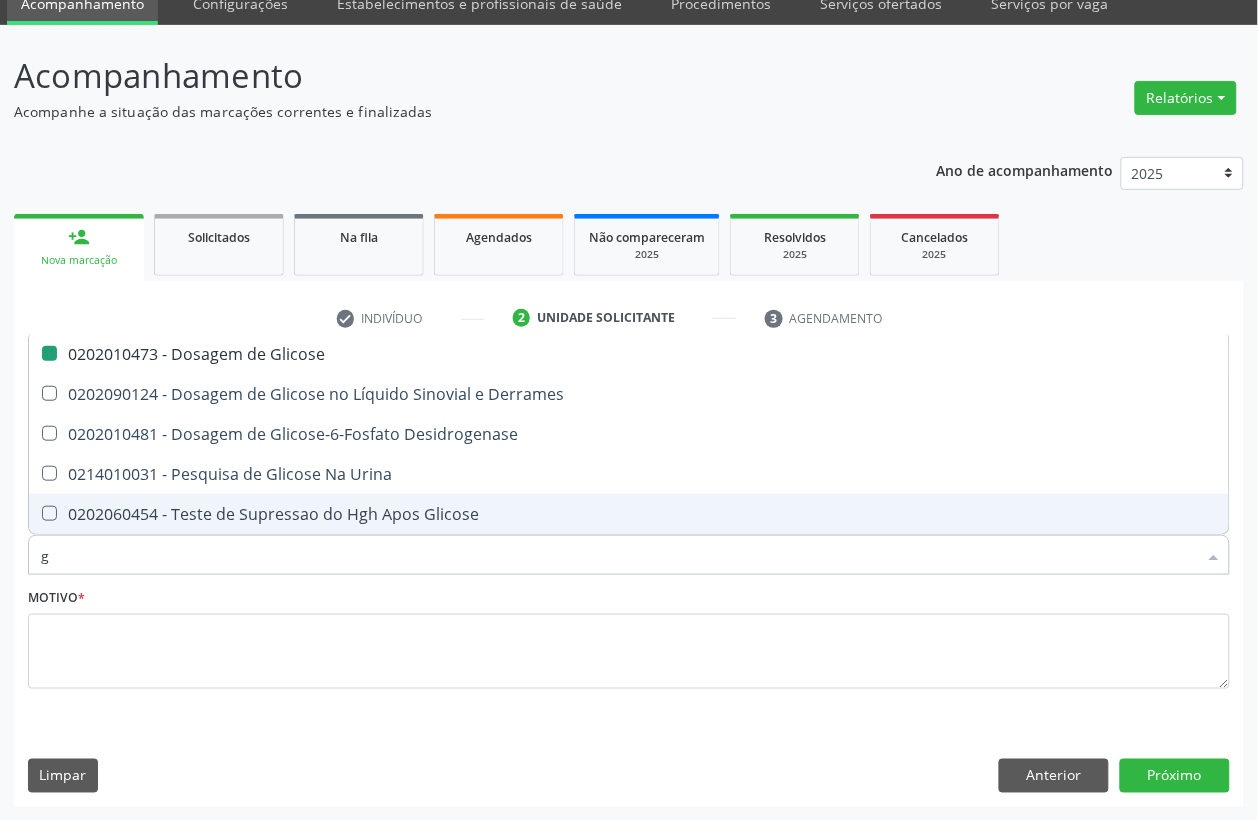 type on "gl" 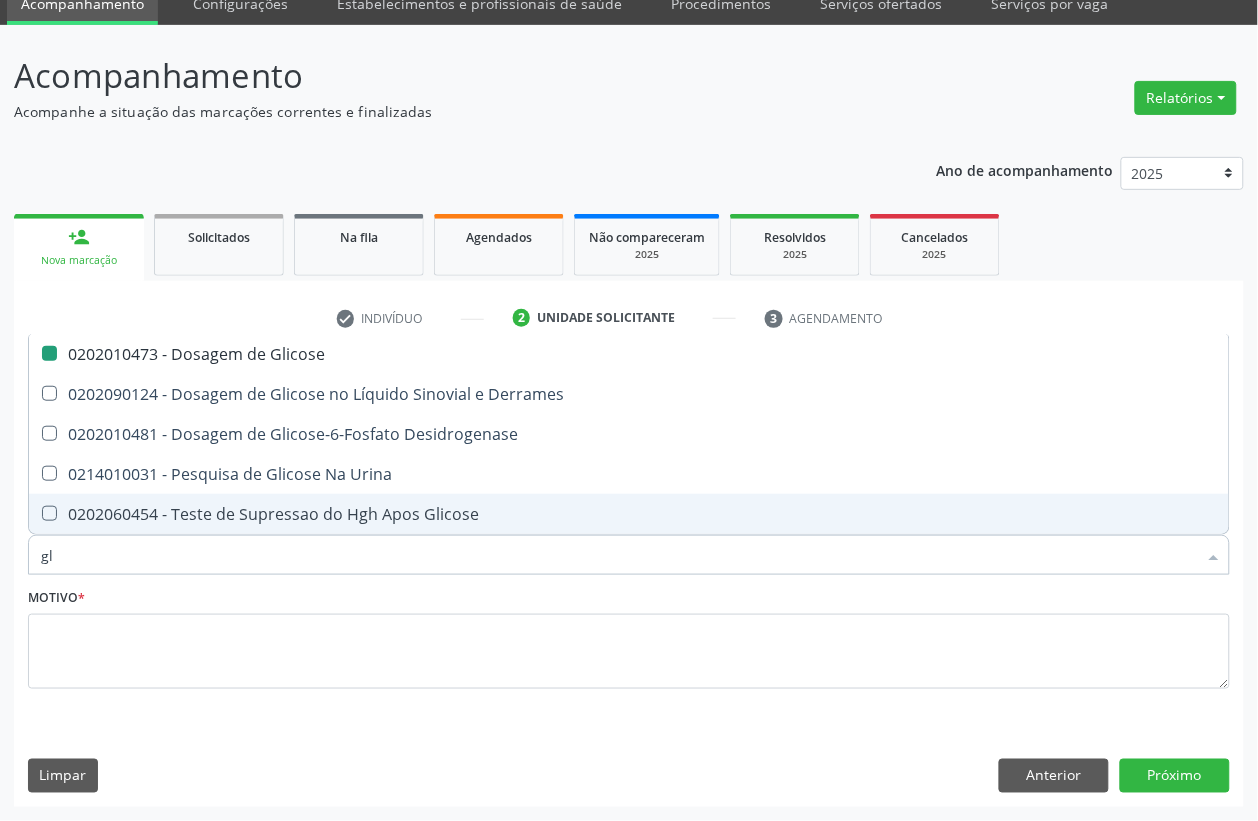 checkbox on "false" 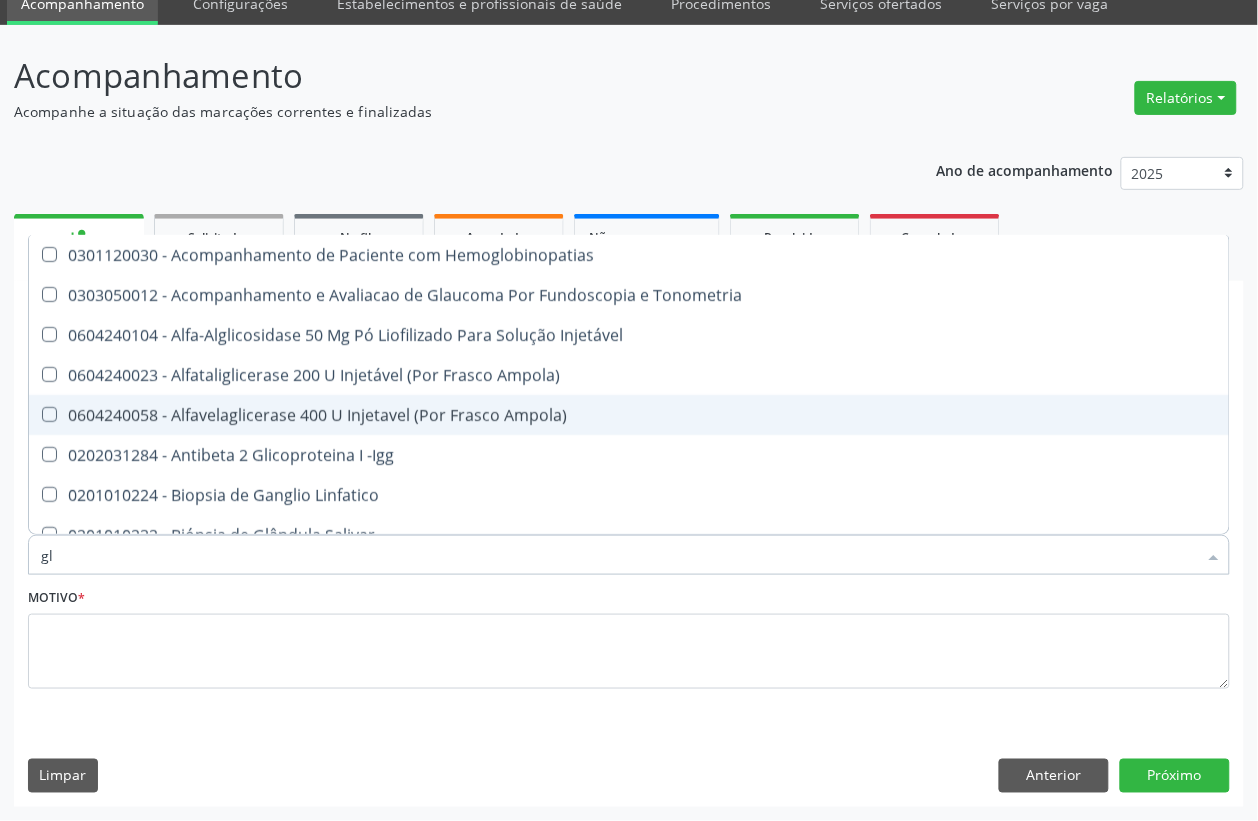 type on "gli" 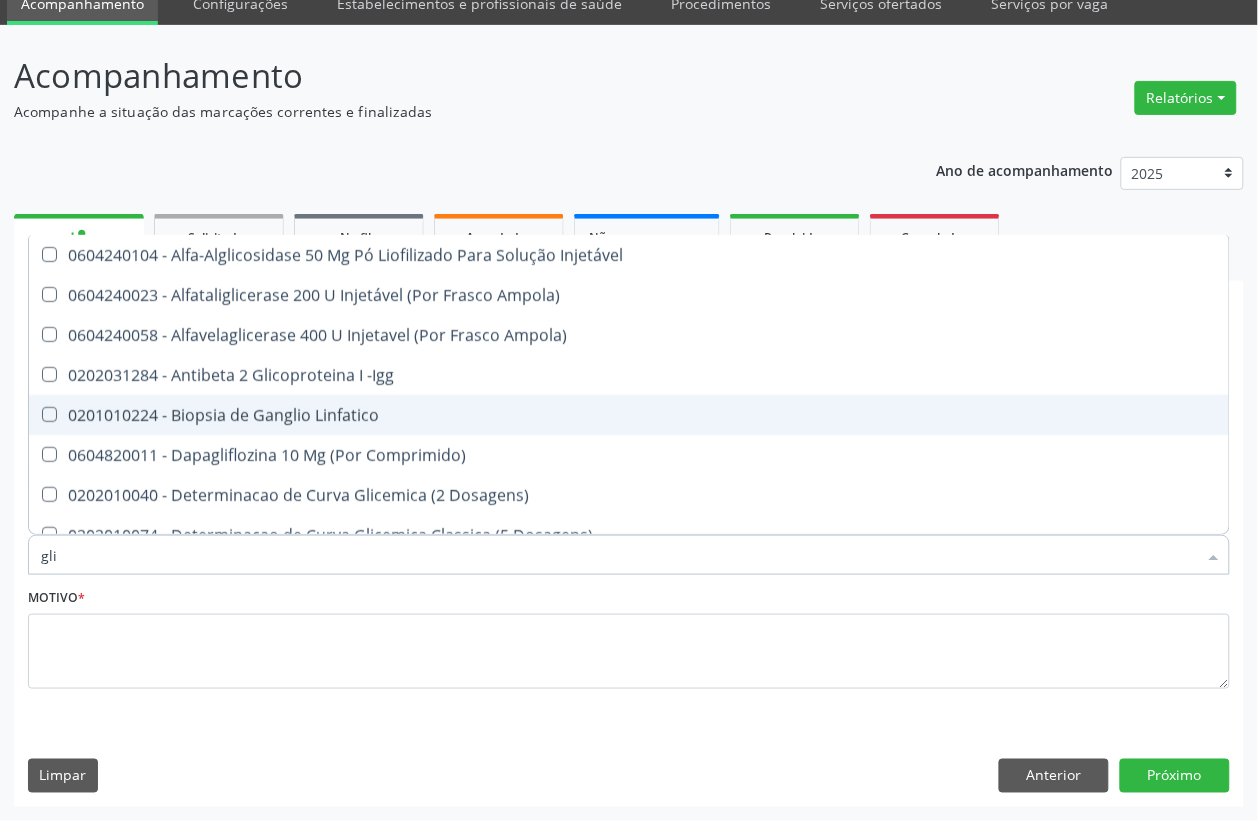 type on "glic" 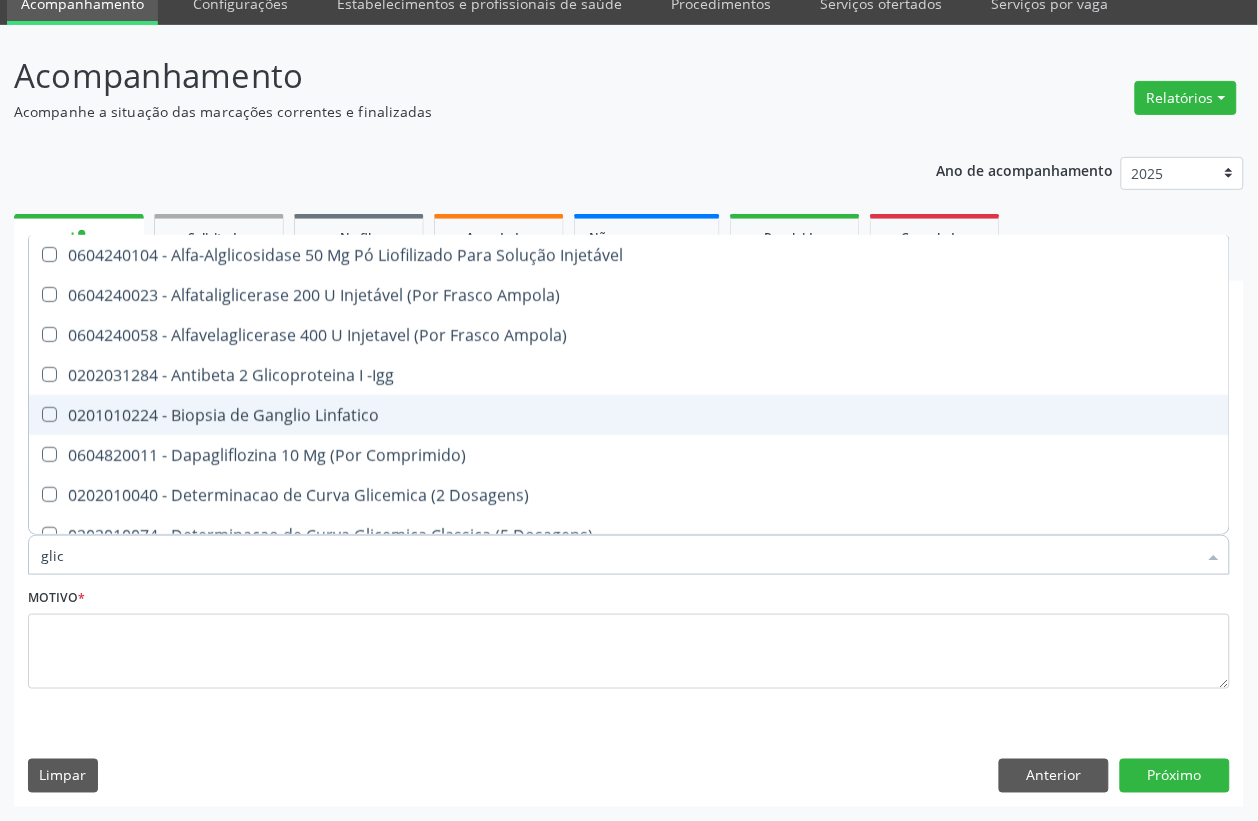 type on "glico" 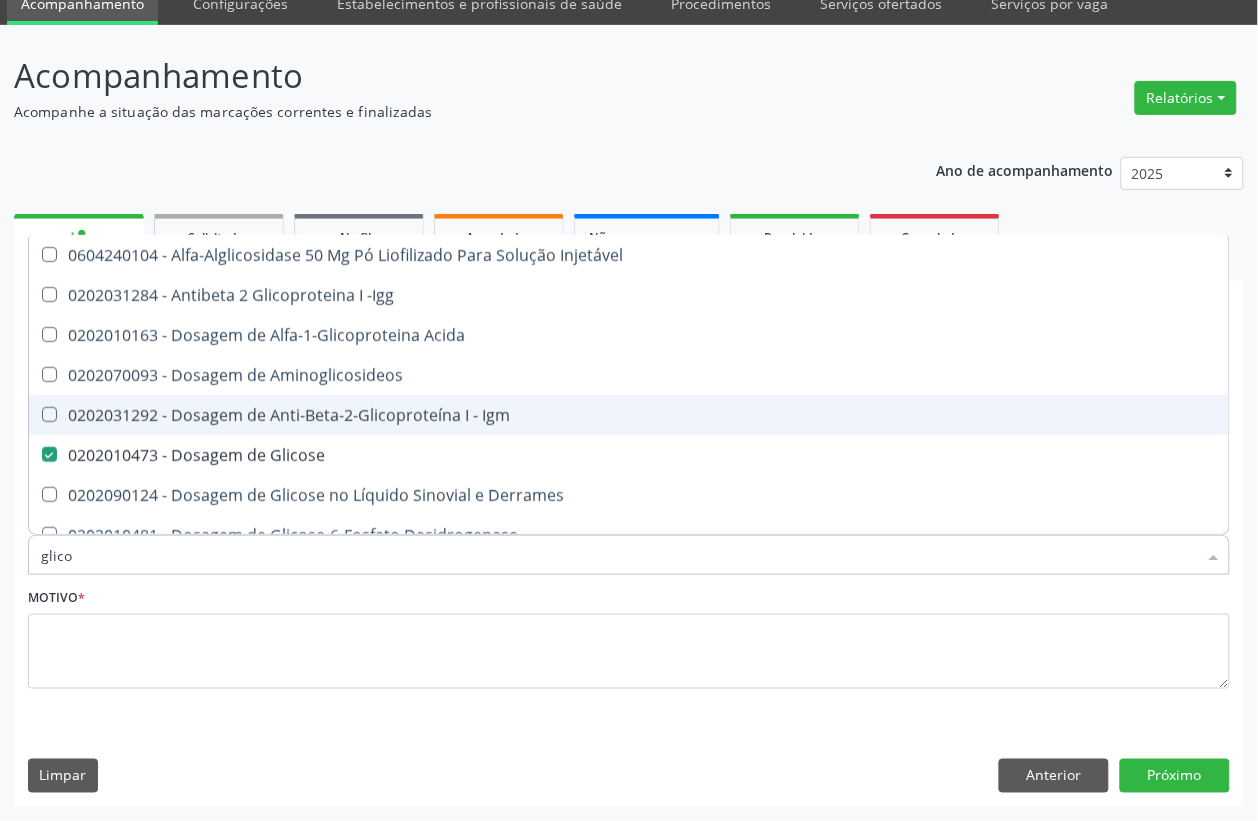 type on "glicos" 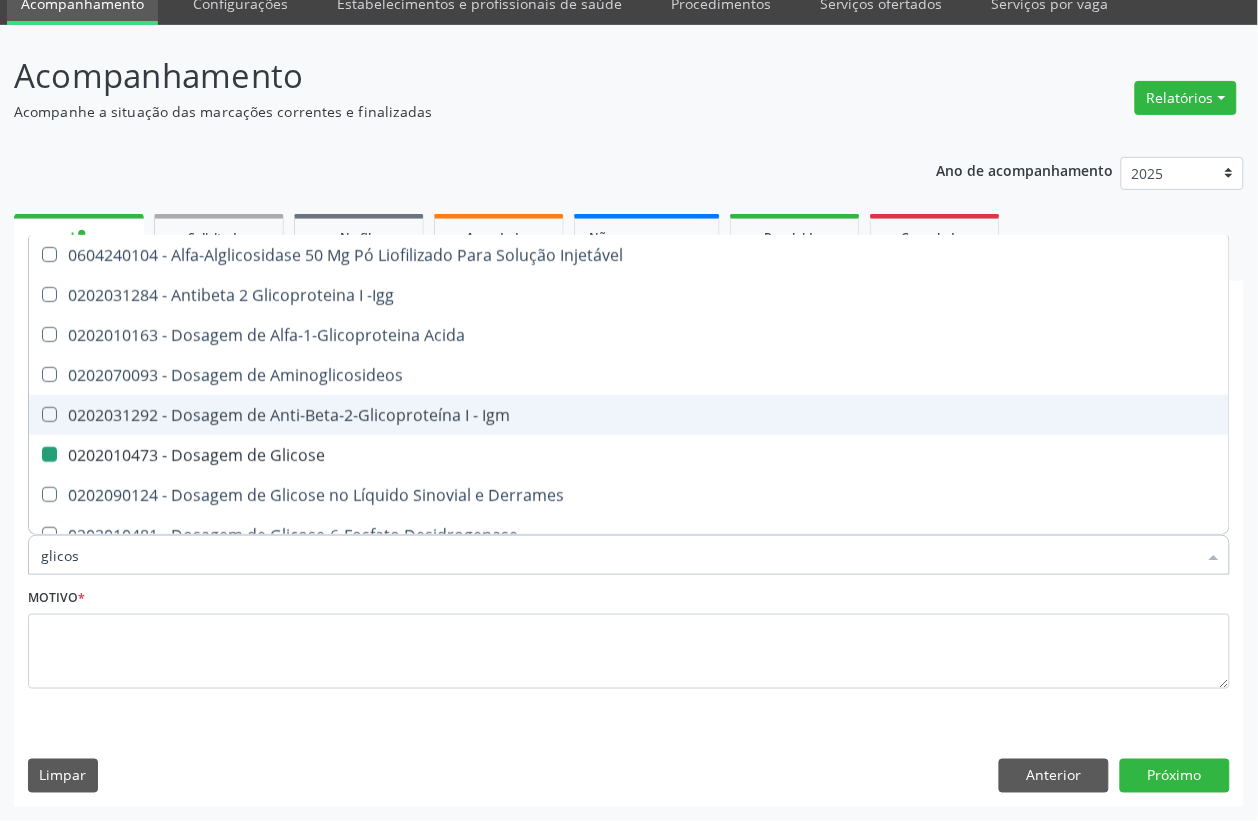 type on "glicosi" 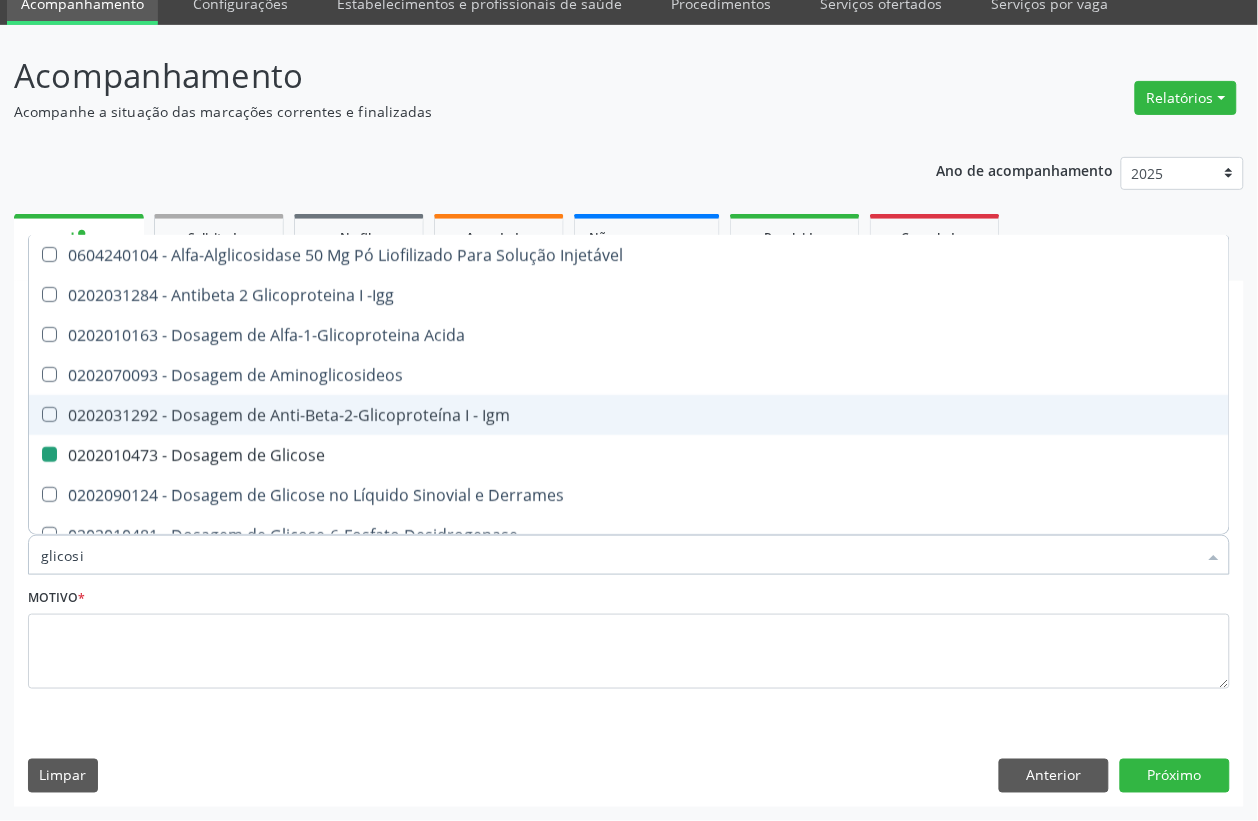 checkbox on "false" 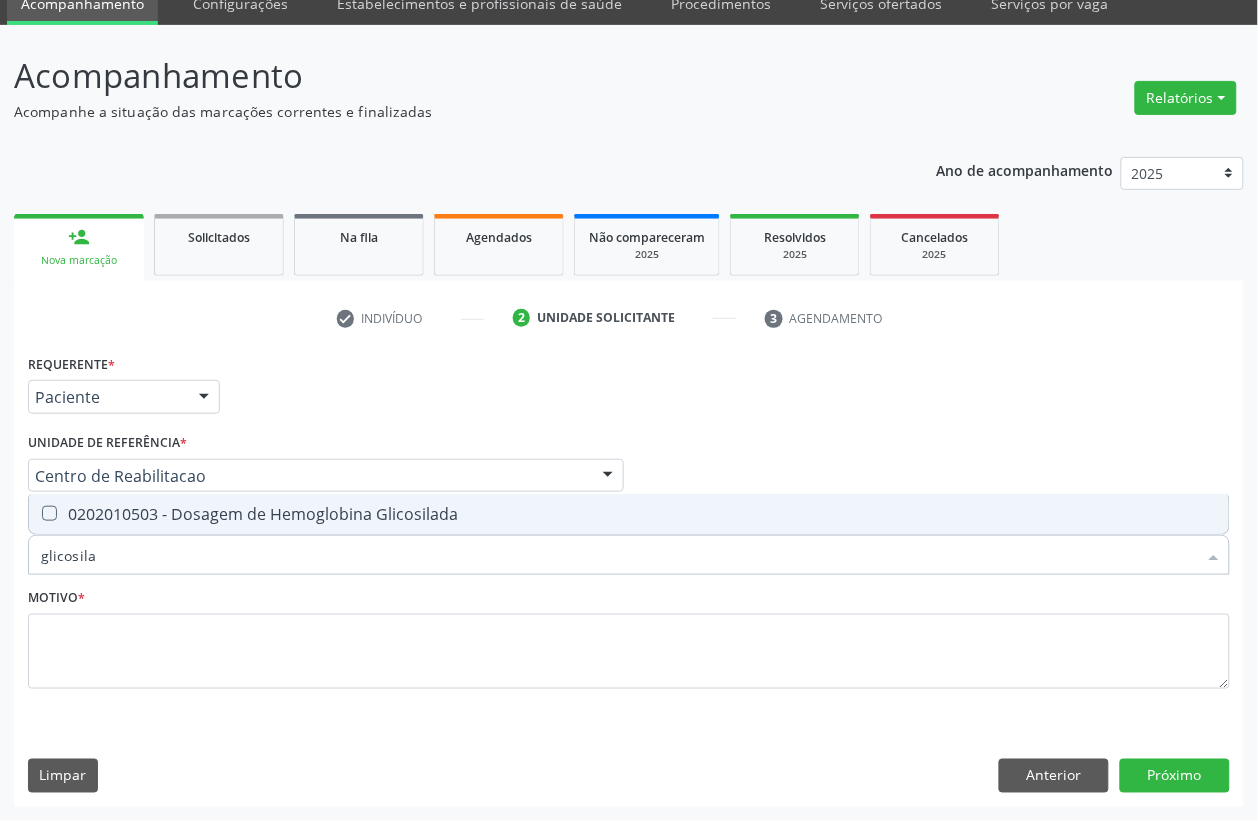 type on "glicosilad" 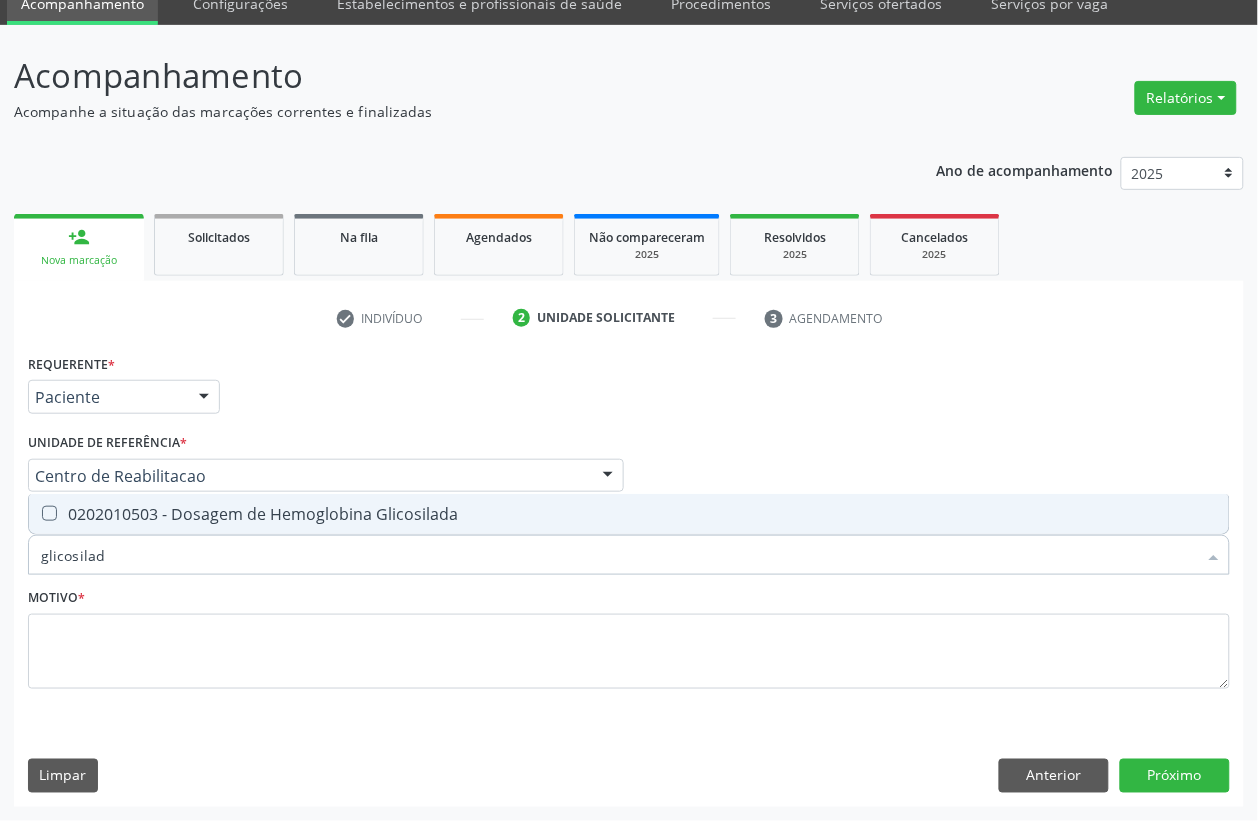 click on "0202010503 - Dosagem de Hemoglobina Glicosilada" at bounding box center [629, 514] 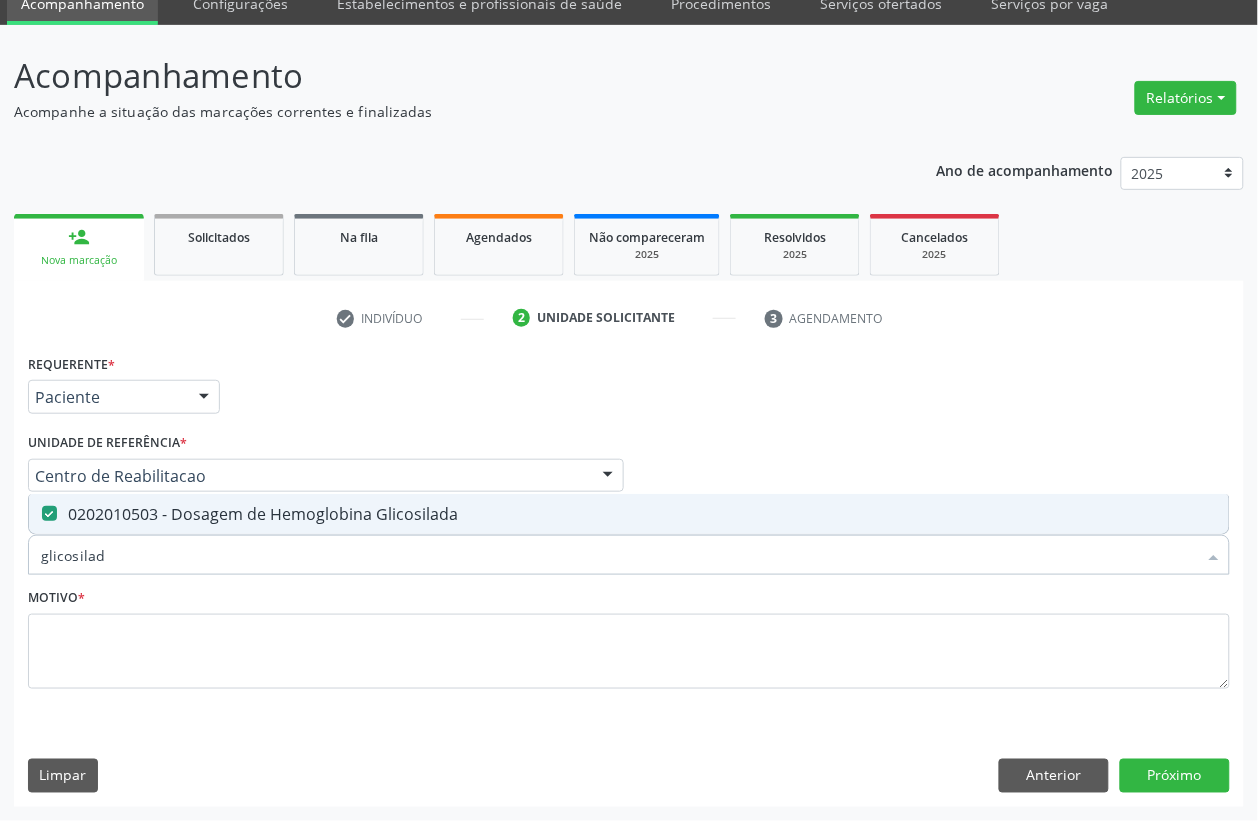 click on "0202010503 - Dosagem de Hemoglobina Glicosilada" at bounding box center (629, 514) 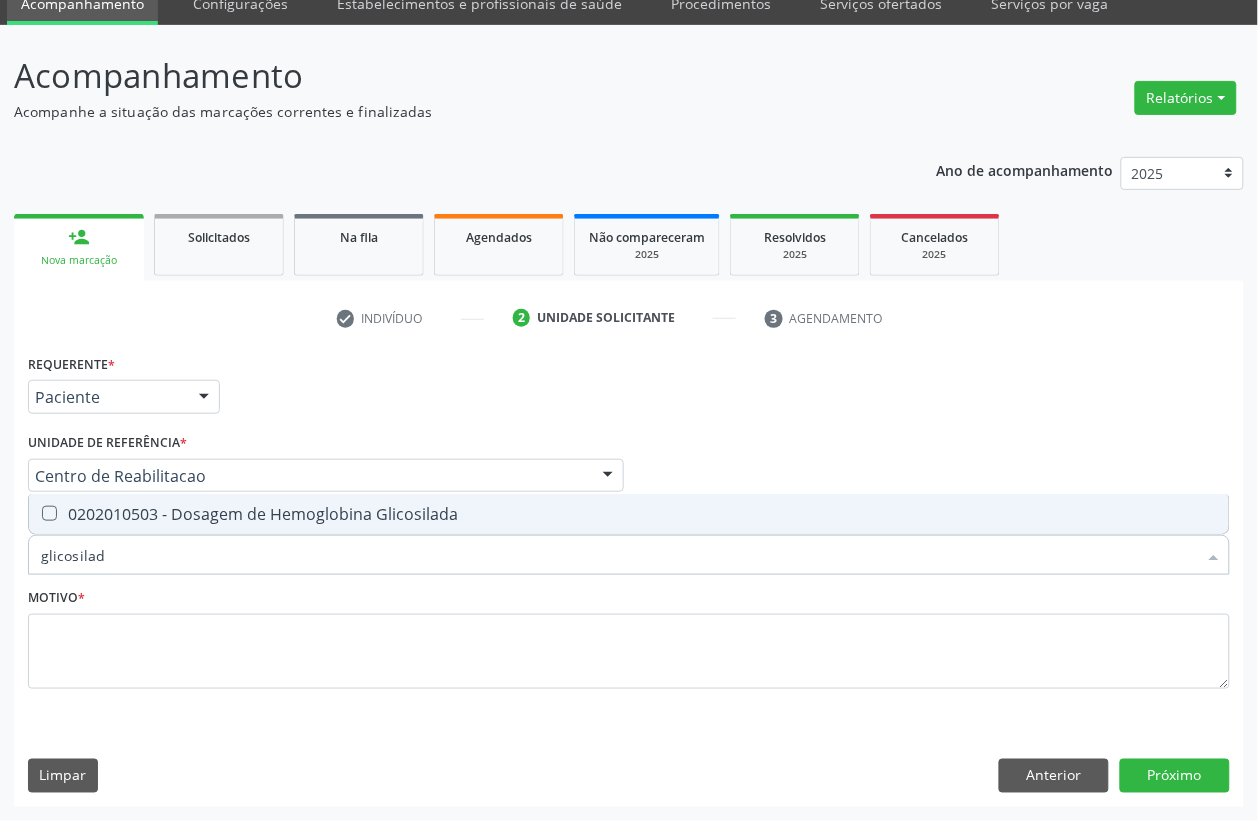 click on "0202010503 - Dosagem de Hemoglobina Glicosilada" at bounding box center [629, 514] 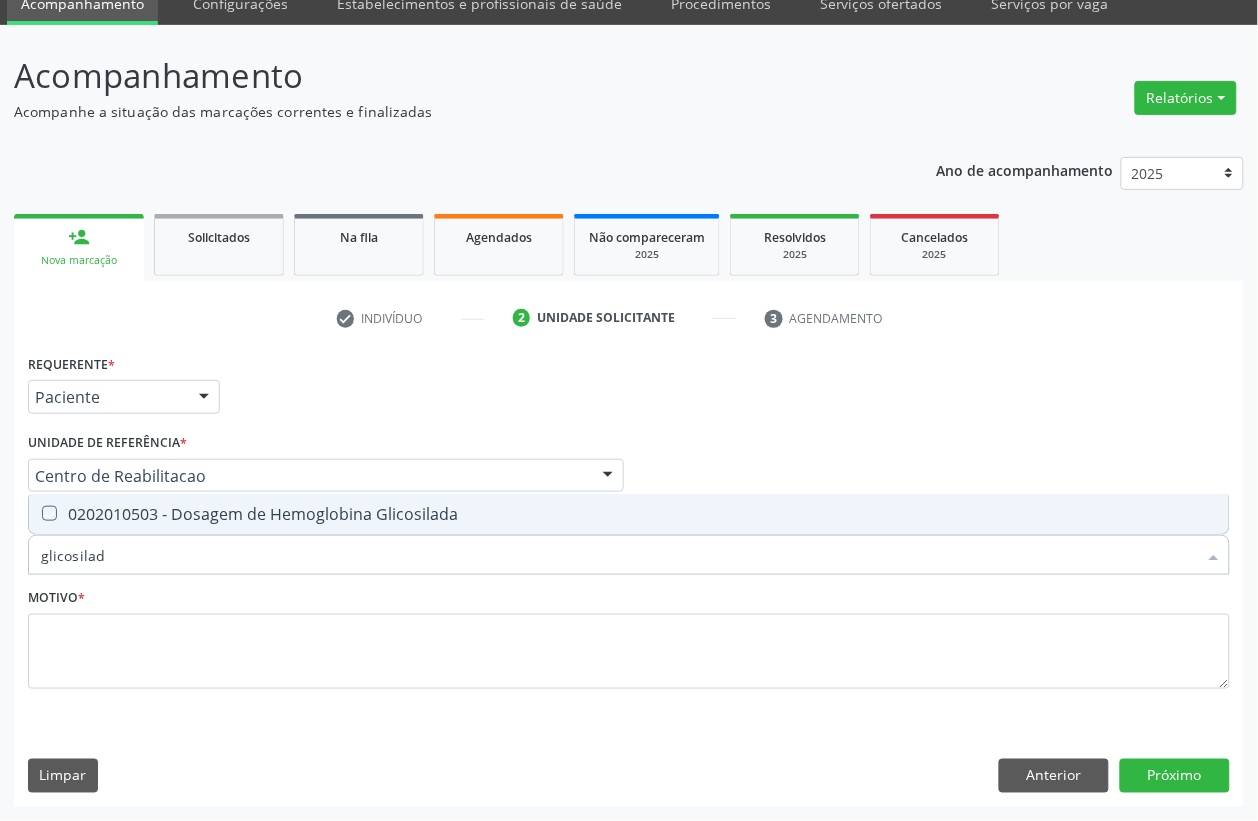 checkbox on "true" 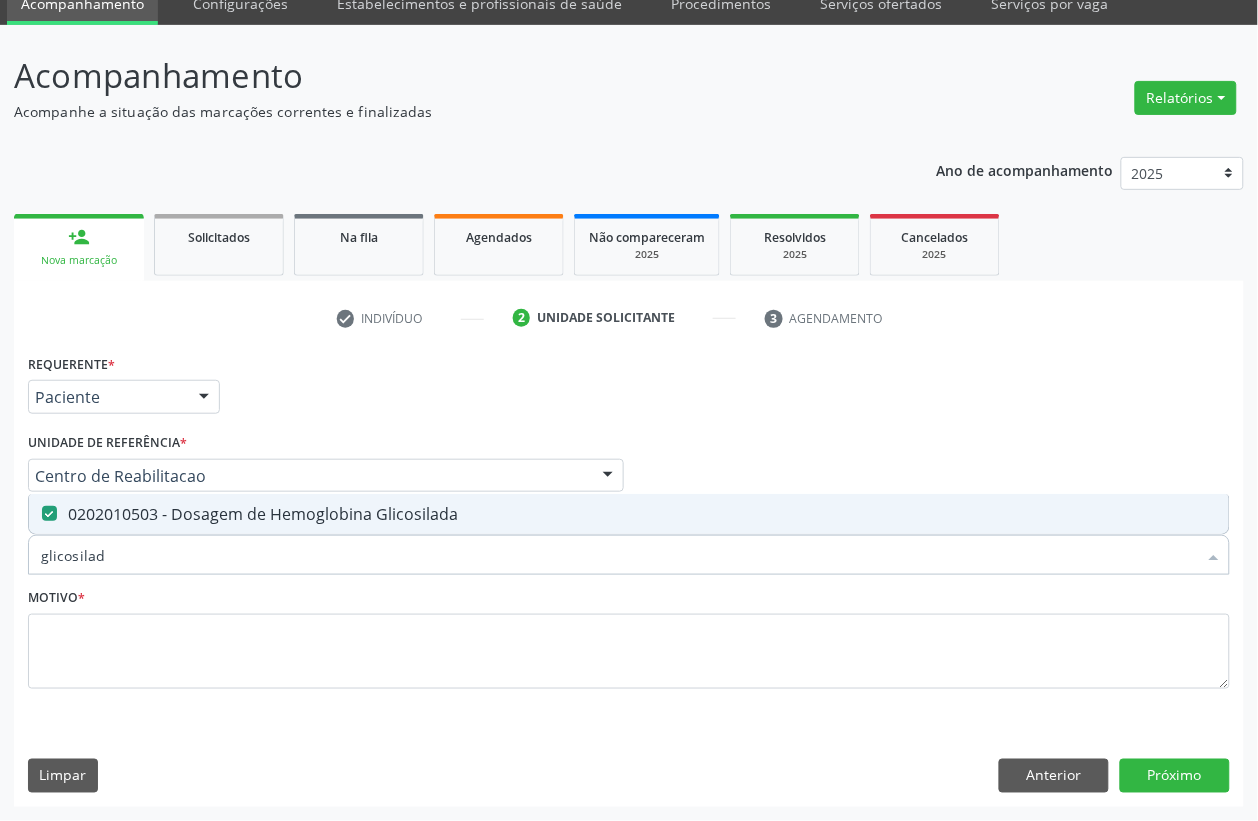 click on "glicosilad" at bounding box center [619, 555] 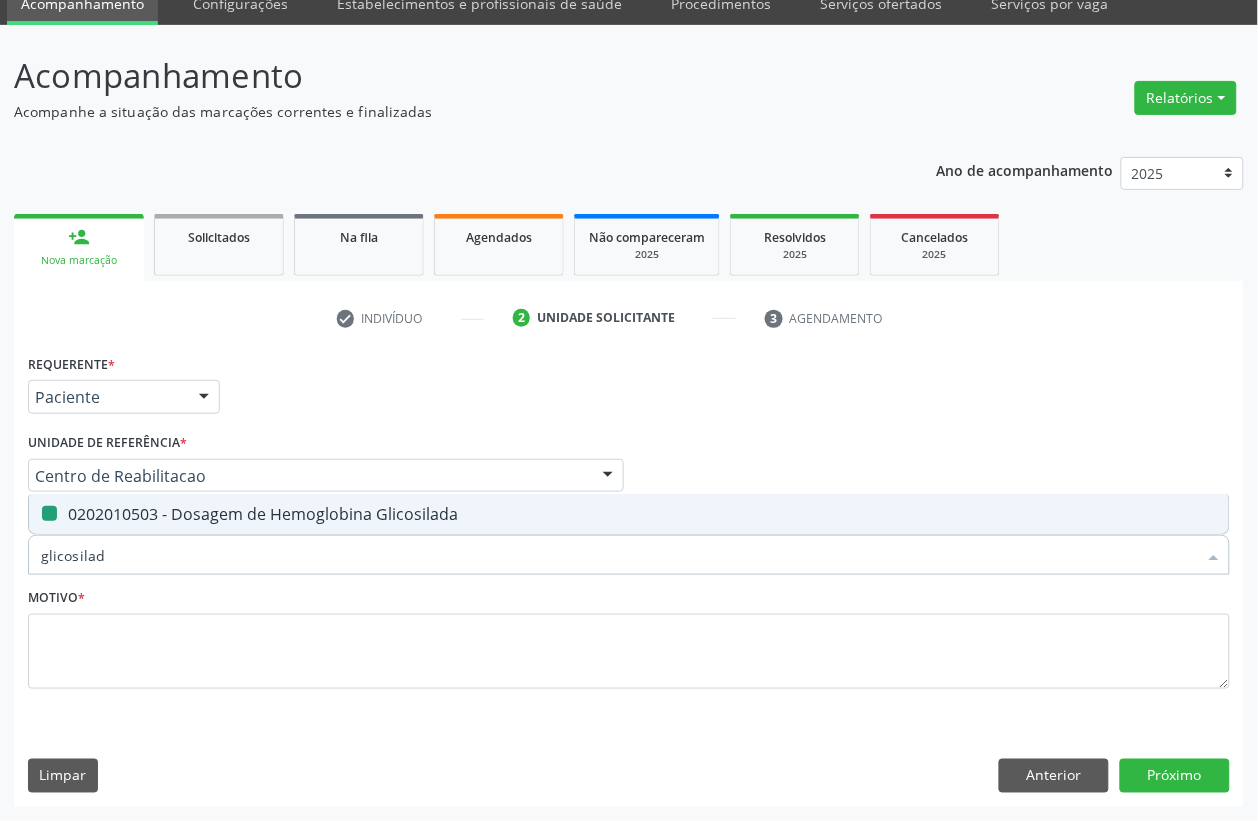 type 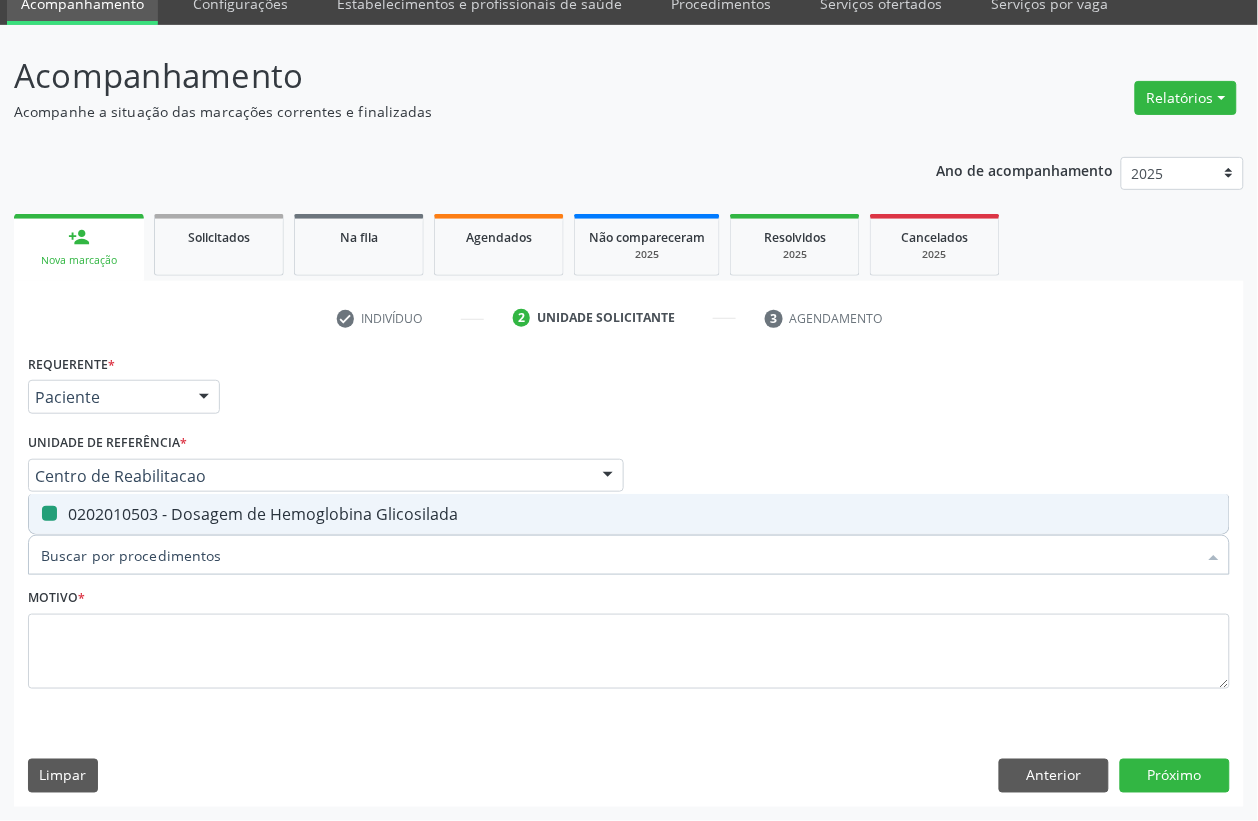 checkbox on "false" 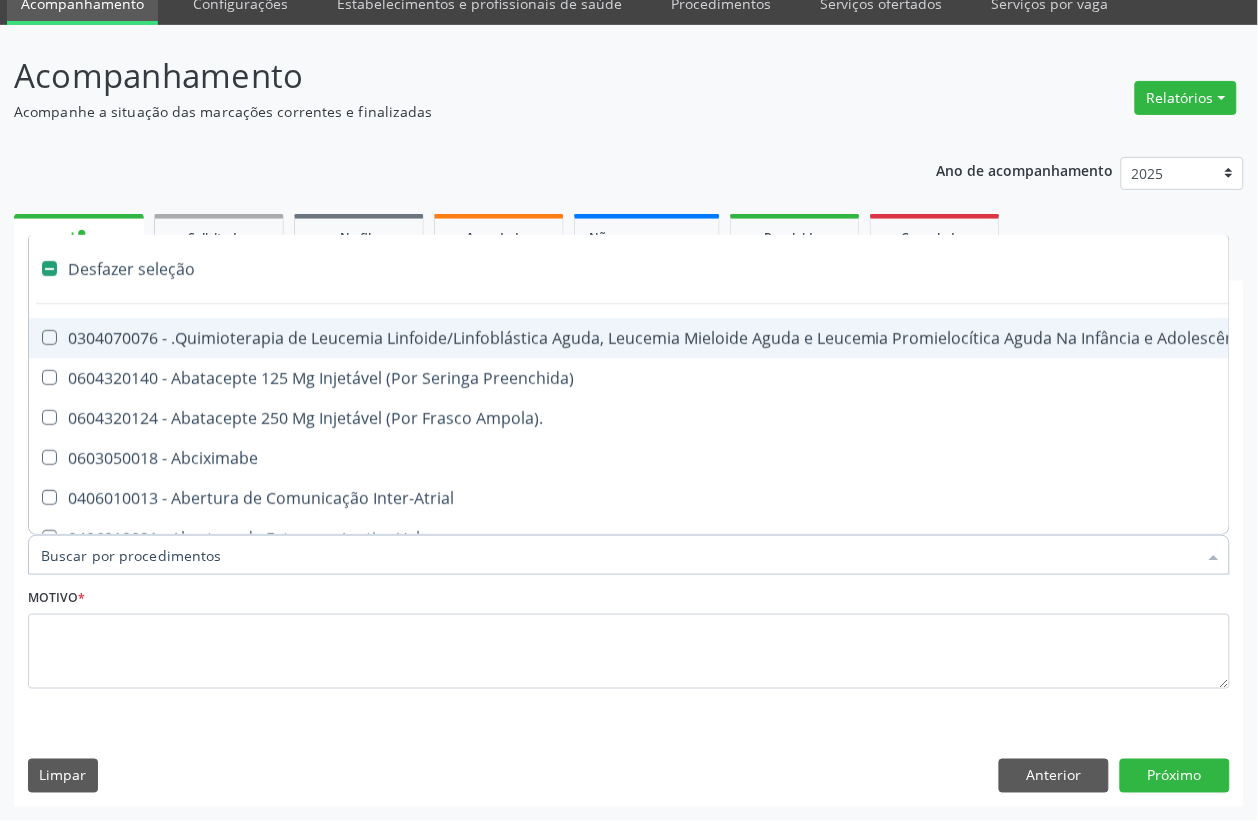 click on "Motivo
*" at bounding box center [629, 636] 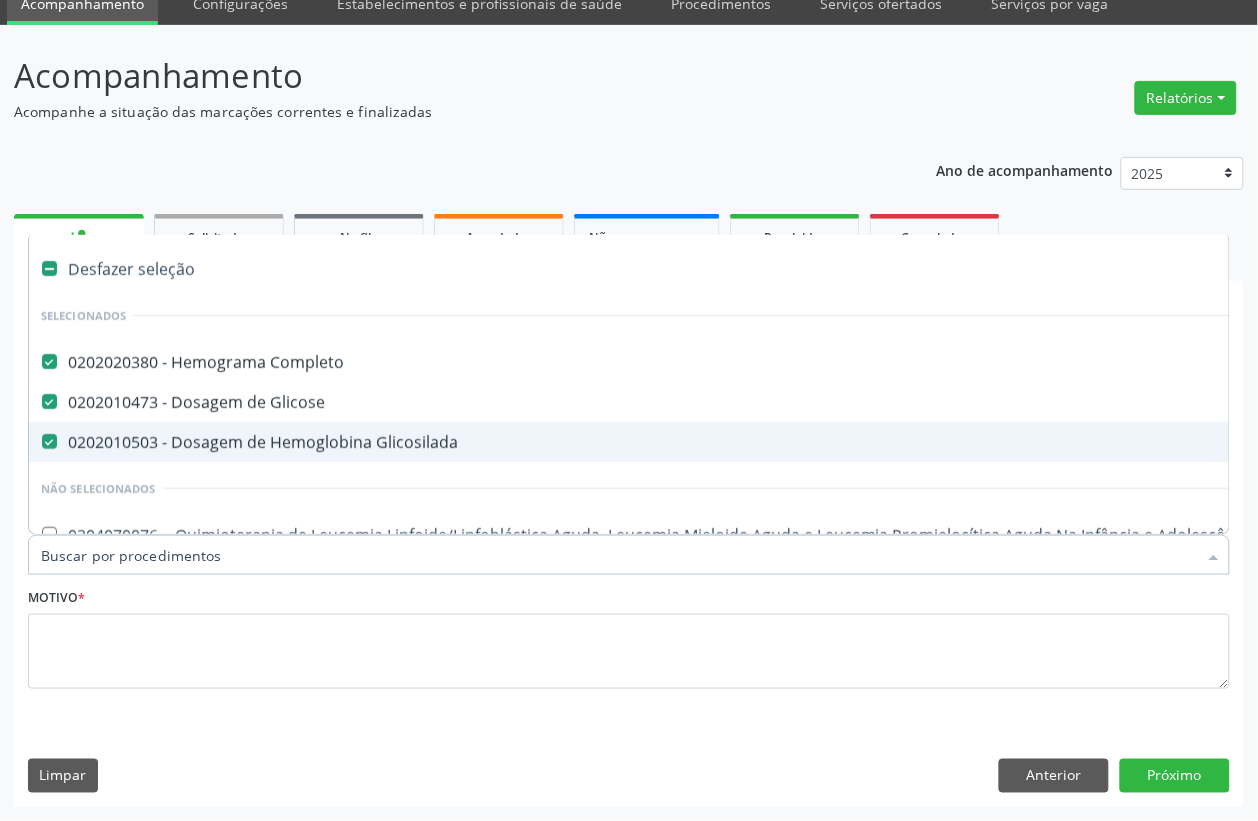 click on "Item de agendamento
*" at bounding box center (619, 555) 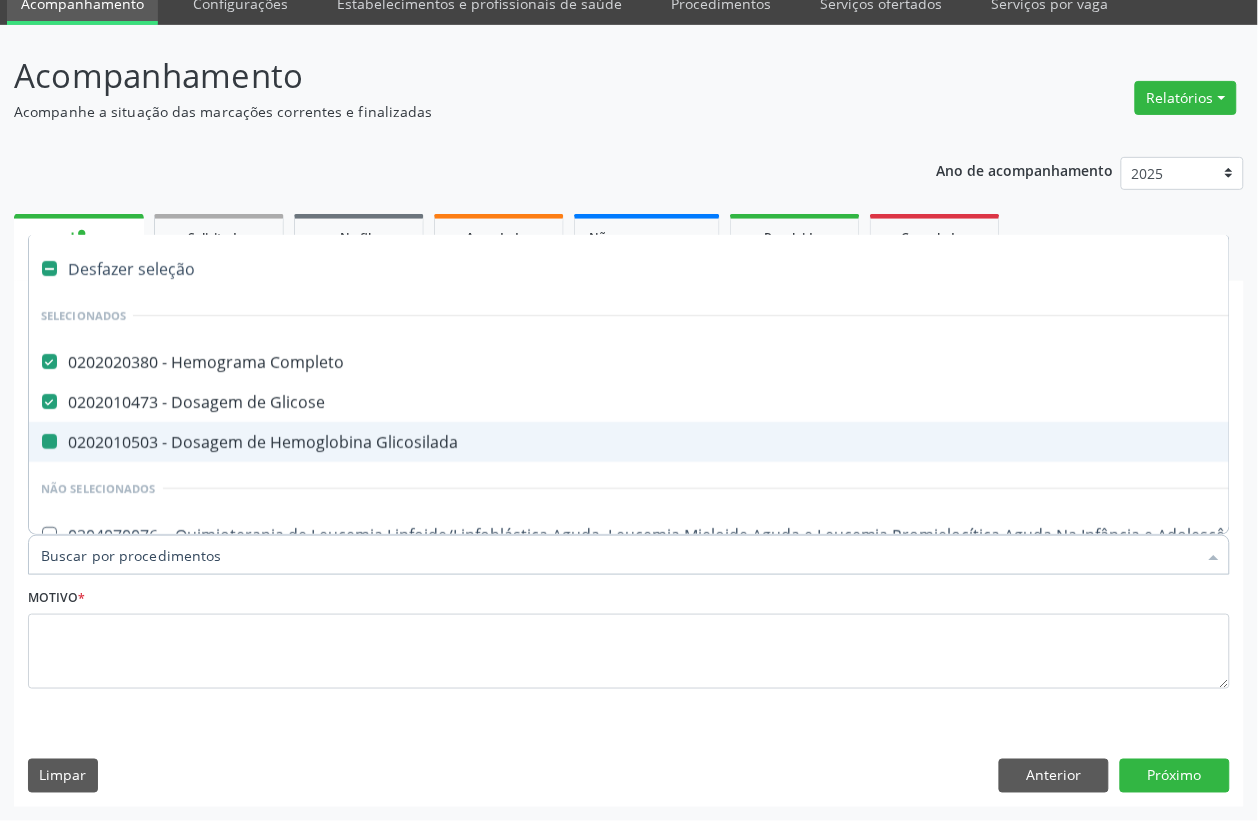 type on "t" 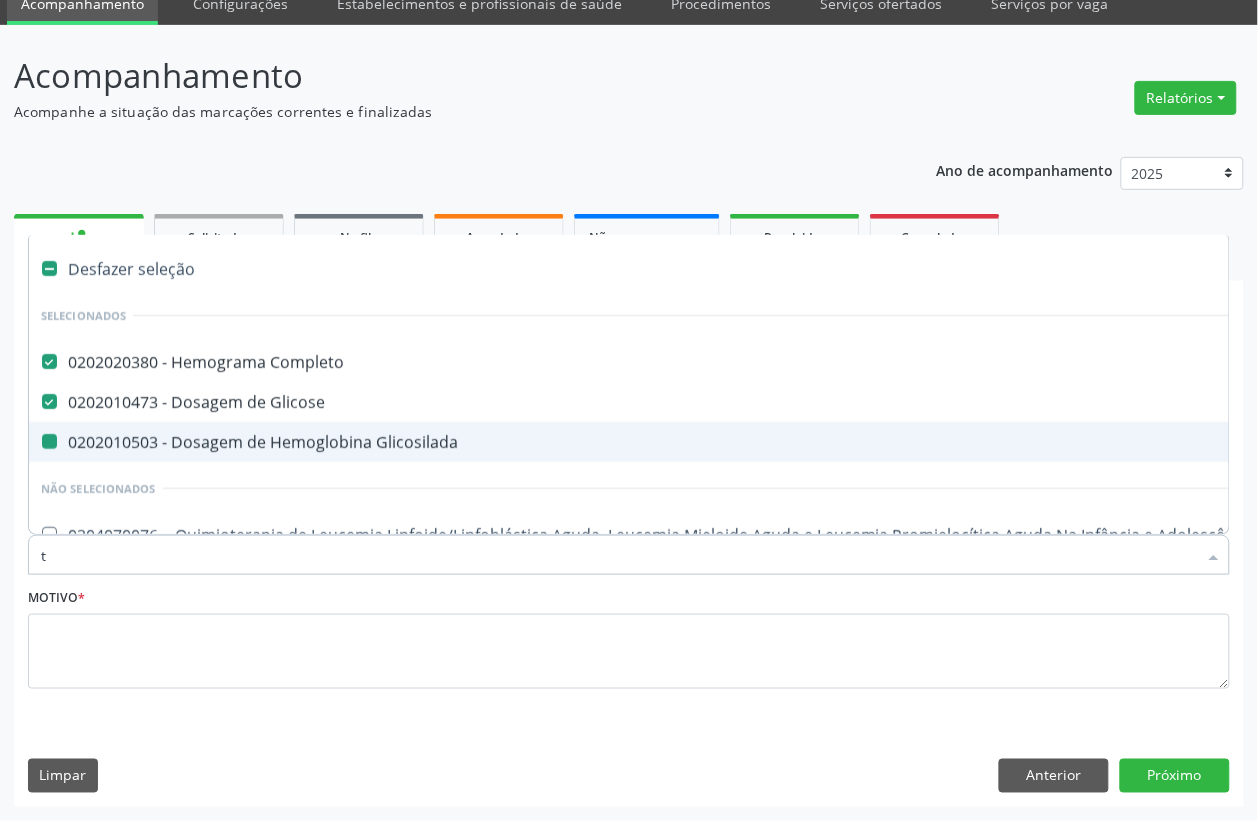 checkbox on "false" 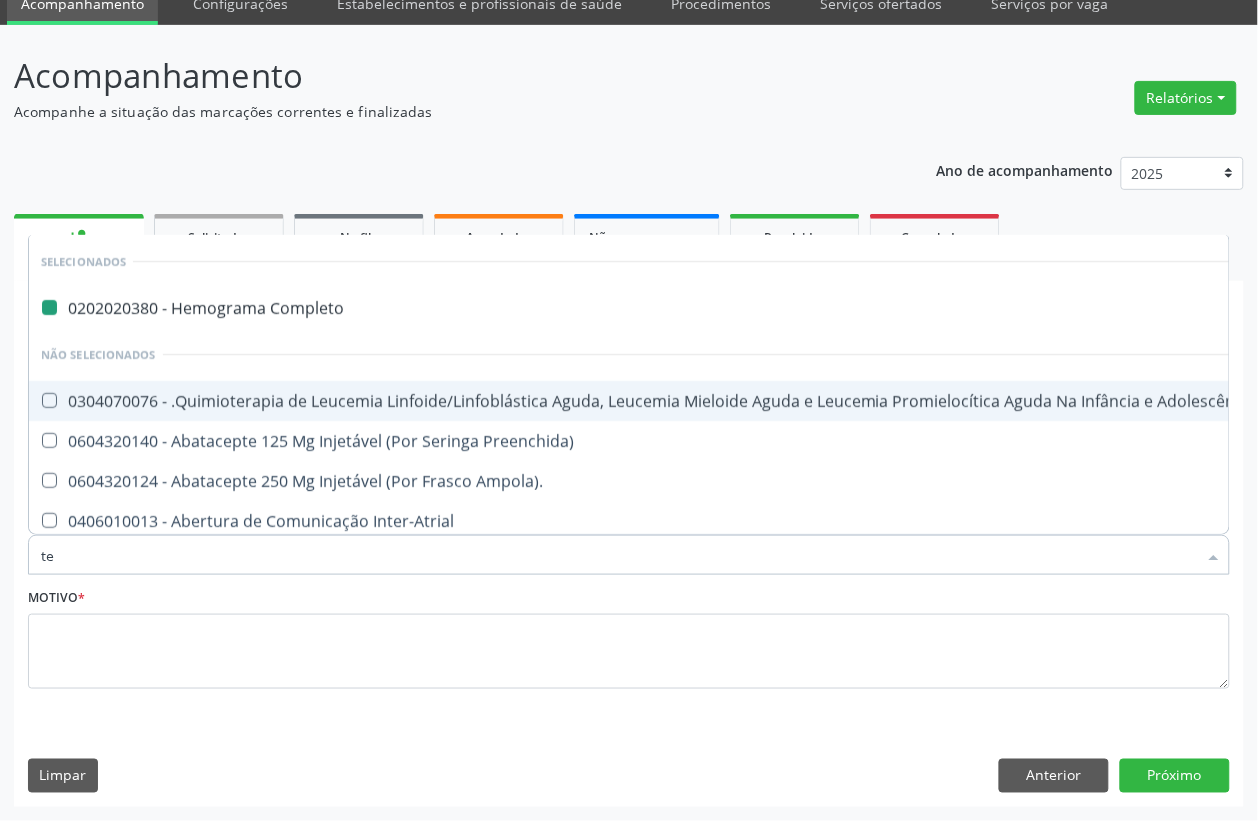 type on "tem" 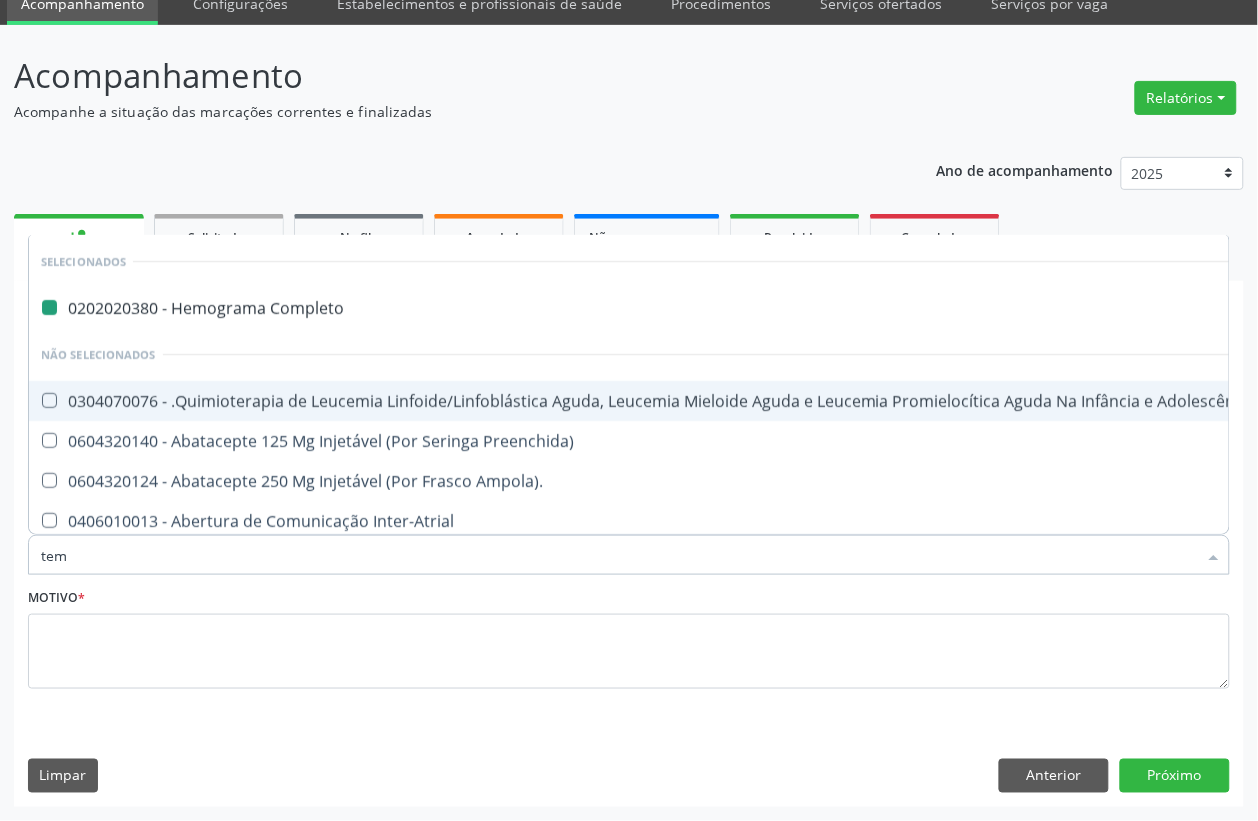 checkbox on "false" 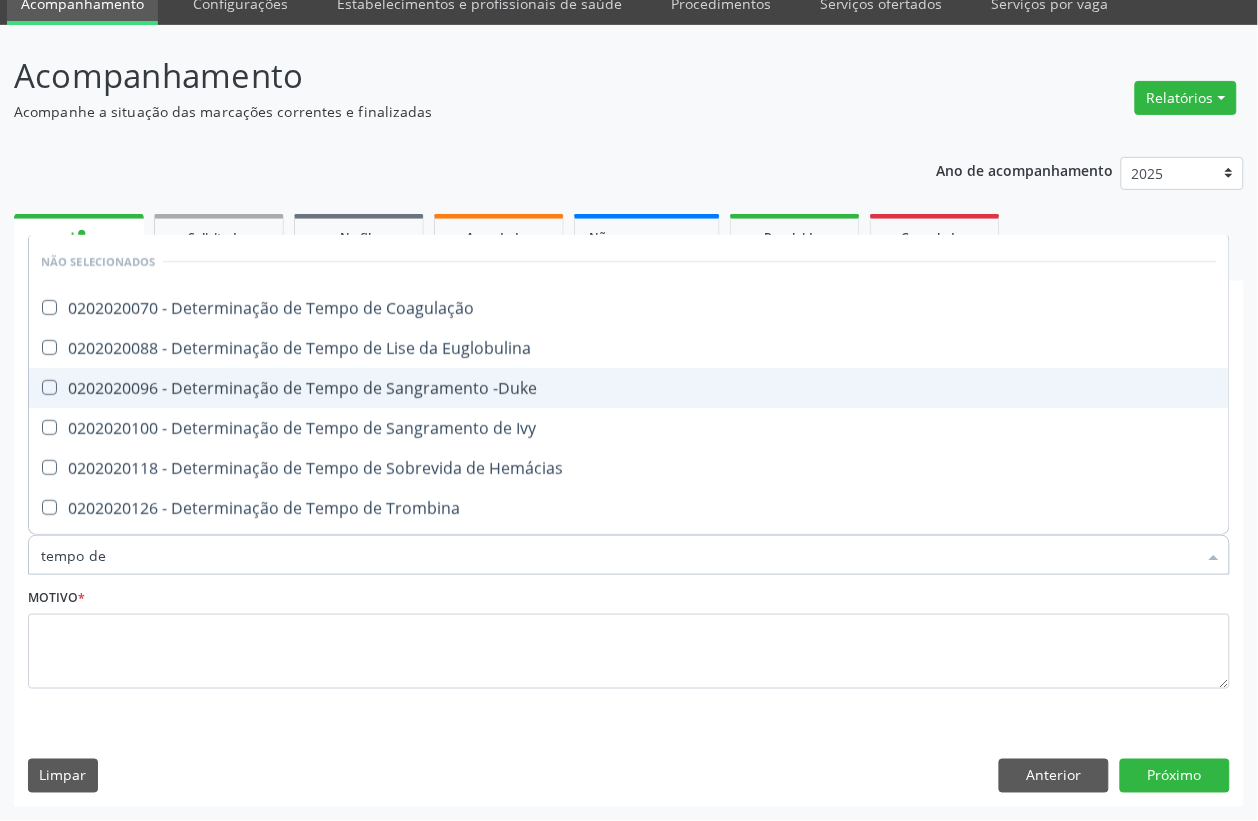 type on "tempo de c" 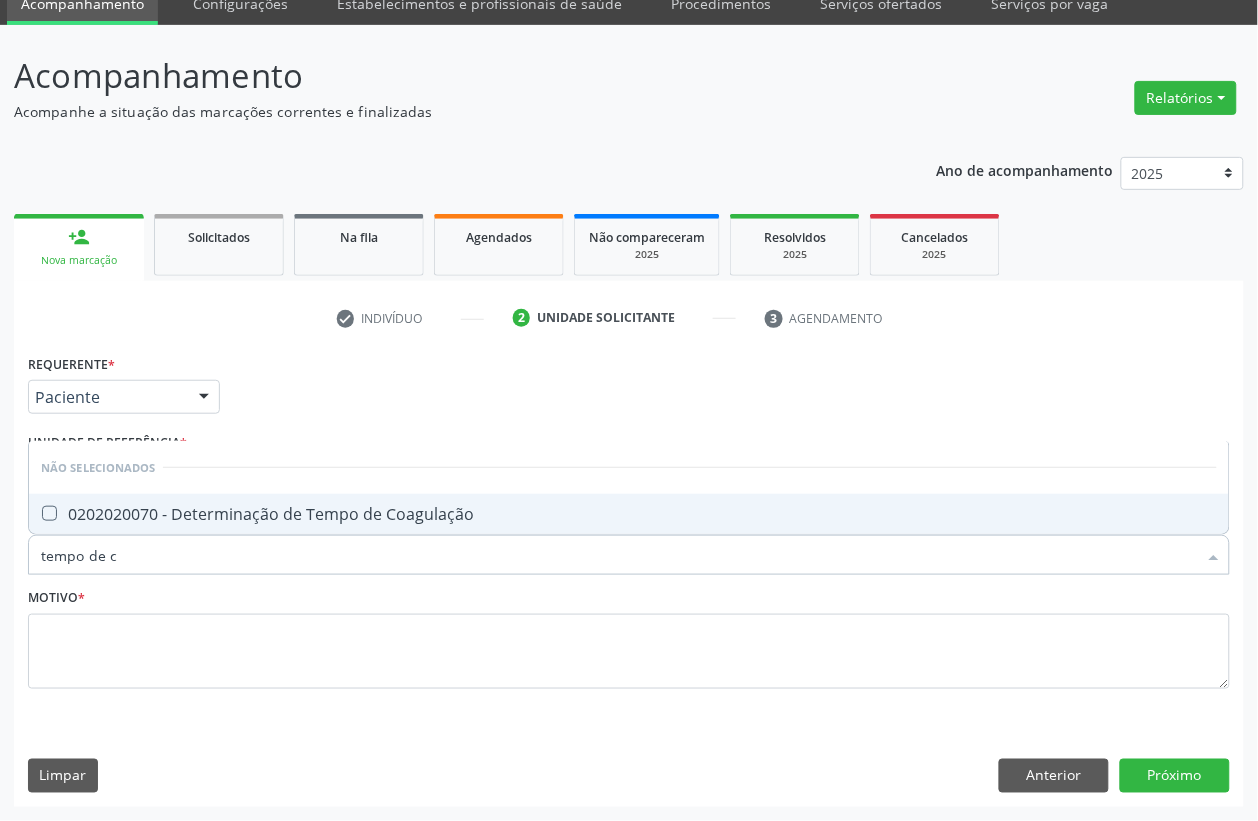 click on "0202020070 - Determinação de Tempo de Coagulação" at bounding box center (629, 514) 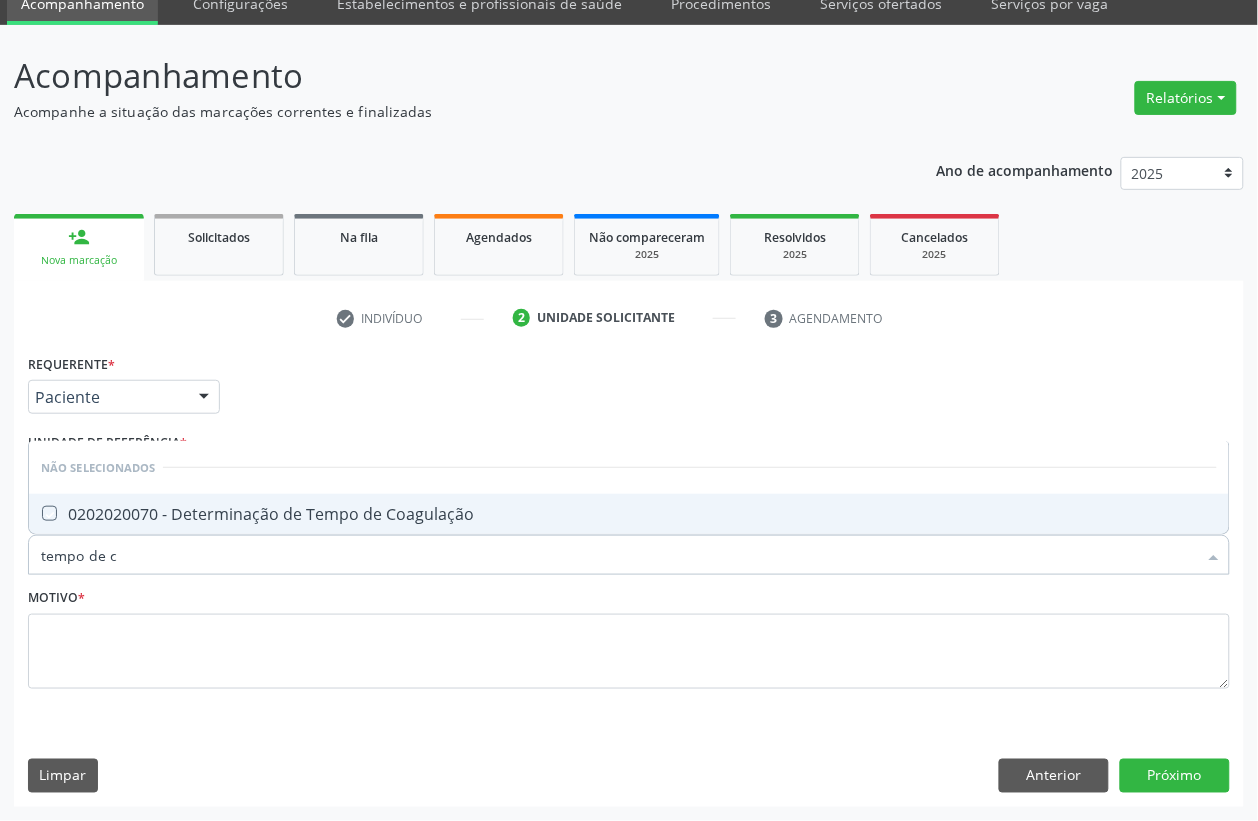 checkbox on "true" 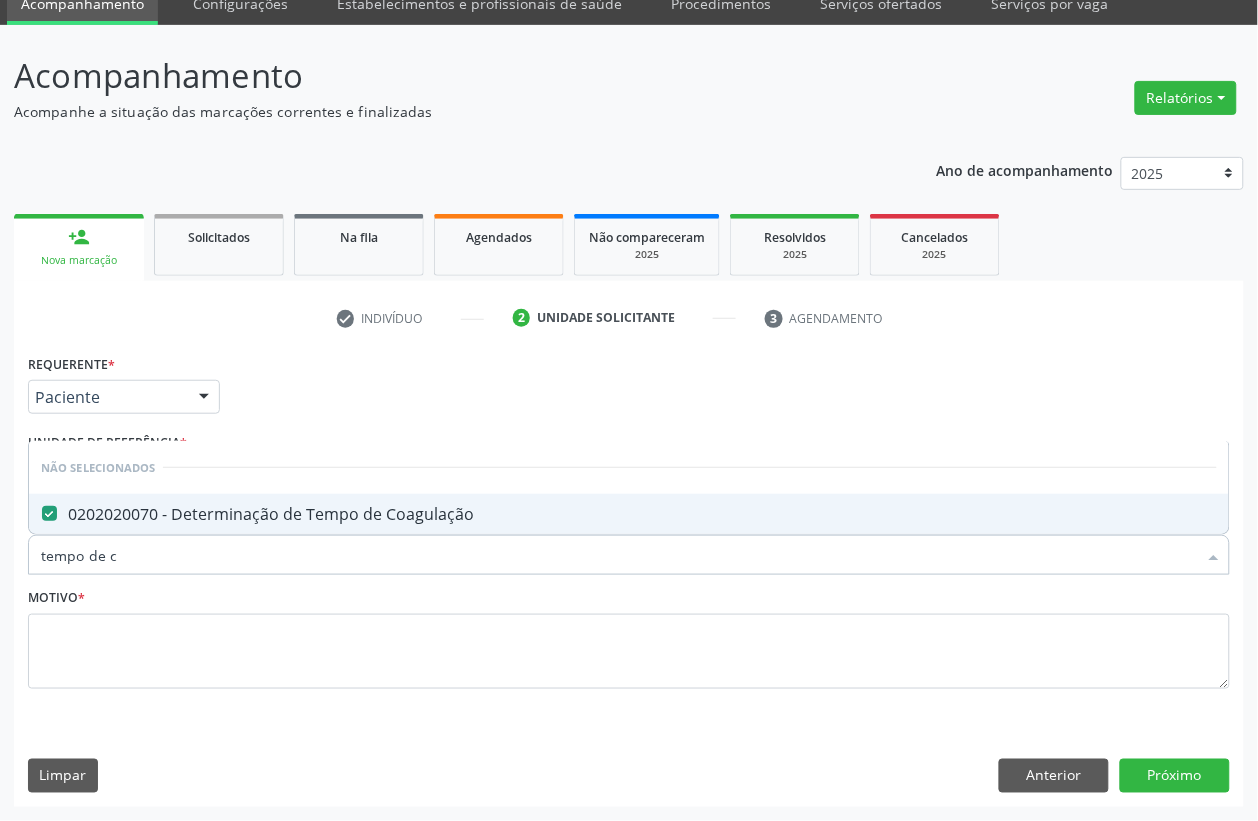 click on "tempo de c" at bounding box center (619, 555) 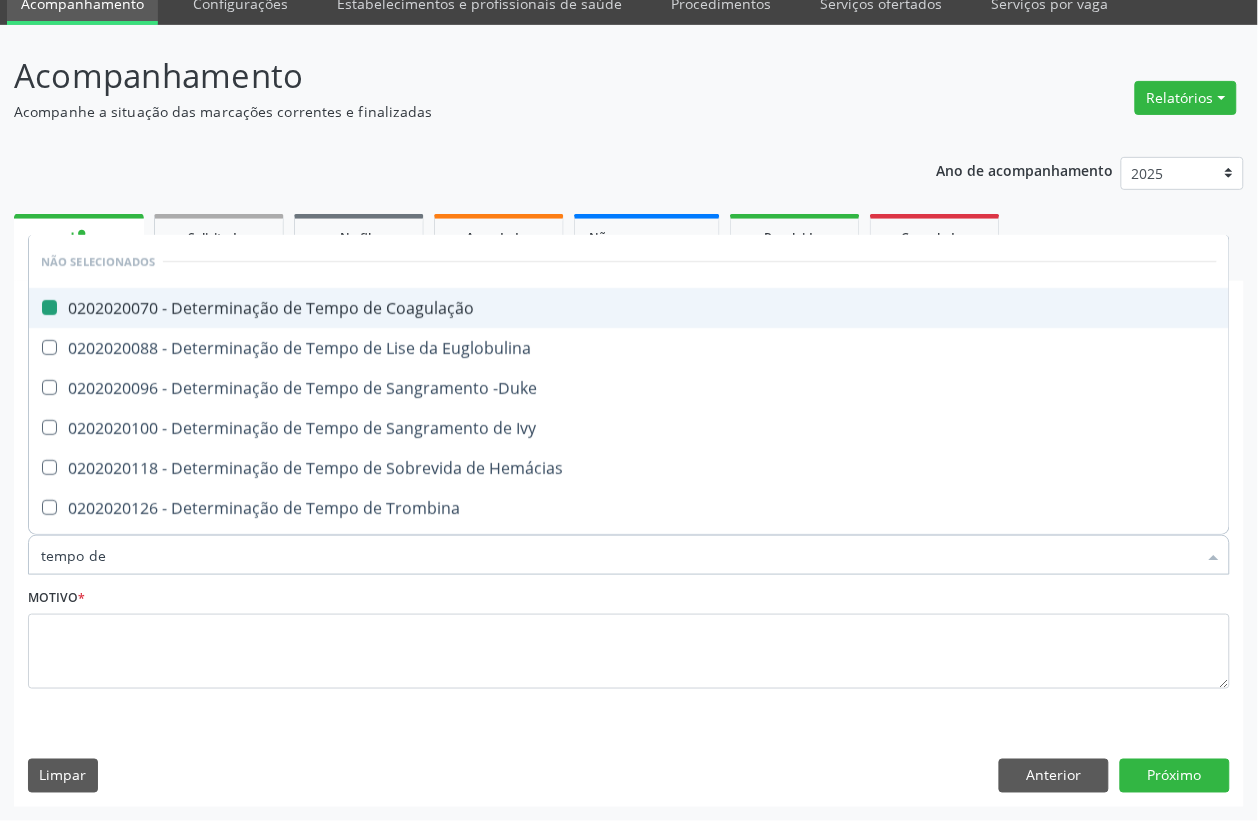 type on "tempo de s" 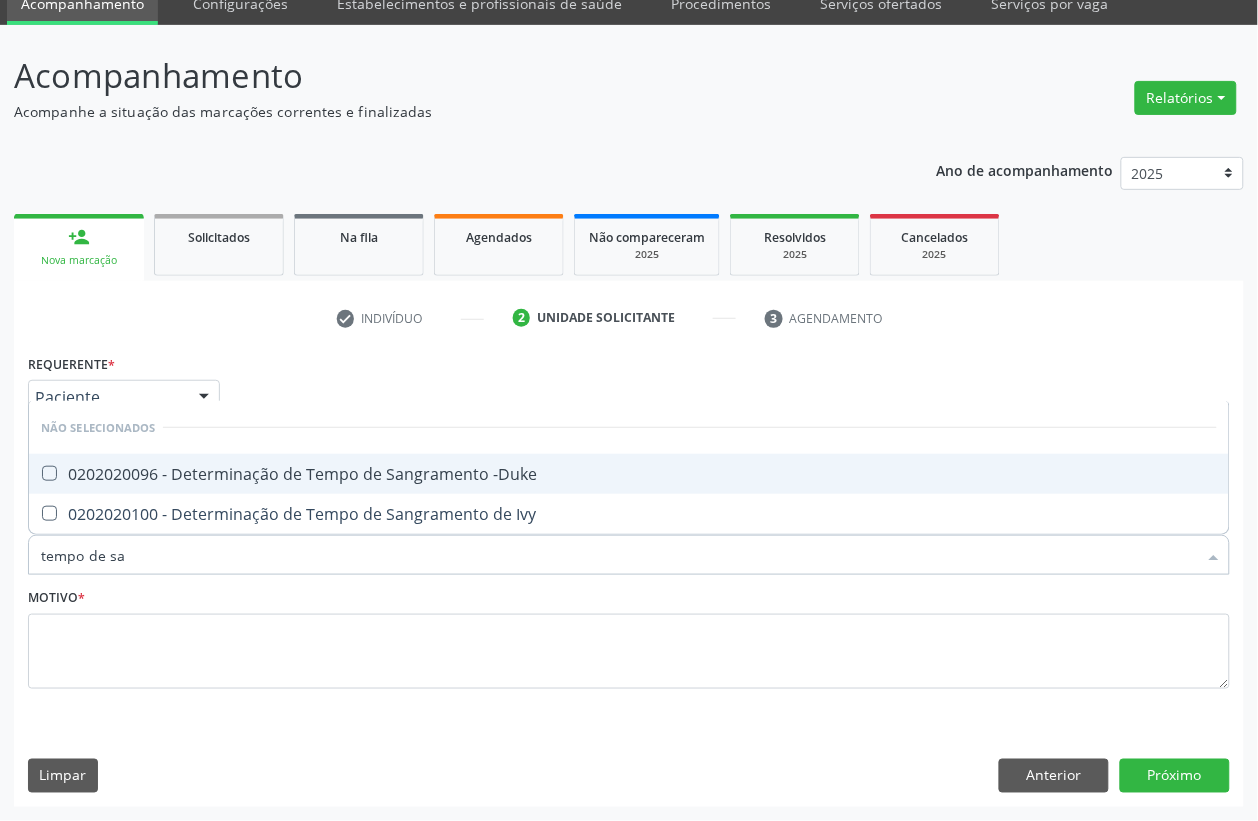 type on "tempo de san" 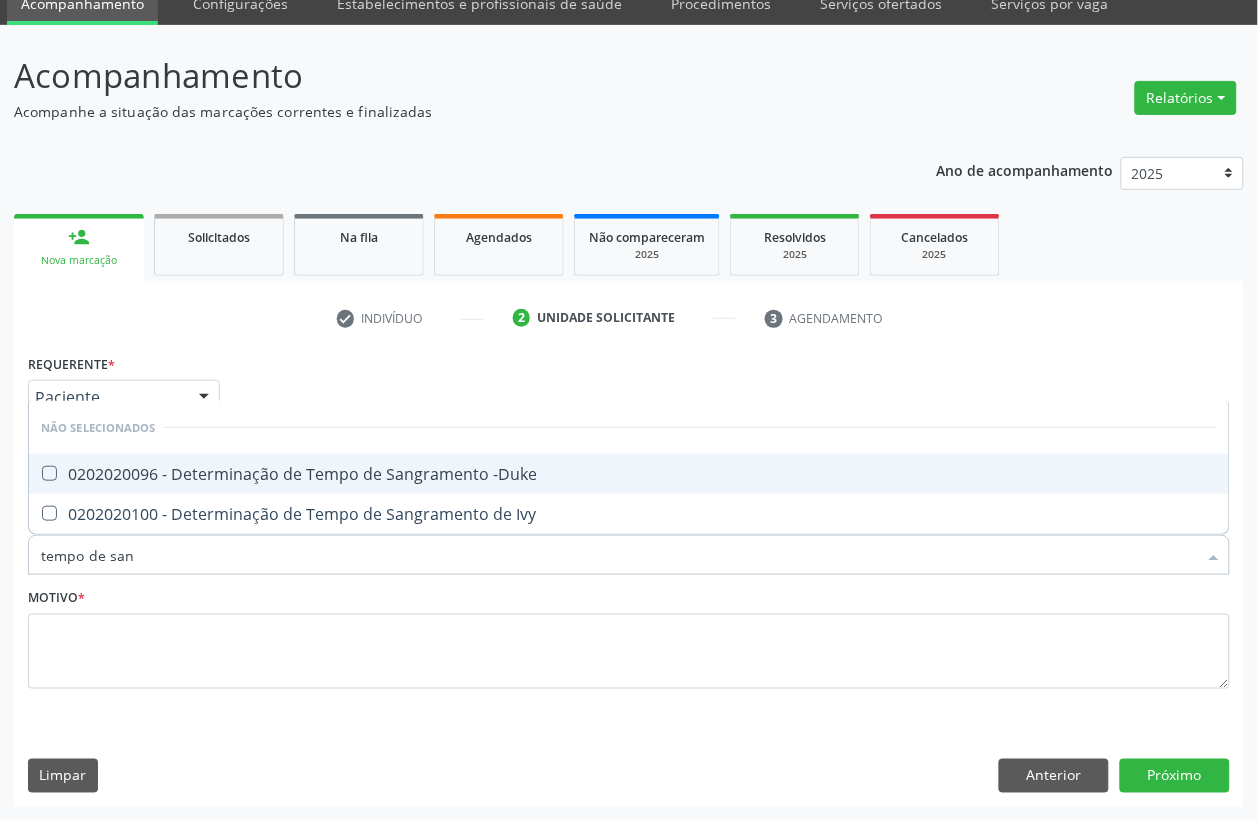 click on "0202020096 - Determinação de Tempo de Sangramento -Duke" at bounding box center [629, 474] 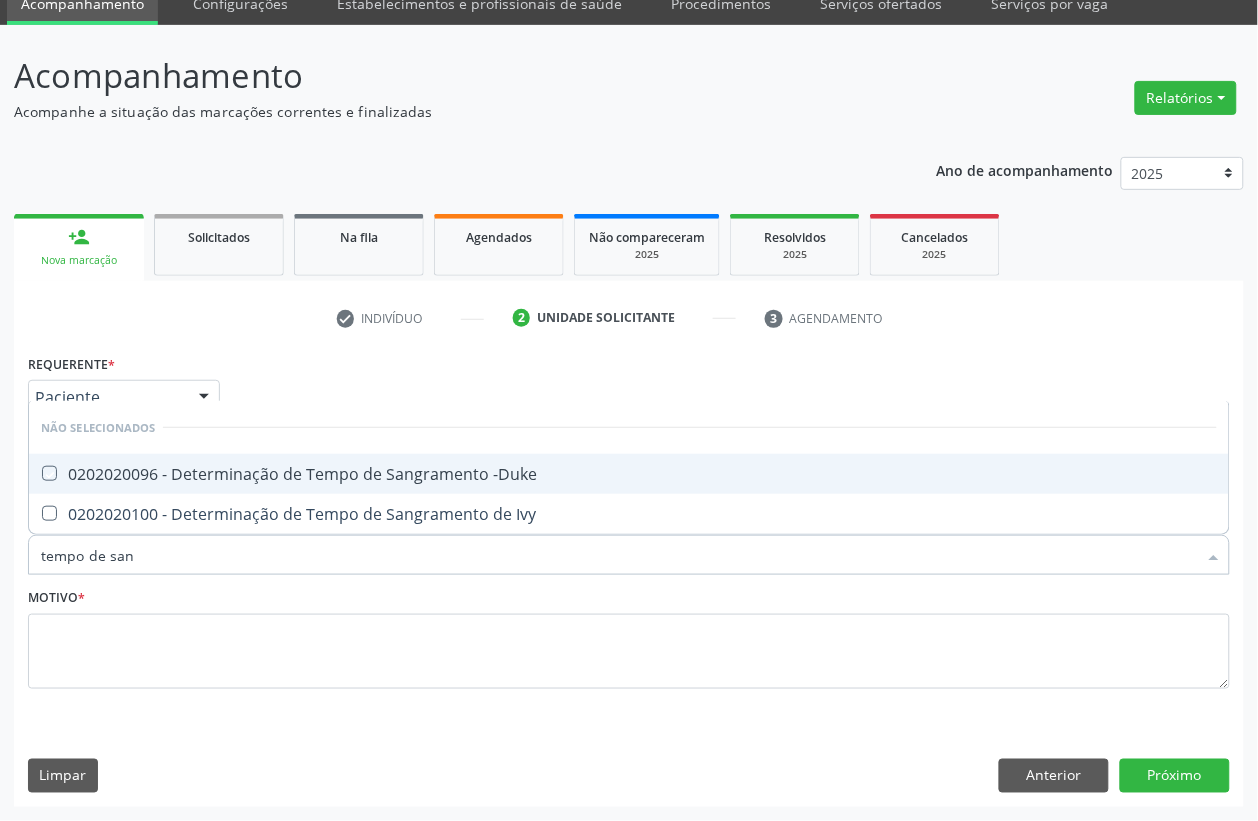 checkbox on "true" 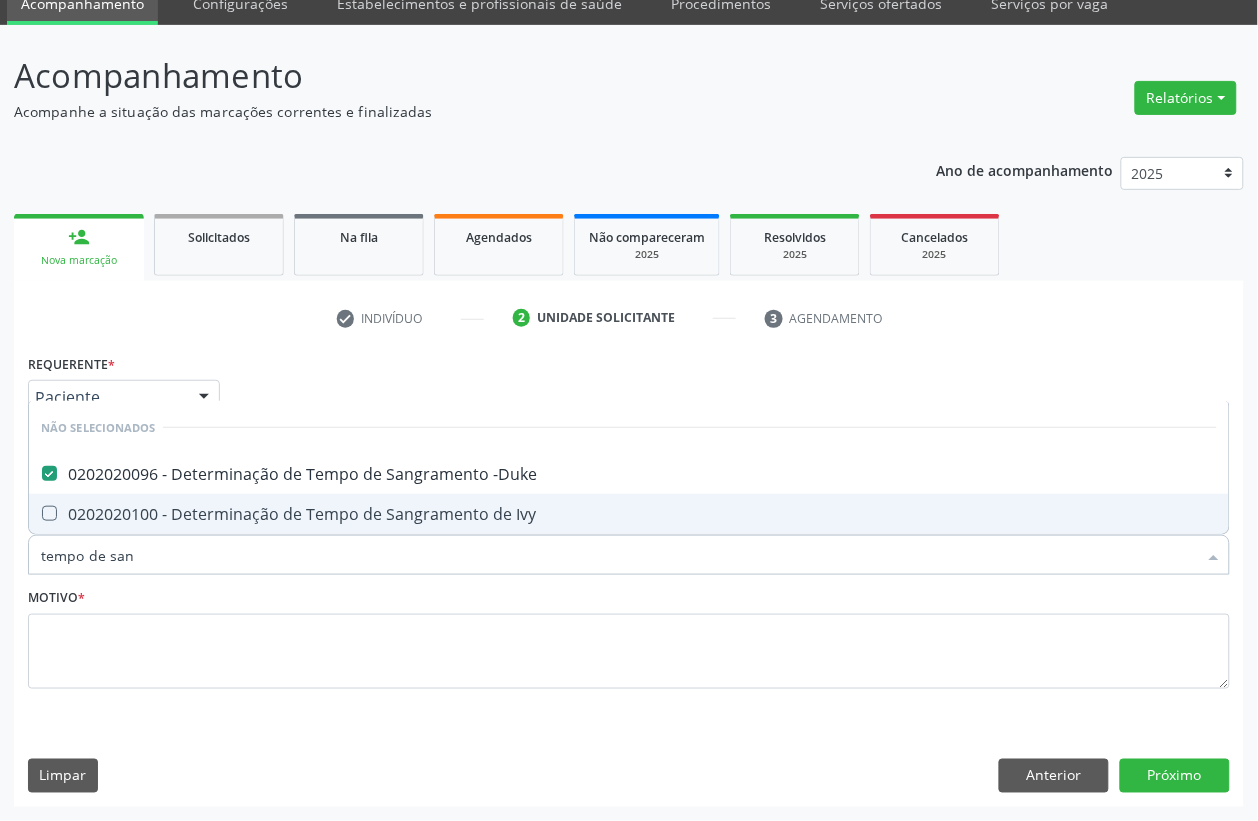 click on "tempo de san" at bounding box center (619, 555) 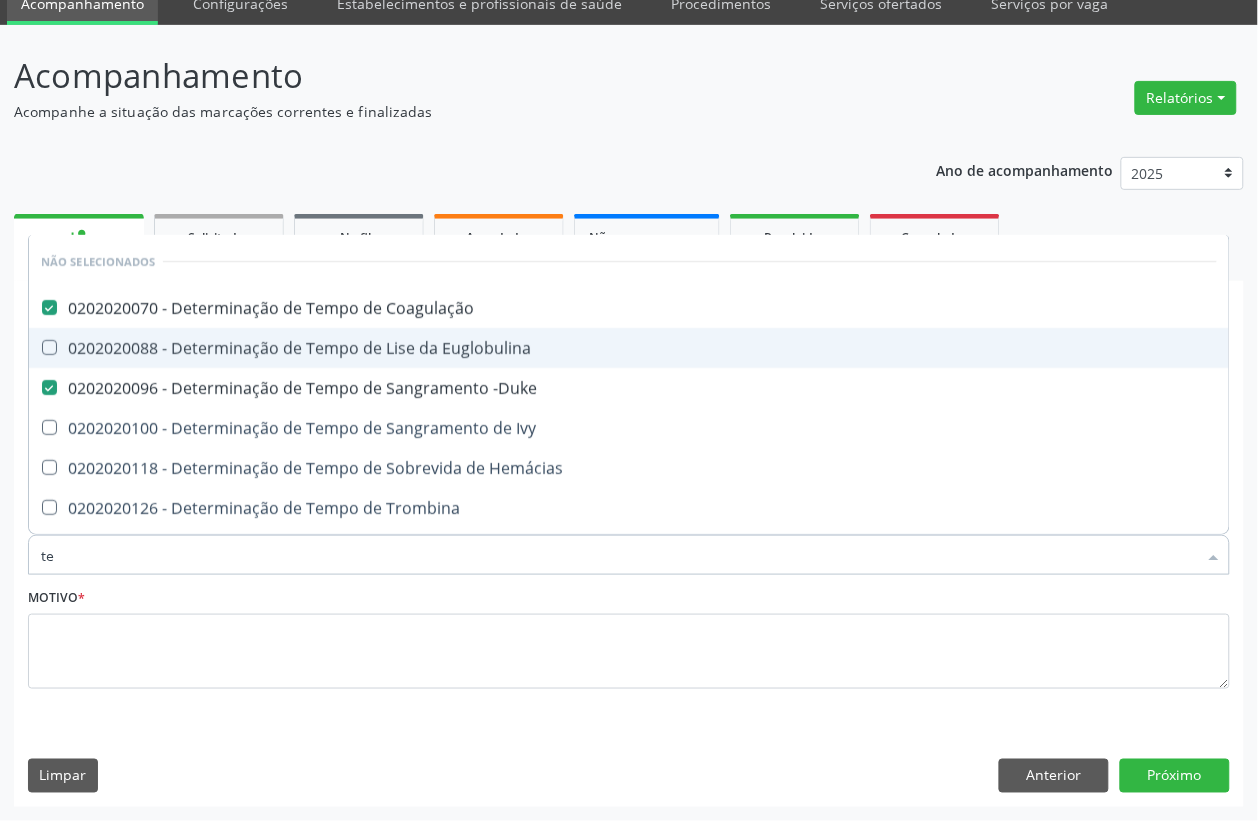 type on "t" 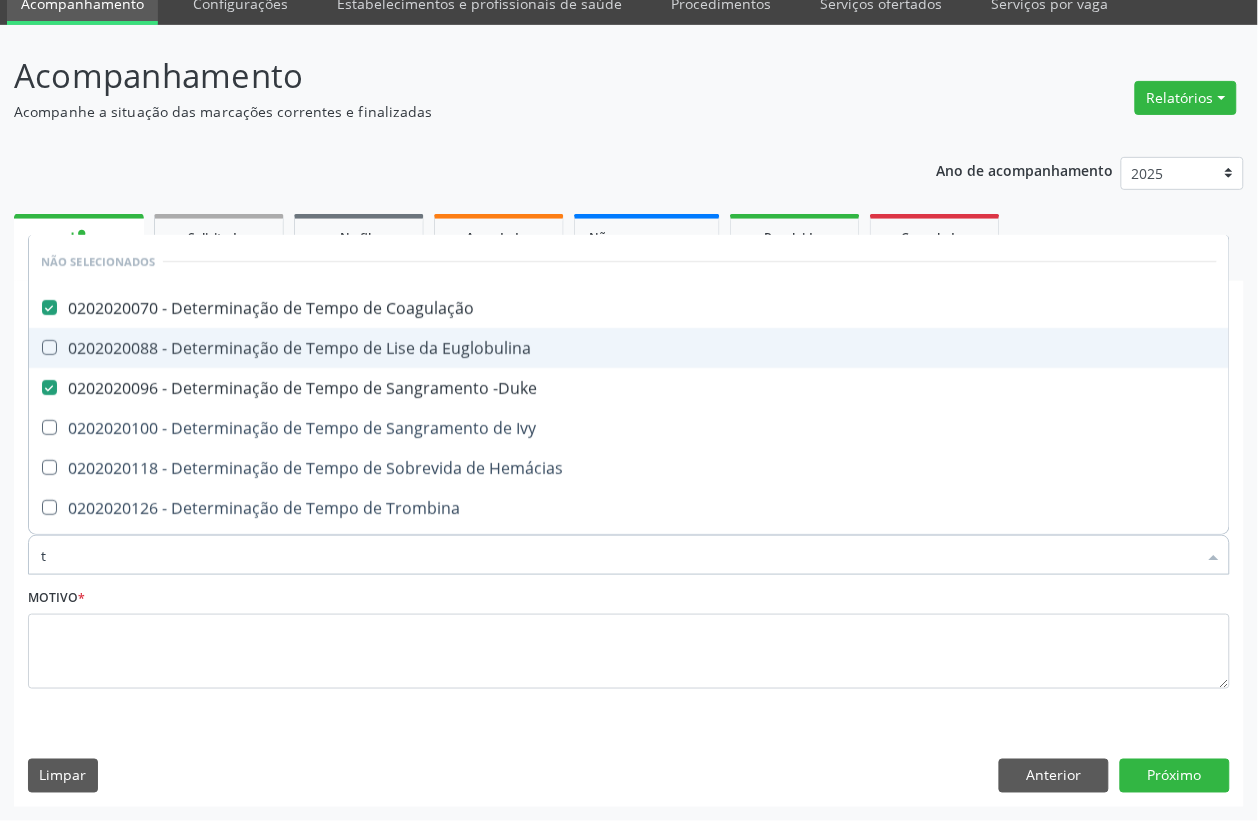 type 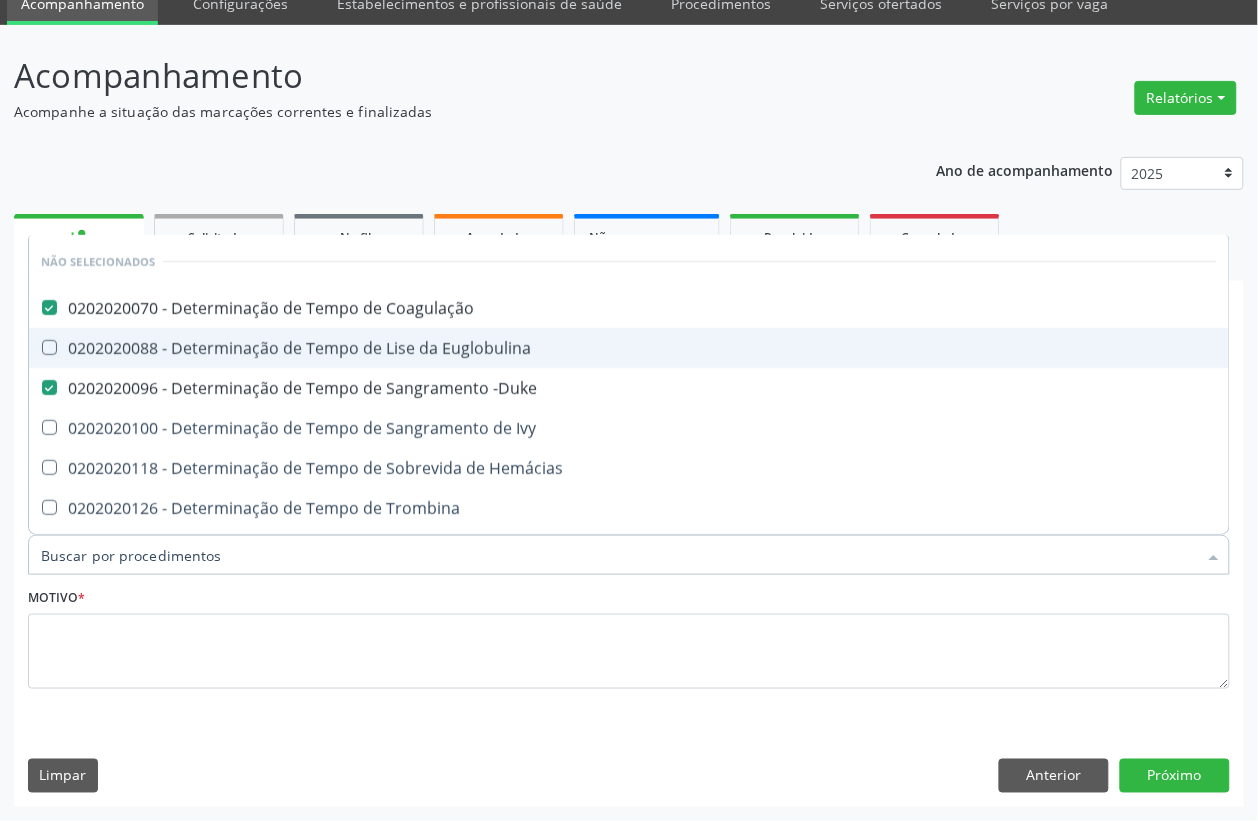 checkbox on "true" 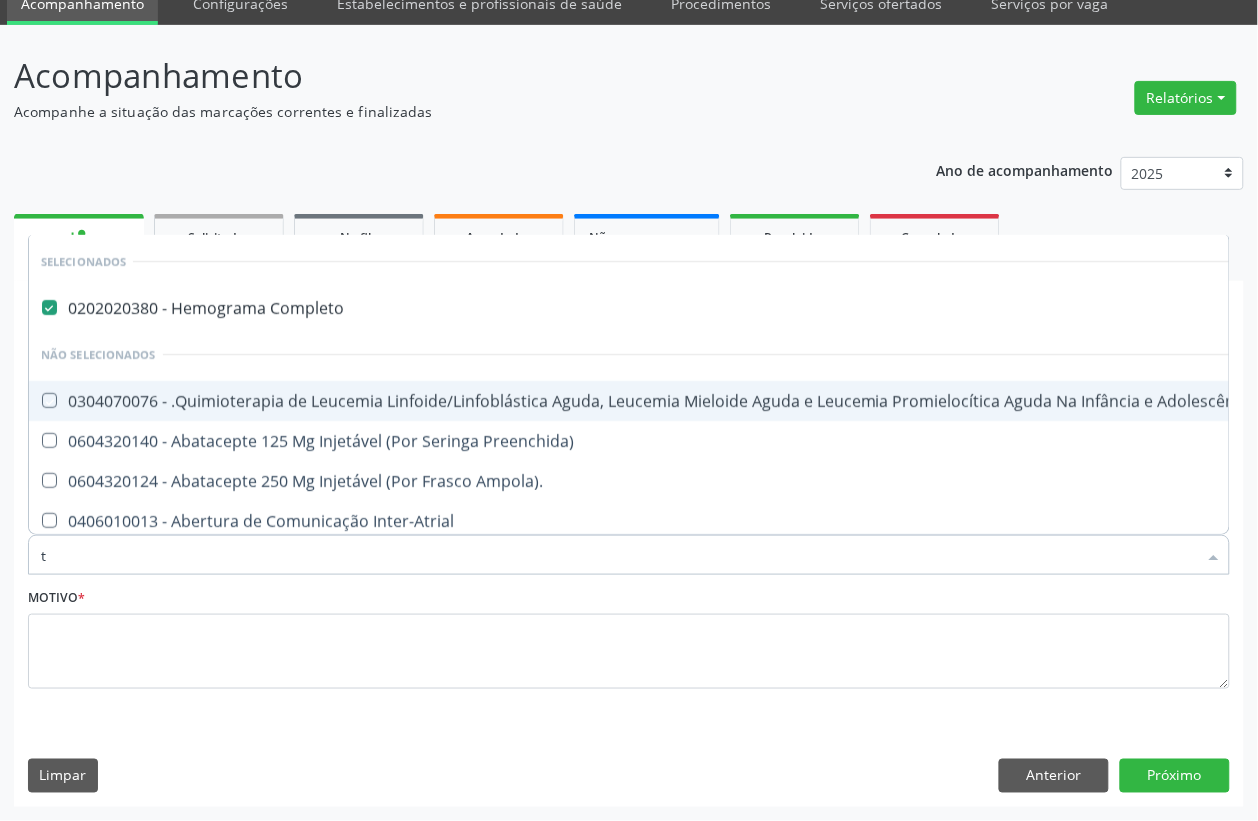 checkbox on "false" 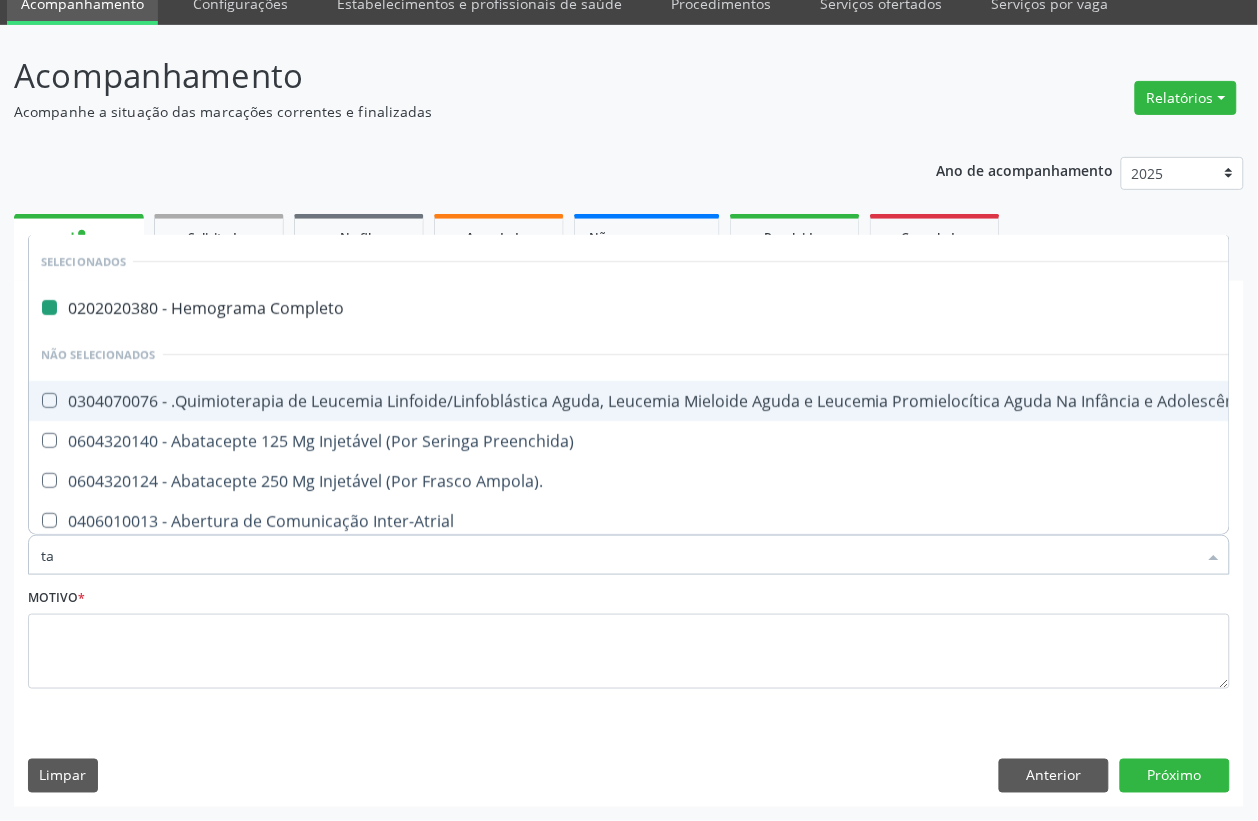 type on "tap" 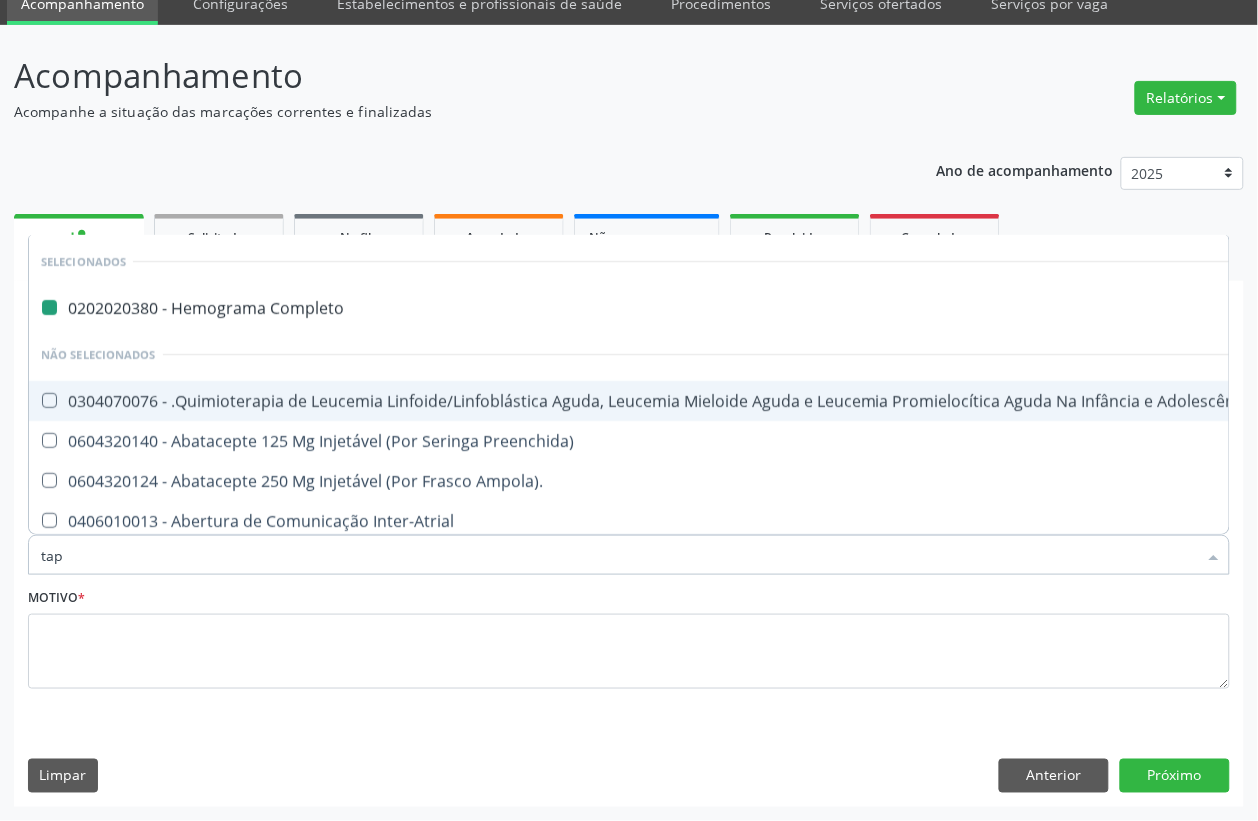 checkbox on "false" 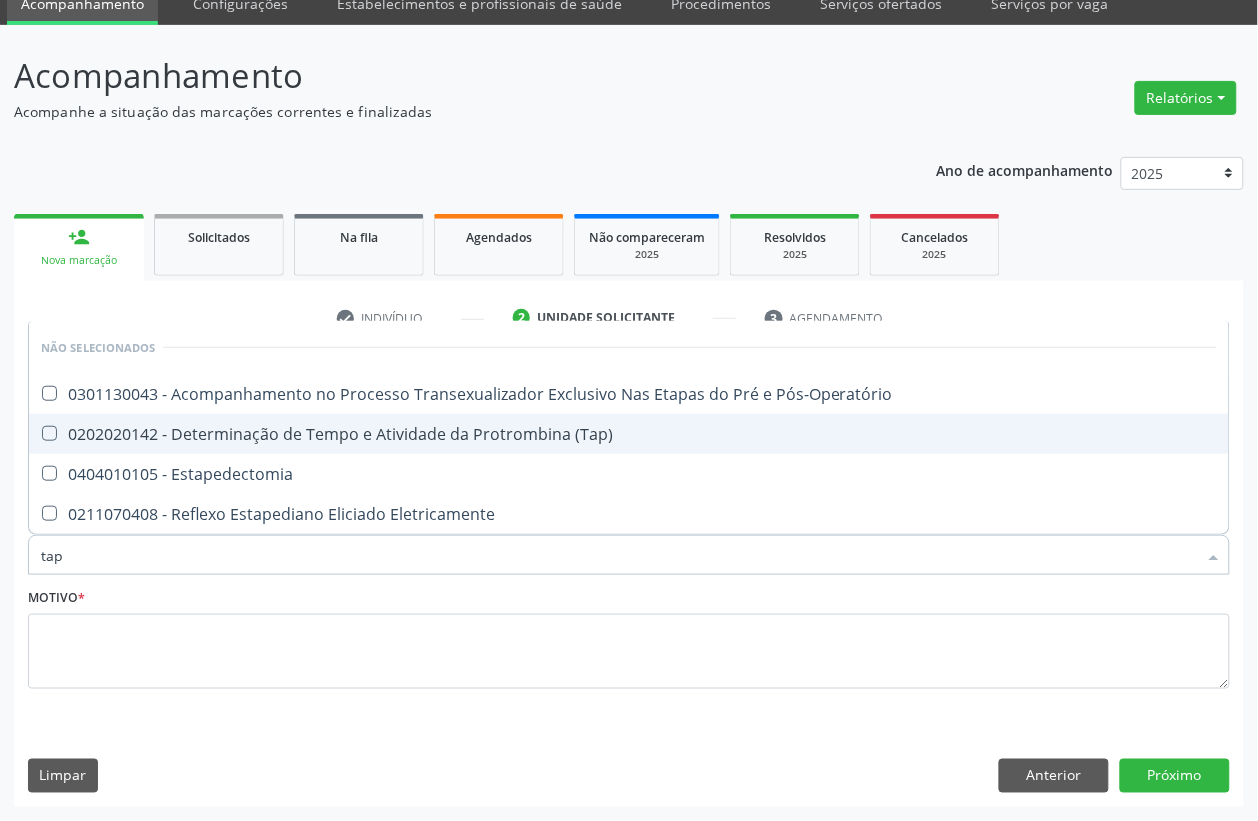 click on "0202020142 - Determinação de Tempo e Atividade da Protrombina (Tap)" at bounding box center (629, 434) 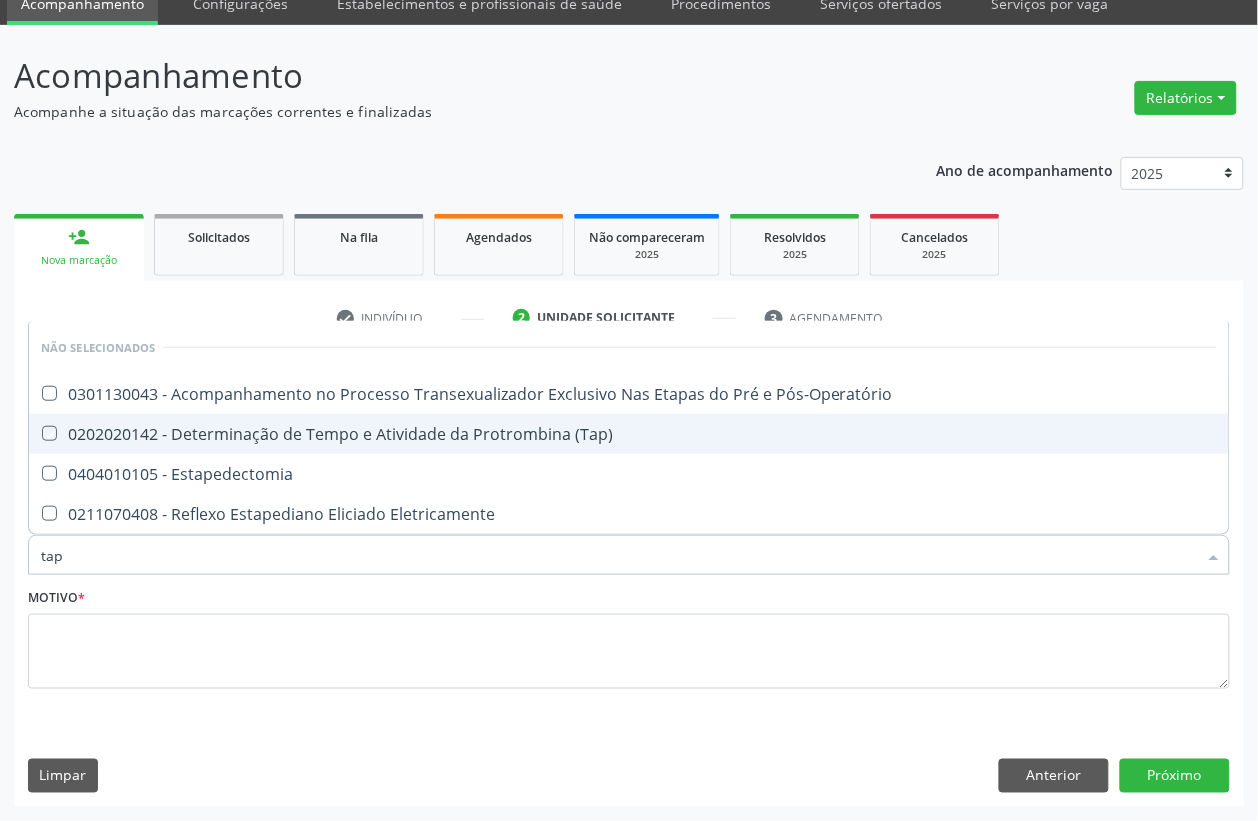 checkbox on "true" 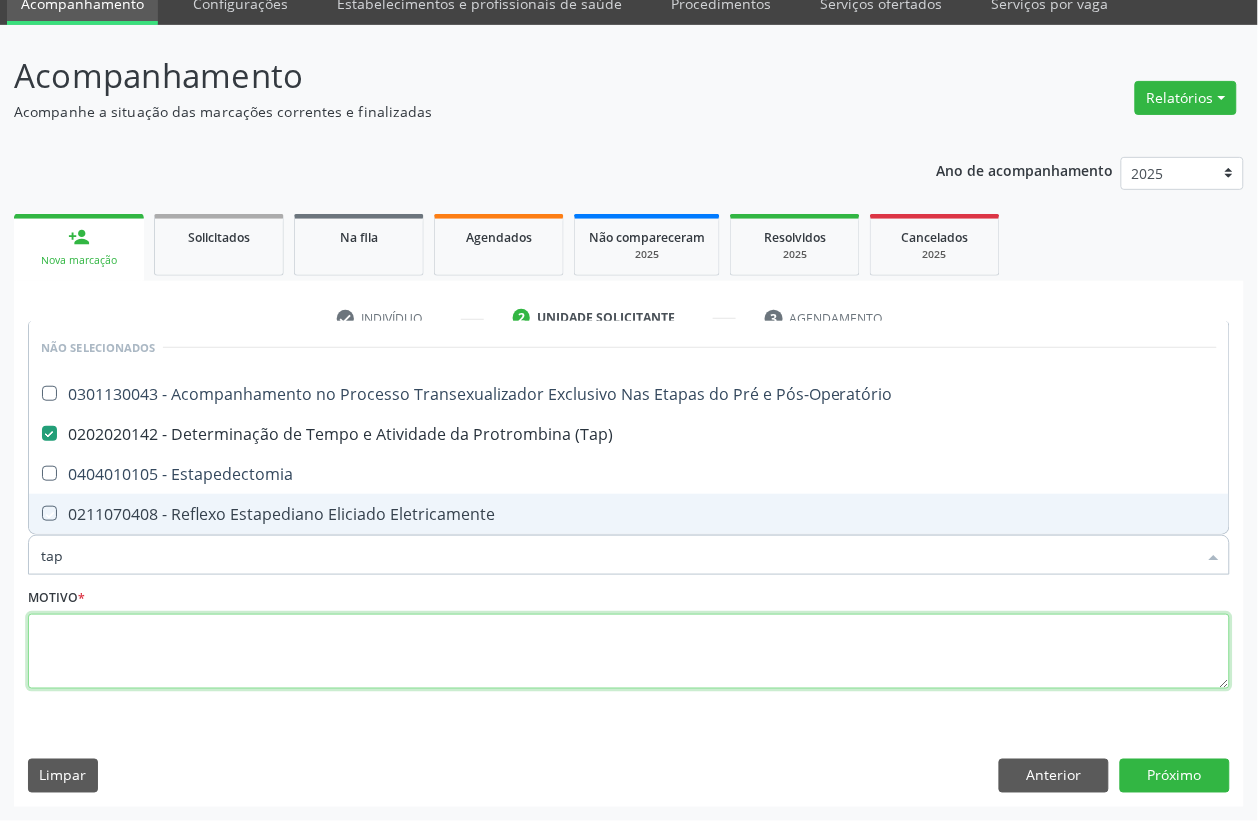 click at bounding box center (629, 652) 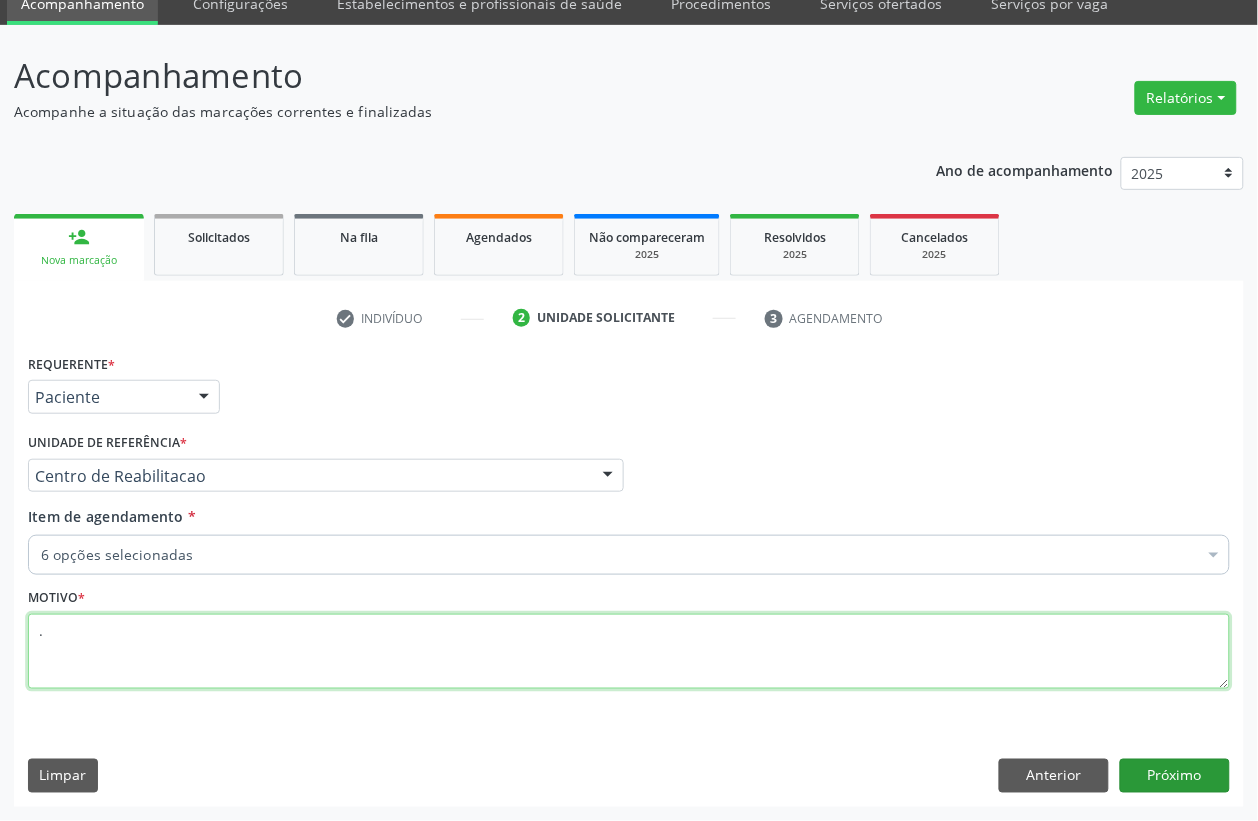type on "." 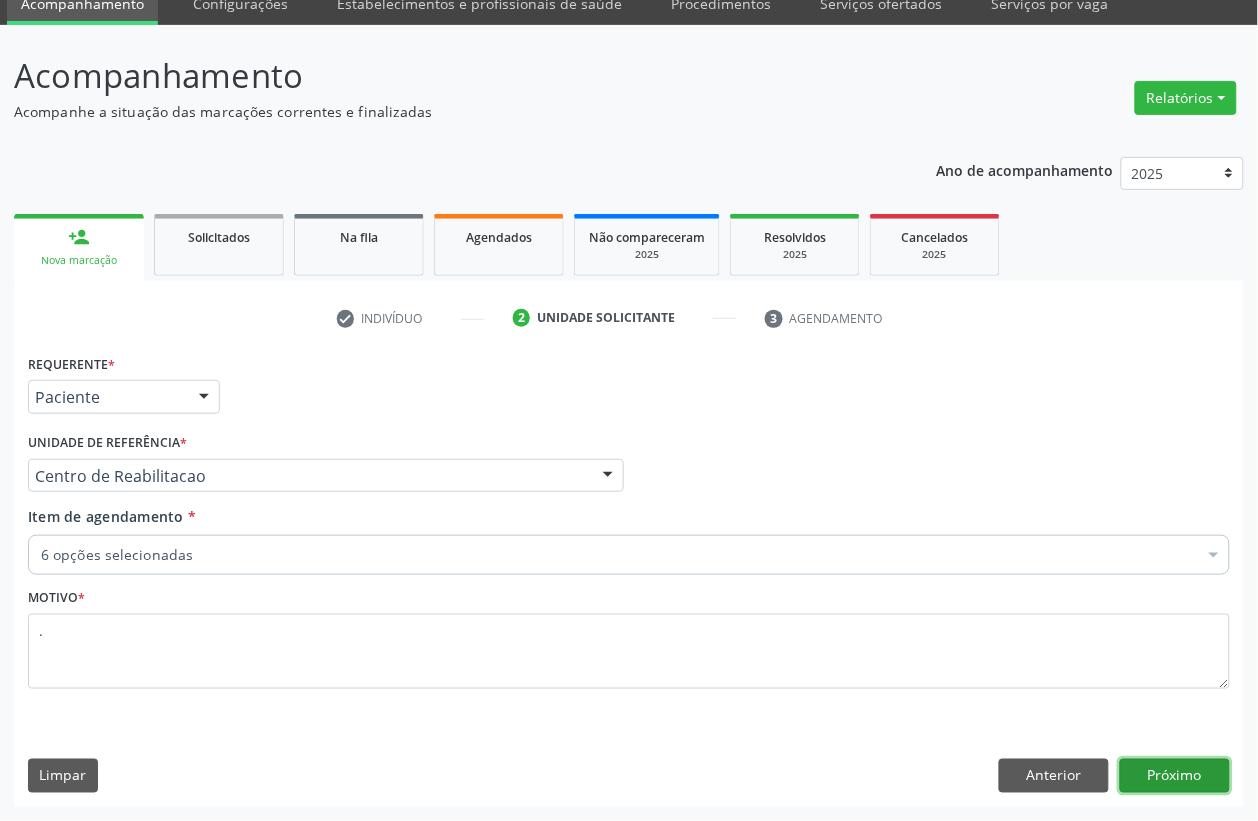 click on "Próximo" at bounding box center (1175, 776) 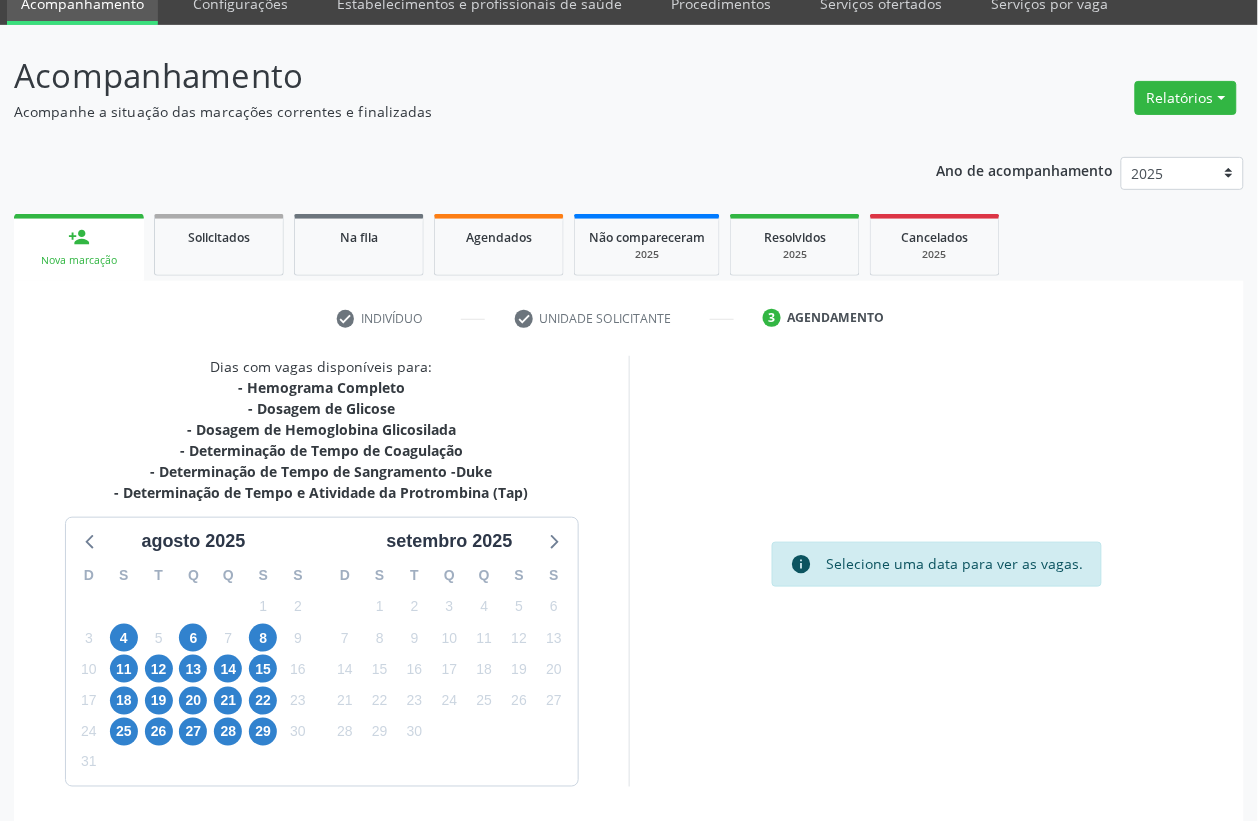 scroll, scrollTop: 155, scrollLeft: 0, axis: vertical 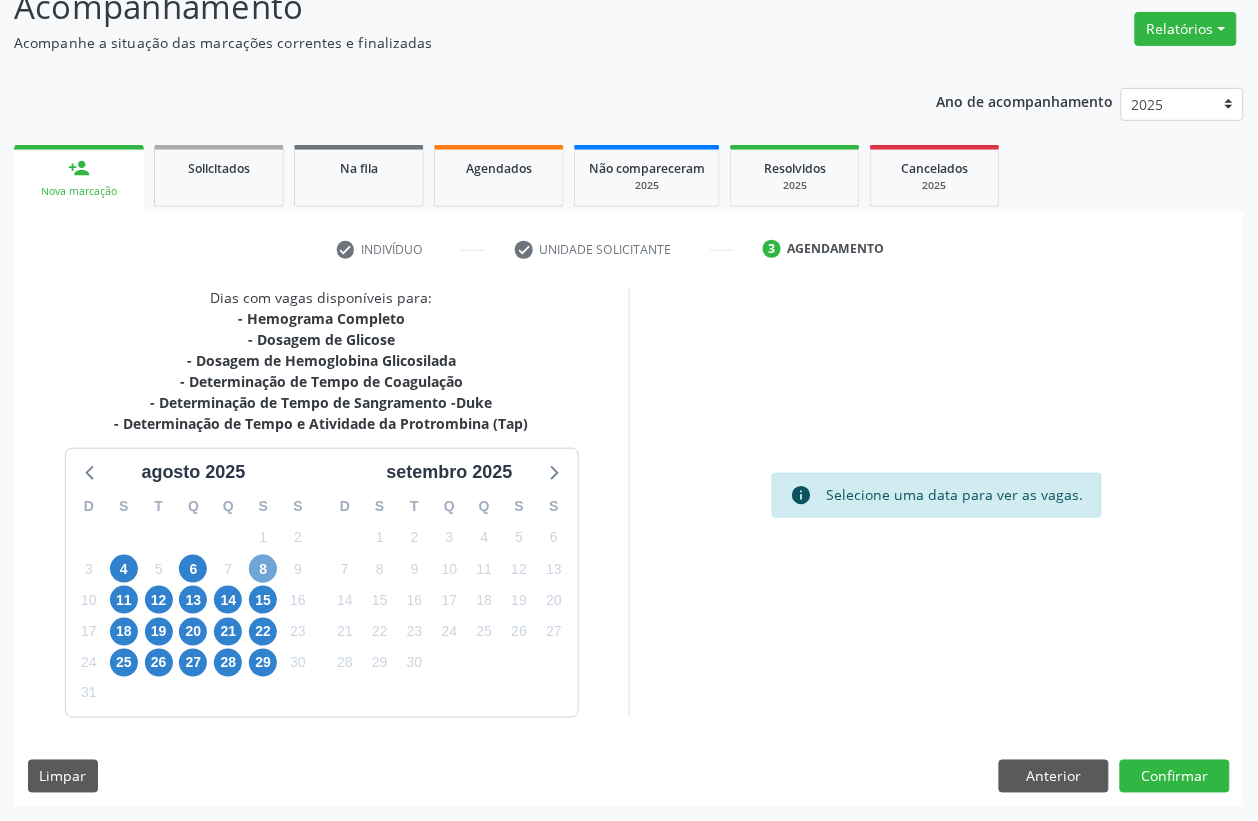 click on "8" at bounding box center (263, 569) 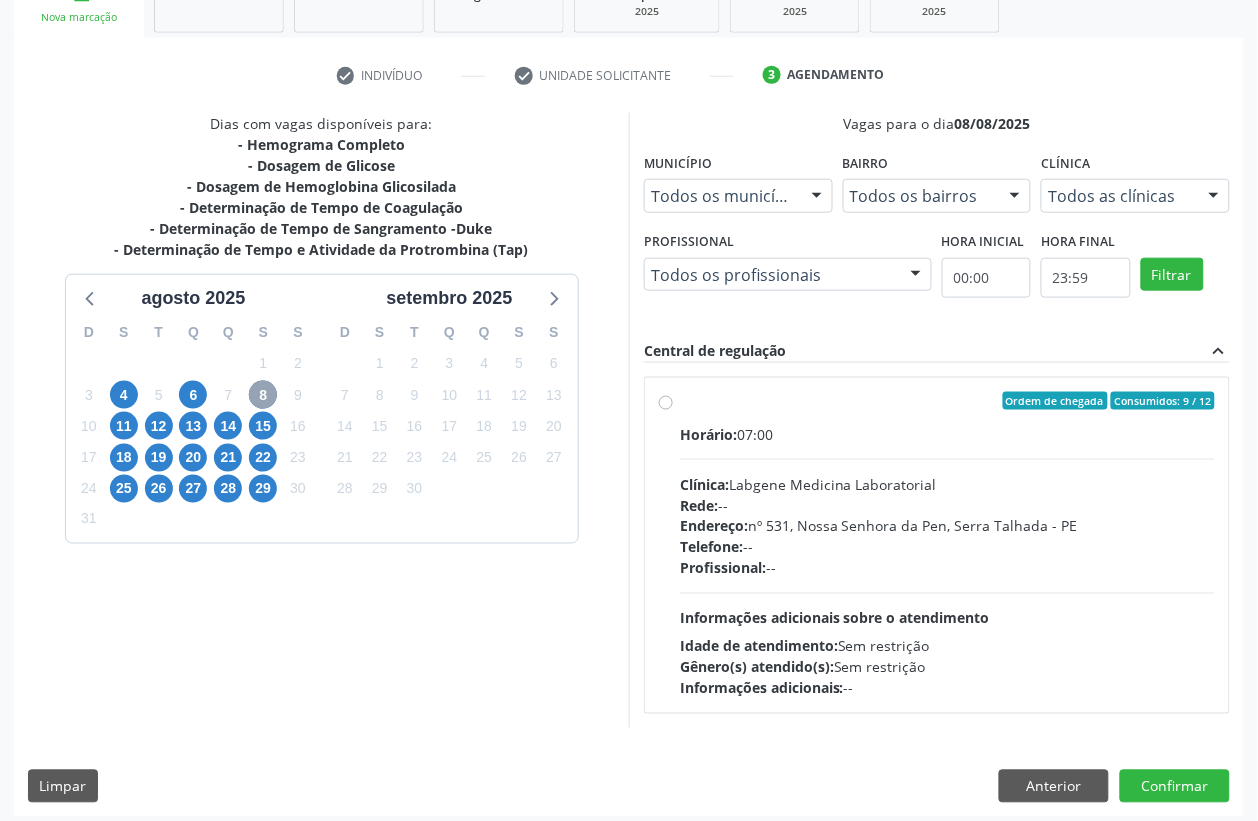 scroll, scrollTop: 338, scrollLeft: 0, axis: vertical 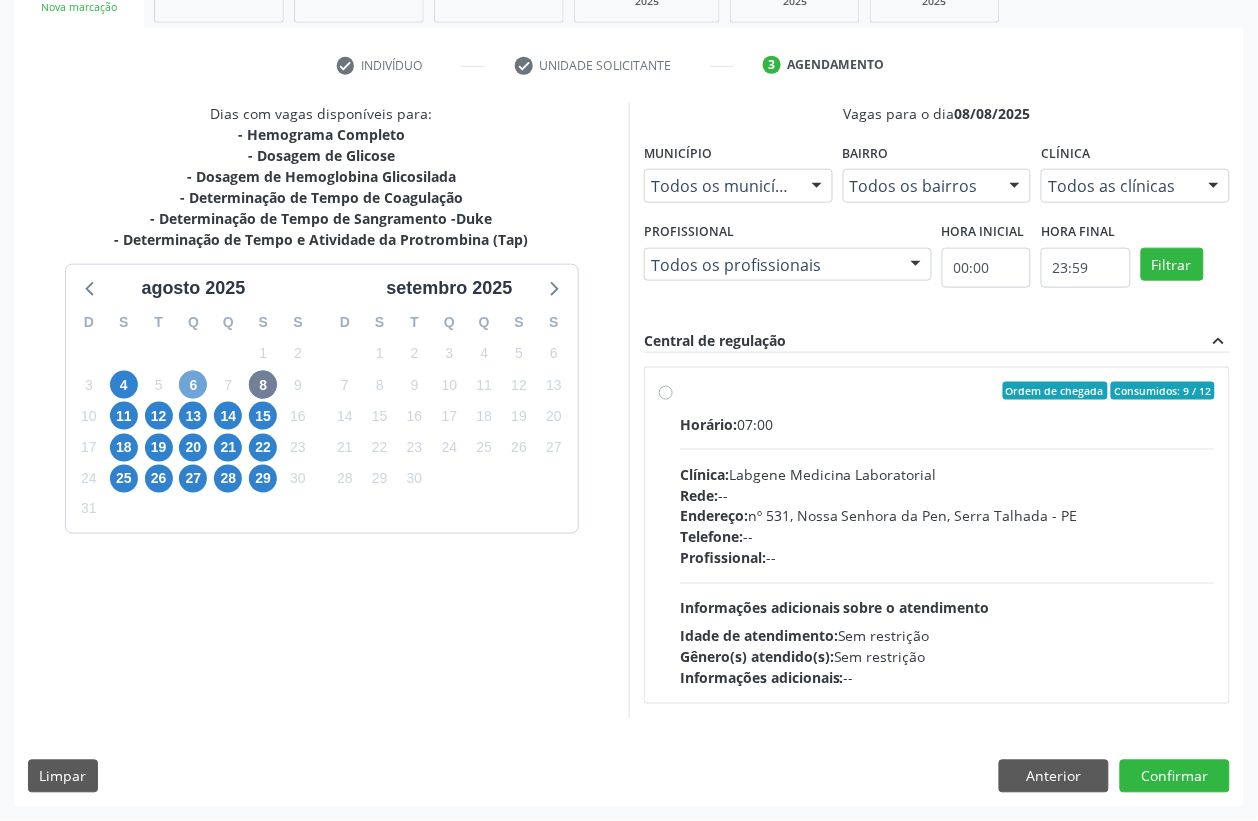 click on "6" at bounding box center (193, 385) 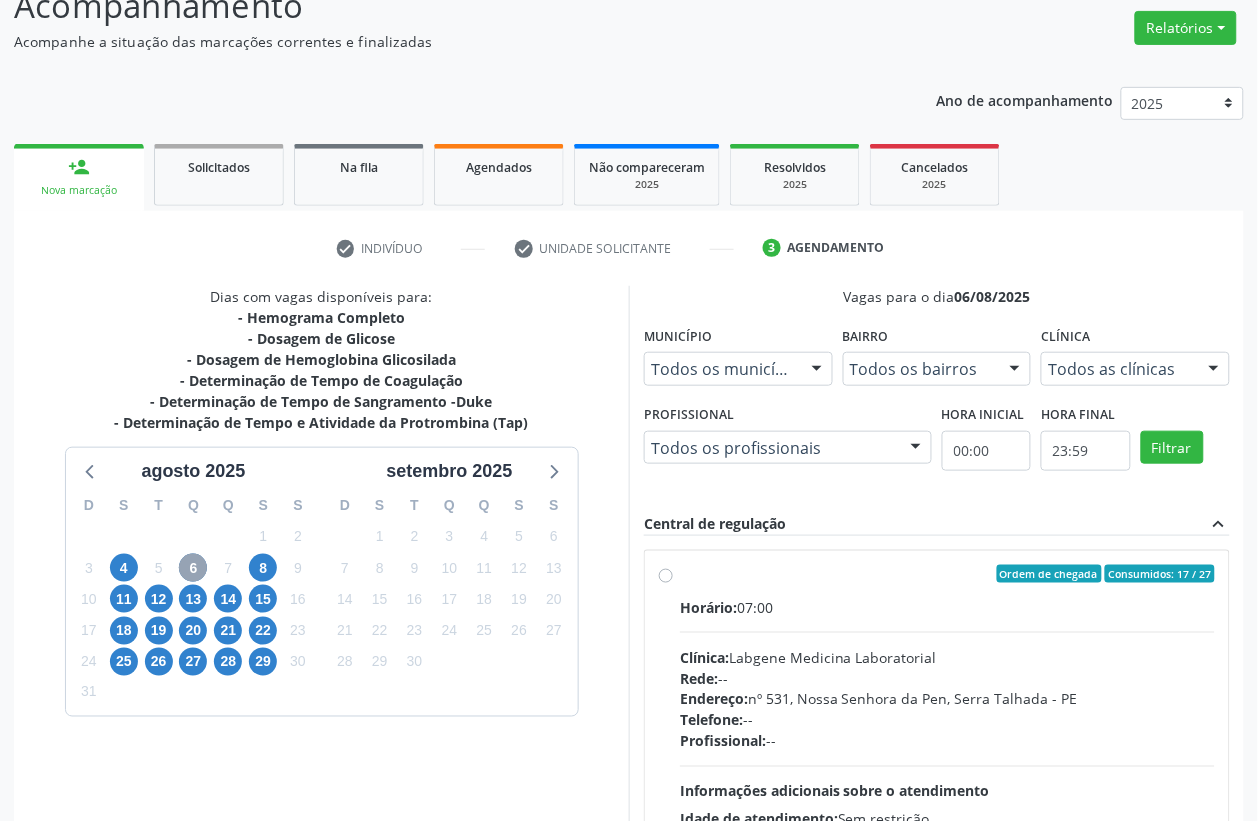scroll, scrollTop: 338, scrollLeft: 0, axis: vertical 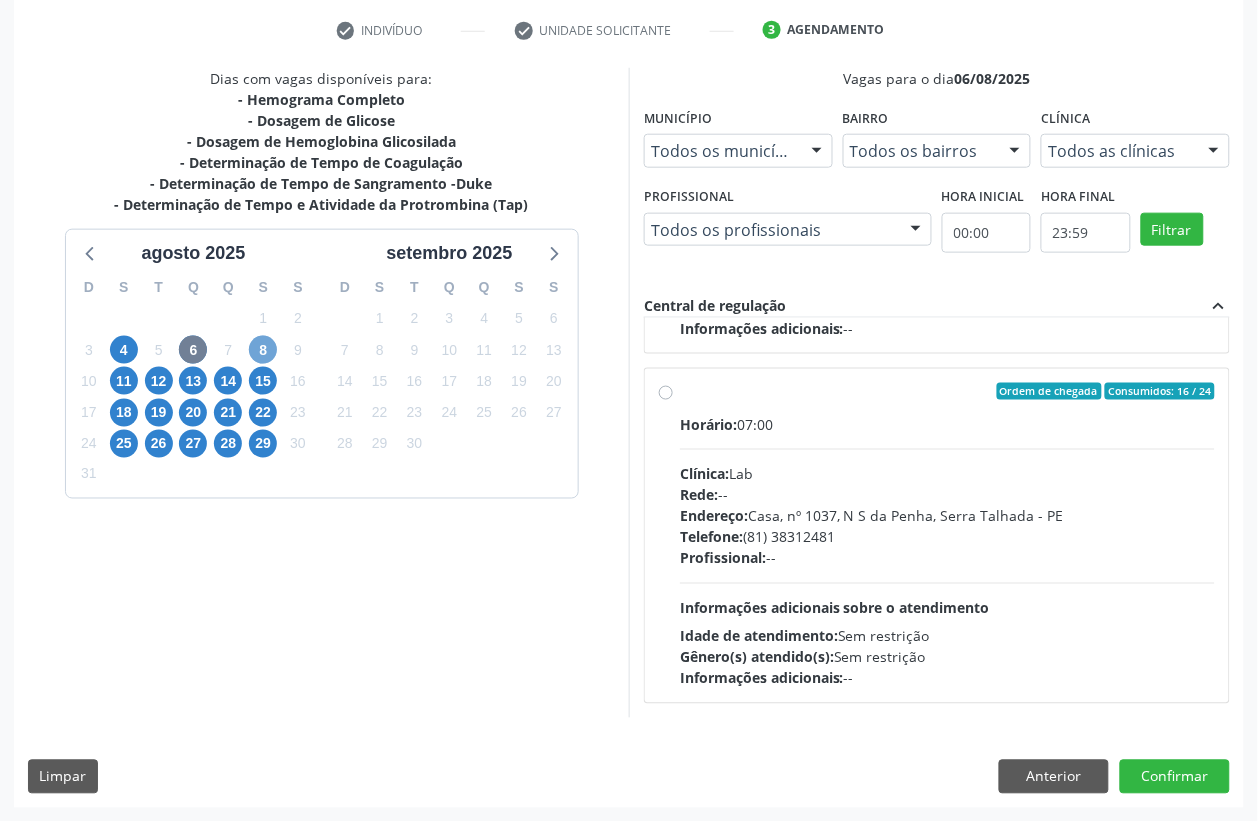 click on "8" at bounding box center (263, 350) 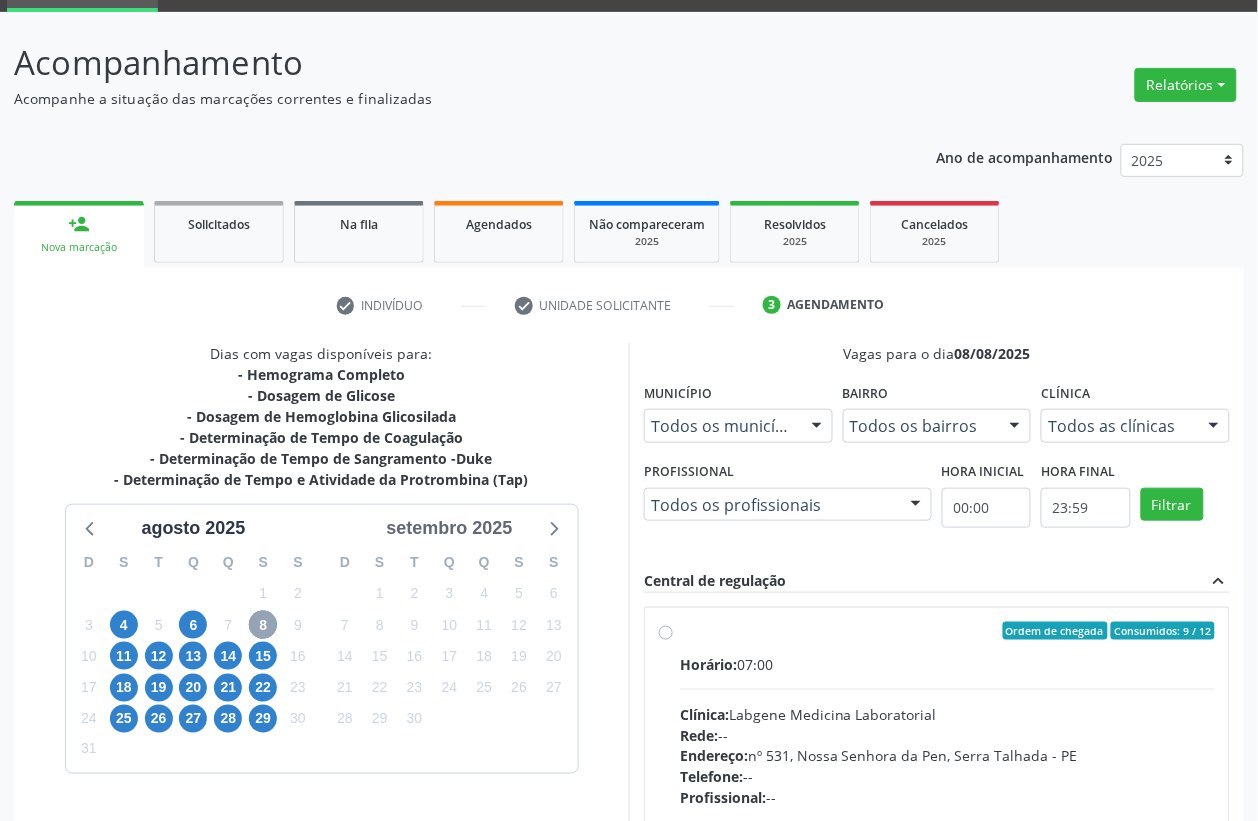 scroll, scrollTop: 88, scrollLeft: 0, axis: vertical 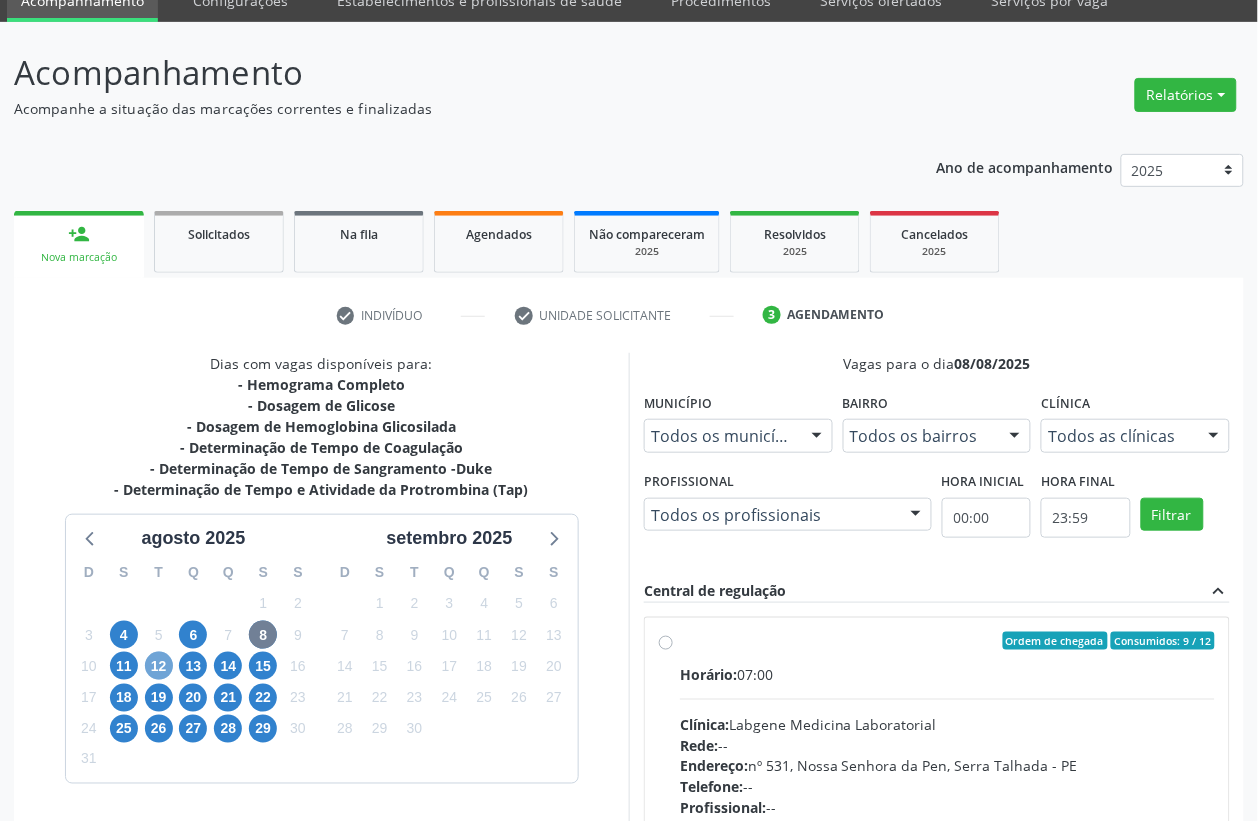 click on "12" at bounding box center (159, 666) 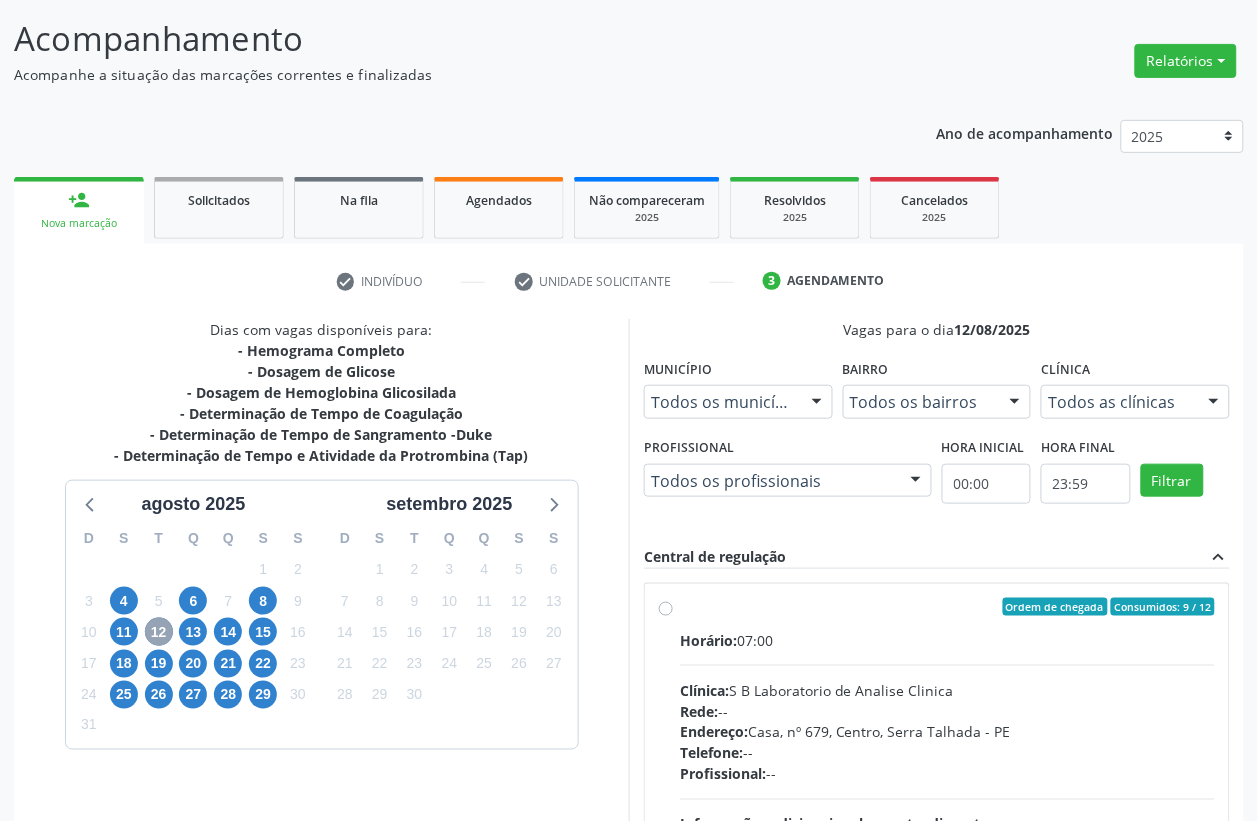scroll, scrollTop: 373, scrollLeft: 0, axis: vertical 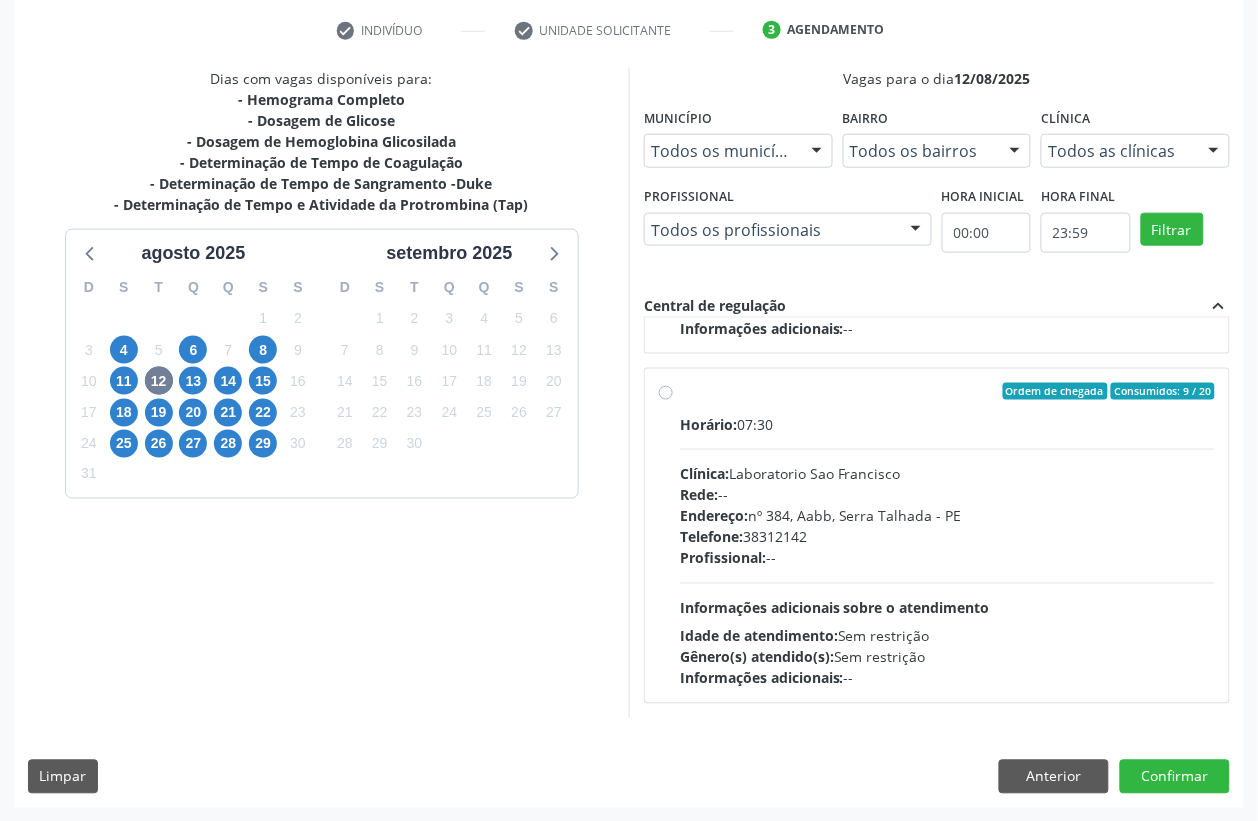 click on "Rede:
--" at bounding box center [947, 495] 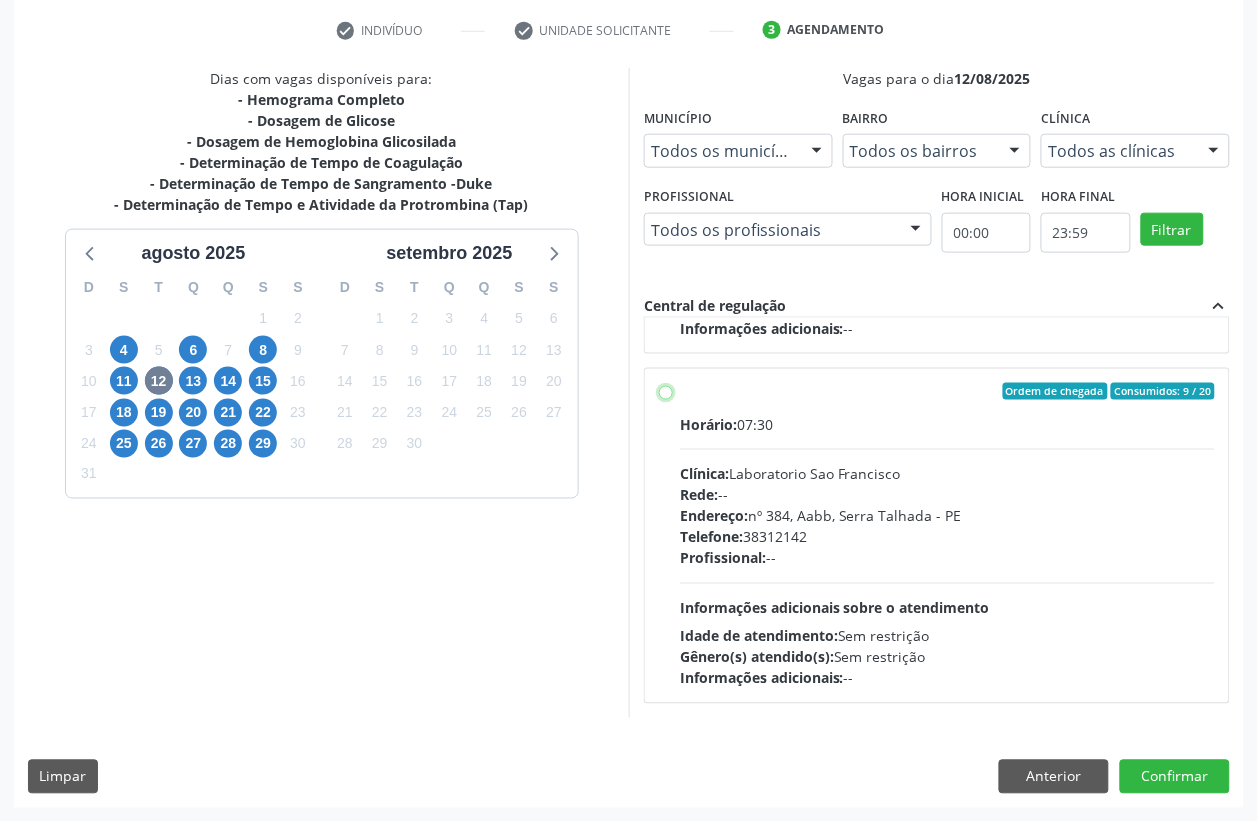 radio on "true" 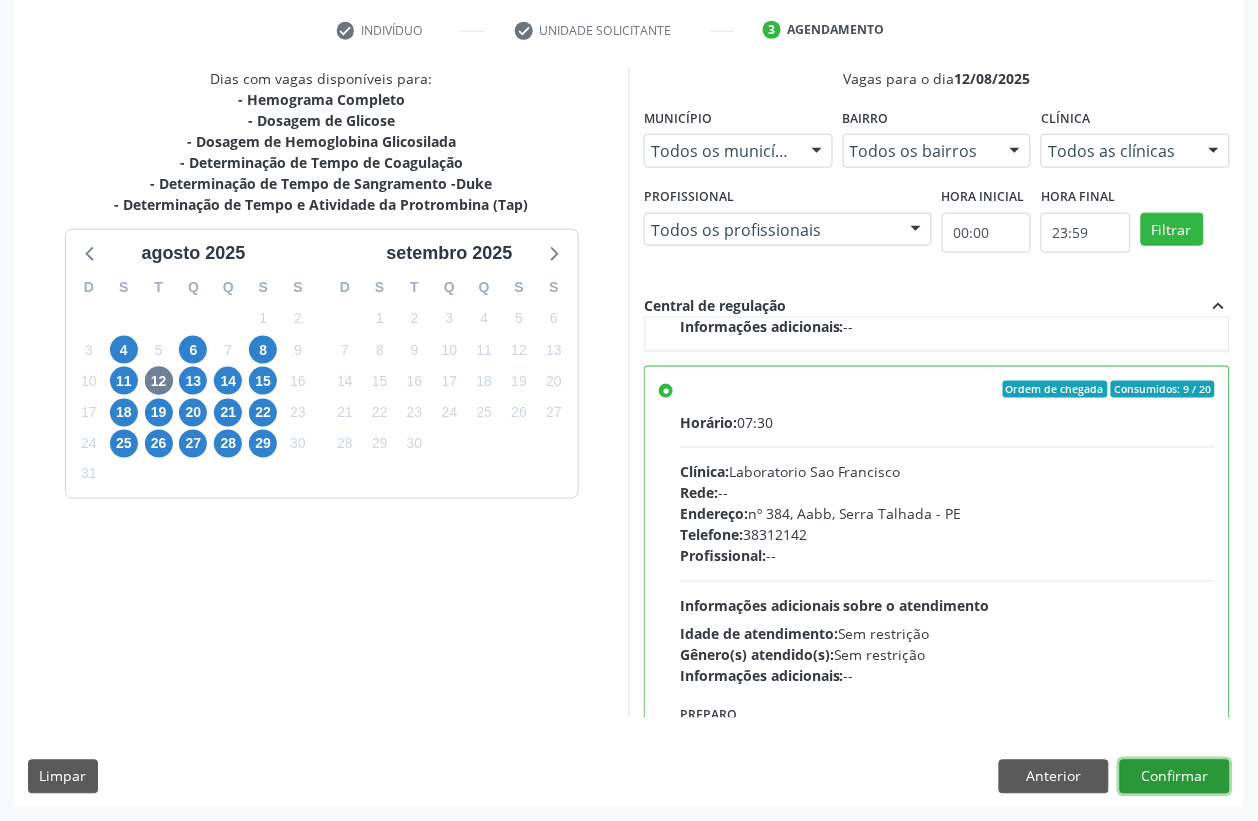 click on "Confirmar" at bounding box center (1175, 777) 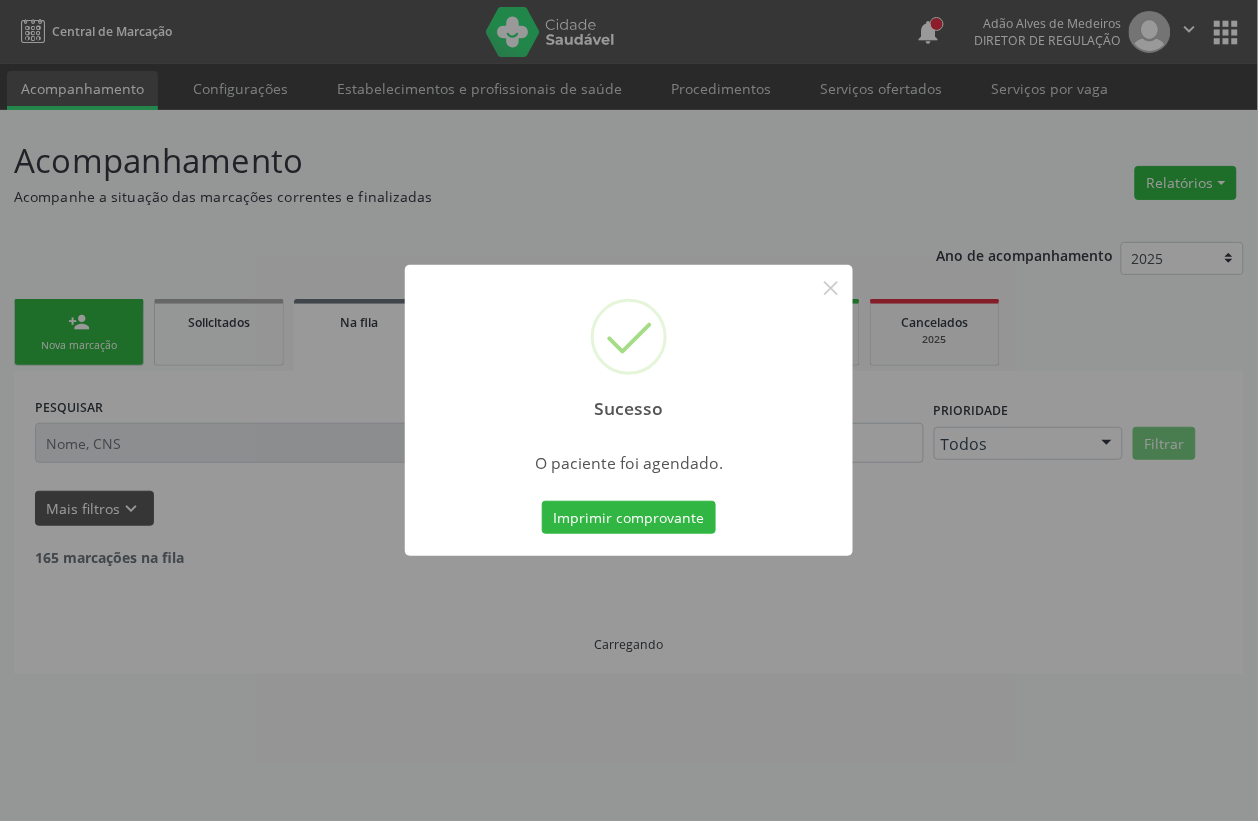 scroll, scrollTop: 0, scrollLeft: 0, axis: both 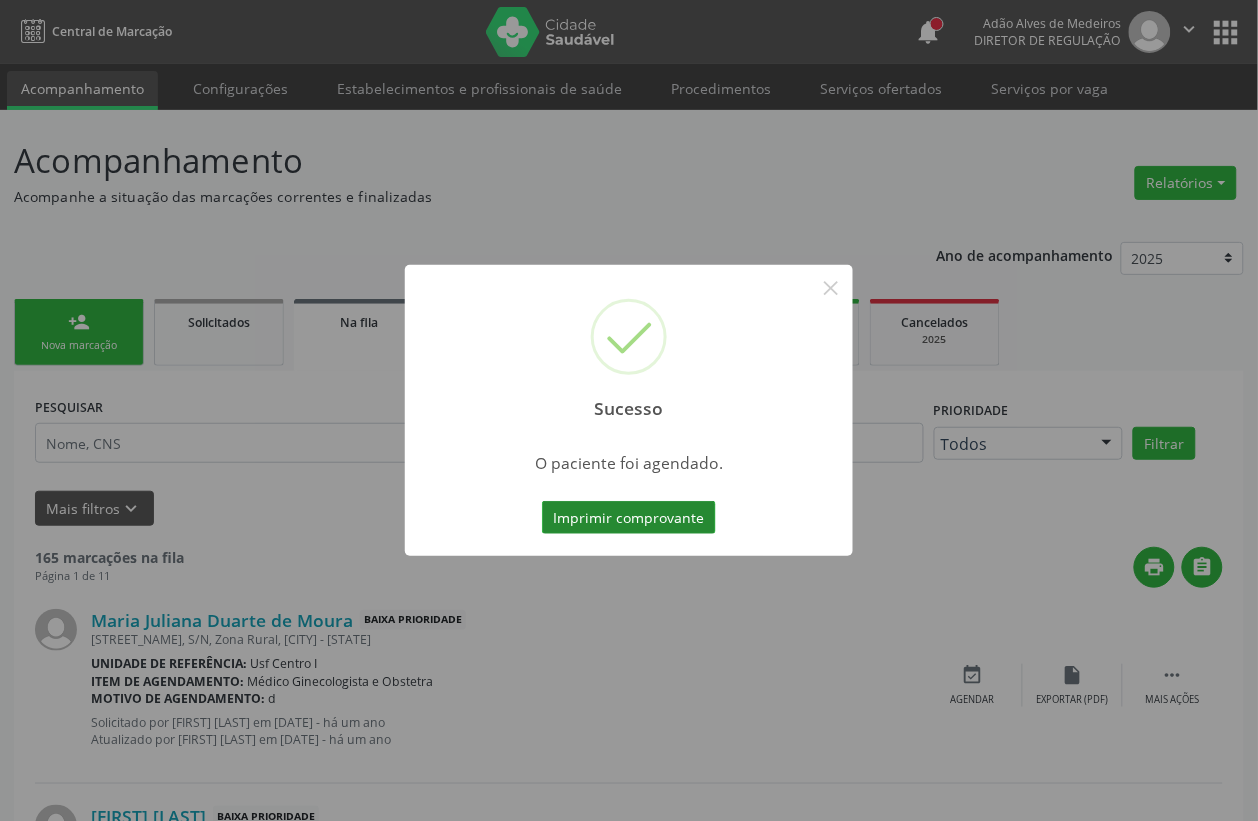 click on "Imprimir comprovante" at bounding box center (629, 518) 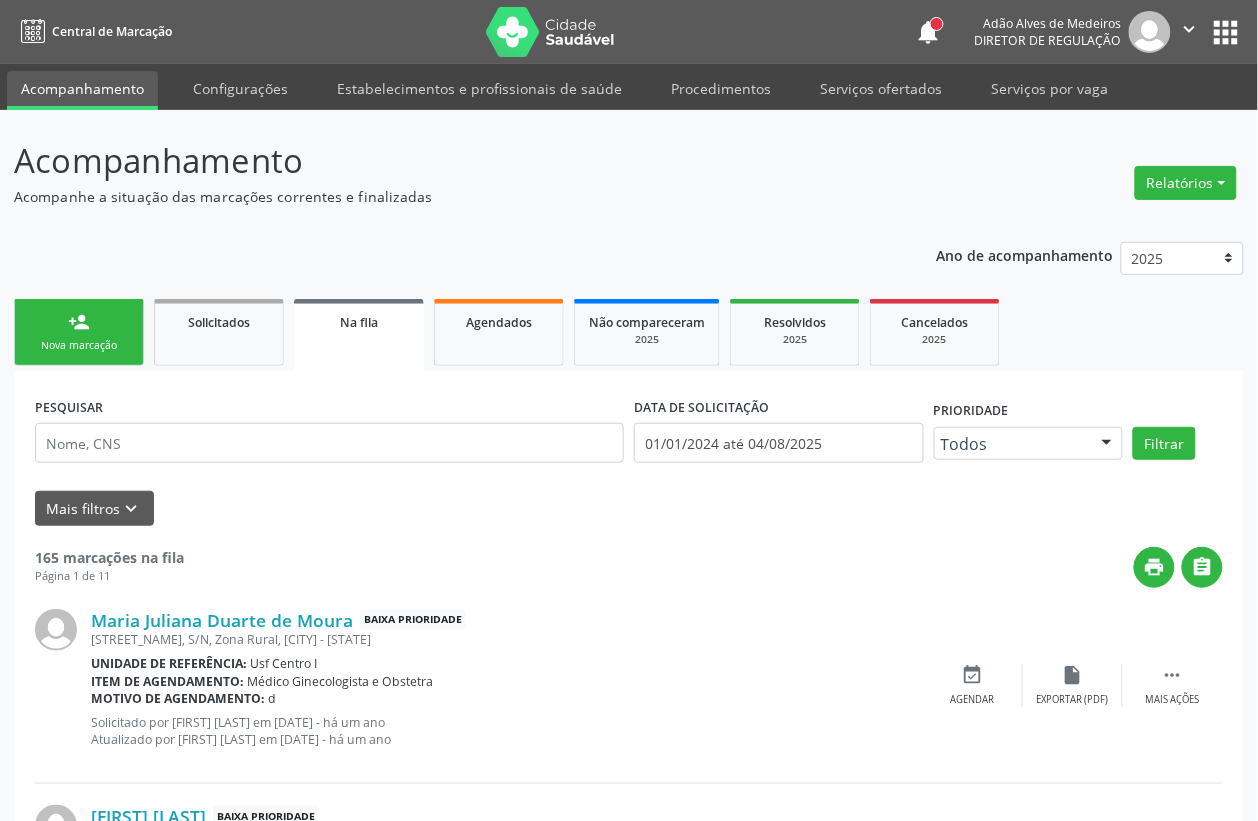 click on "person_add
Nova marcação
Solicitados   Na fila   Agendados   Não compareceram
2025
Resolvidos
2025
Cancelados
2025" at bounding box center (629, 332) 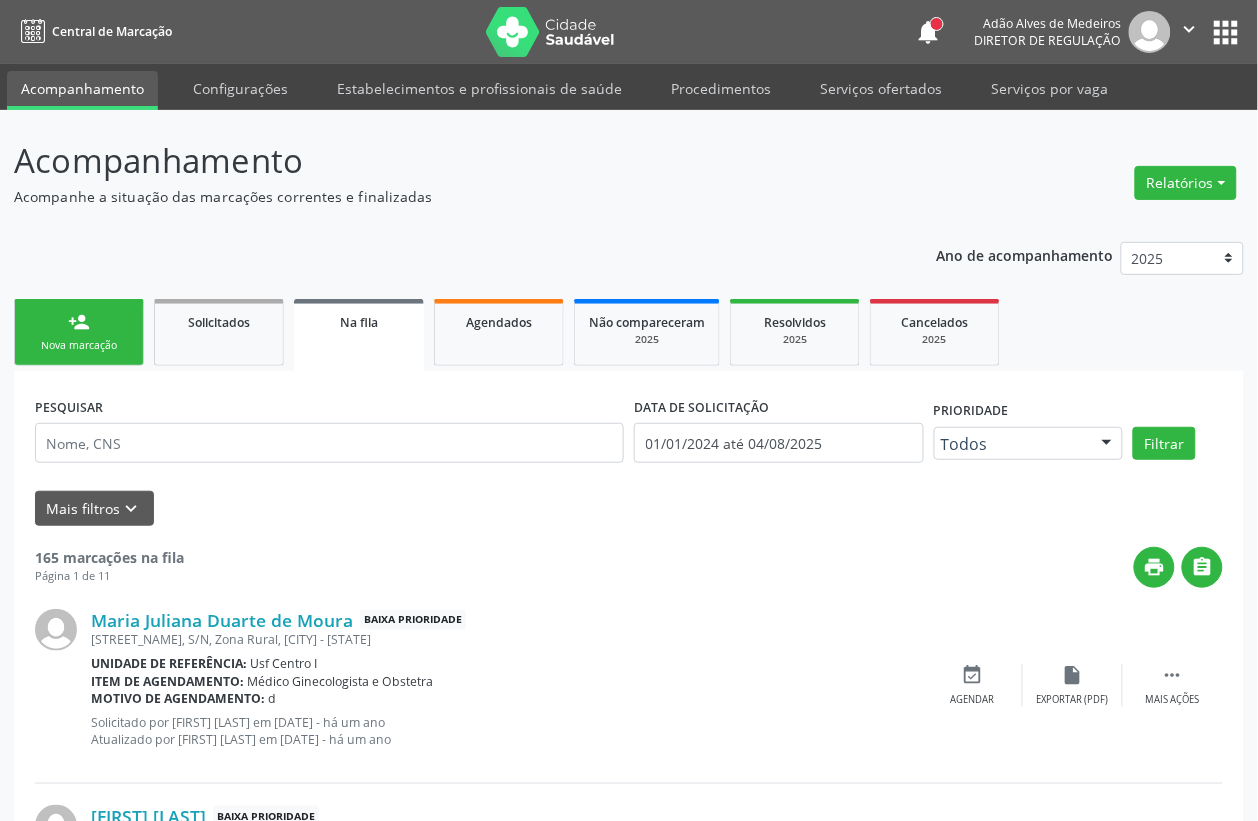 click on "person_add
Nova marcação" at bounding box center [79, 332] 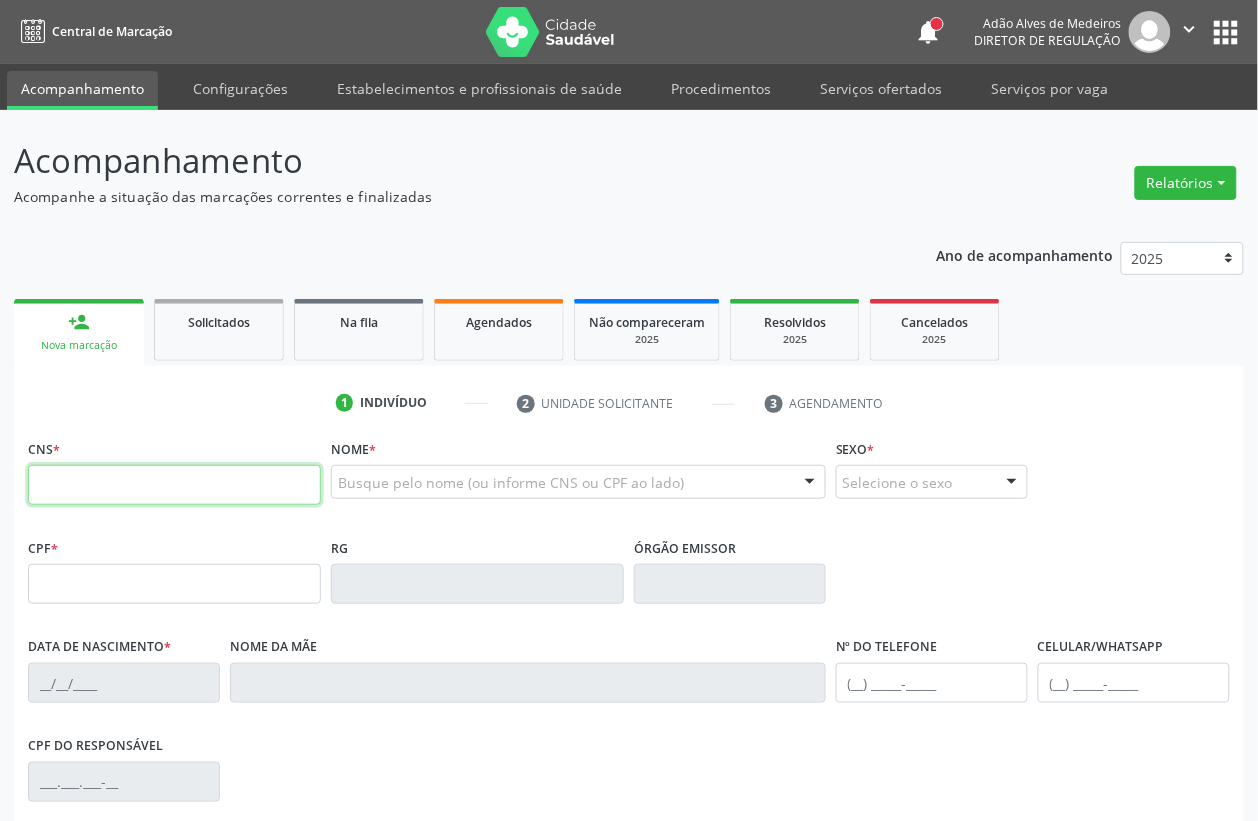 click at bounding box center (174, 485) 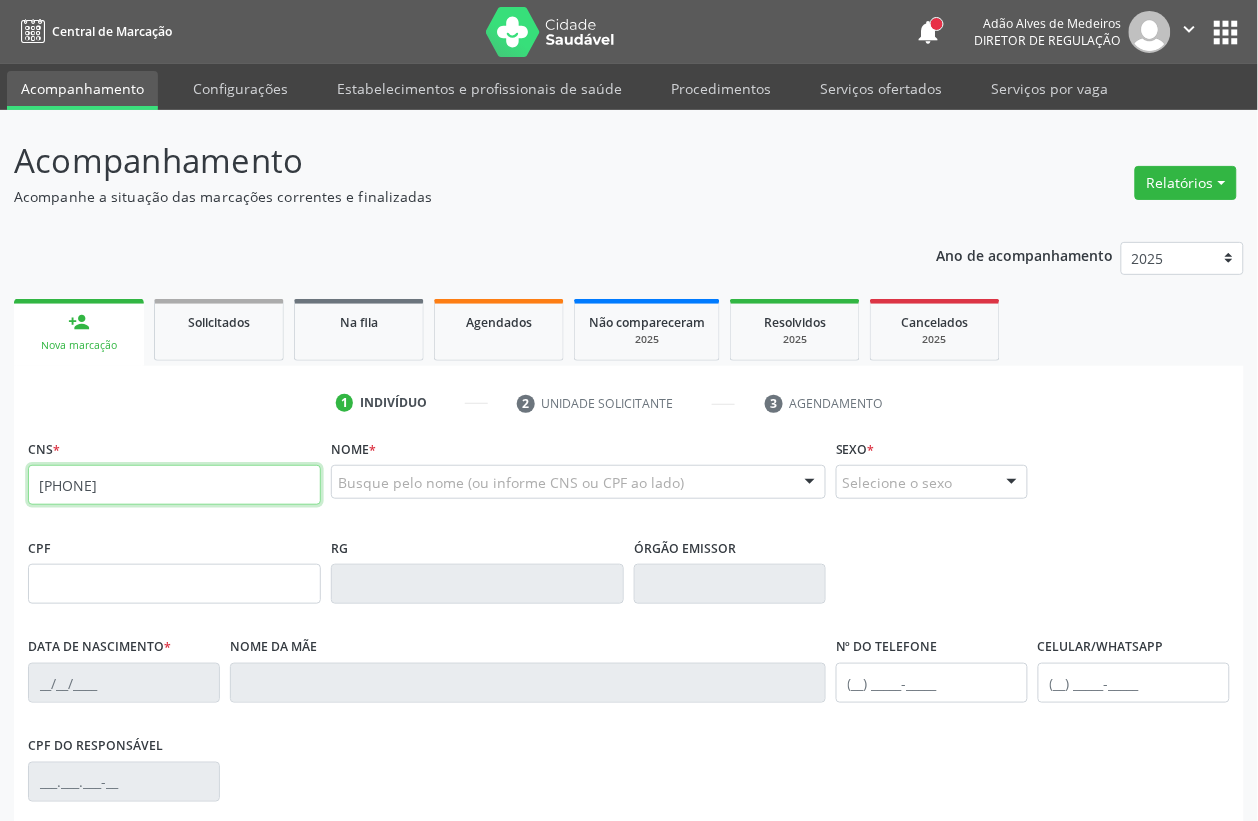 type on "700 6084 3788 1063" 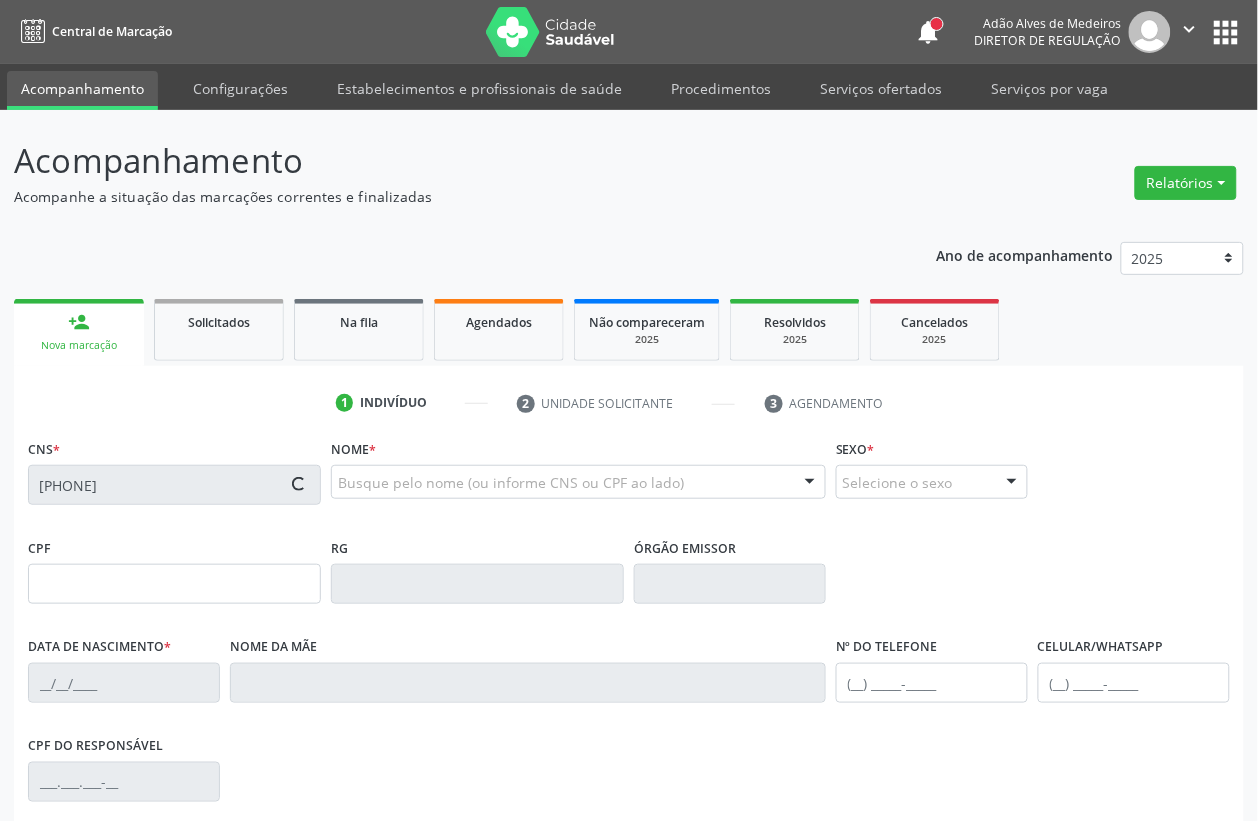 type on "20/02/1962" 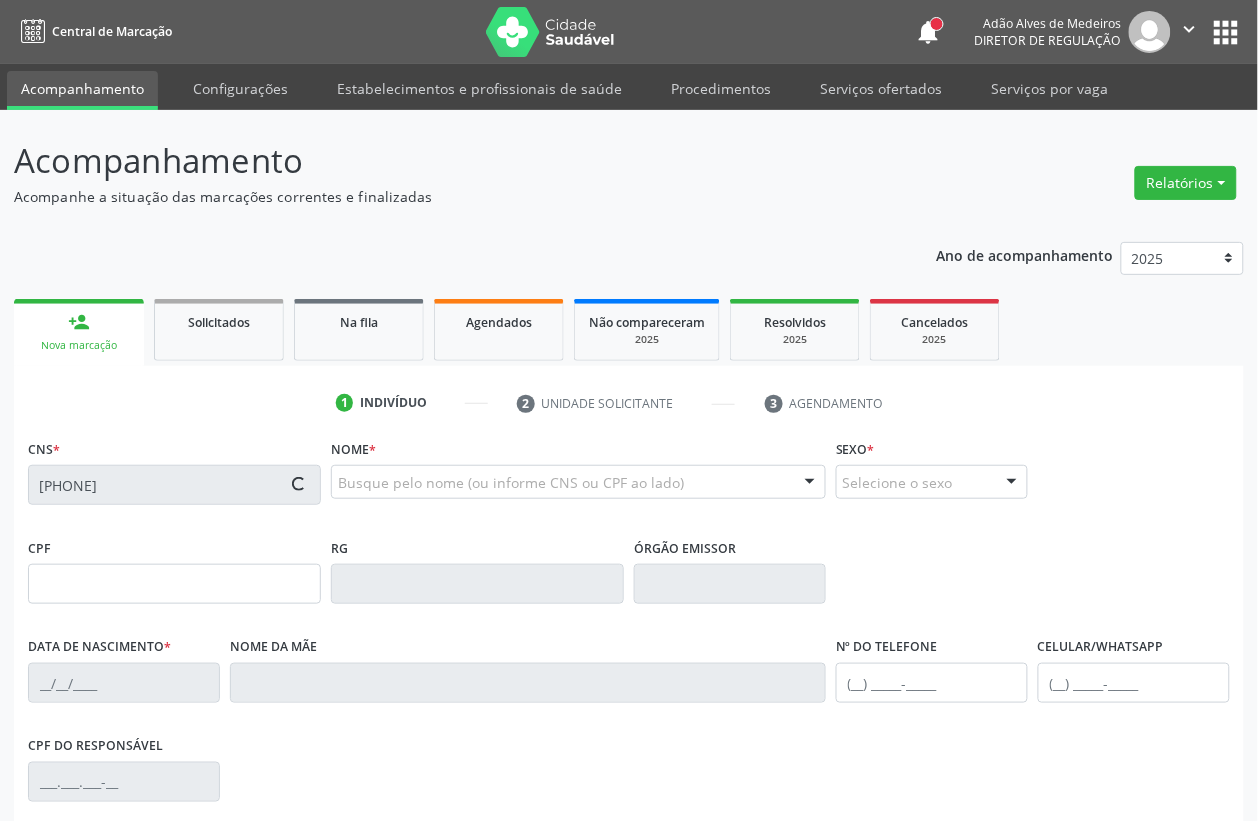 type on "0" 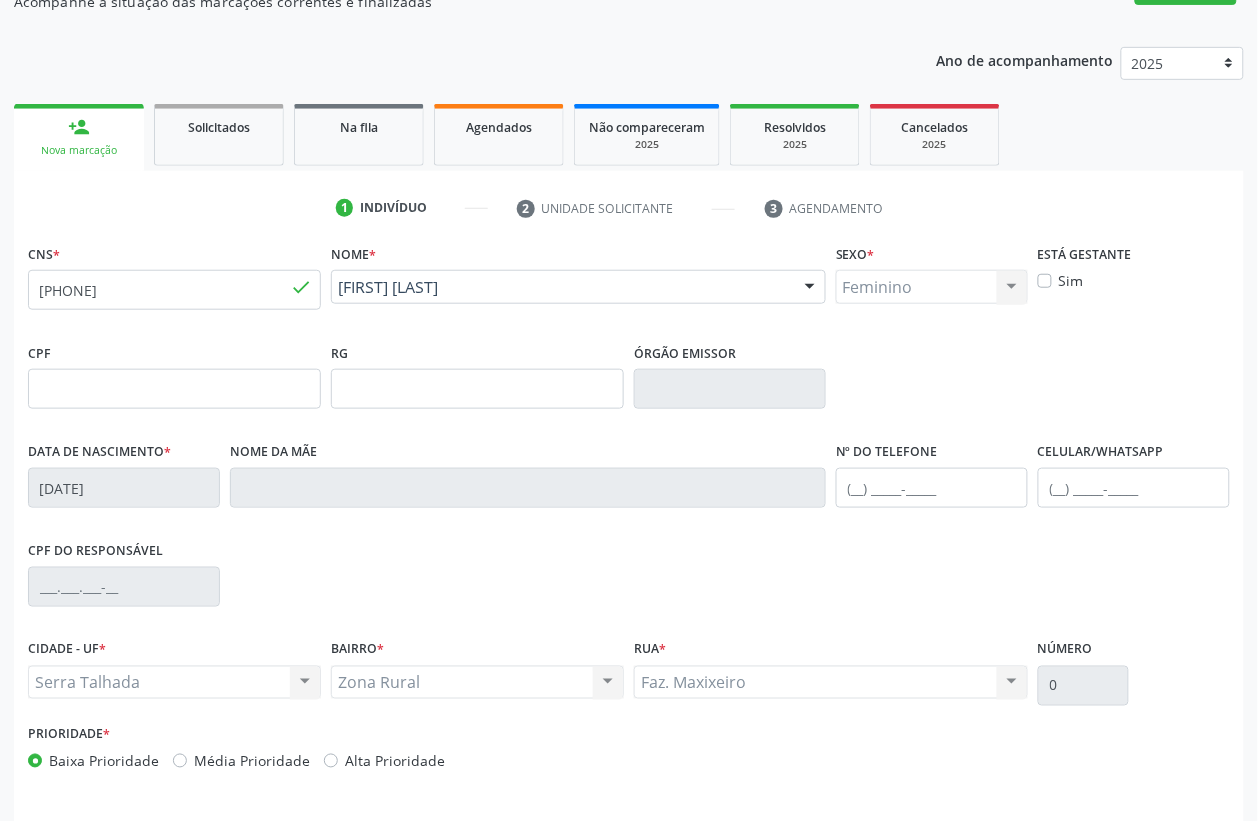 scroll, scrollTop: 250, scrollLeft: 0, axis: vertical 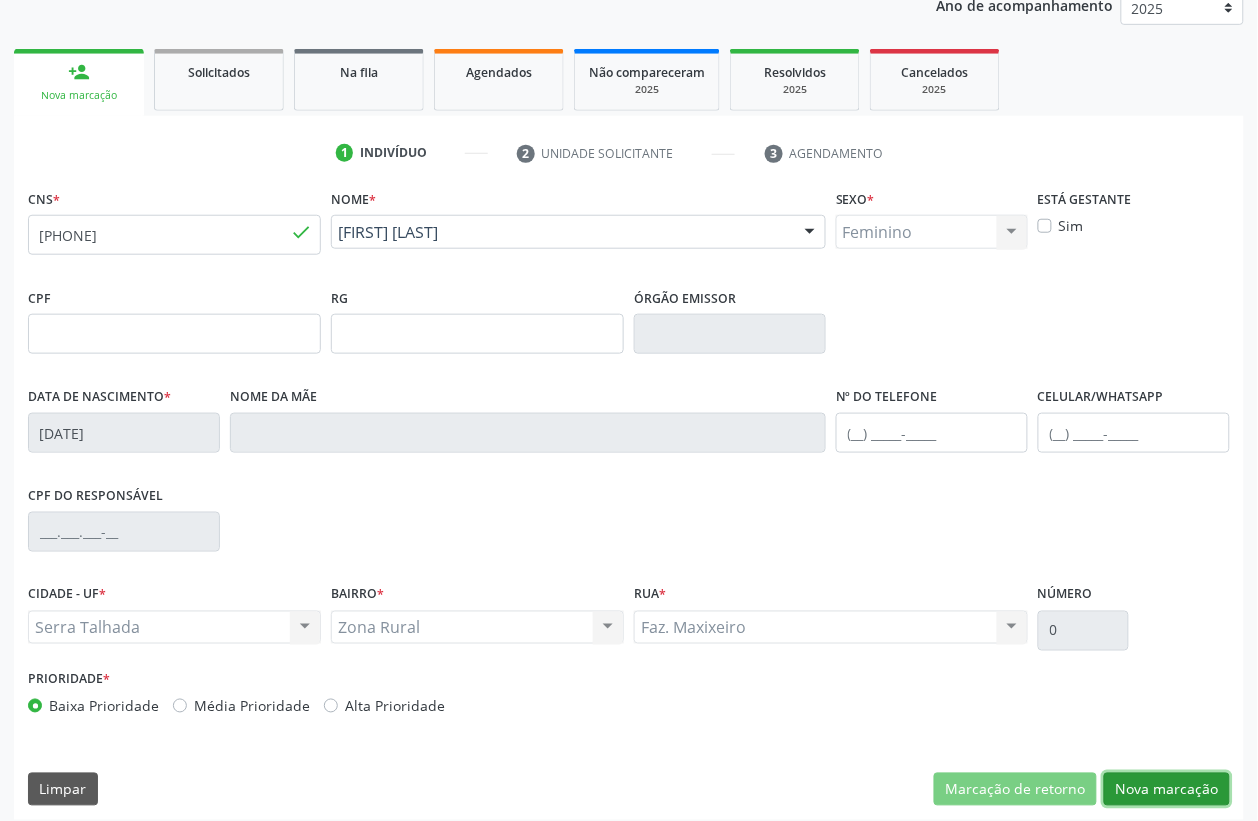 click on "Nova marcação" at bounding box center [1167, 790] 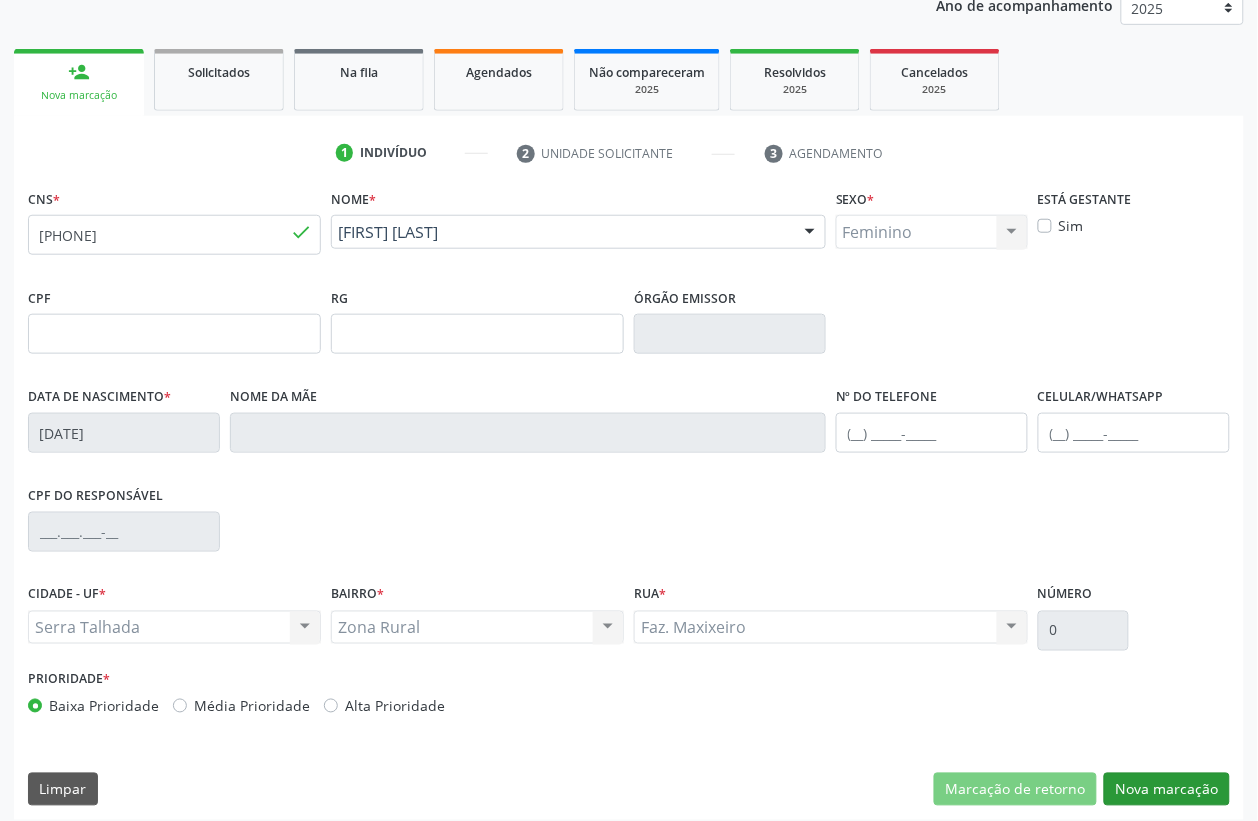 scroll, scrollTop: 85, scrollLeft: 0, axis: vertical 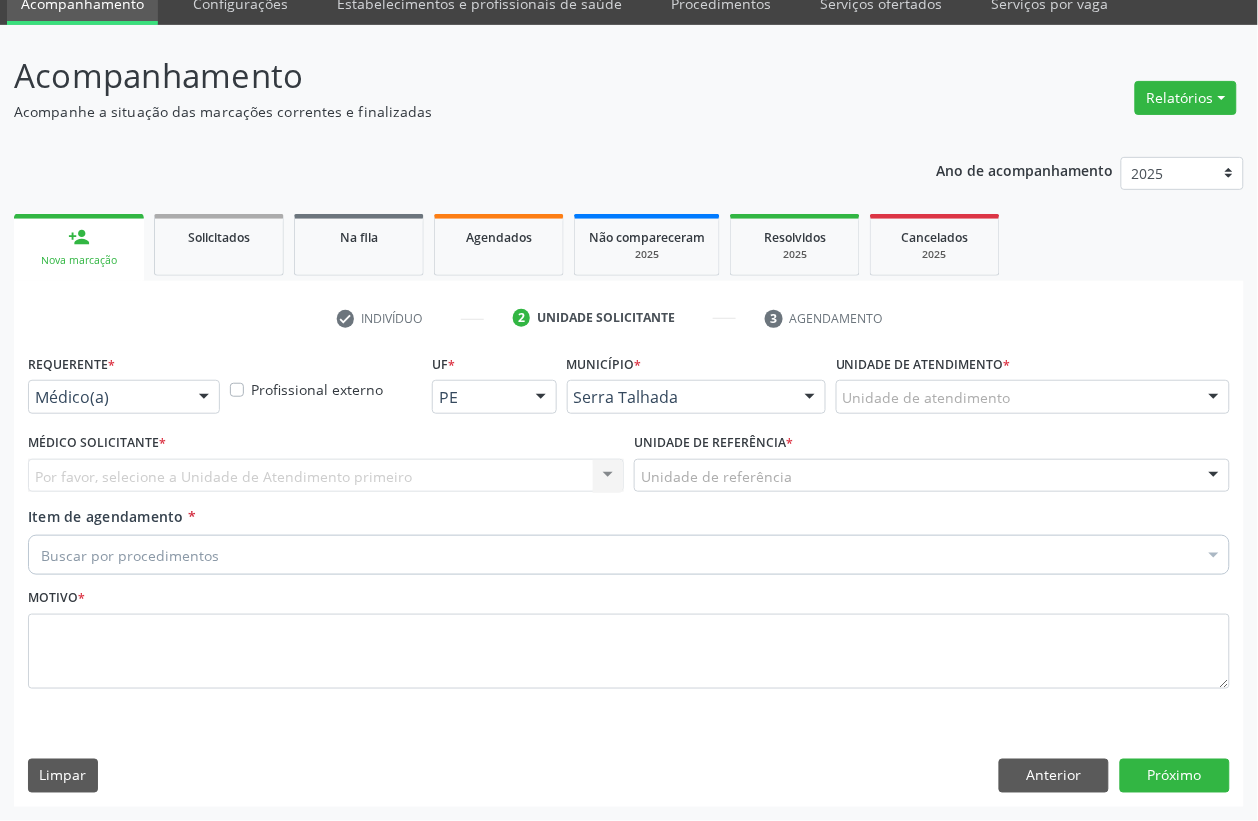 click on "Médico(a)" at bounding box center (124, 397) 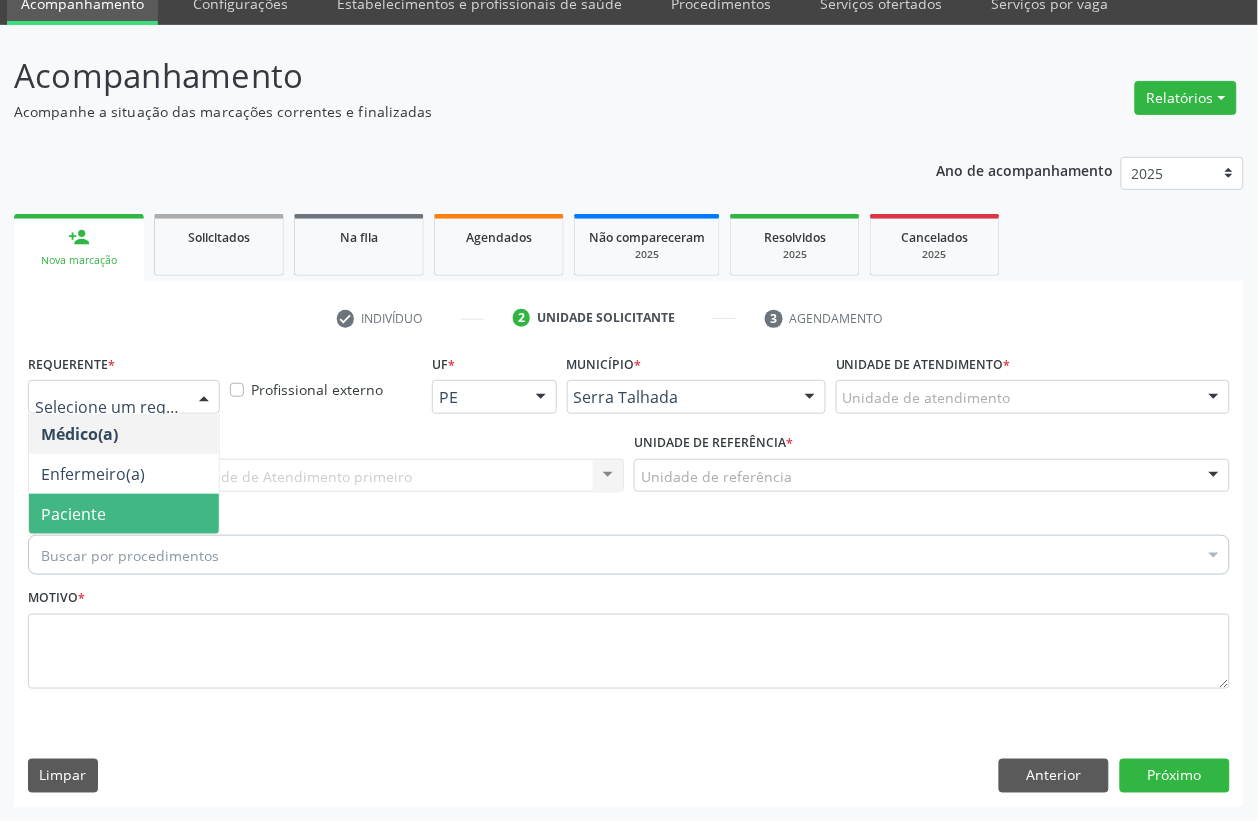 click on "Paciente" at bounding box center (124, 514) 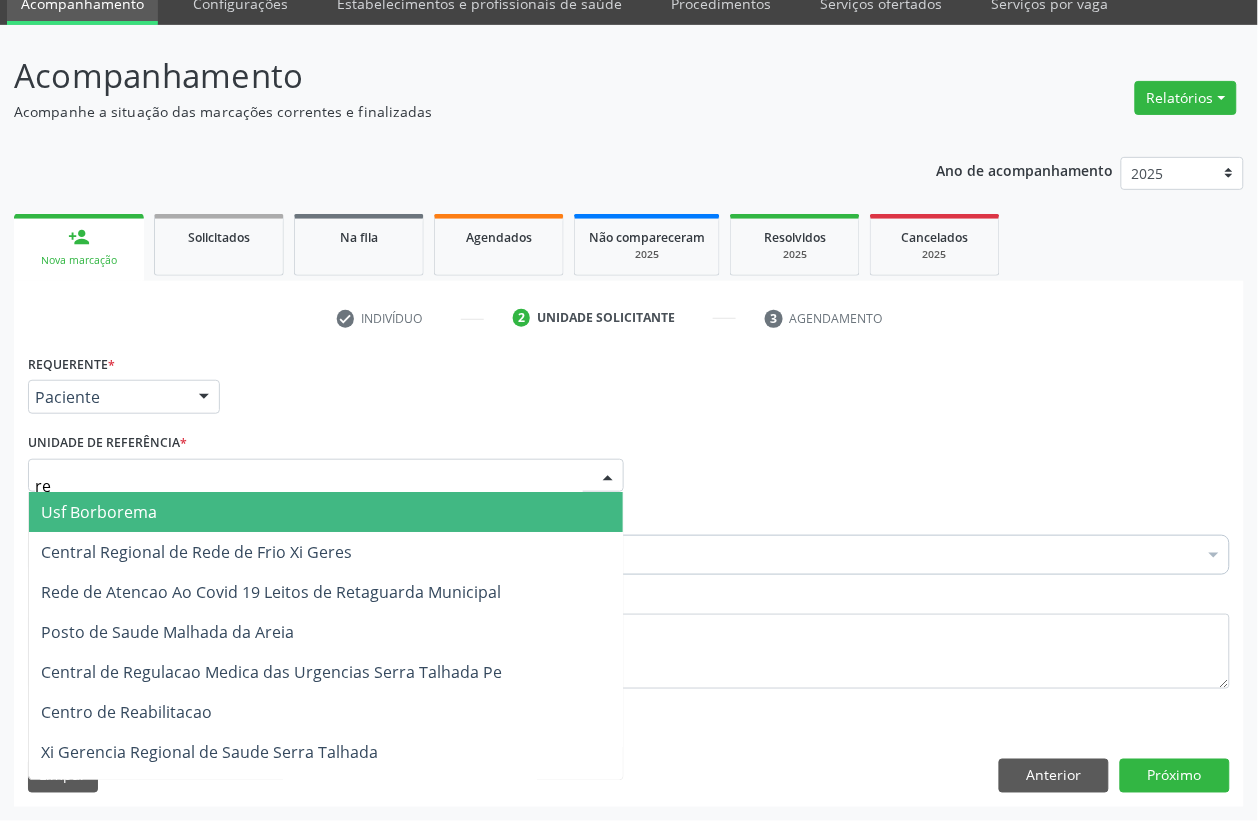 type on "rea" 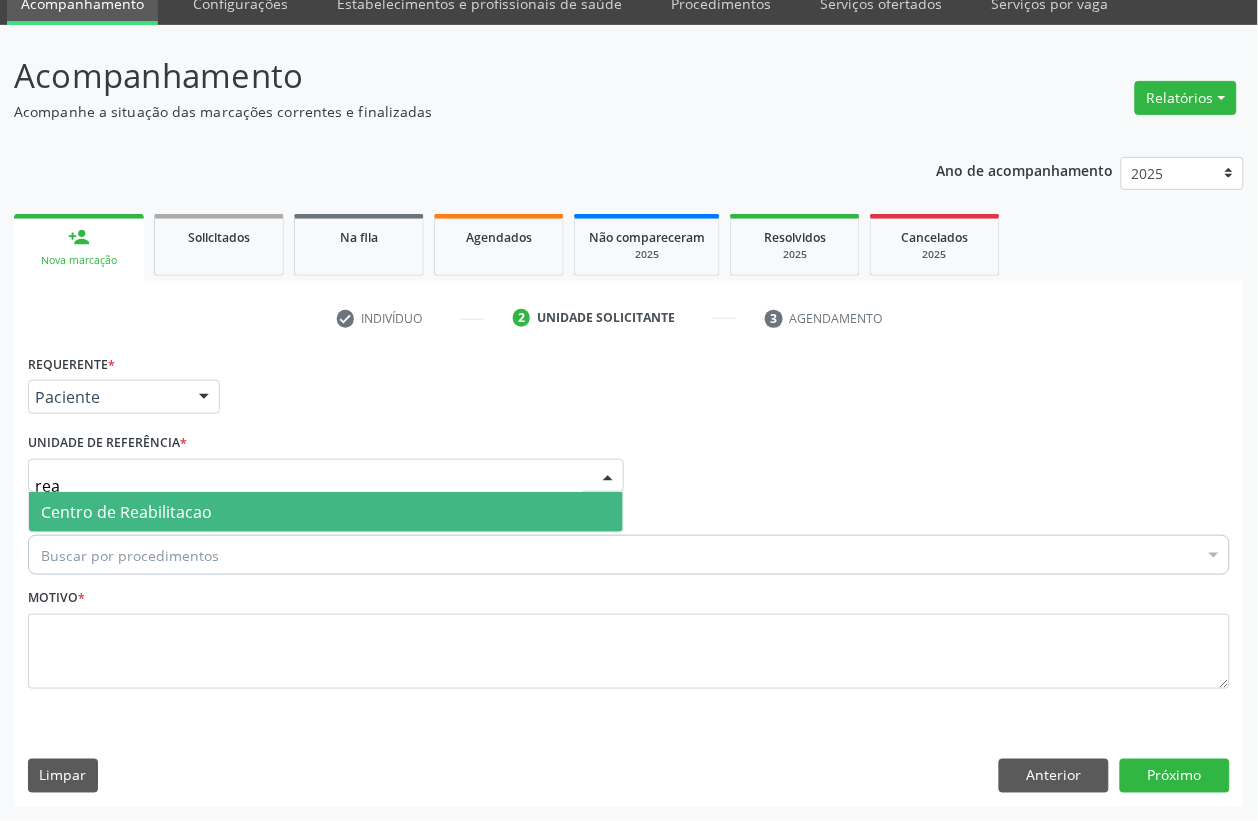 click on "Centro de Reabilitacao" at bounding box center [126, 512] 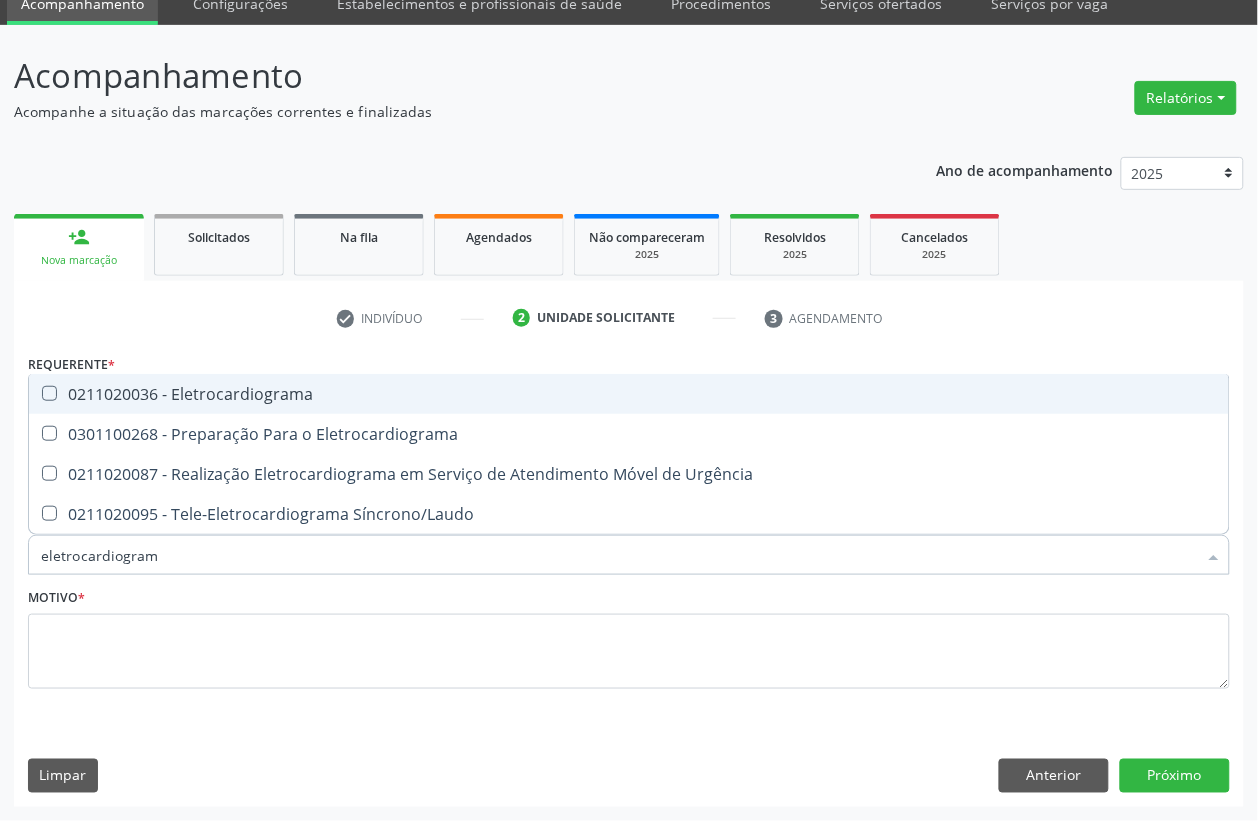 type on "eletrocardiograma" 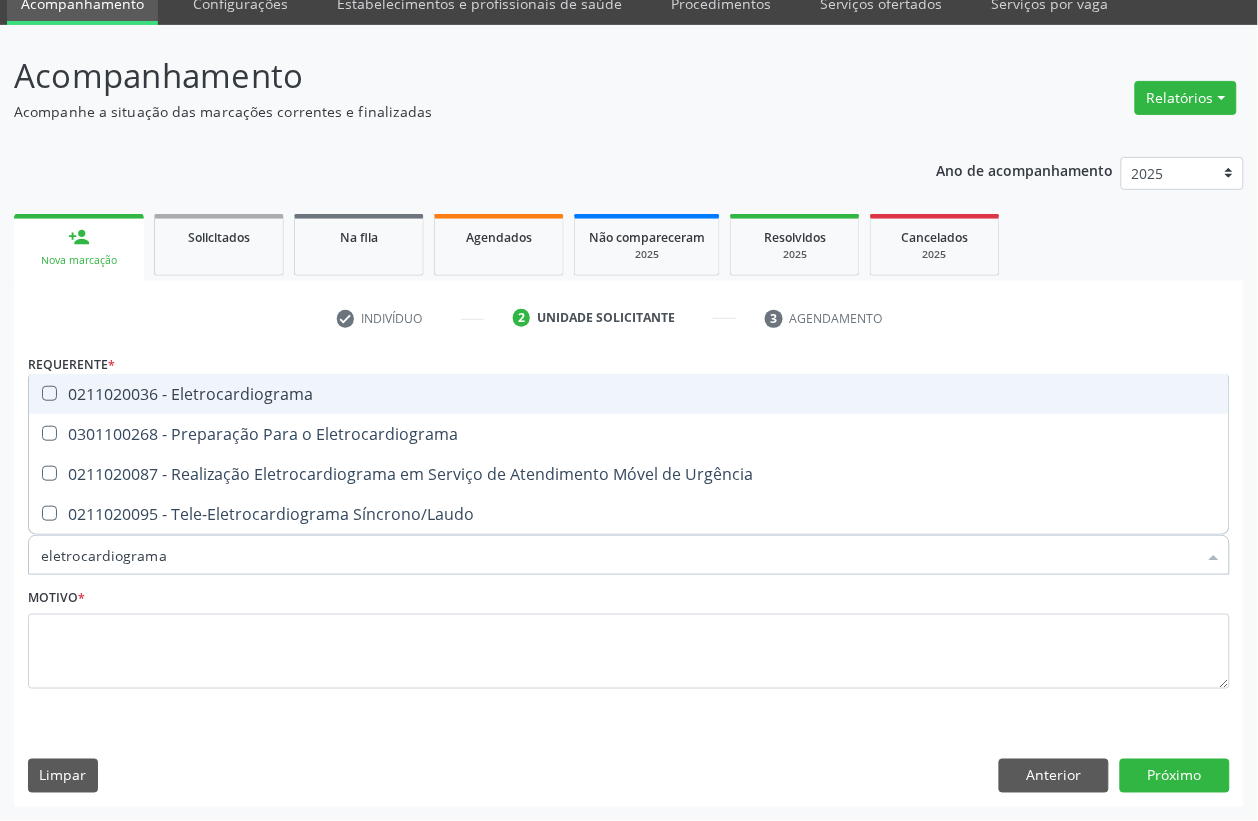 click on "0211020036 - Eletrocardiograma" at bounding box center [629, 394] 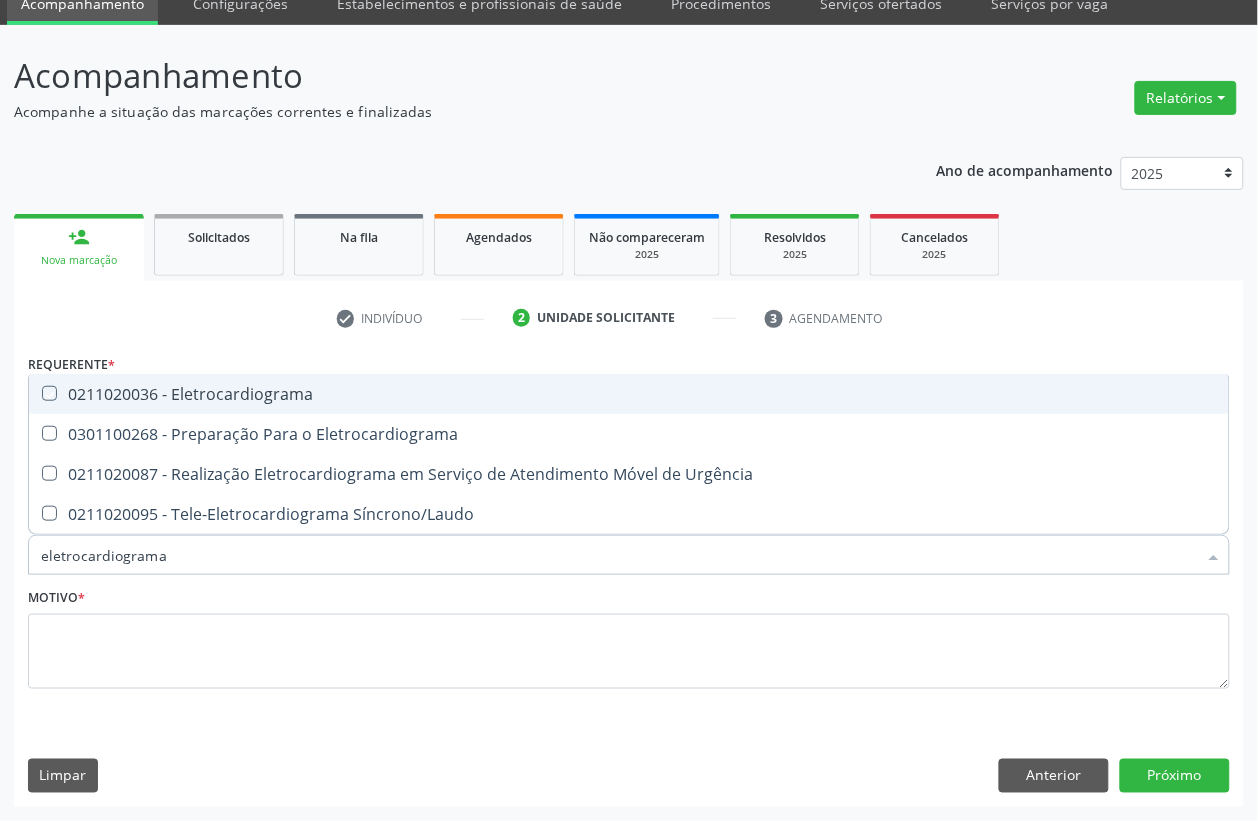checkbox on "true" 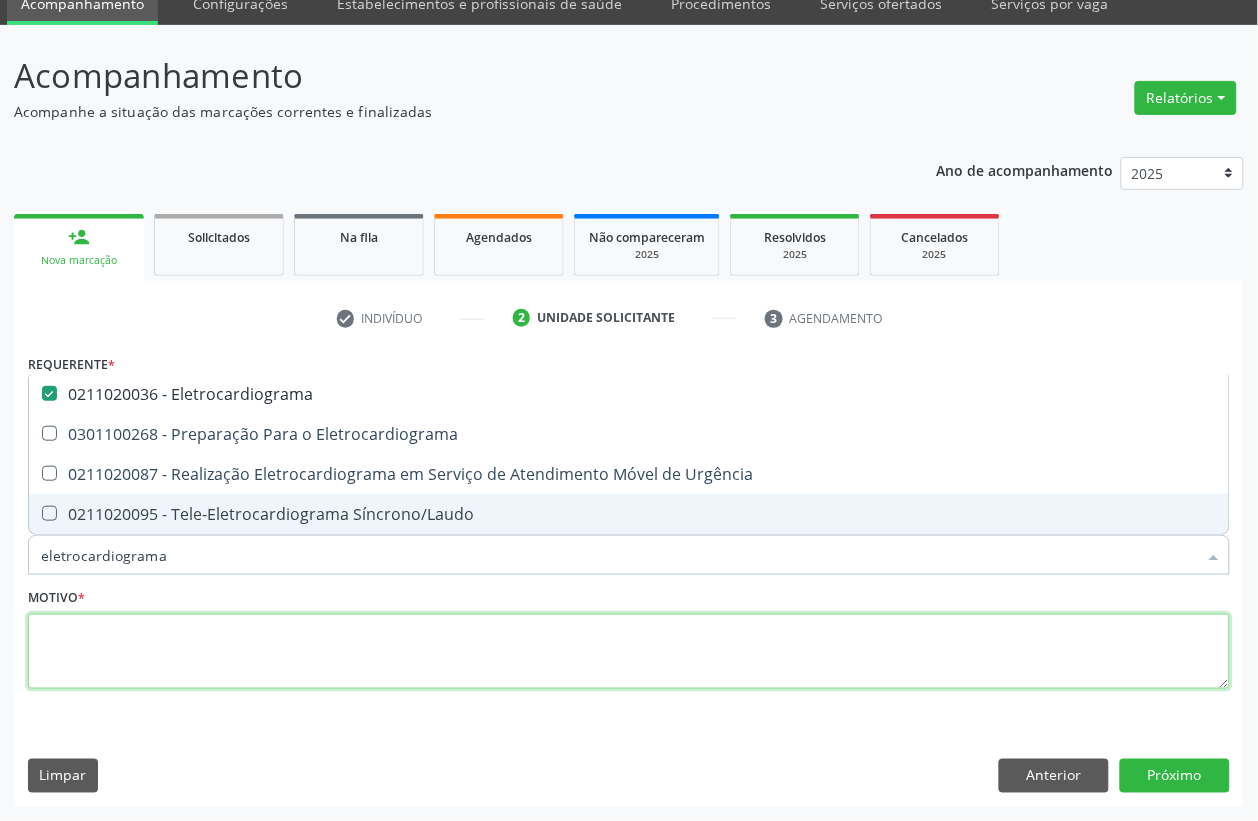 click at bounding box center [629, 652] 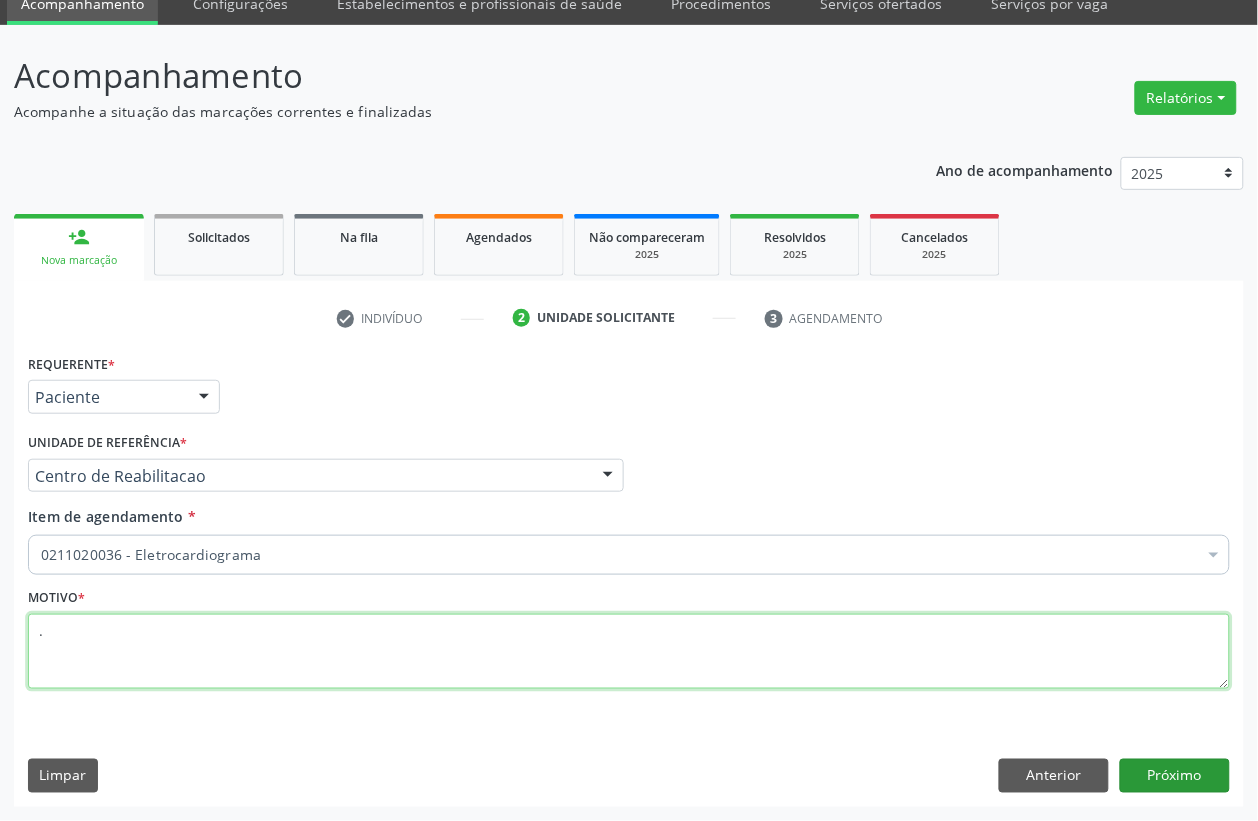 type on "." 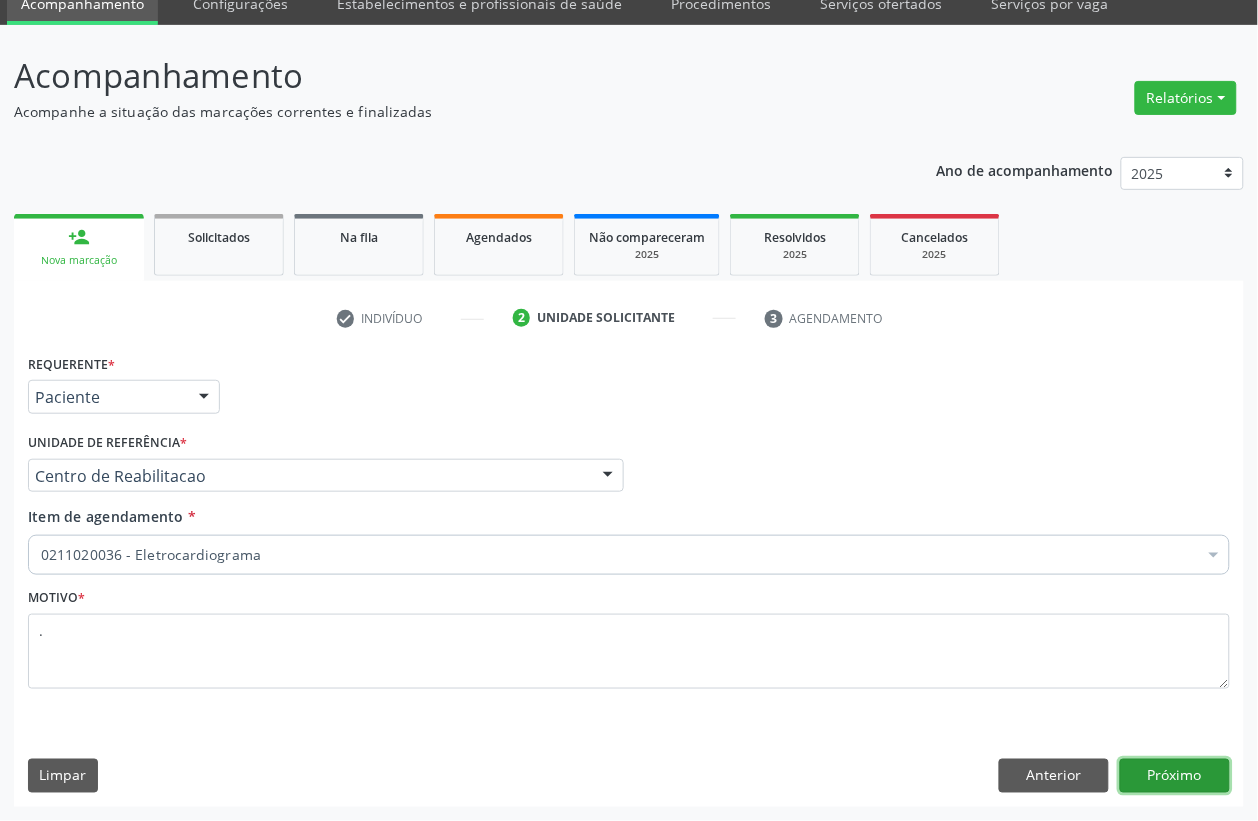 click on "Próximo" at bounding box center [1175, 776] 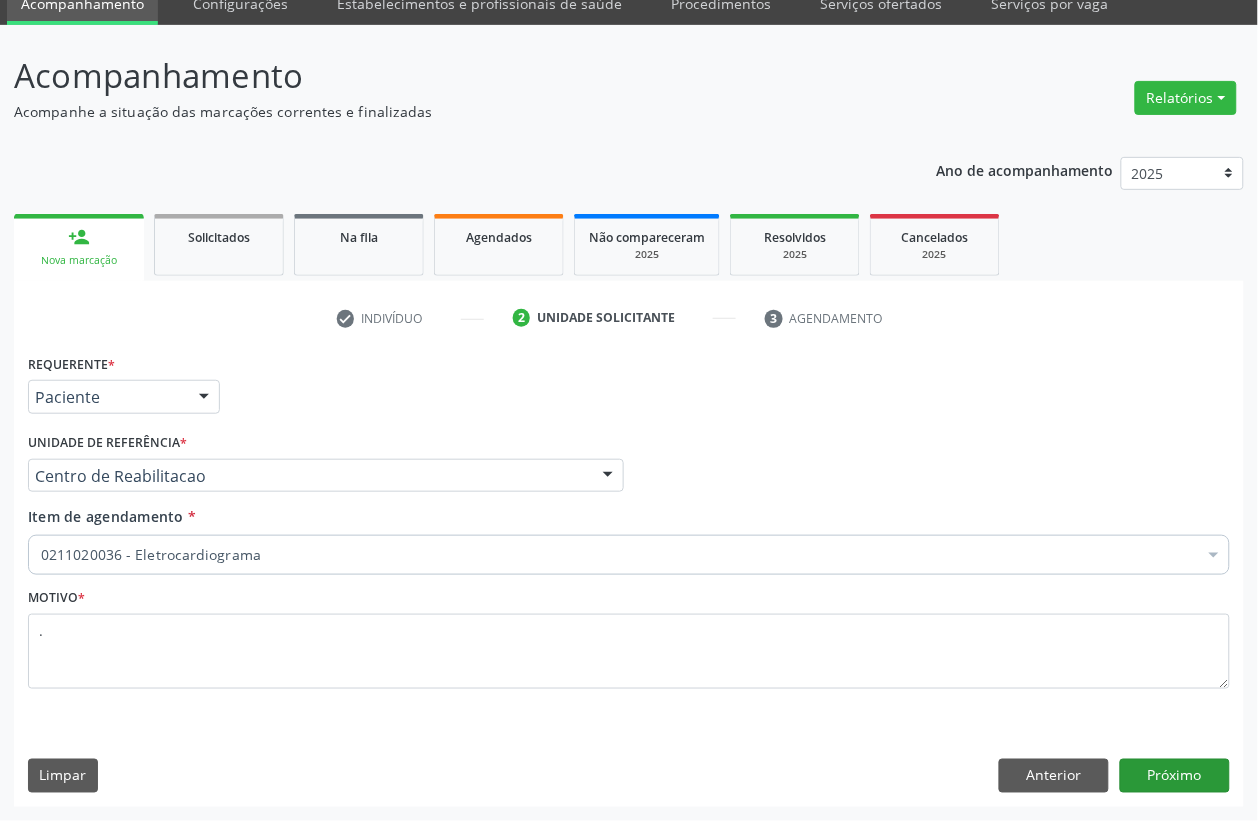 scroll, scrollTop: 50, scrollLeft: 0, axis: vertical 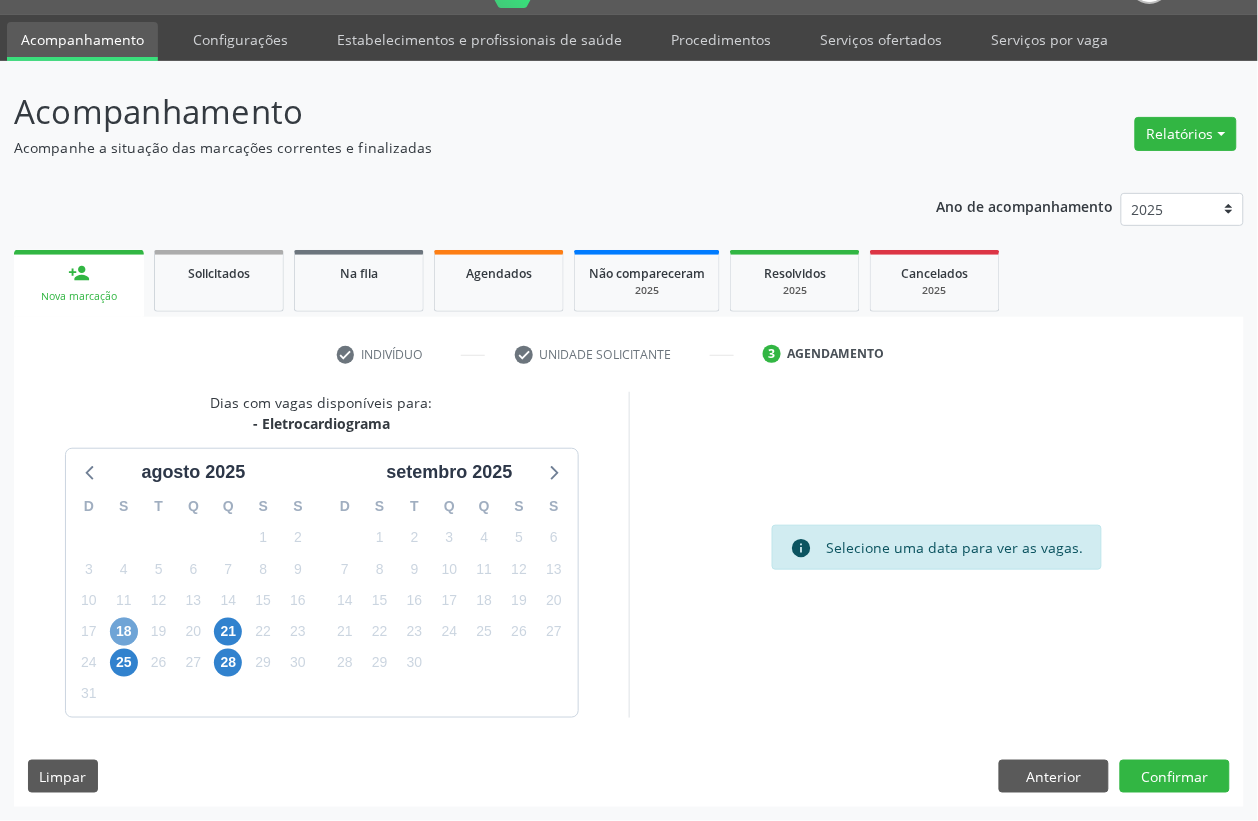 click on "18" at bounding box center (124, 632) 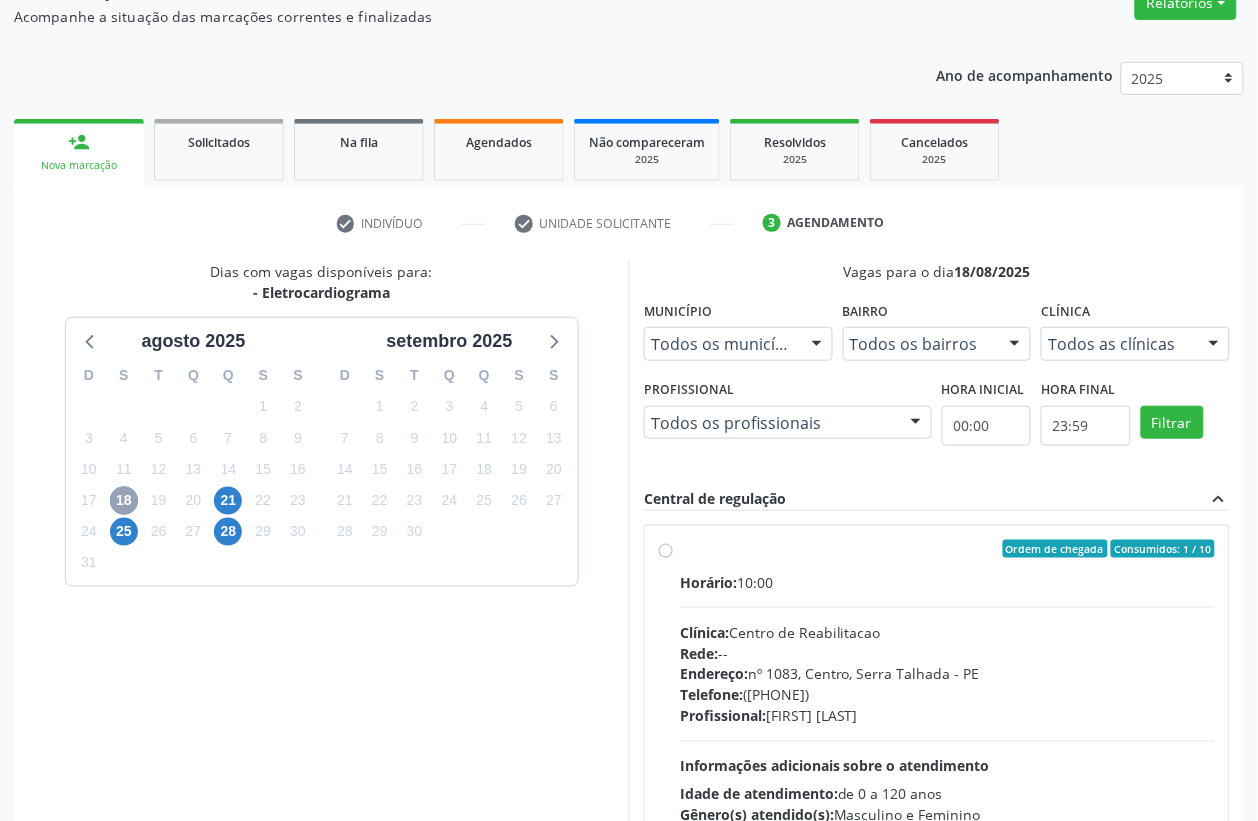 scroll, scrollTop: 338, scrollLeft: 0, axis: vertical 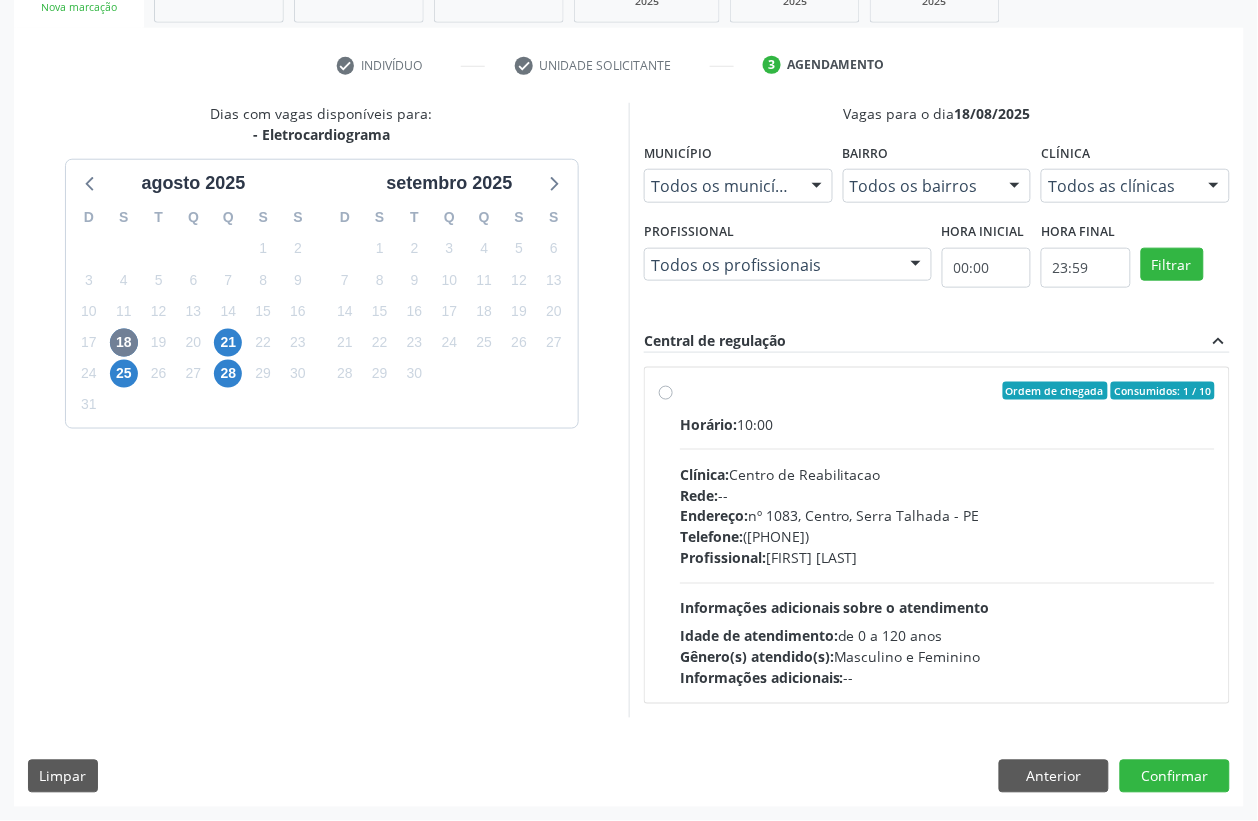 click on "Horário:   10:00
Clínica:  Centro de Reabilitacao
Rede:
--
Endereço:   nº 1083, Centro, Serra Talhada - PE
Telefone:   (81) 38313112
Profissional:
Maria do Carmo Silva
Informações adicionais sobre o atendimento
Idade de atendimento:
de 0 a 120 anos
Gênero(s) atendido(s):
Masculino e Feminino
Informações adicionais:
--" at bounding box center (947, 551) 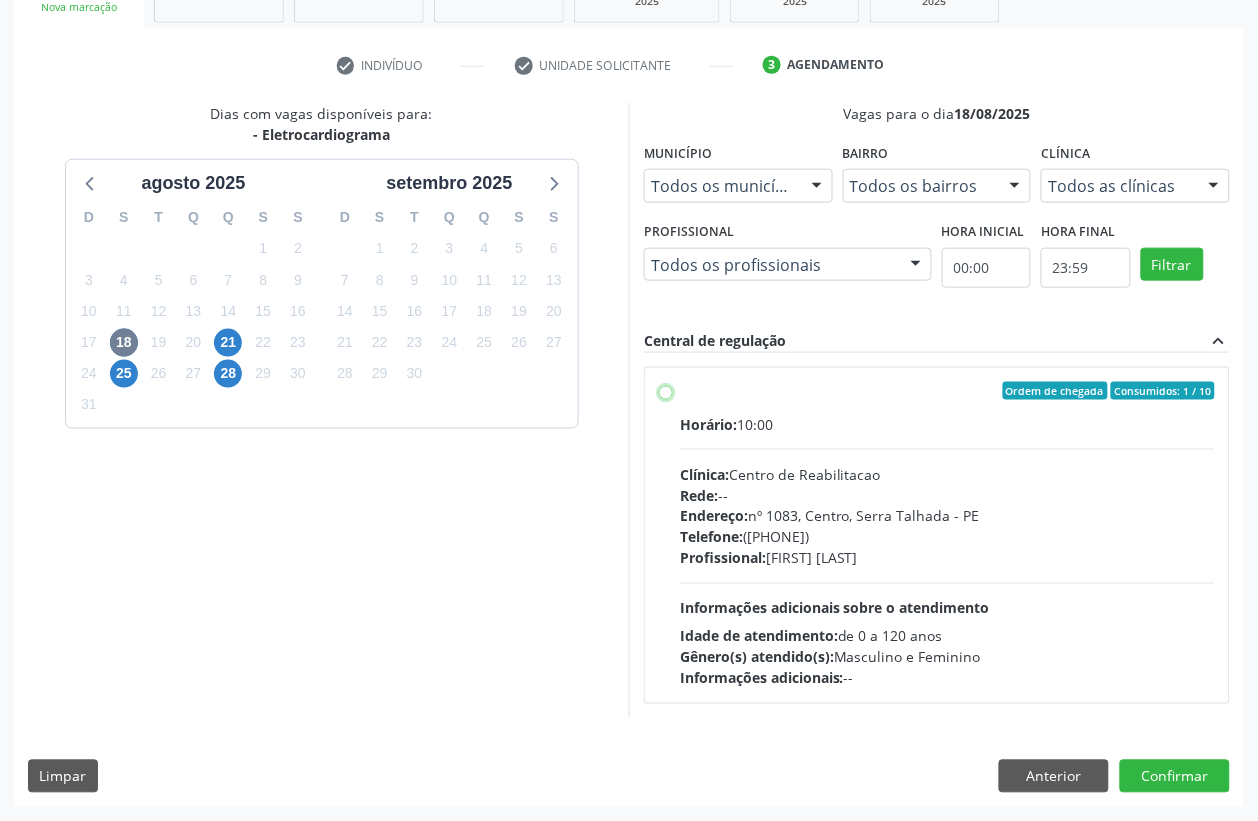 click on "Ordem de chegada
Consumidos: 1 / 10
Horário:   10:00
Clínica:  Centro de Reabilitacao
Rede:
--
Endereço:   nº 1083, Centro, Serra Talhada - PE
Telefone:   (81) 38313112
Profissional:
Maria do Carmo Silva
Informações adicionais sobre o atendimento
Idade de atendimento:
de 0 a 120 anos
Gênero(s) atendido(s):
Masculino e Feminino
Informações adicionais:
--" at bounding box center [666, 391] 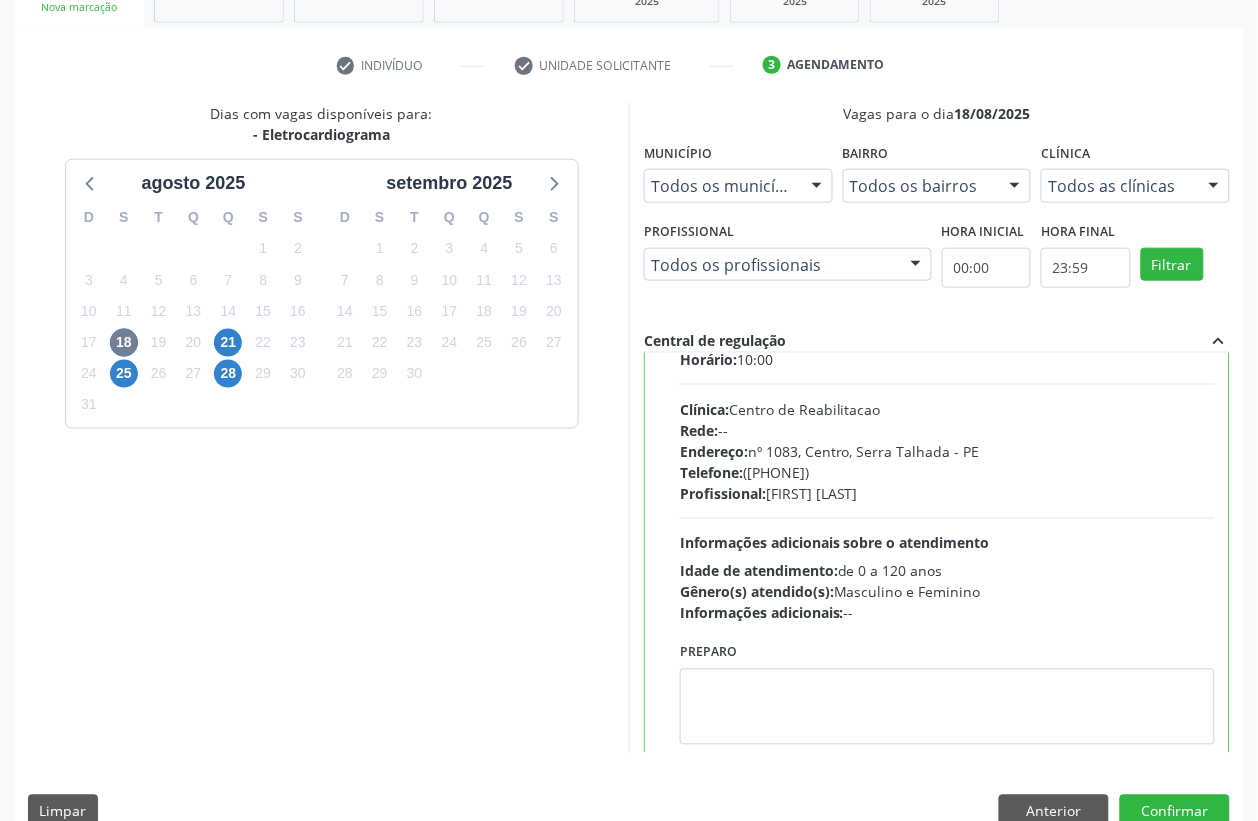 scroll, scrollTop: 100, scrollLeft: 0, axis: vertical 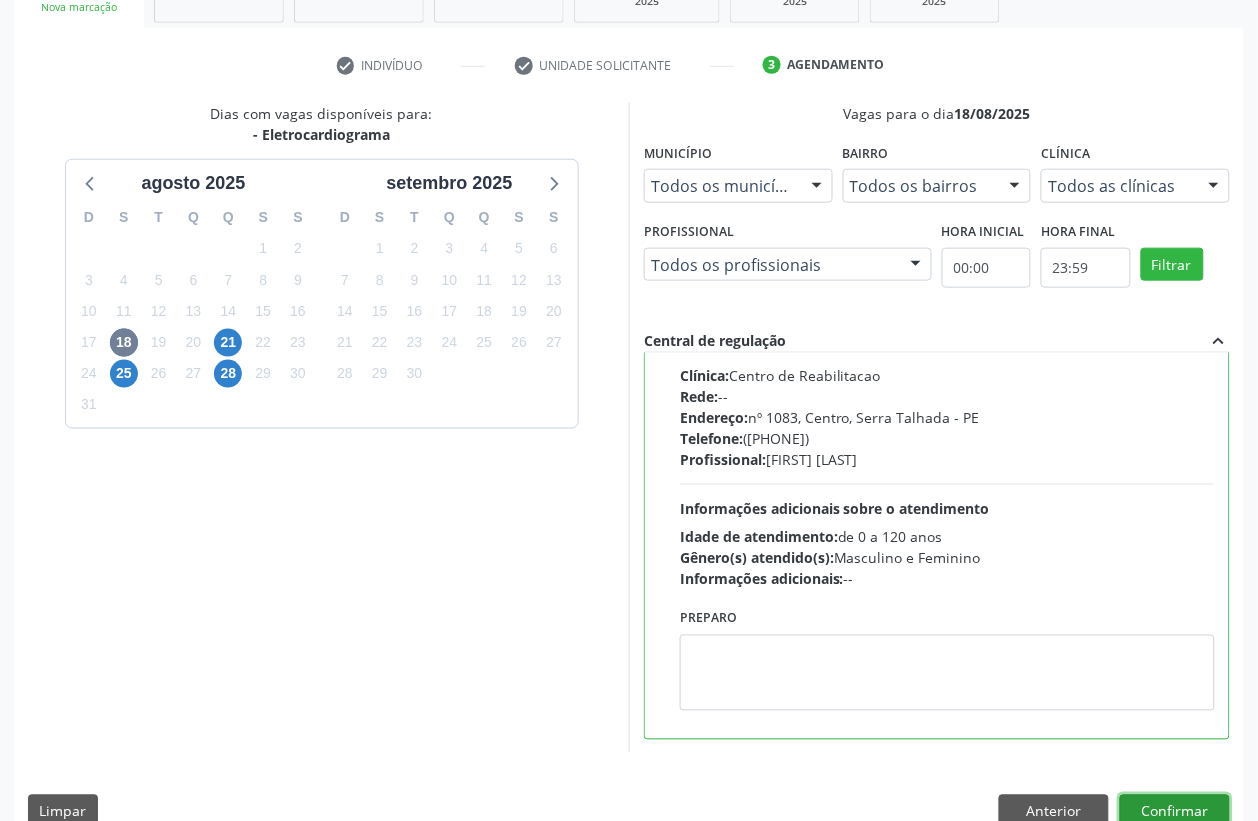 click on "Confirmar" at bounding box center [1175, 812] 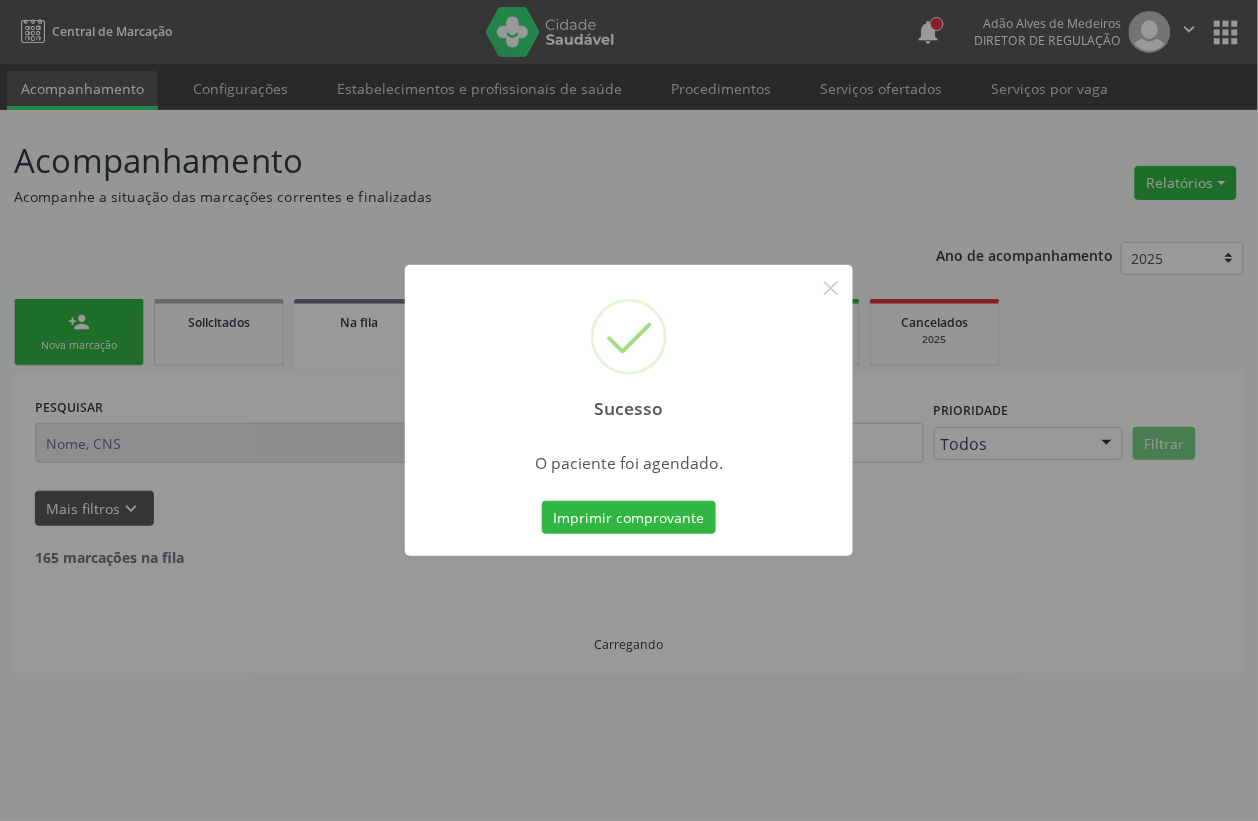 scroll, scrollTop: 0, scrollLeft: 0, axis: both 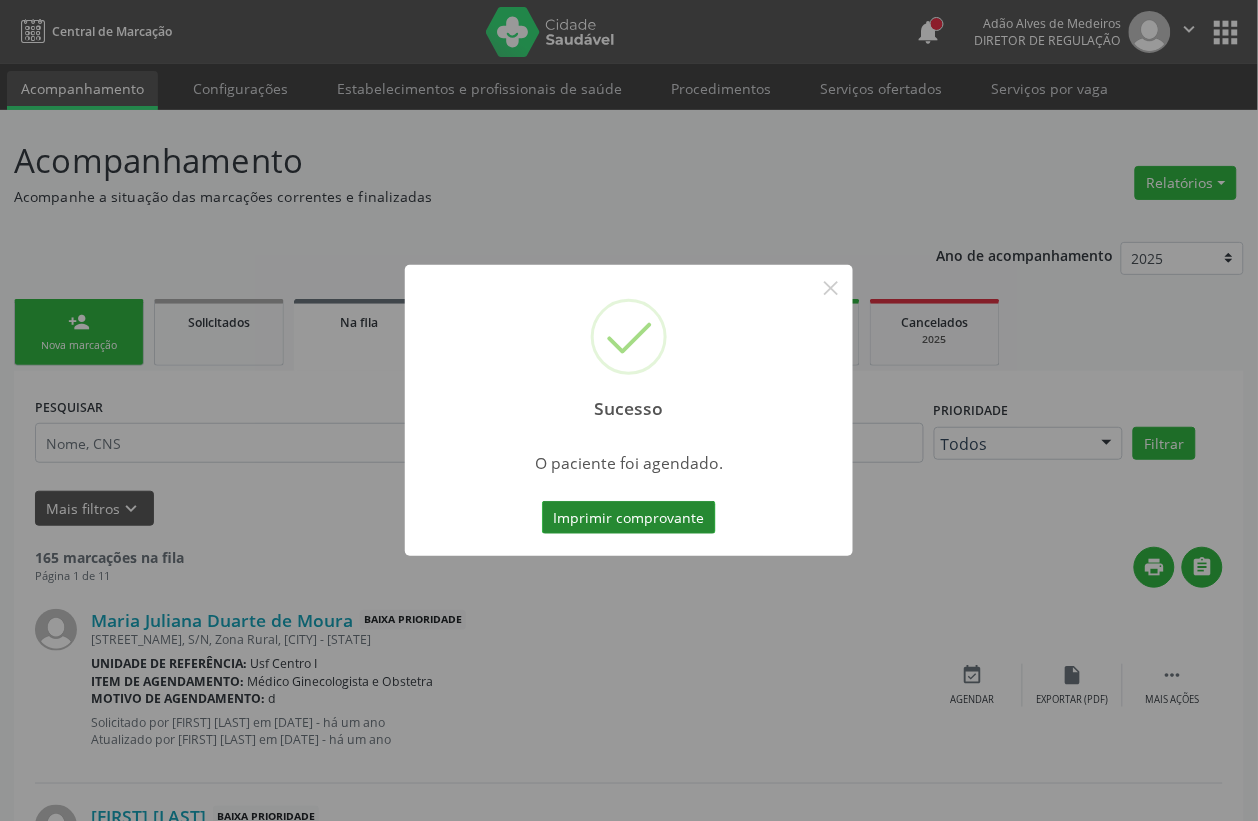 click on "Imprimir comprovante" at bounding box center (629, 518) 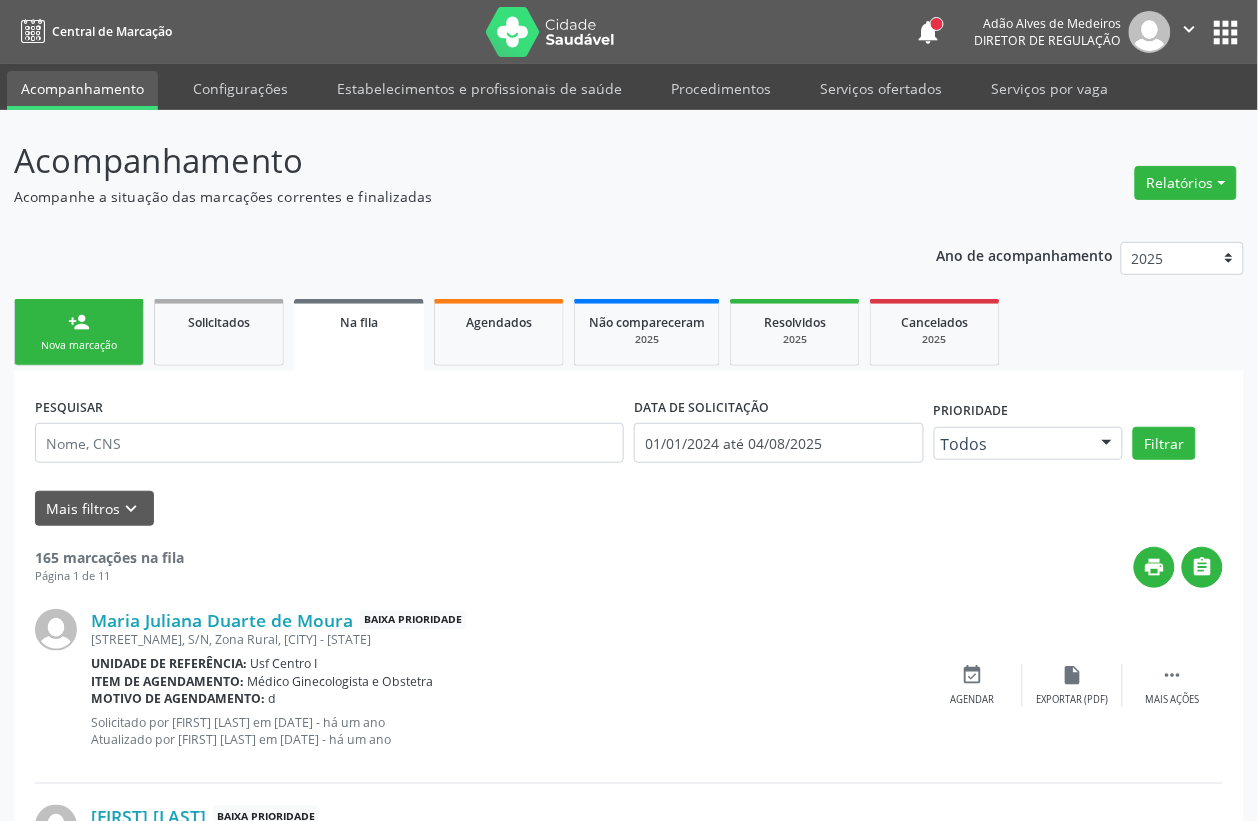click on "Nova marcação" at bounding box center [79, 345] 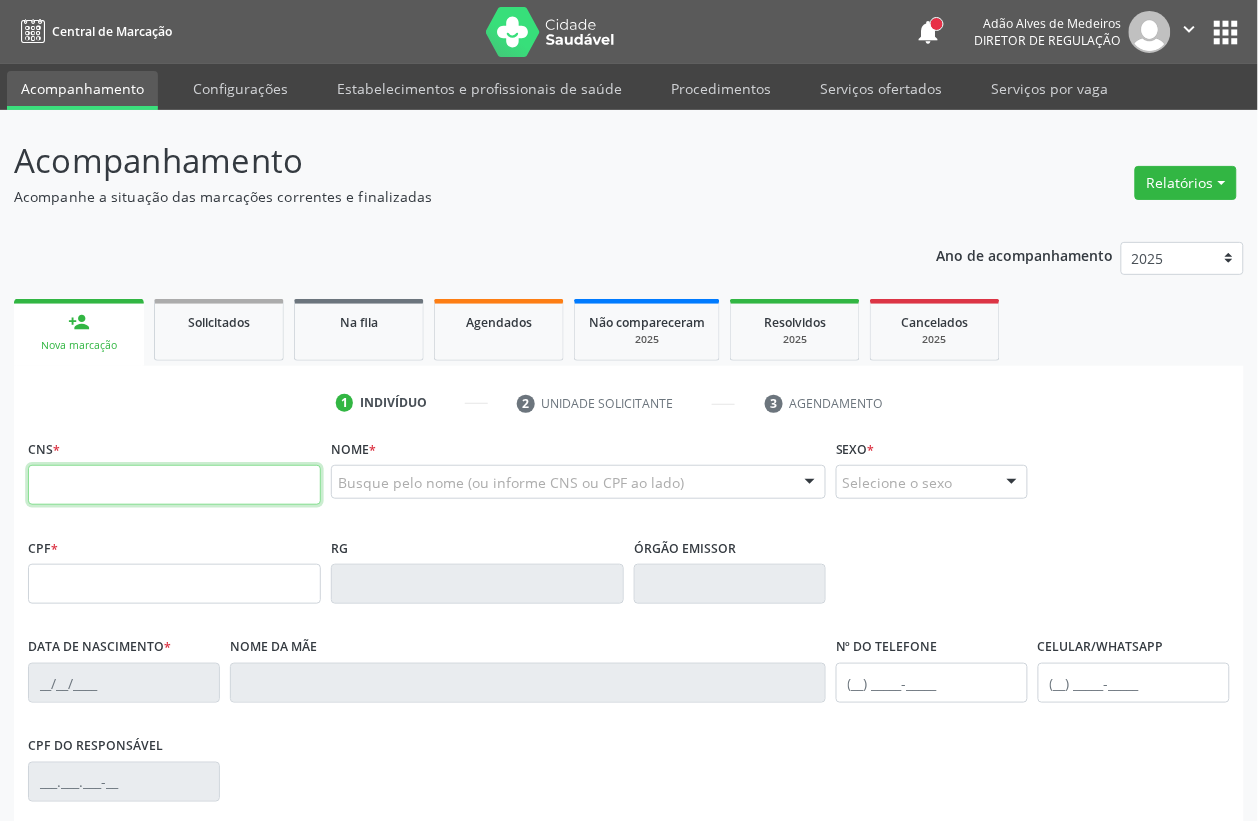 click at bounding box center [174, 485] 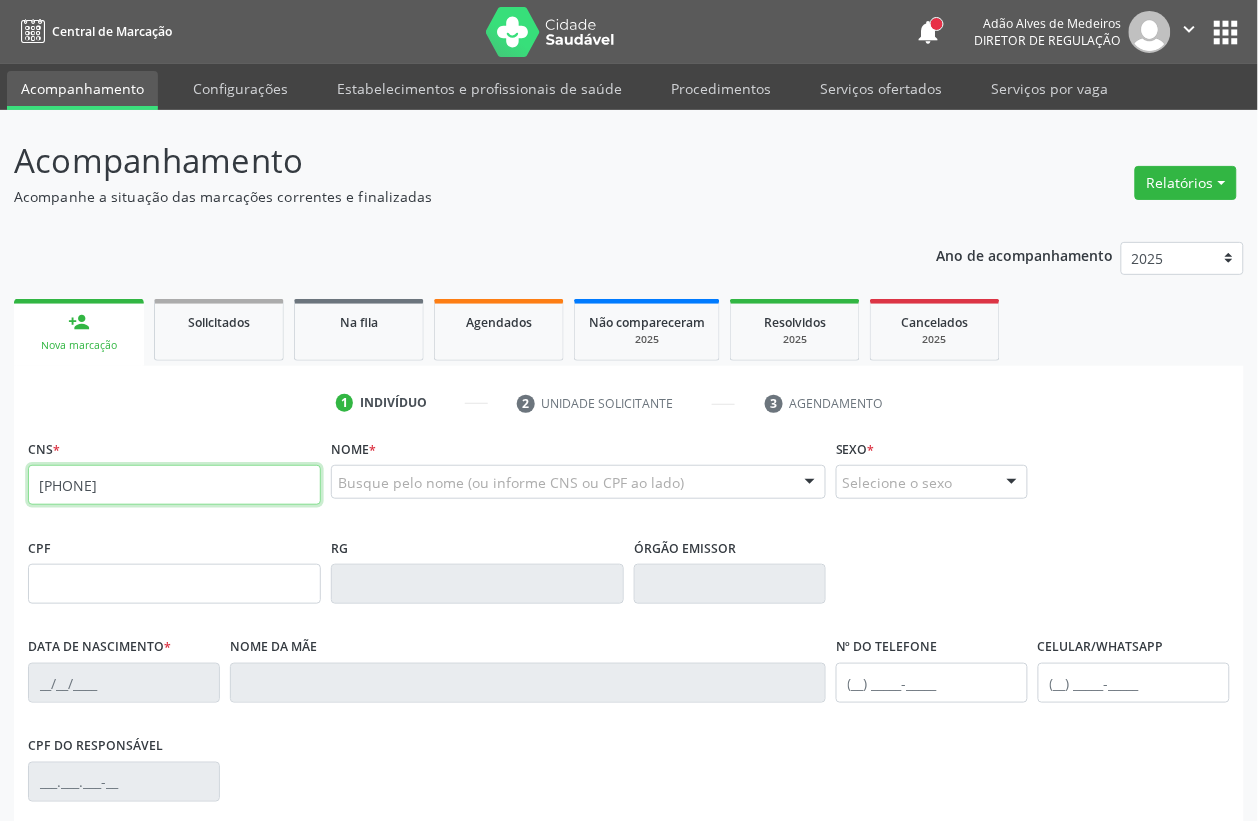 type on "165 6980 0095 0001" 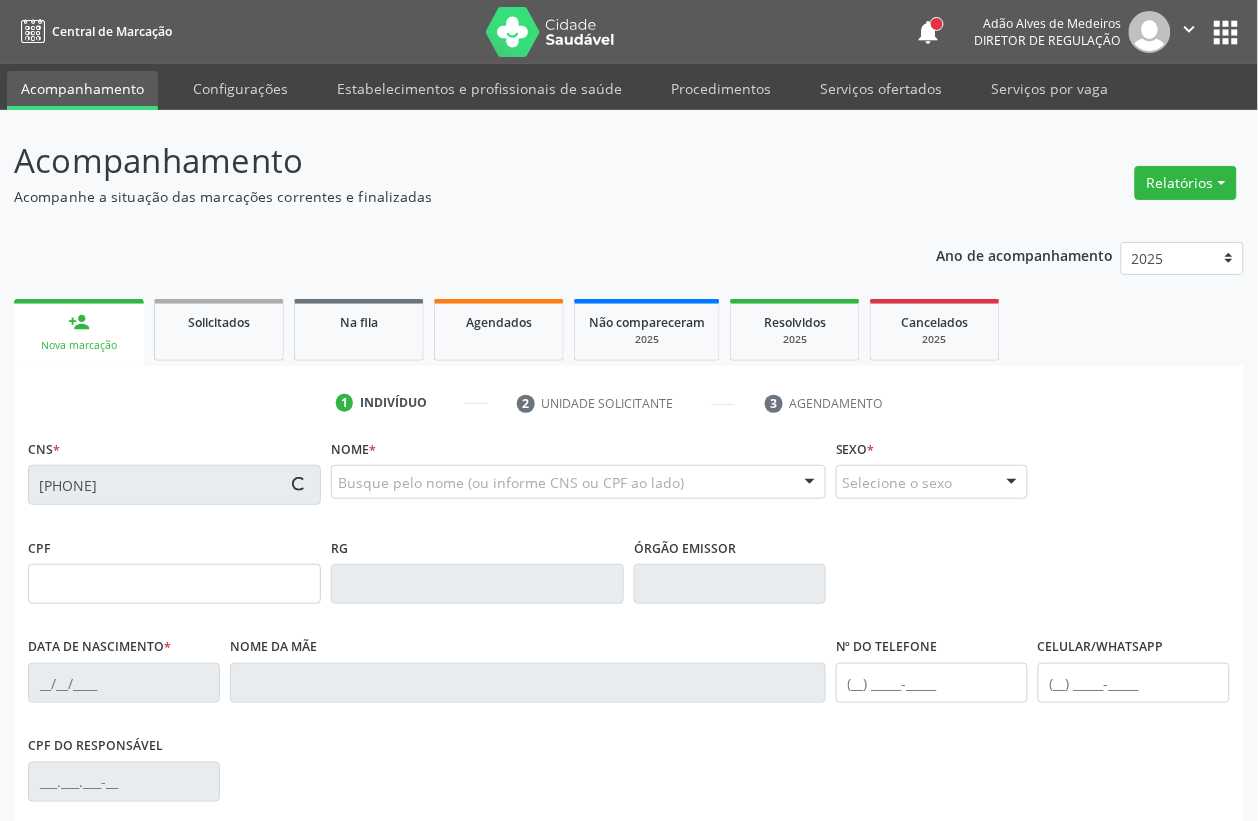 type on "855.556.144-20" 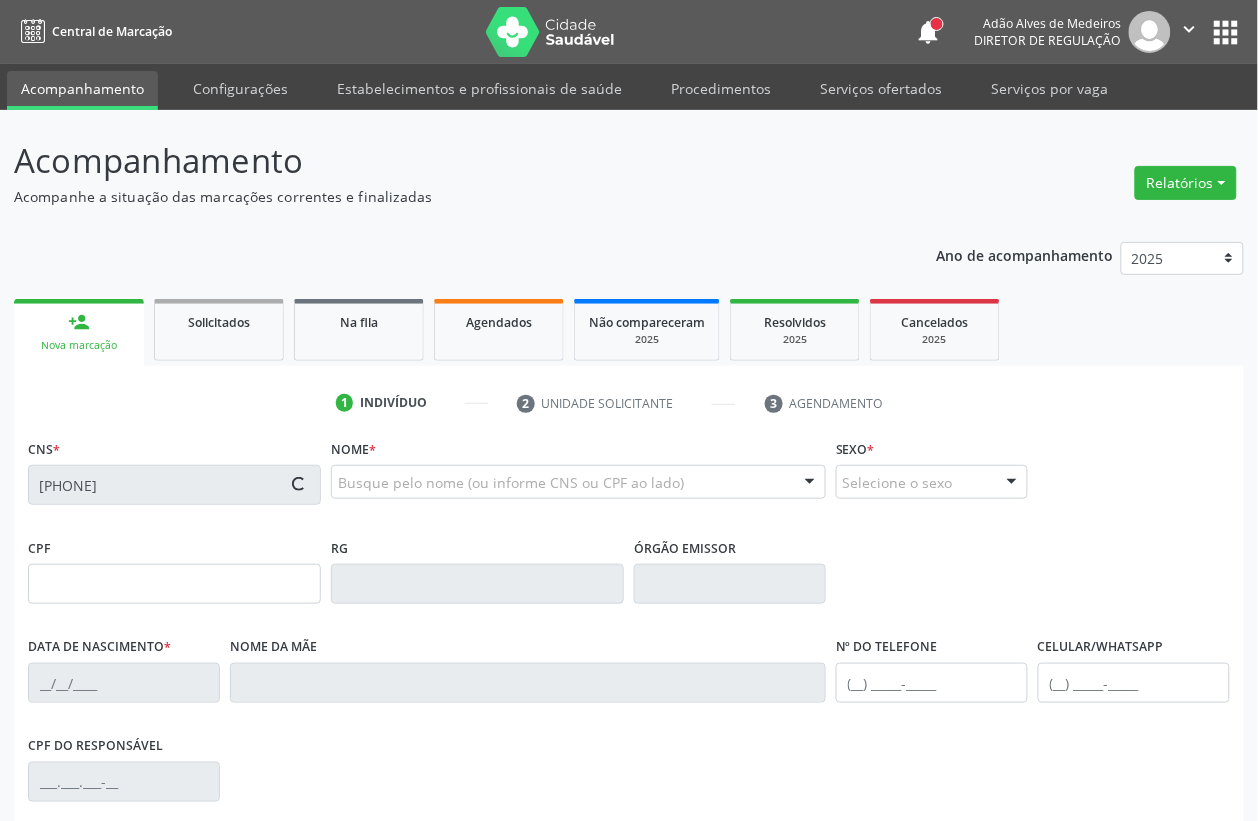 type on "20/01/1966" 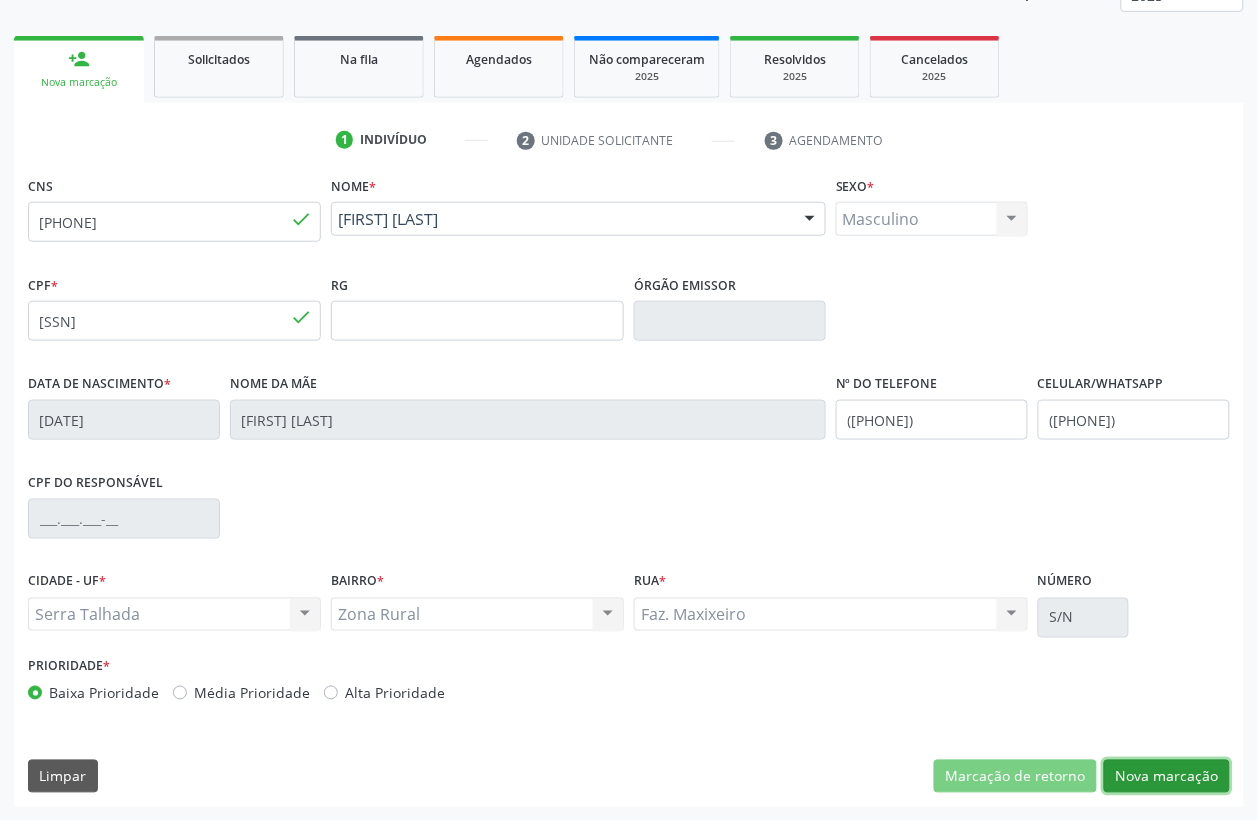 click on "Nova marcação" at bounding box center (1167, 777) 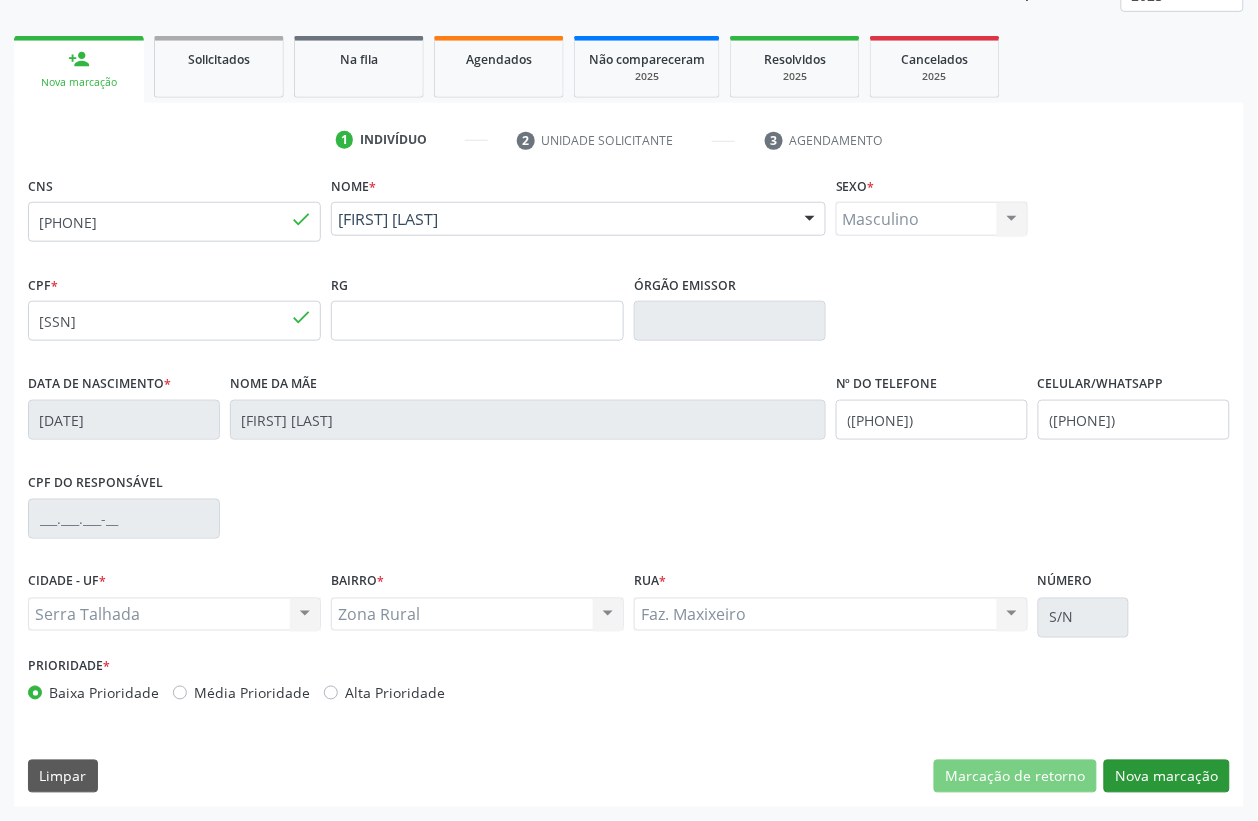 scroll, scrollTop: 85, scrollLeft: 0, axis: vertical 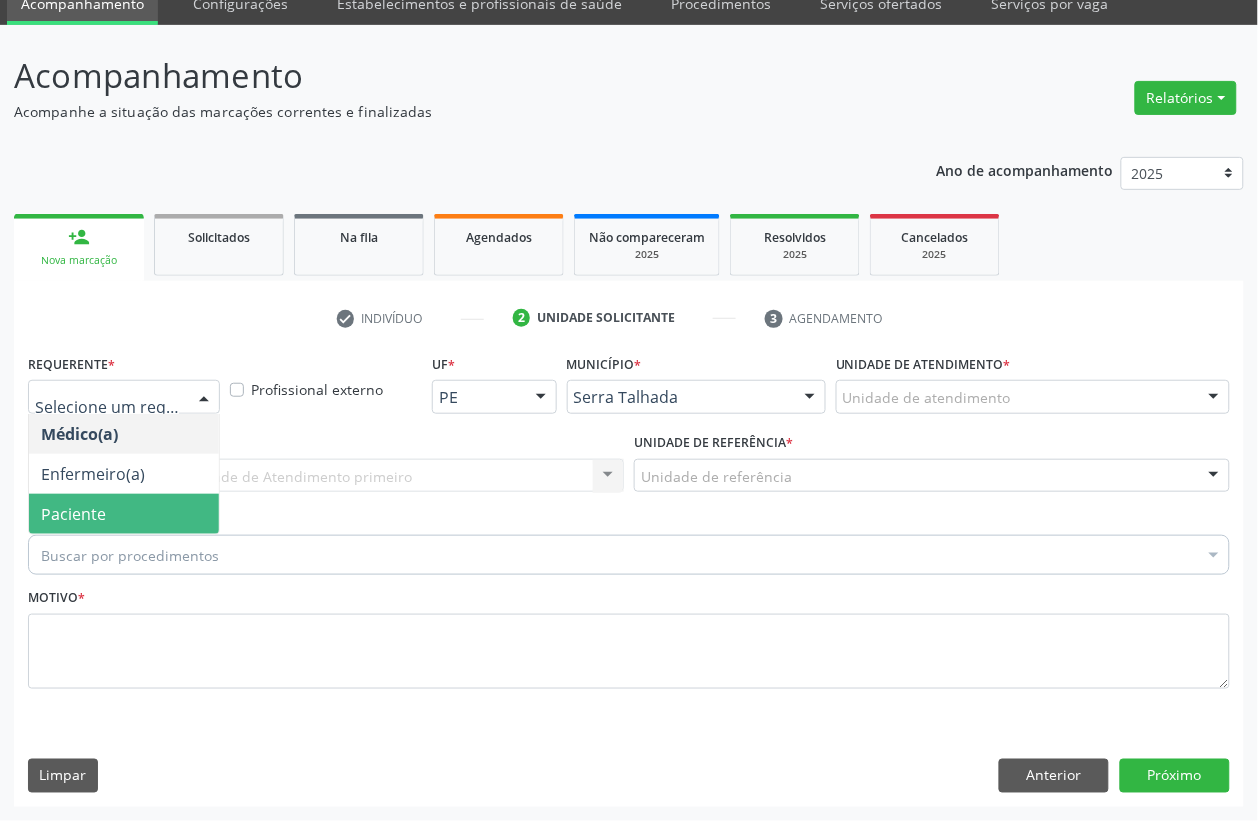 click on "Paciente" at bounding box center (73, 514) 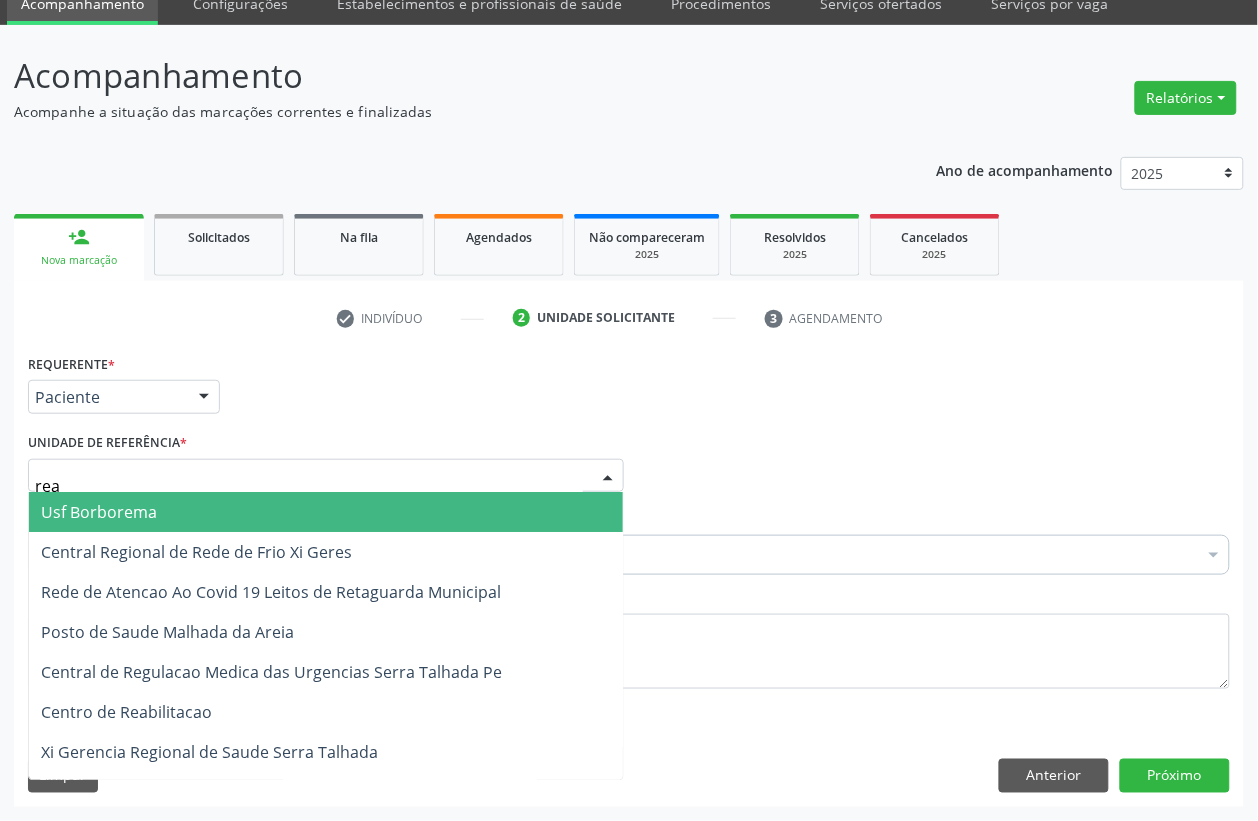 type on "reab" 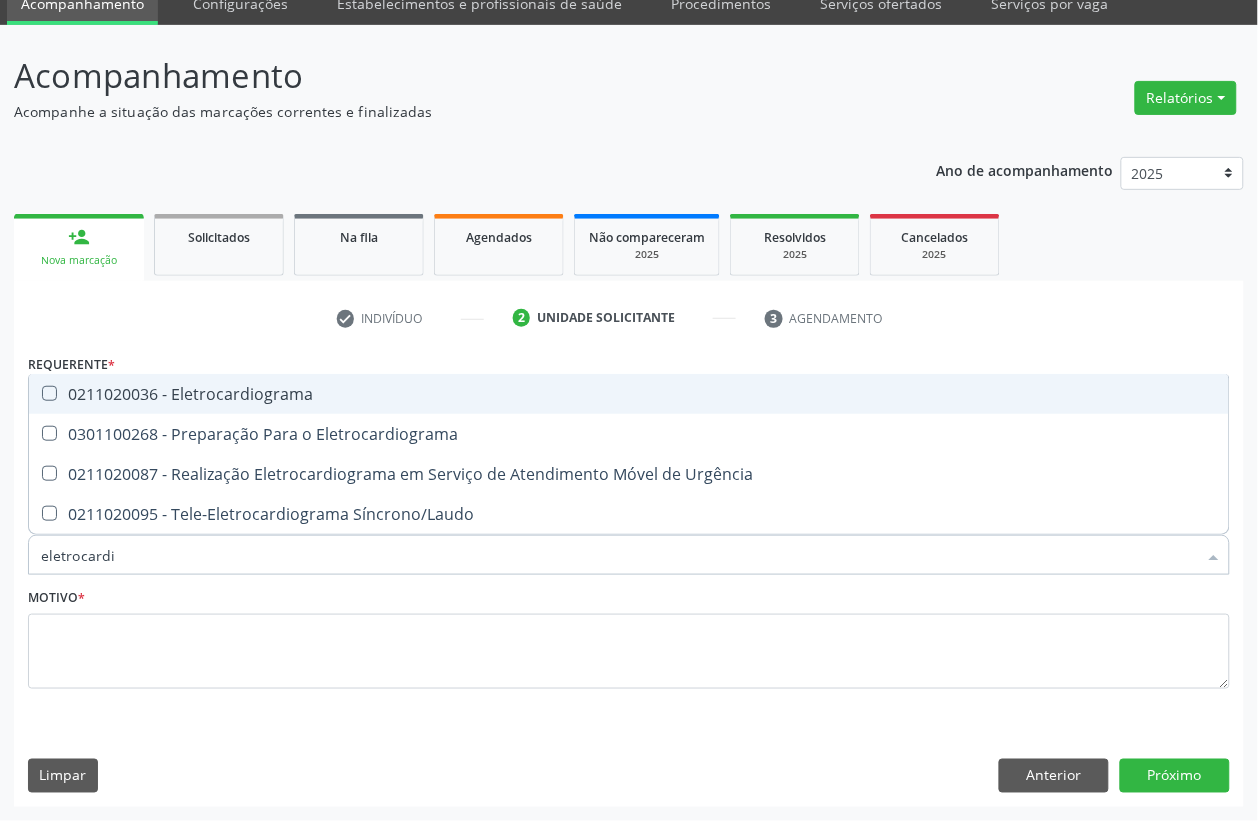 type on "eletrocardio" 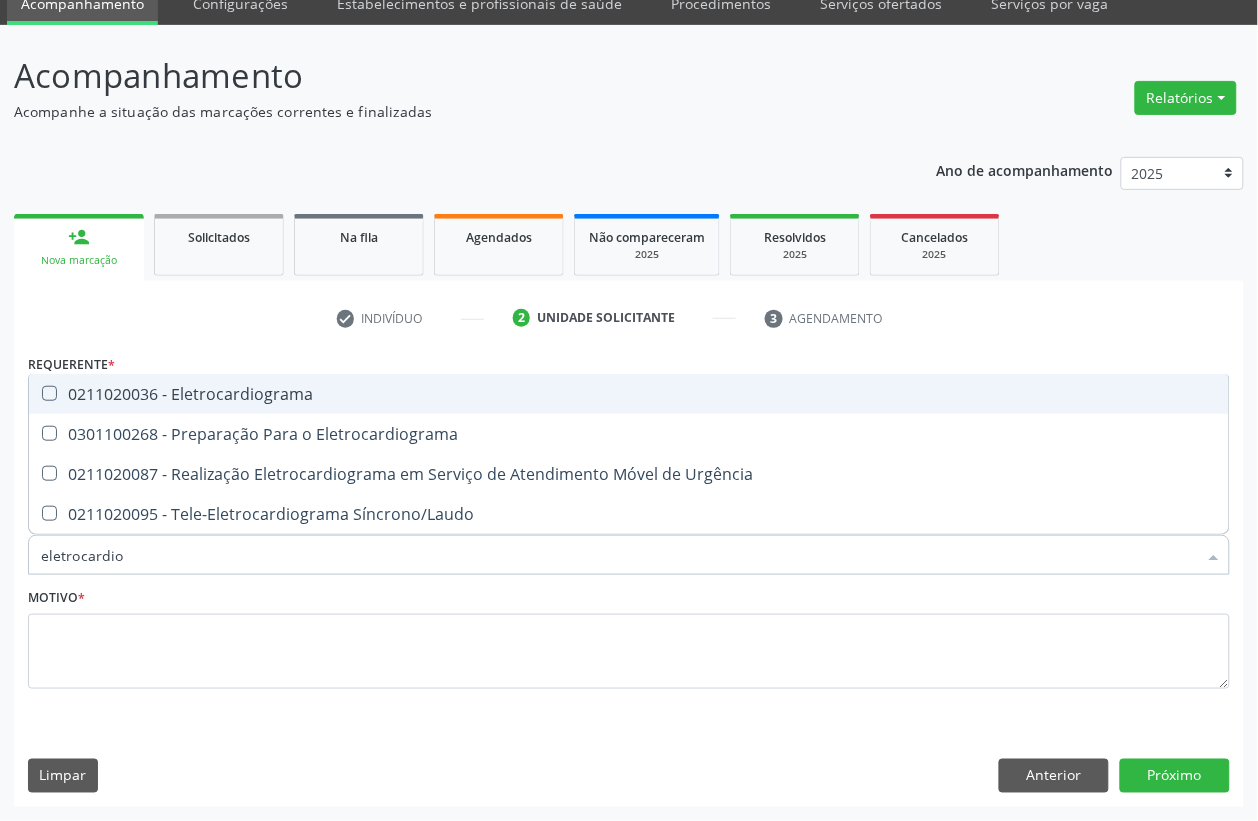 click on "0211020036 - Eletrocardiograma" at bounding box center [629, 394] 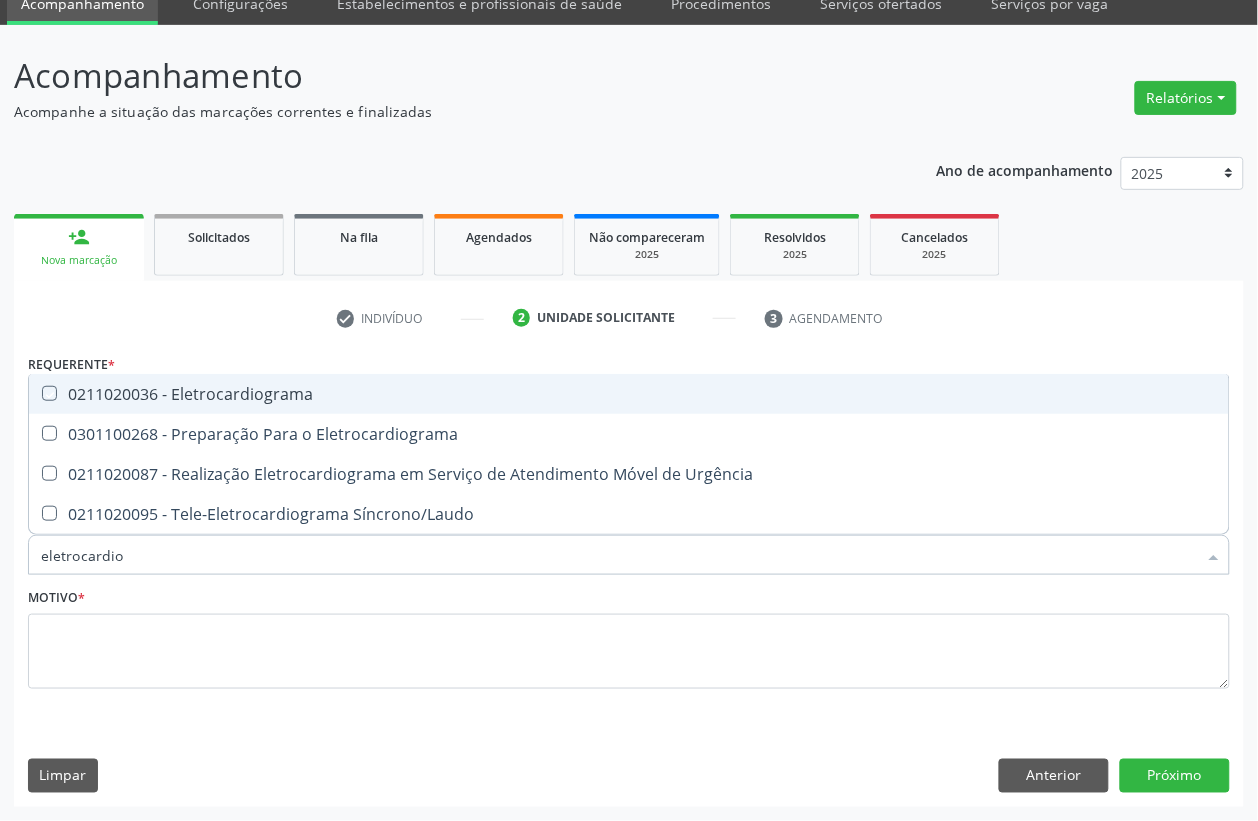 checkbox on "true" 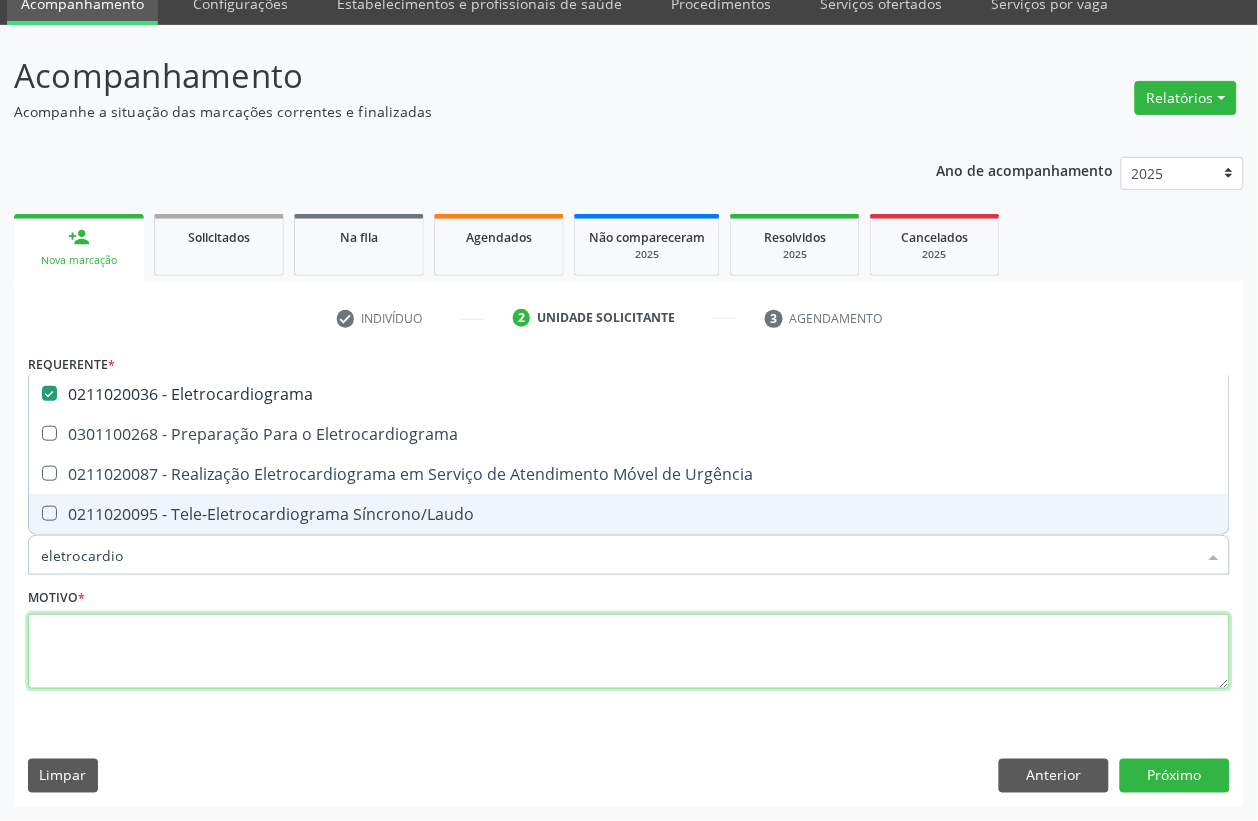 click at bounding box center (629, 652) 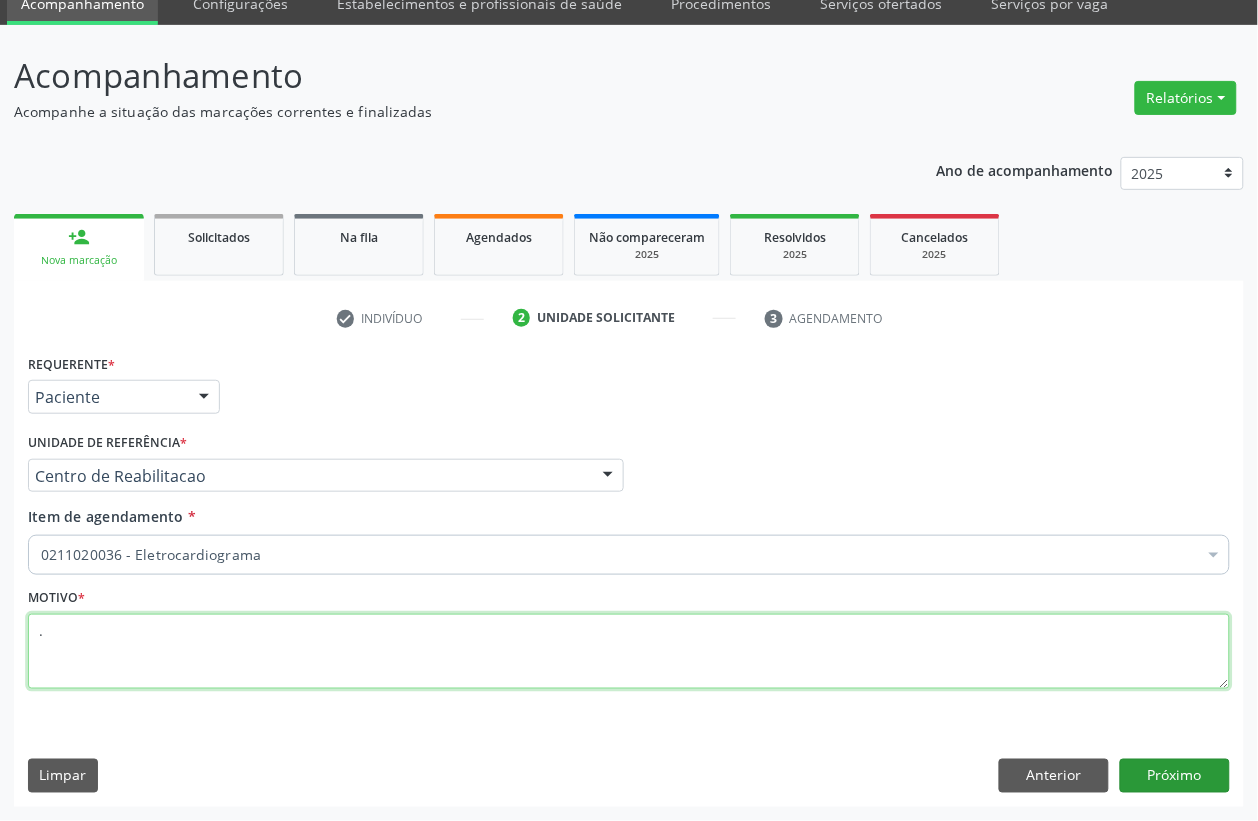 type on "." 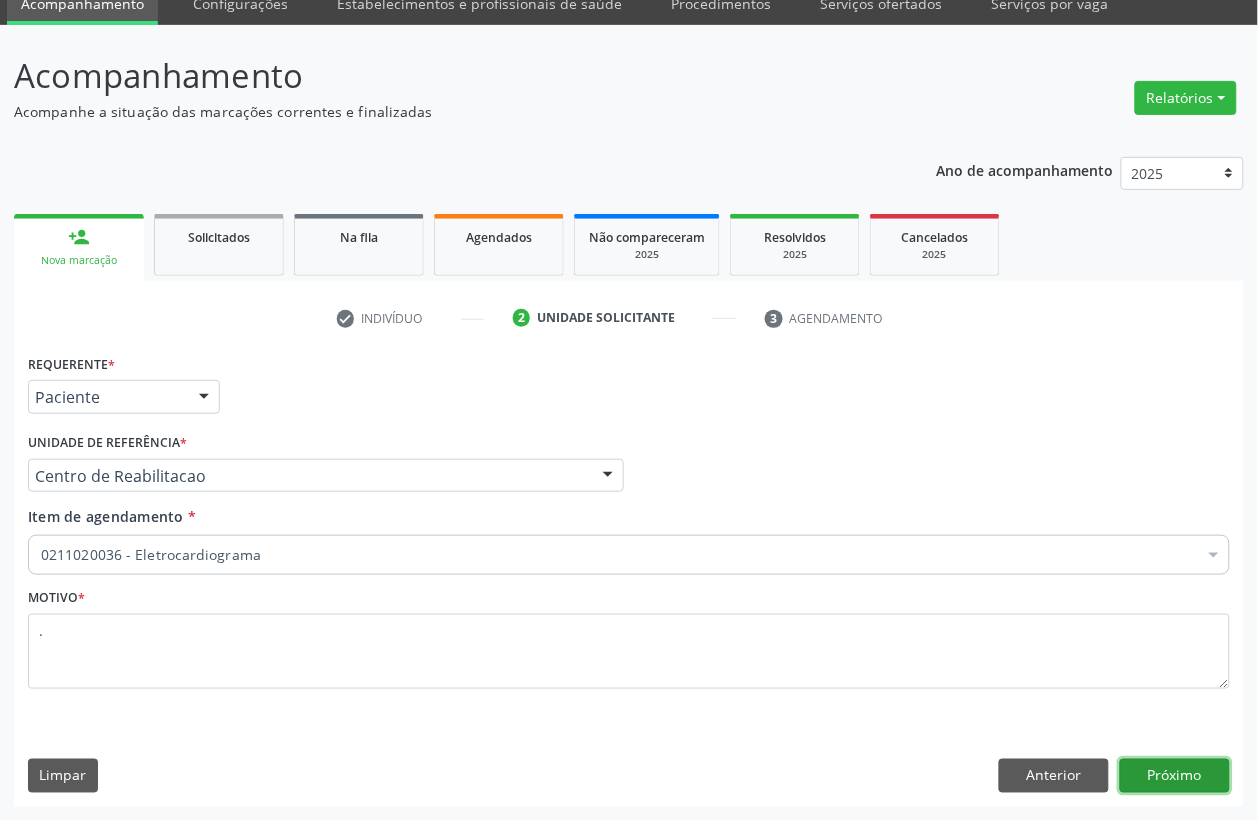 click on "Próximo" at bounding box center [1175, 776] 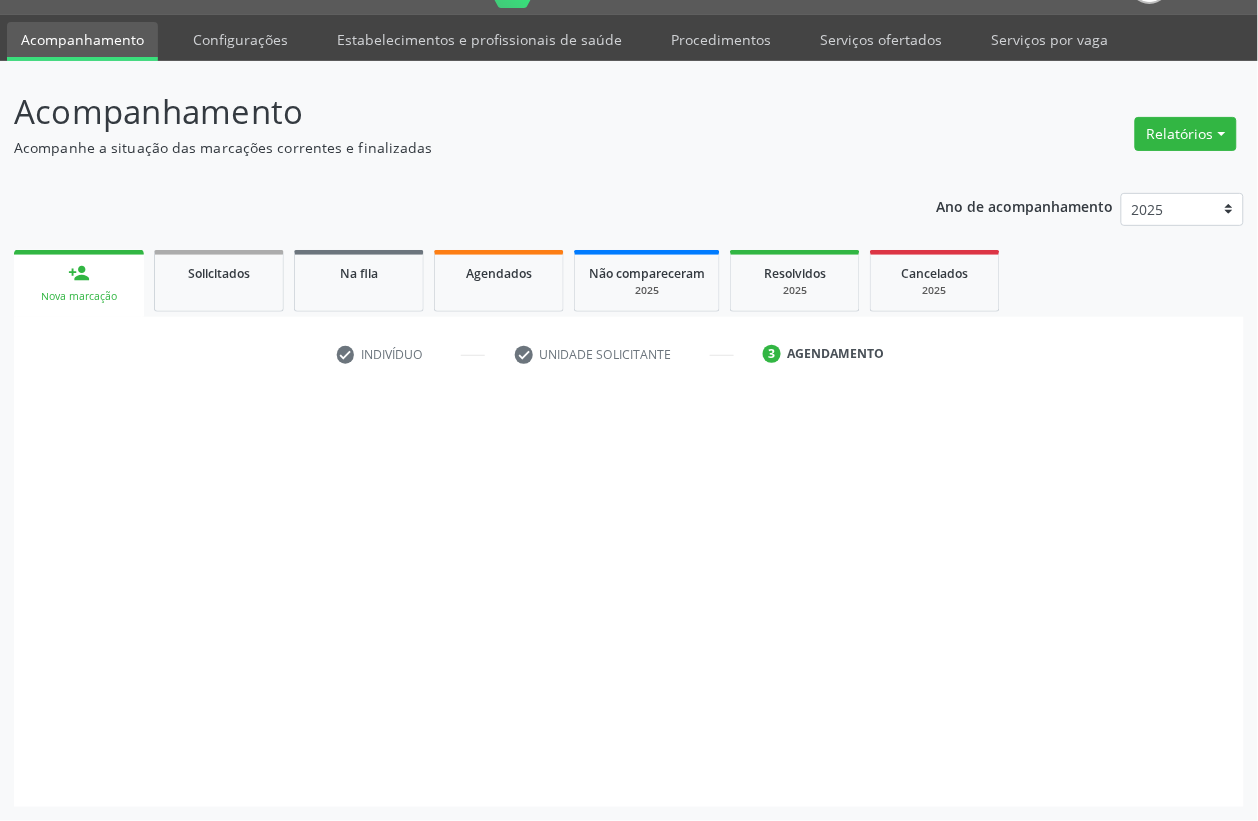 scroll, scrollTop: 50, scrollLeft: 0, axis: vertical 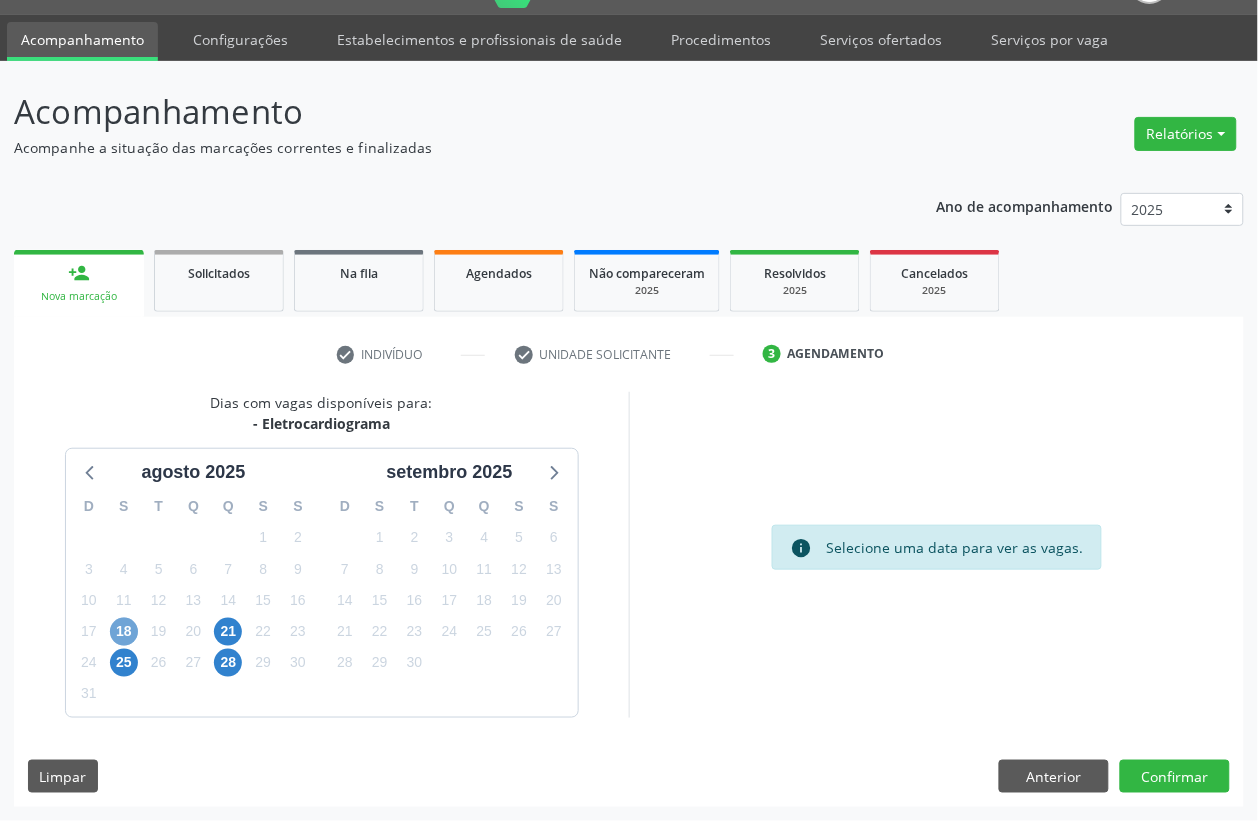 click on "18" at bounding box center [124, 632] 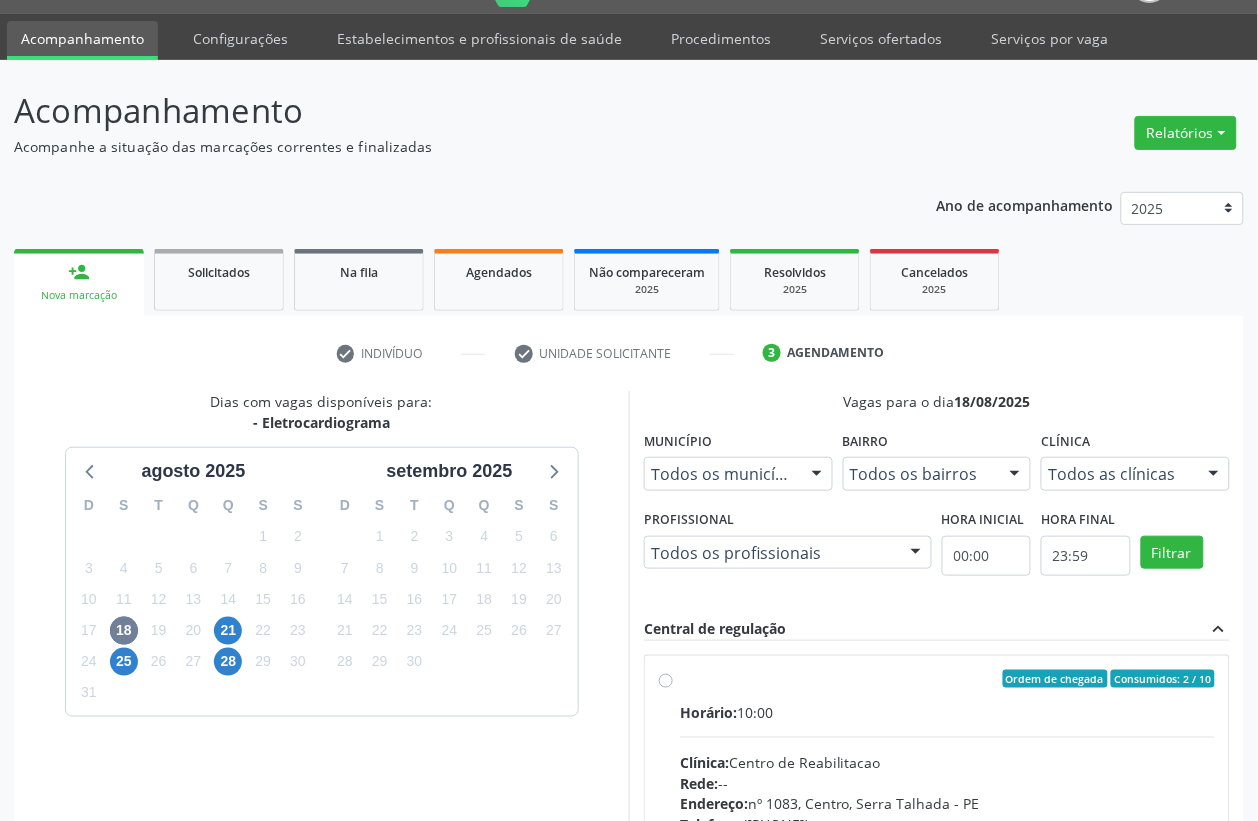 click on "Ordem de chegada
Consumidos: 2 / 10
Horário:   10:00
Clínica:  Centro de Reabilitacao
Rede:
--
Endereço:   nº 1083, Centro, Serra Talhada - PE
Telefone:   (81) 38313112
Profissional:
Maria do Carmo Silva
Informações adicionais sobre o atendimento
Idade de atendimento:
de 0 a 120 anos
Gênero(s) atendido(s):
Masculino e Feminino
Informações adicionais:
--" at bounding box center (937, 823) 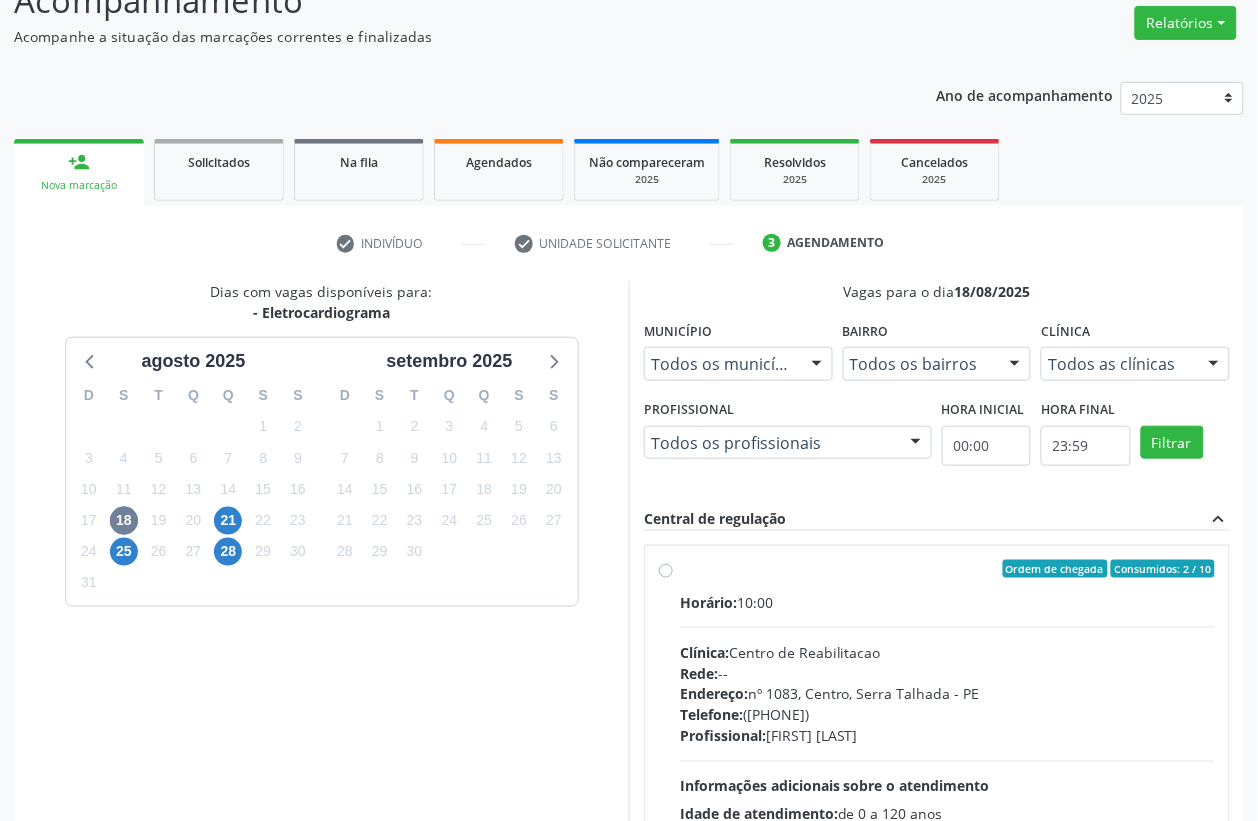 scroll, scrollTop: 300, scrollLeft: 0, axis: vertical 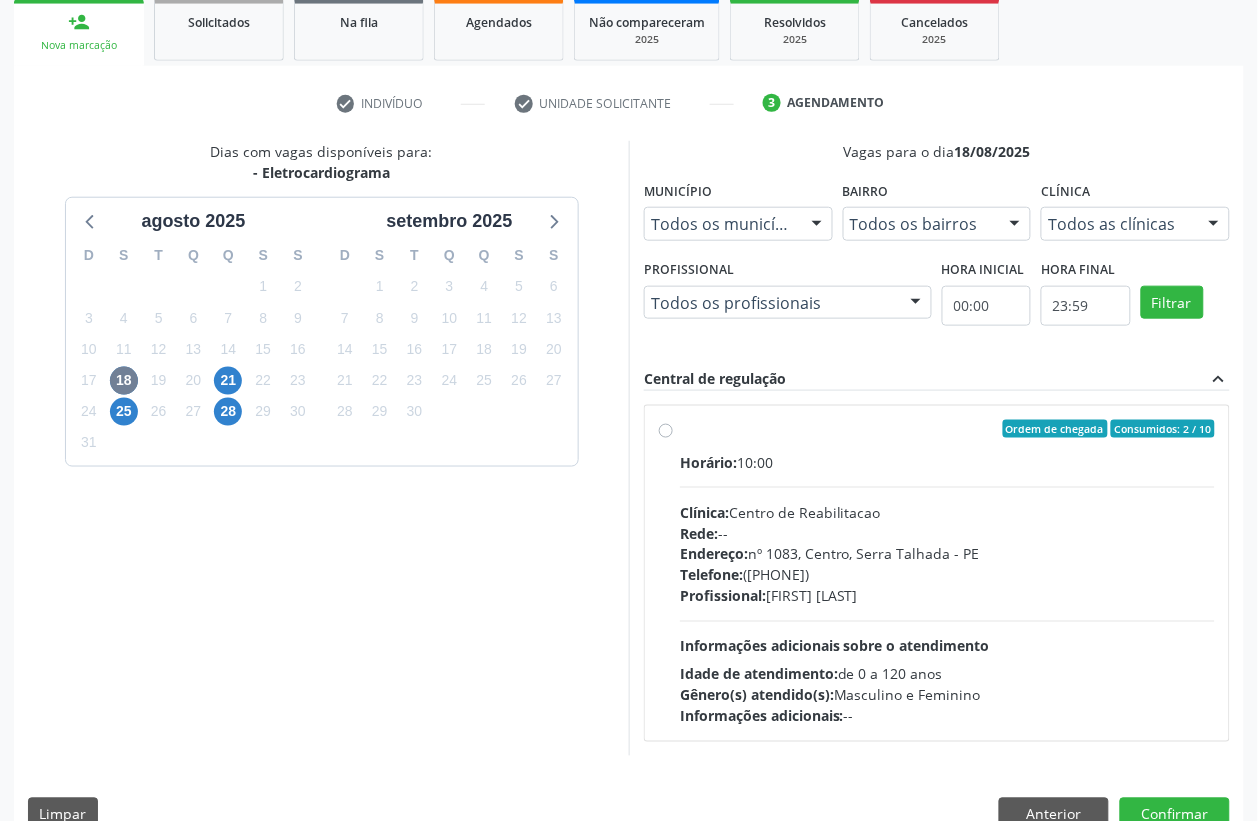 click on "Horário:   10:00
Clínica:  Centro de Reabilitacao
Rede:
--
Endereço:   nº 1083, Centro, Serra Talhada - PE
Telefone:   (81) 38313112
Profissional:
Maria do Carmo Silva
Informações adicionais sobre o atendimento
Idade de atendimento:
de 0 a 120 anos
Gênero(s) atendido(s):
Masculino e Feminino
Informações adicionais:
--" at bounding box center [947, 589] 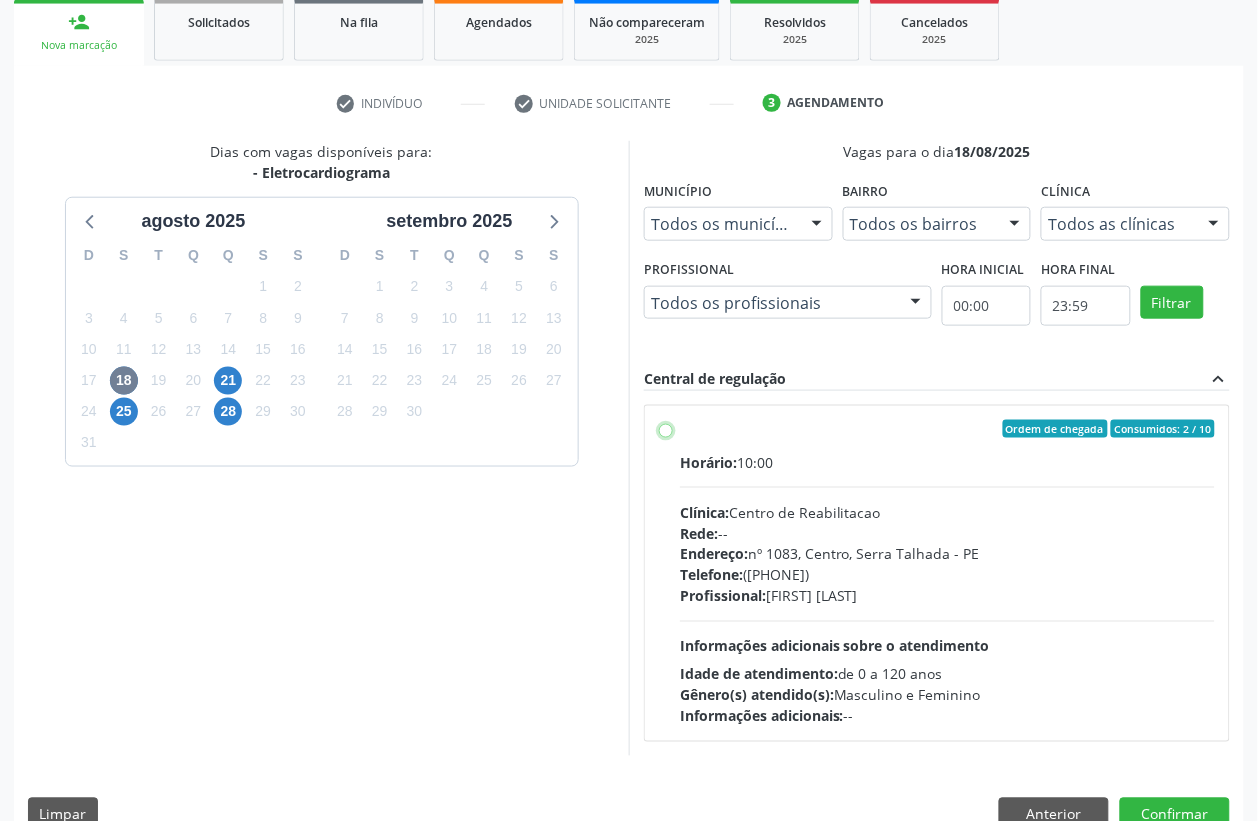 click on "Ordem de chegada
Consumidos: 2 / 10
Horário:   10:00
Clínica:  Centro de Reabilitacao
Rede:
--
Endereço:   nº 1083, Centro, Serra Talhada - PE
Telefone:   (81) 38313112
Profissional:
Maria do Carmo Silva
Informações adicionais sobre o atendimento
Idade de atendimento:
de 0 a 120 anos
Gênero(s) atendido(s):
Masculino e Feminino
Informações adicionais:
--" at bounding box center [666, 429] 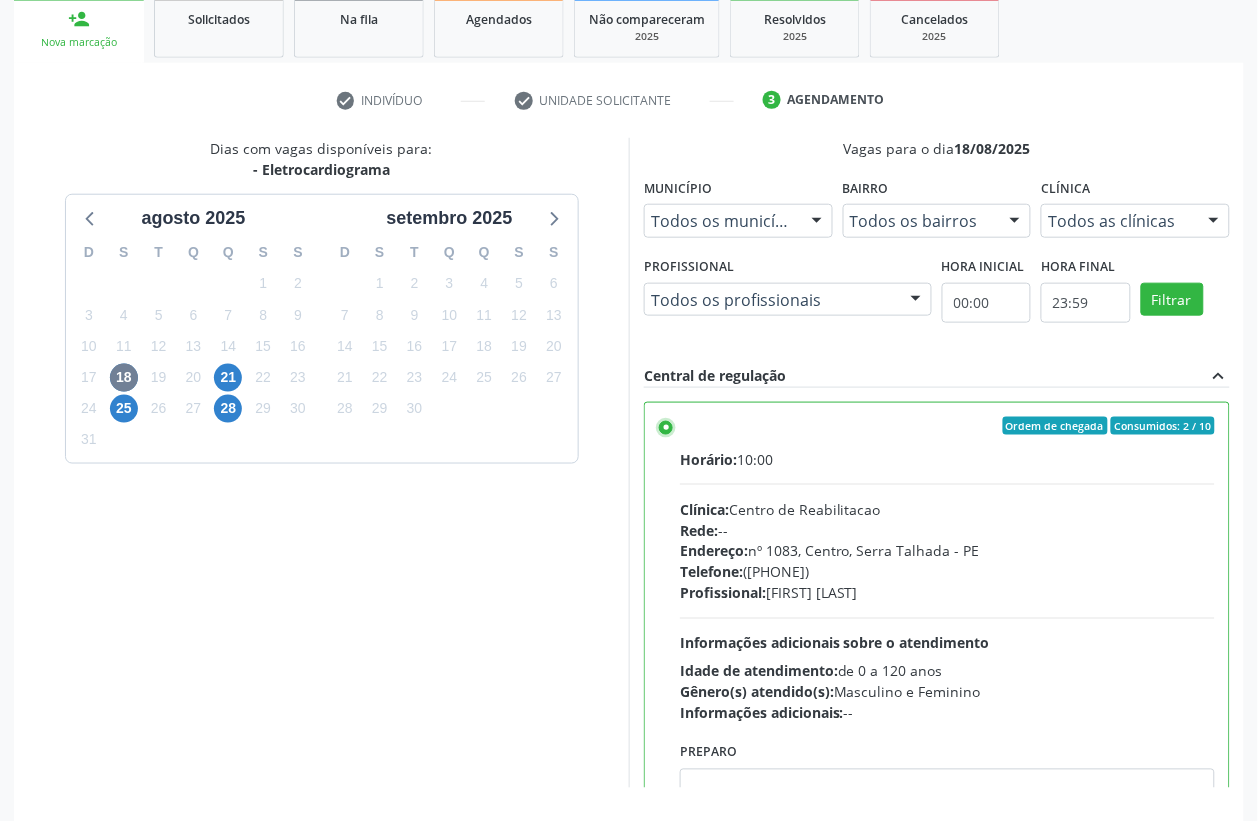 scroll, scrollTop: 373, scrollLeft: 0, axis: vertical 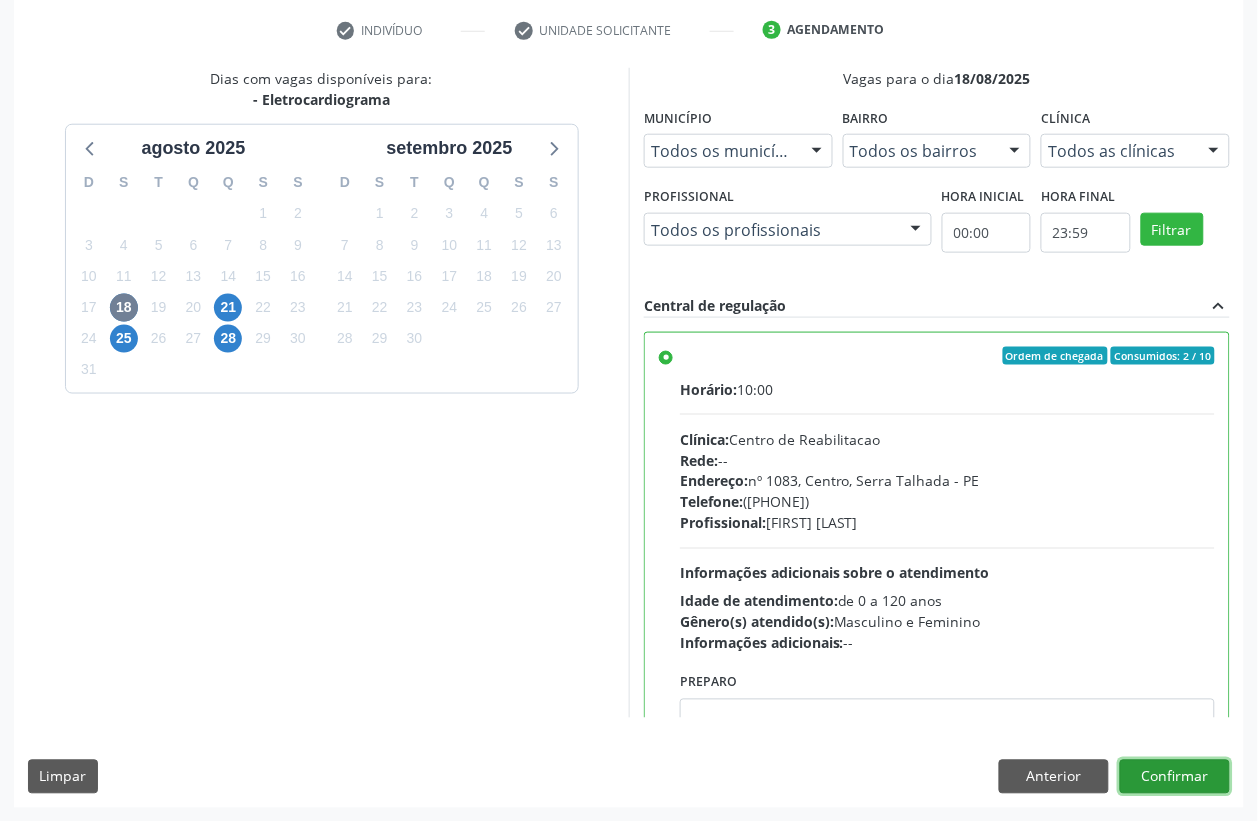 click on "Confirmar" at bounding box center [1175, 777] 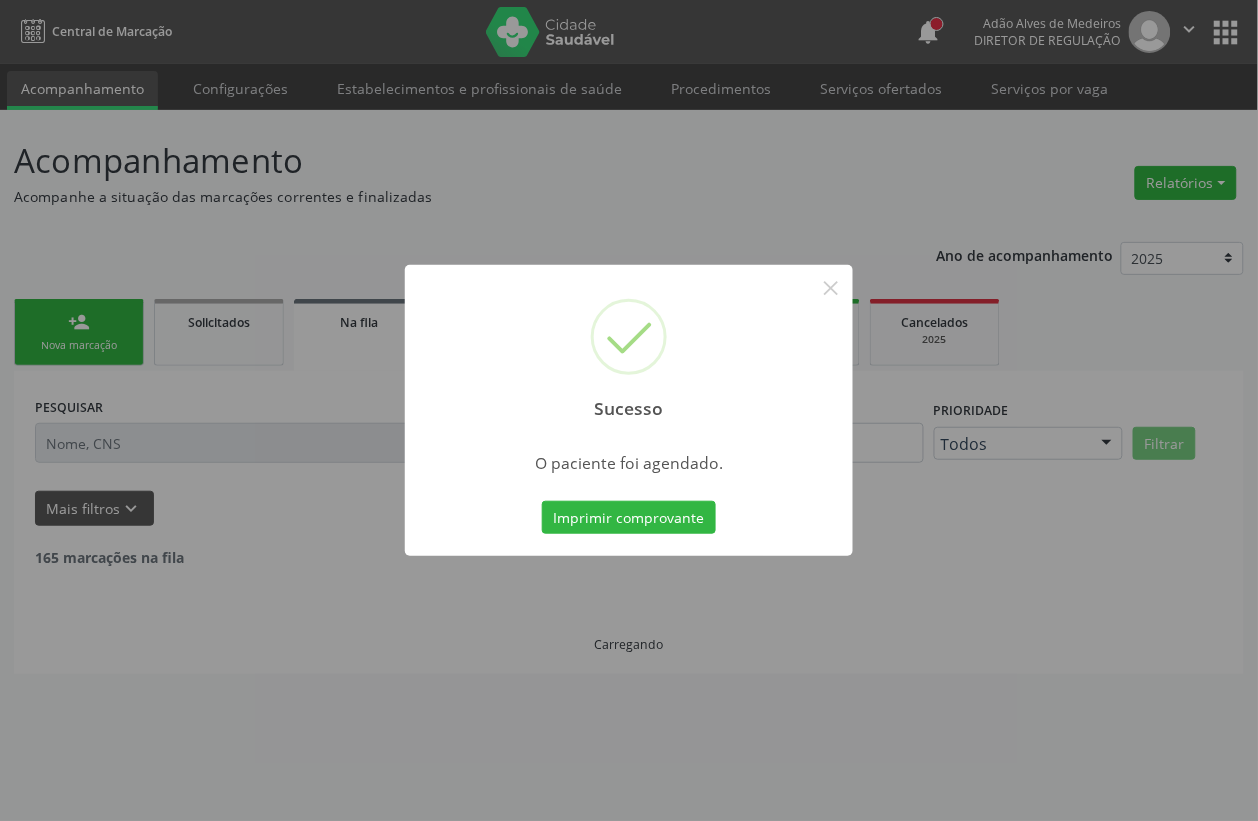 scroll, scrollTop: 0, scrollLeft: 0, axis: both 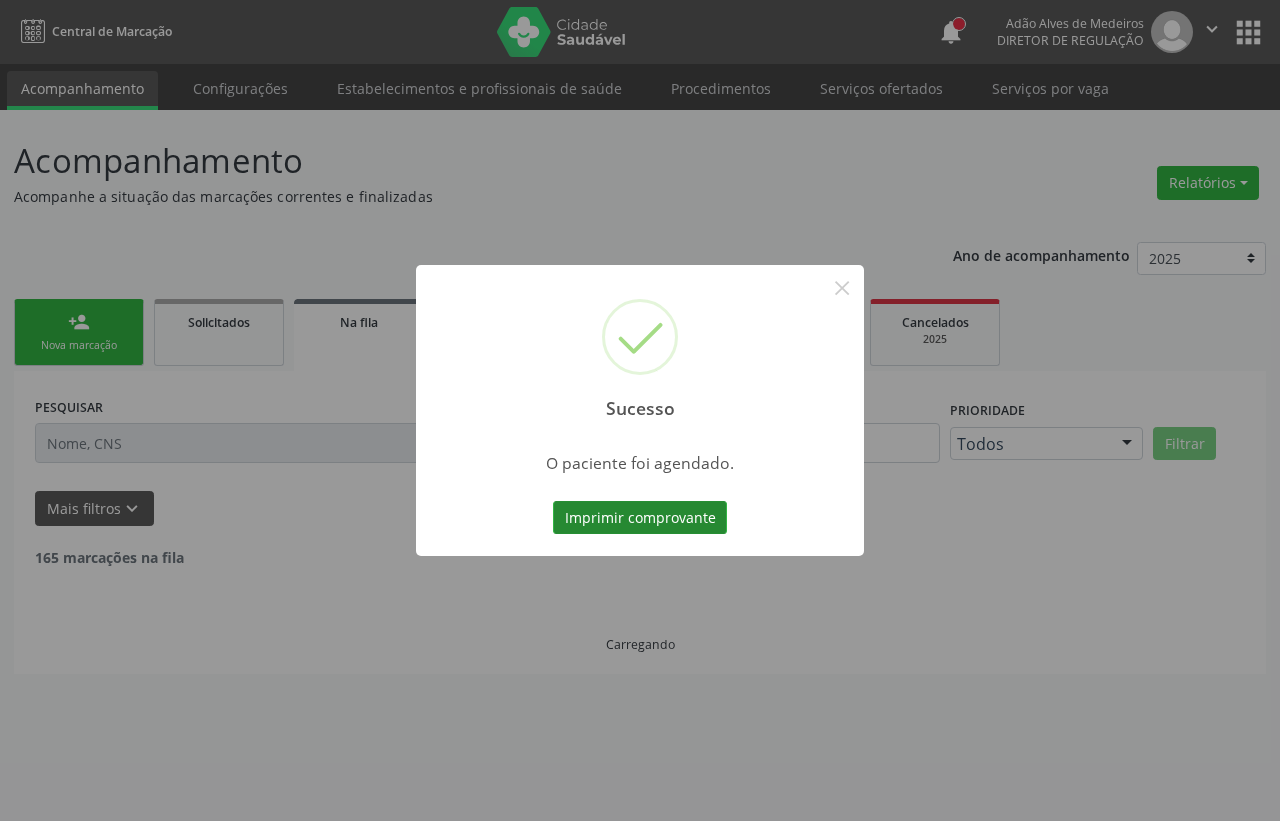 click on "Imprimir comprovante" at bounding box center (640, 518) 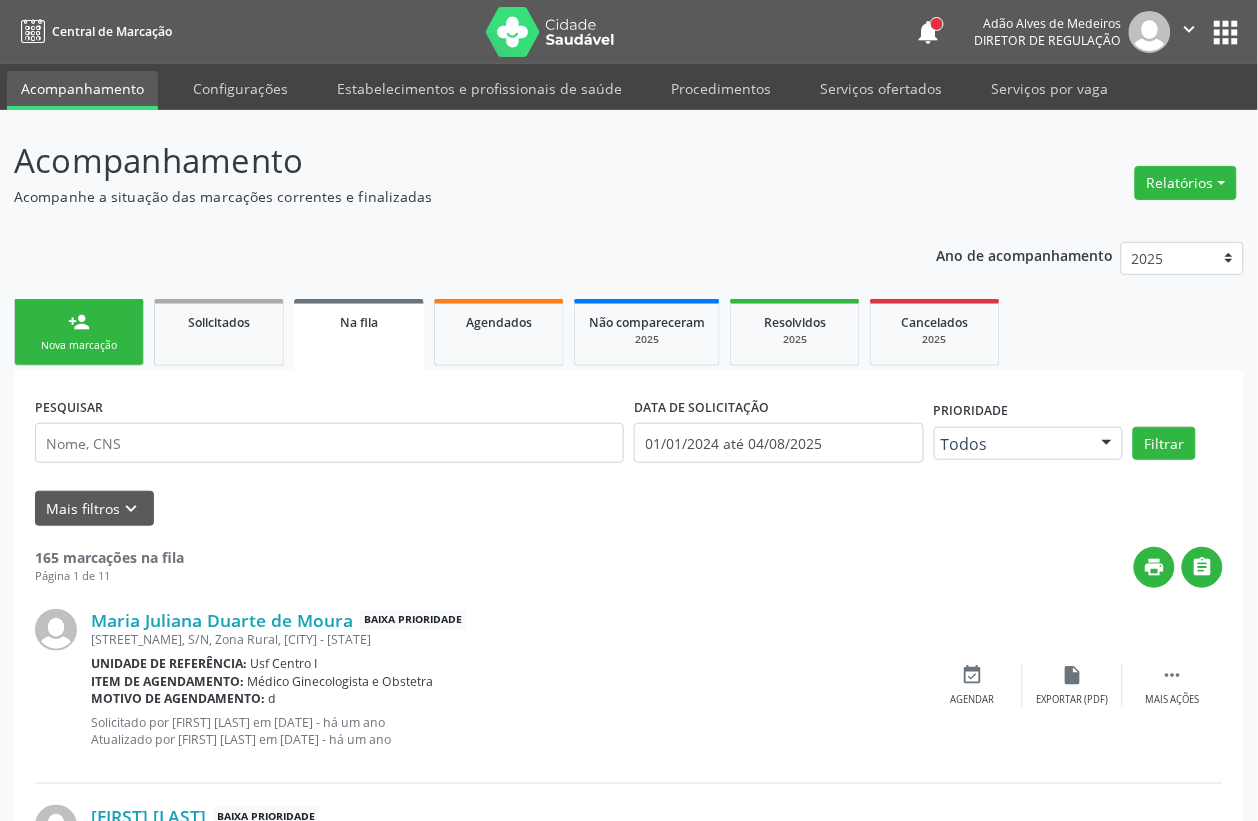 click on "person_add
Nova marcação" at bounding box center [79, 332] 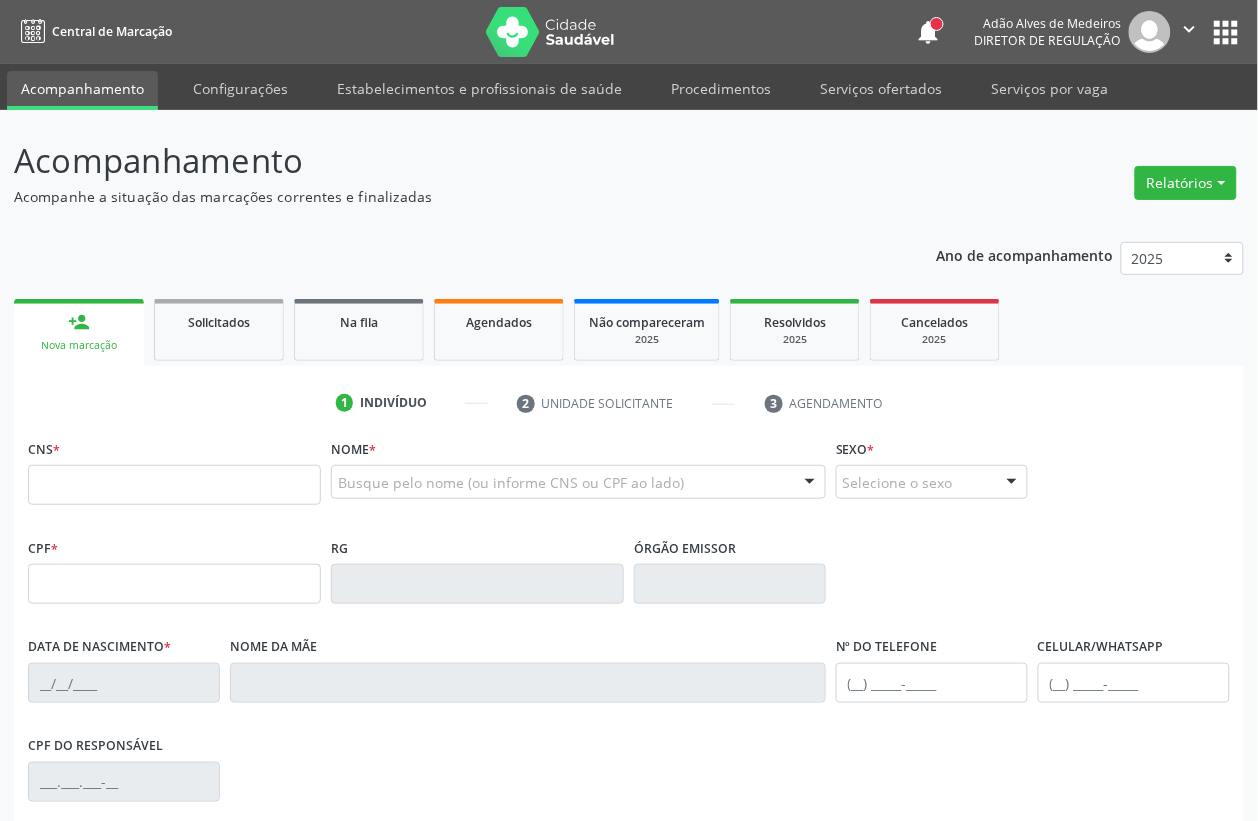 click on "Nova marcação" at bounding box center (79, 345) 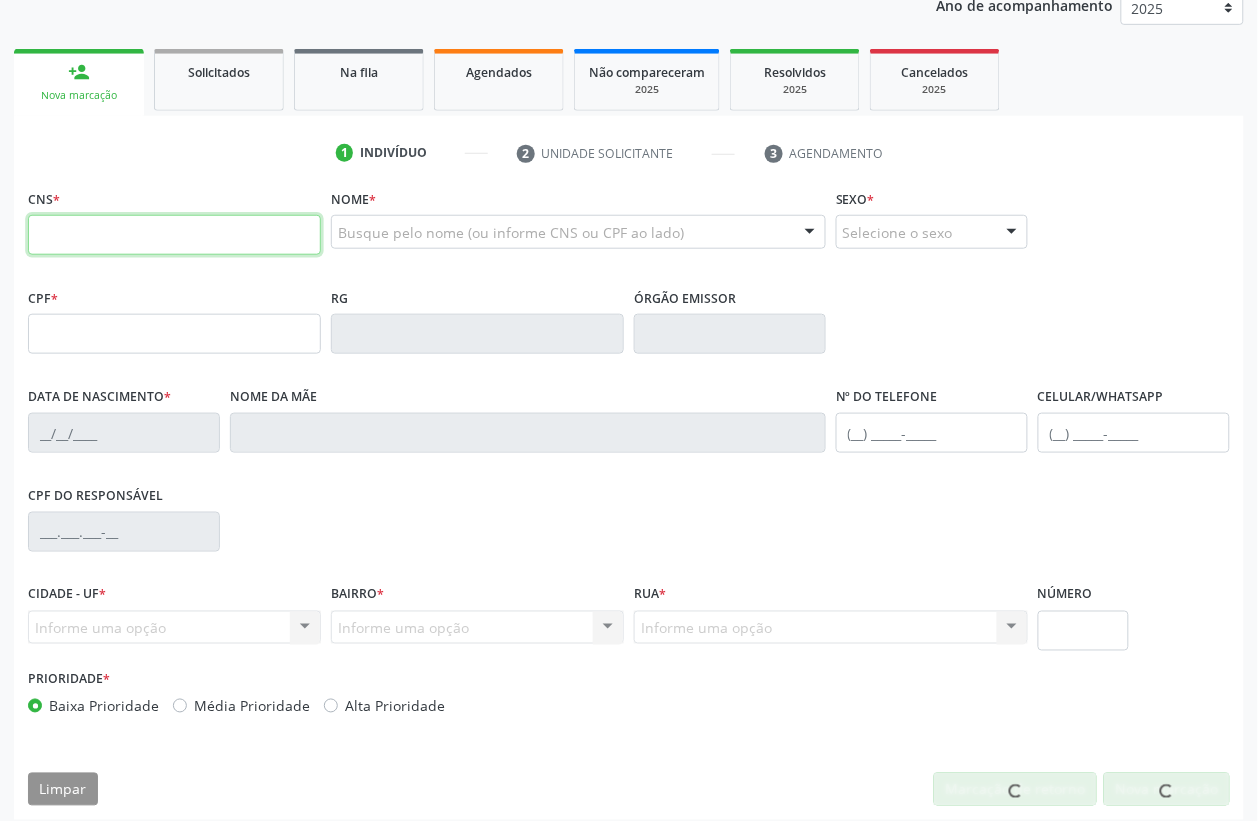 click at bounding box center [174, 235] 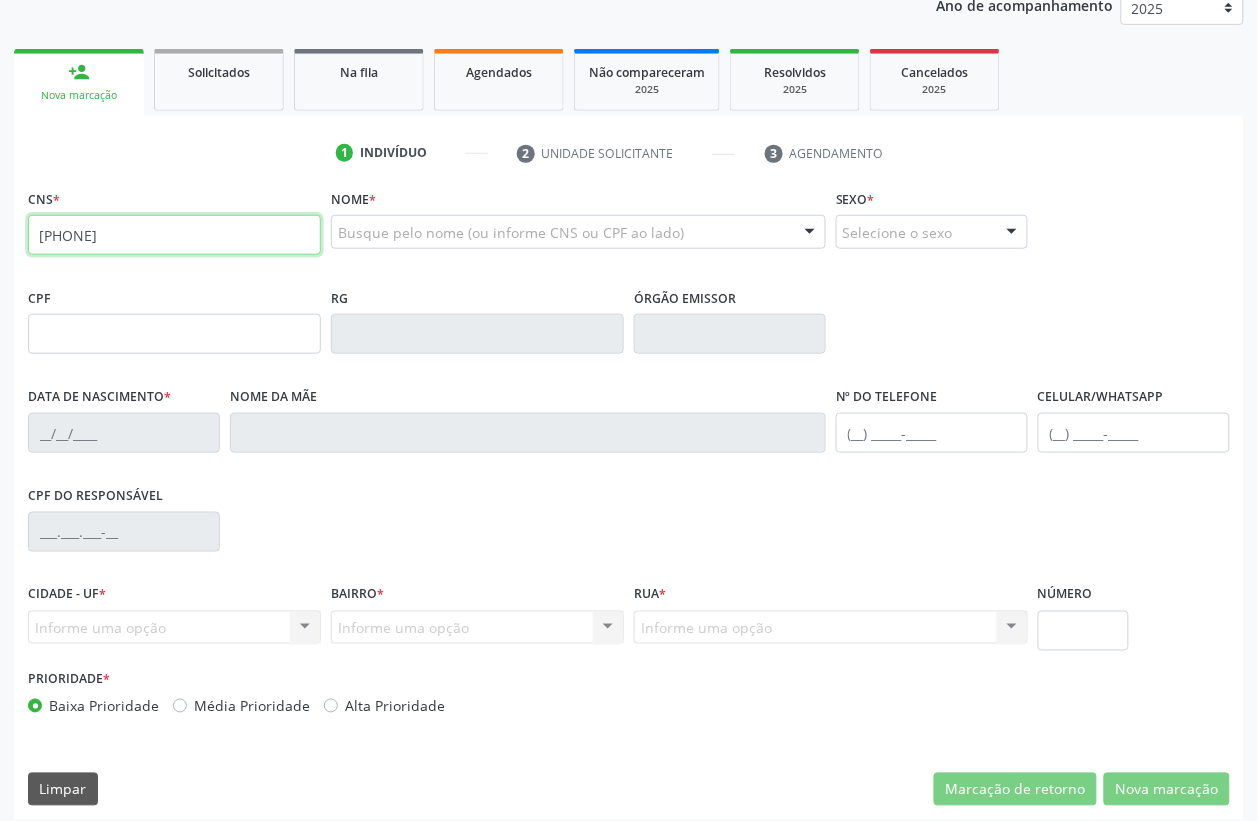 type on "700 5001 9647 1958" 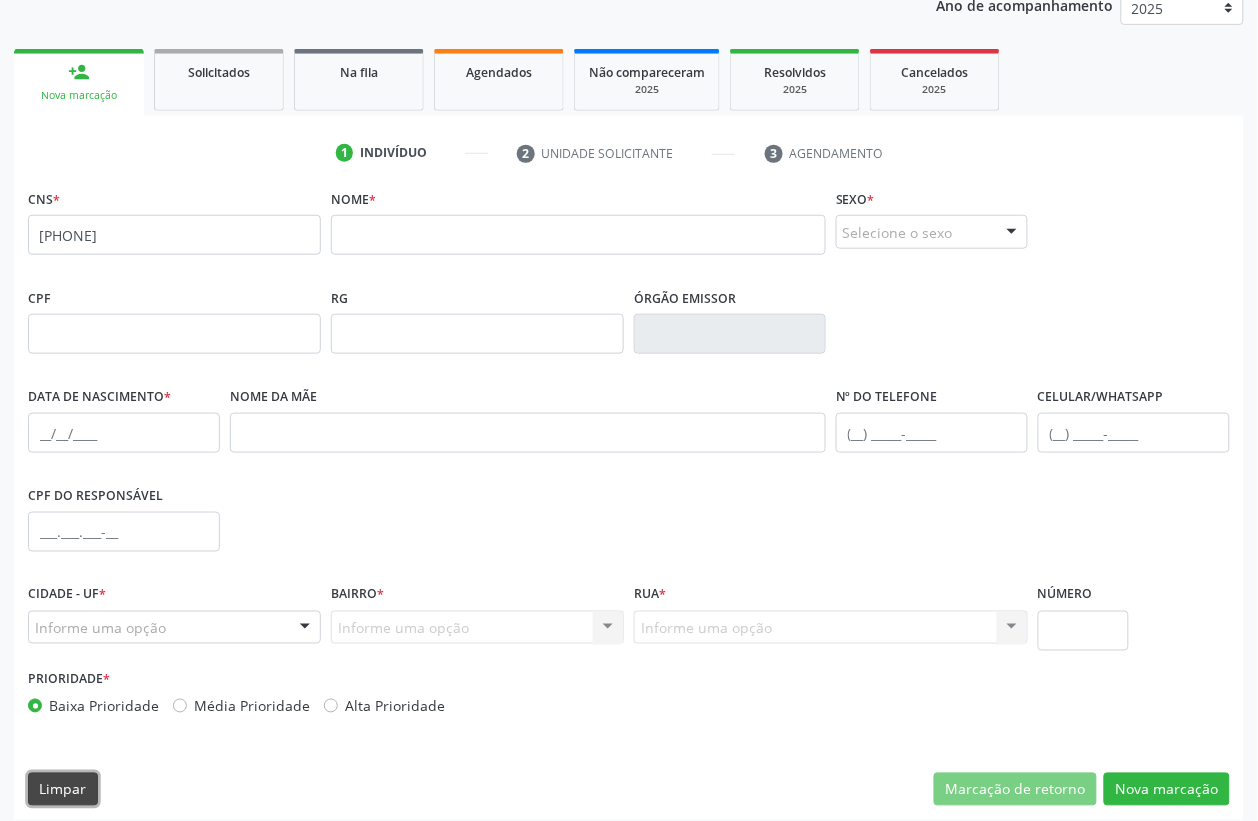 click on "Limpar" at bounding box center [63, 790] 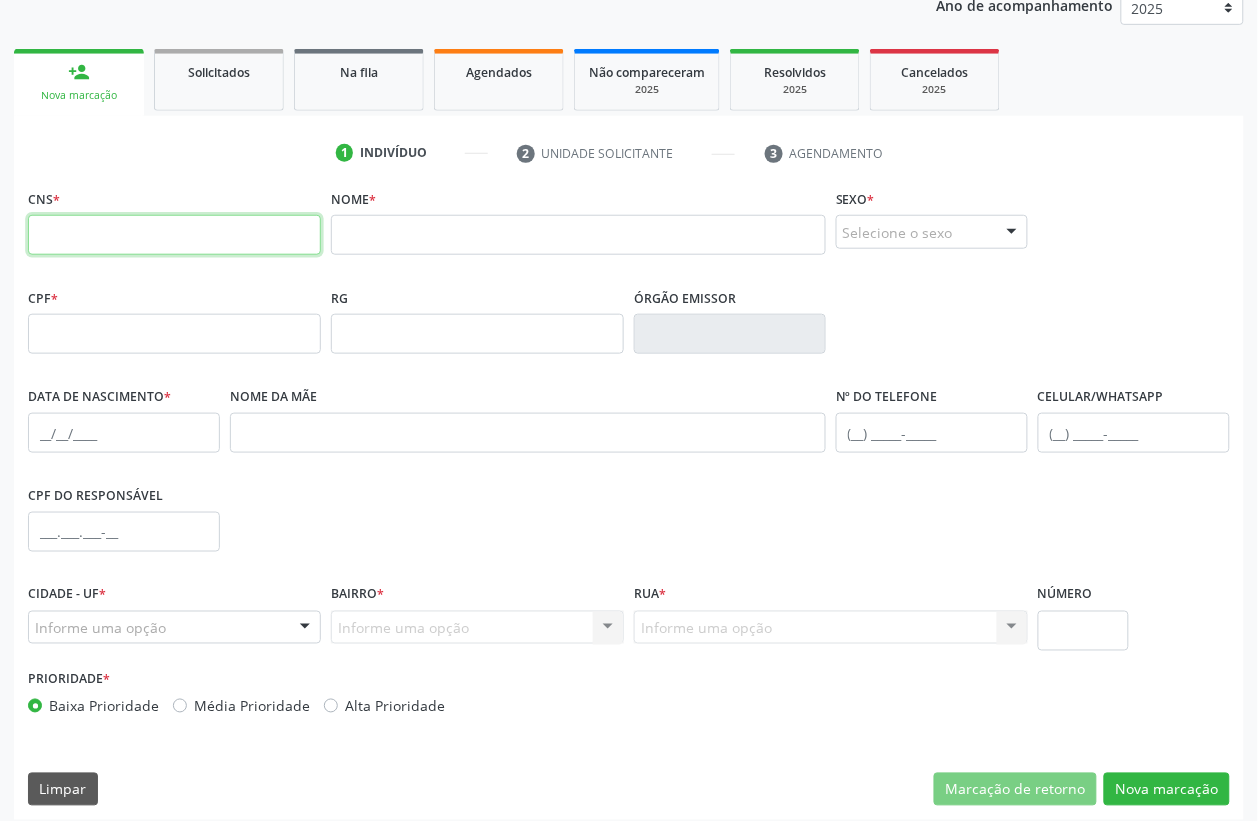 click at bounding box center [174, 235] 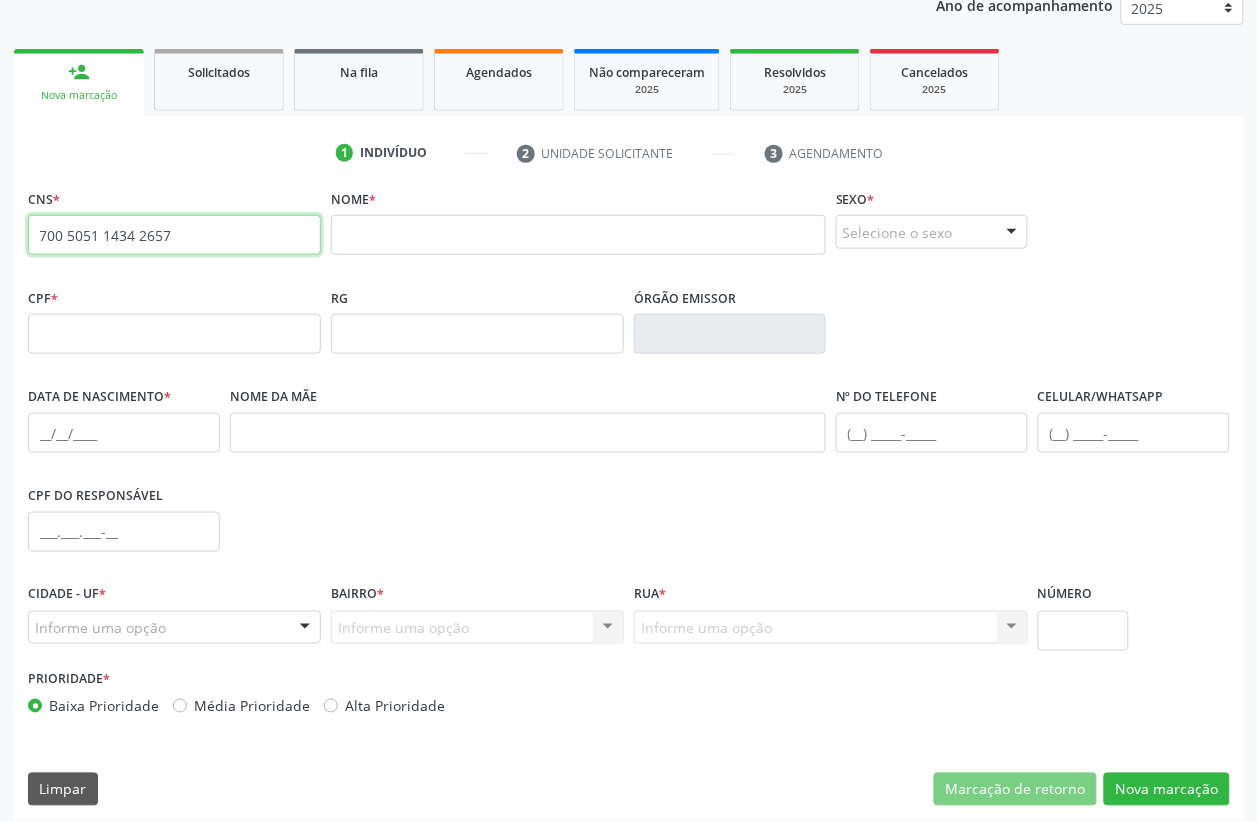 type on "700 5051 1434 2657" 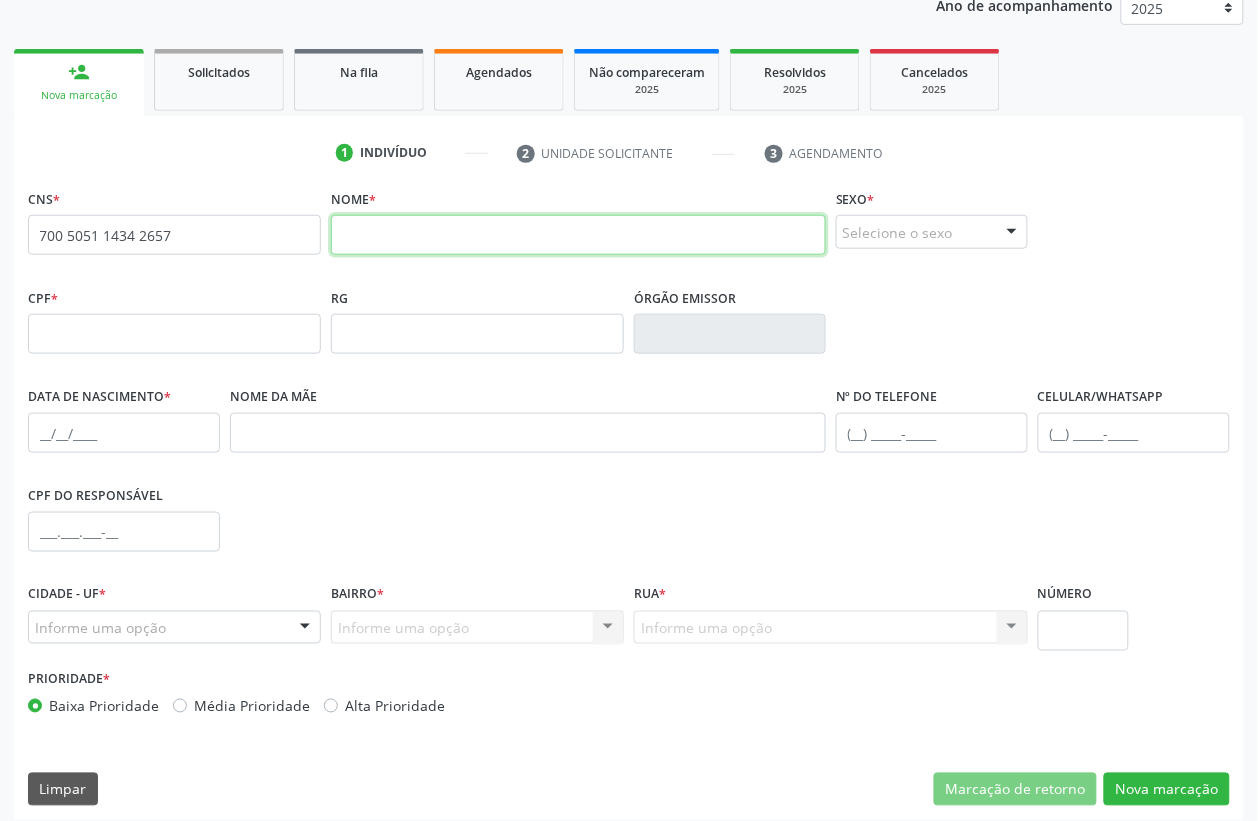 click at bounding box center [578, 235] 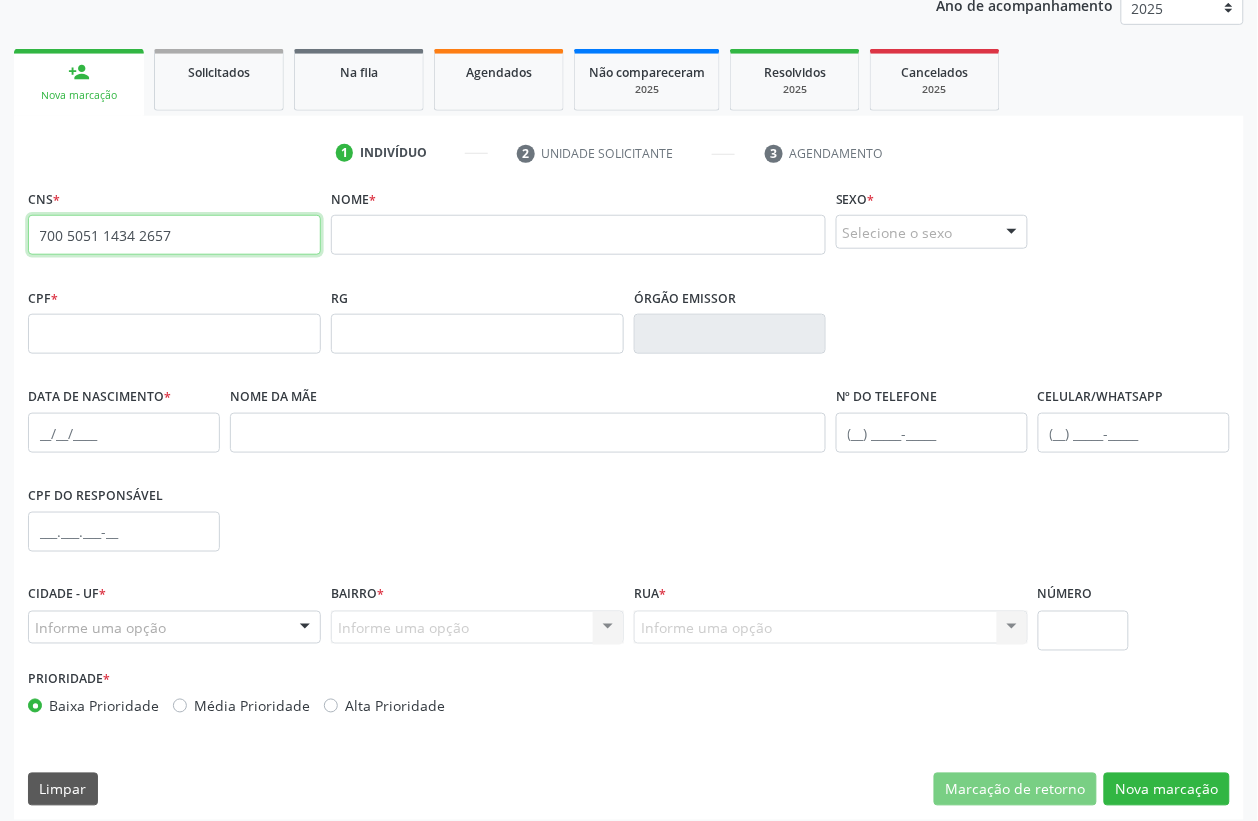click on "700 5051 1434 2657" at bounding box center (174, 235) 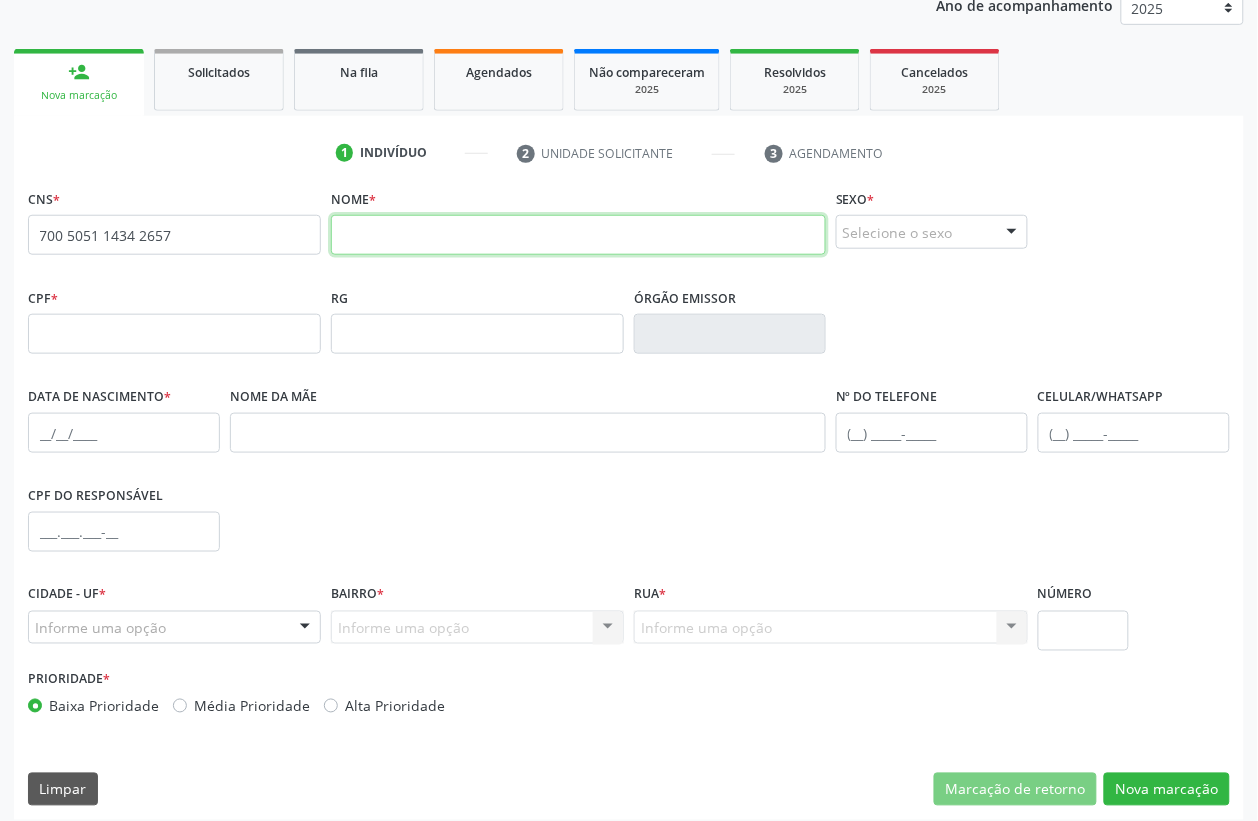 click at bounding box center [578, 235] 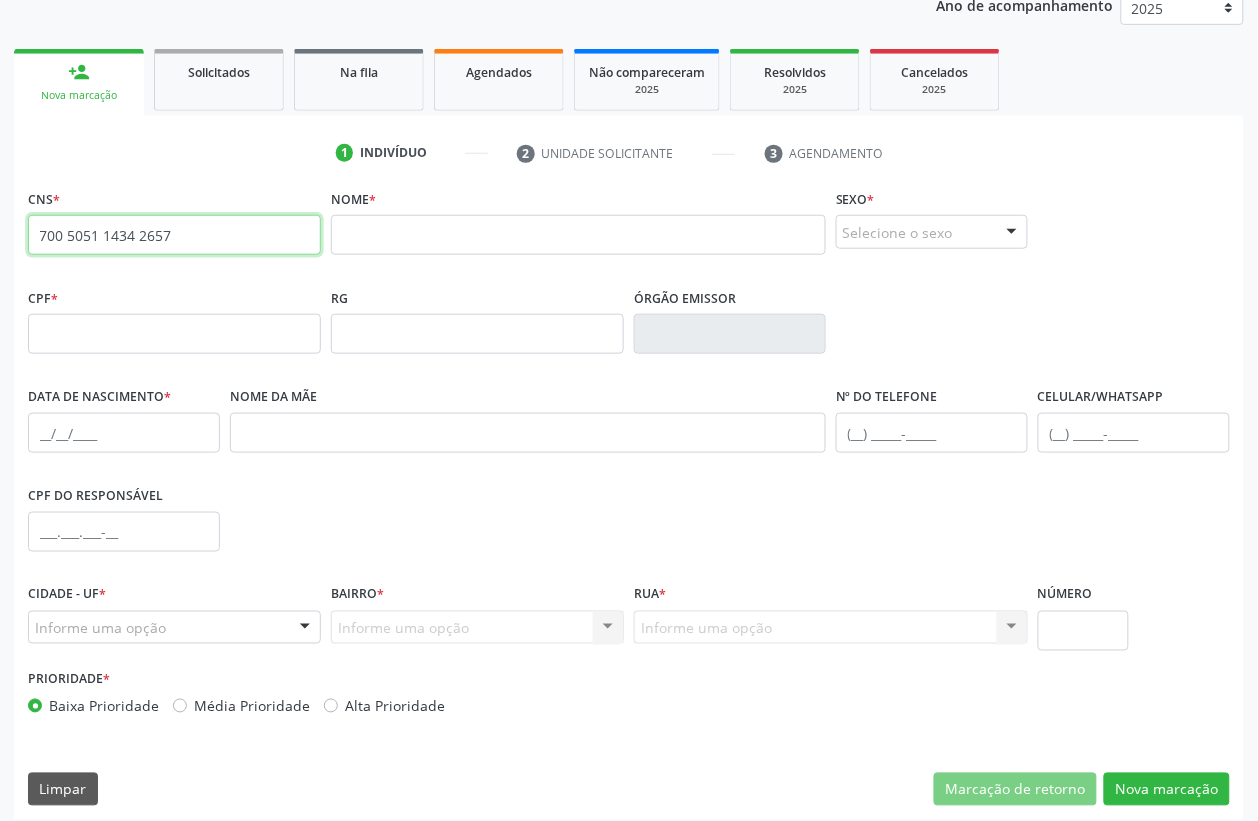 click on "700 5051 1434 2657" at bounding box center [174, 235] 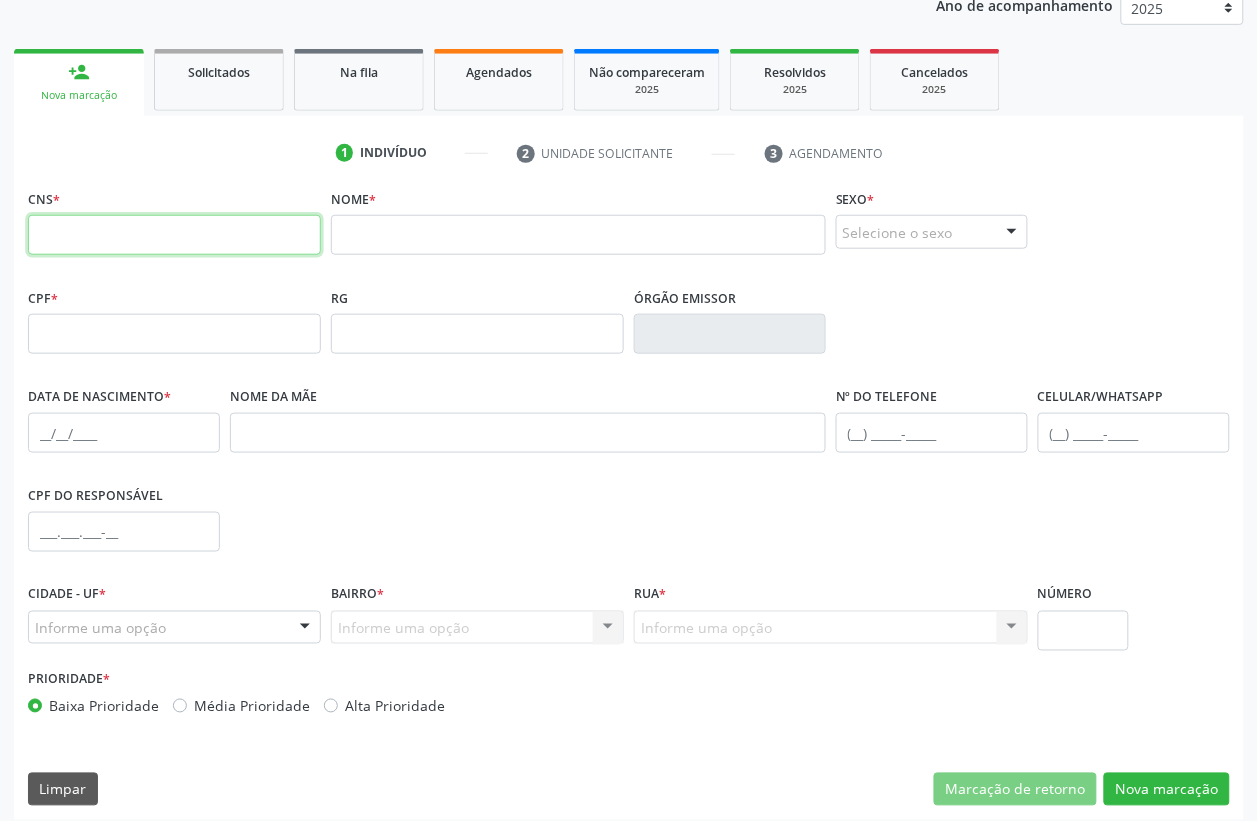 type 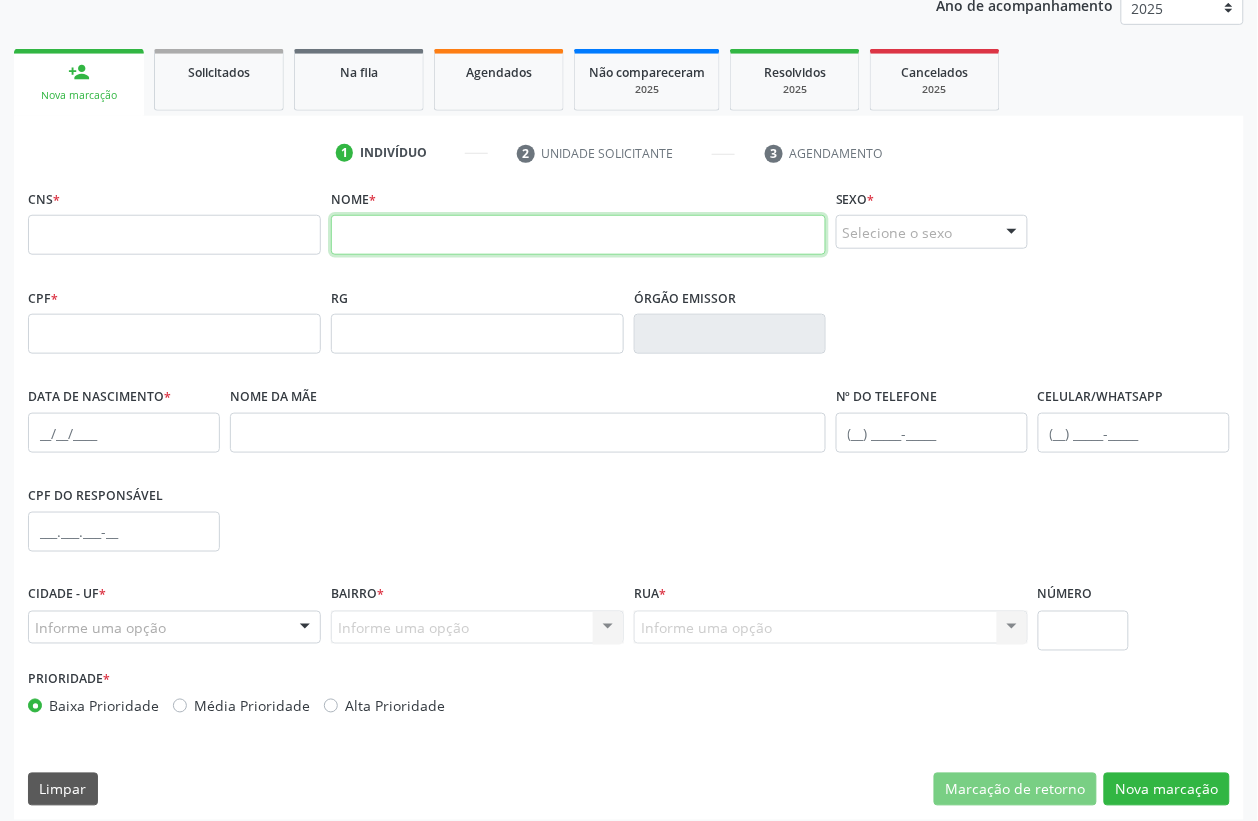 click at bounding box center (578, 235) 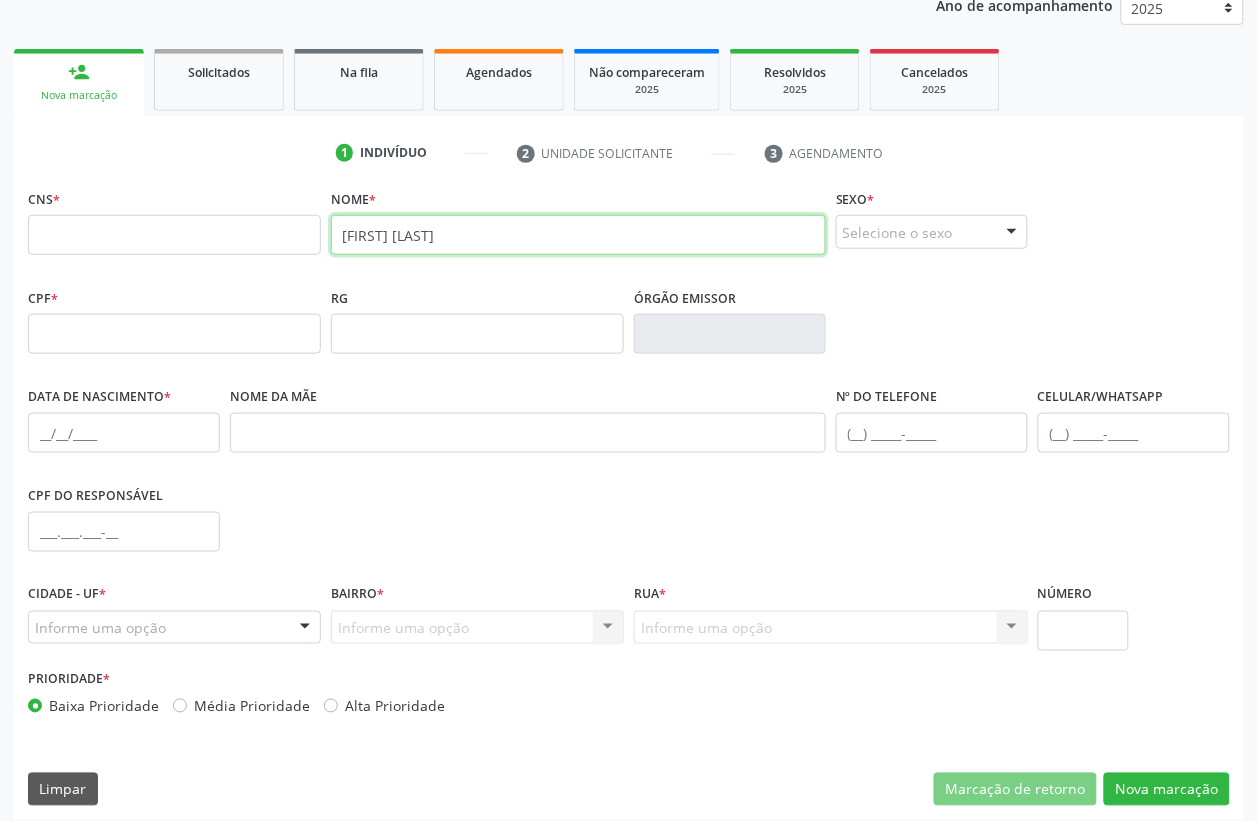 type on "romilson alves de a" 